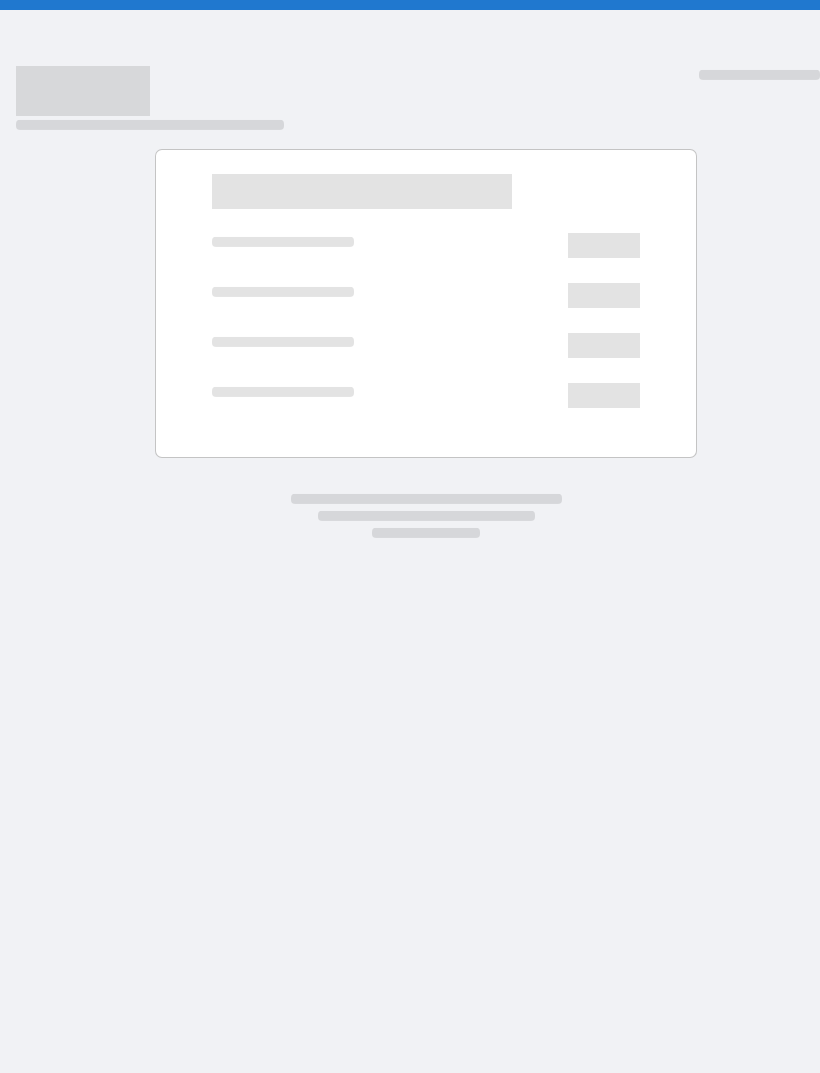 scroll, scrollTop: 0, scrollLeft: 0, axis: both 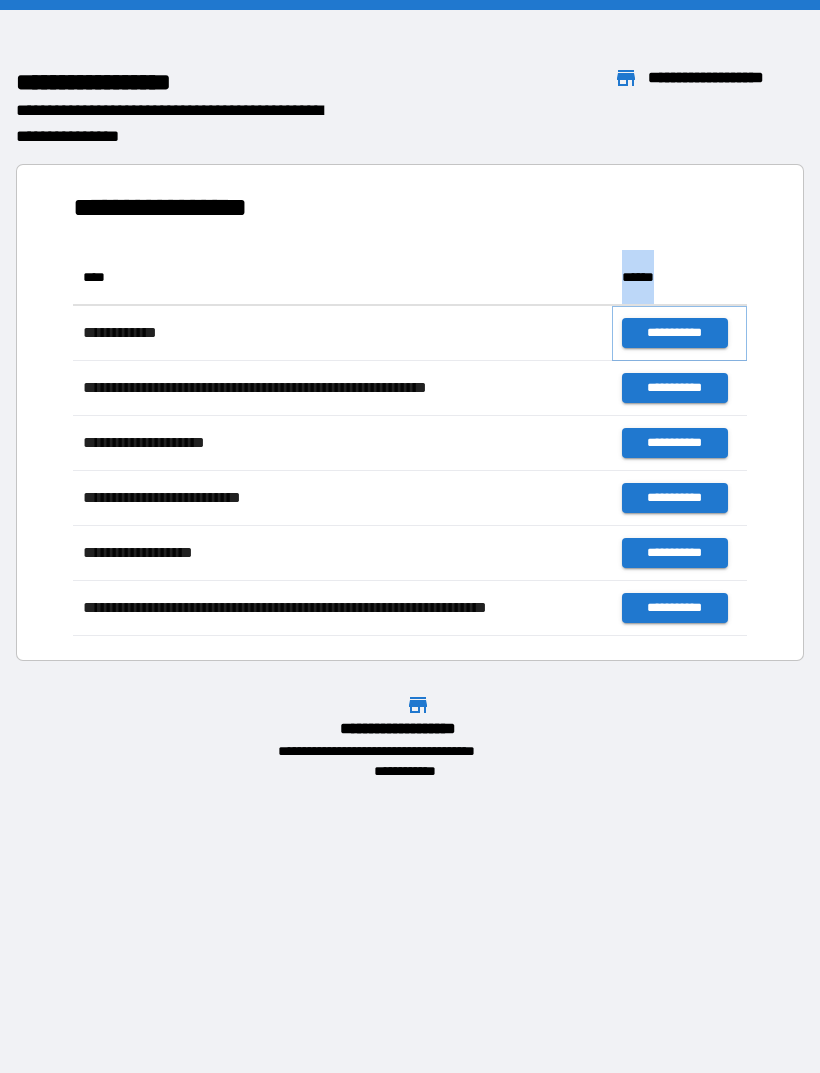 click on "**********" at bounding box center [674, 333] 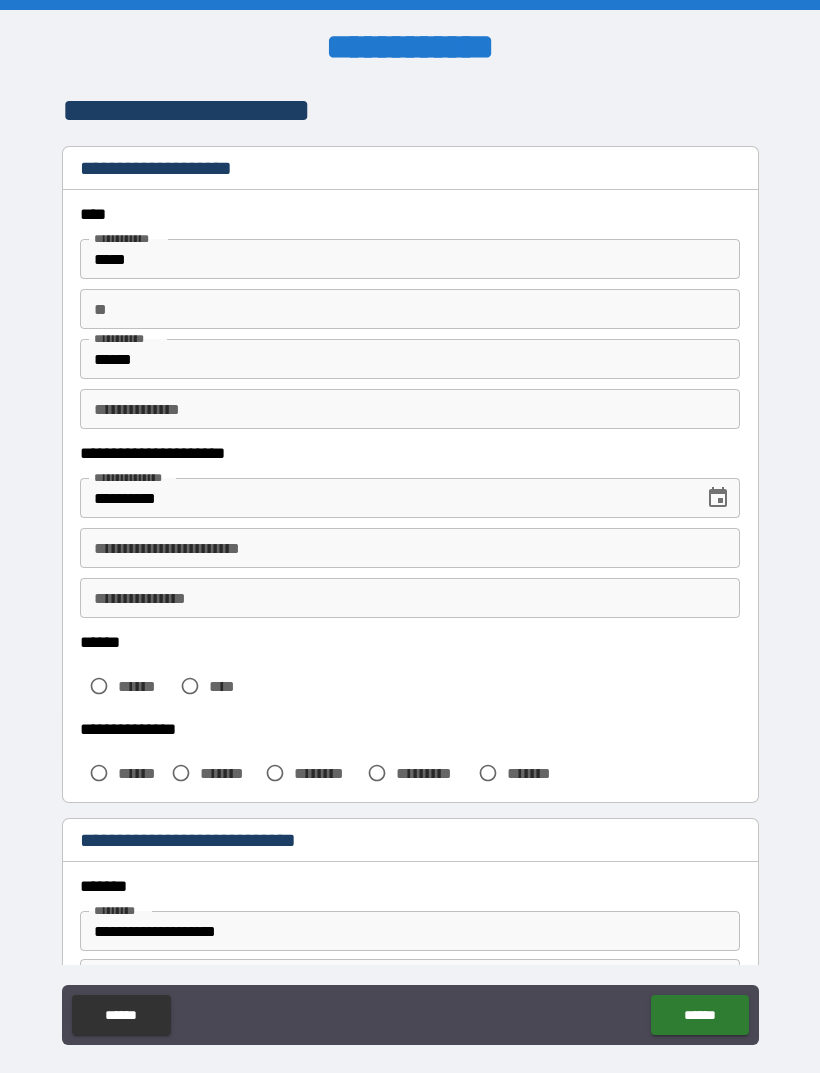click on "**" at bounding box center (410, 309) 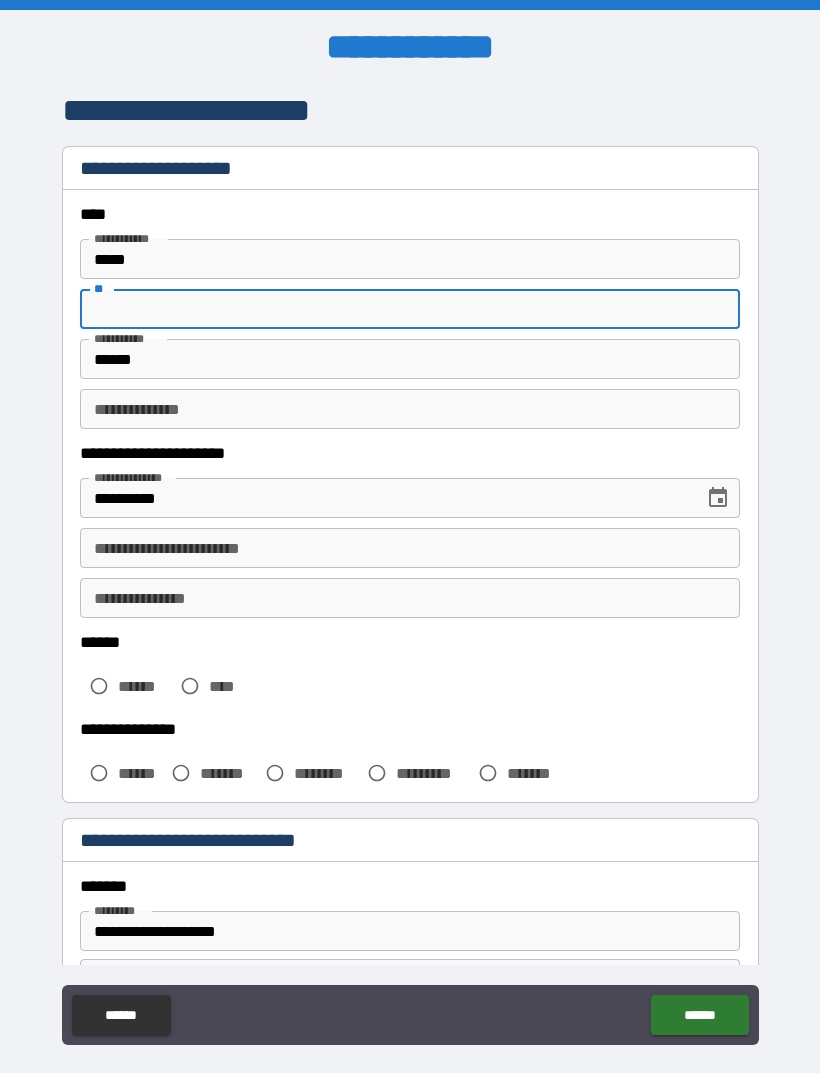 type on "*" 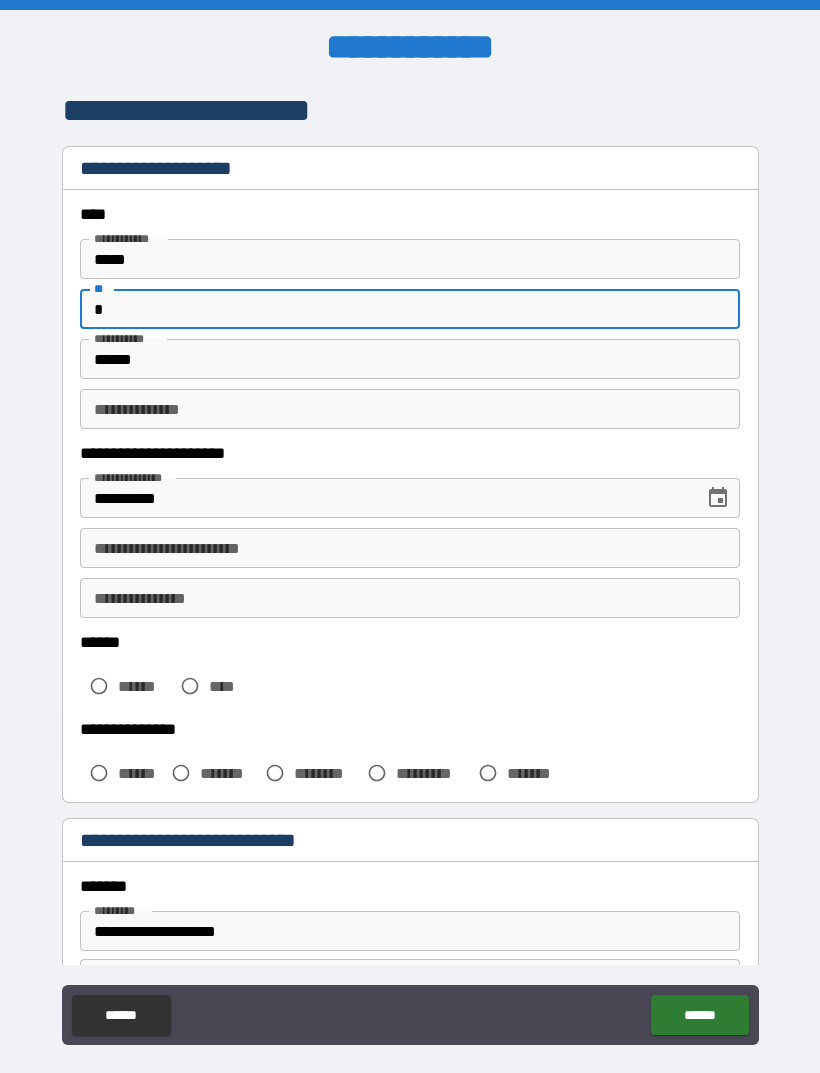 type on "*" 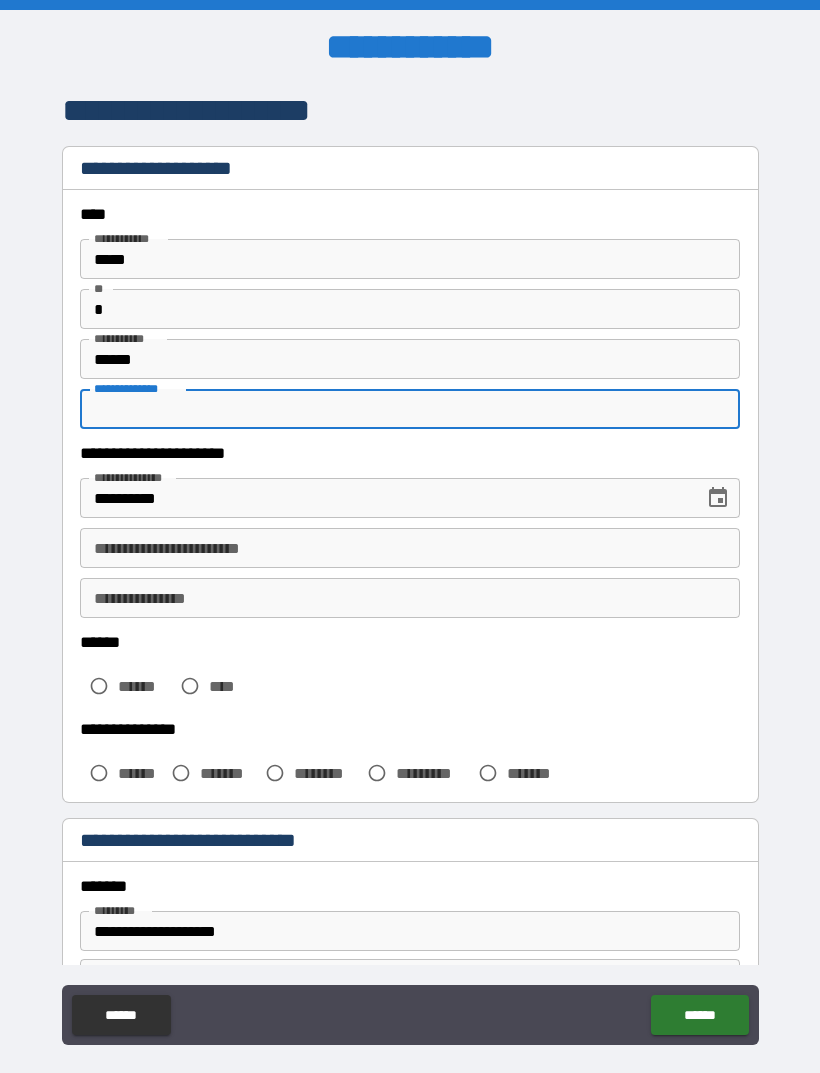 click on "**********" at bounding box center (410, 571) 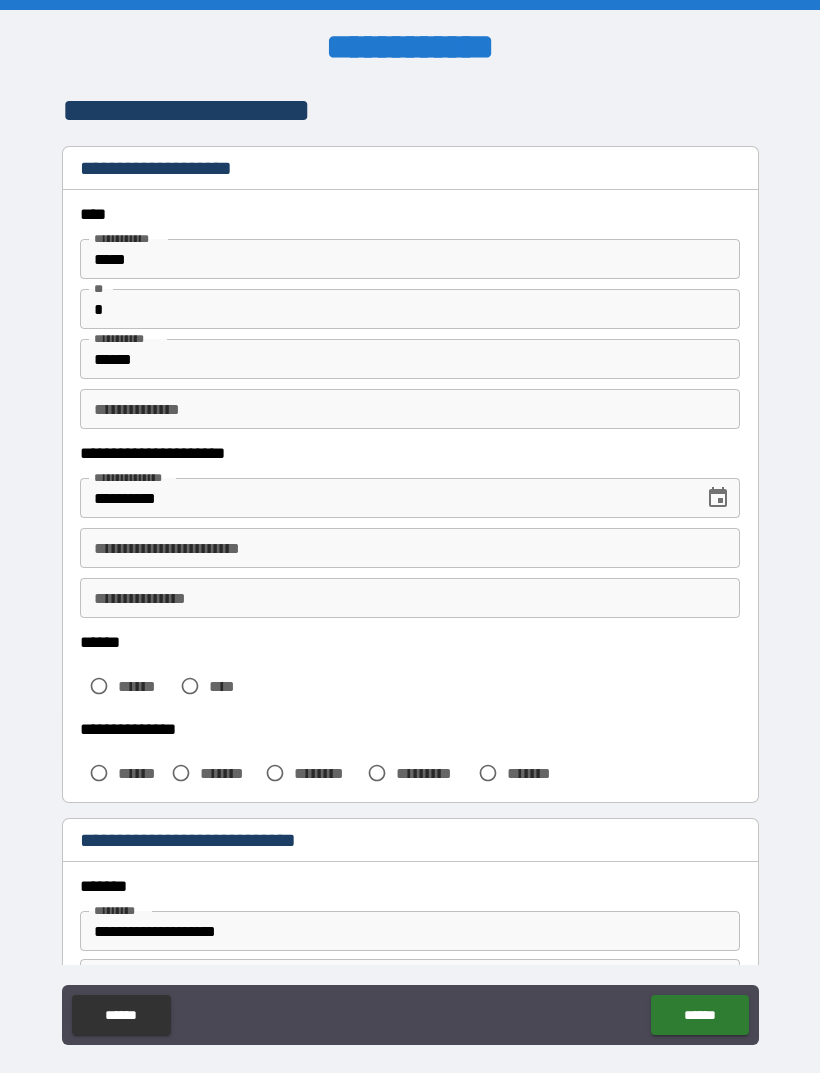 click on "**********" at bounding box center [410, 571] 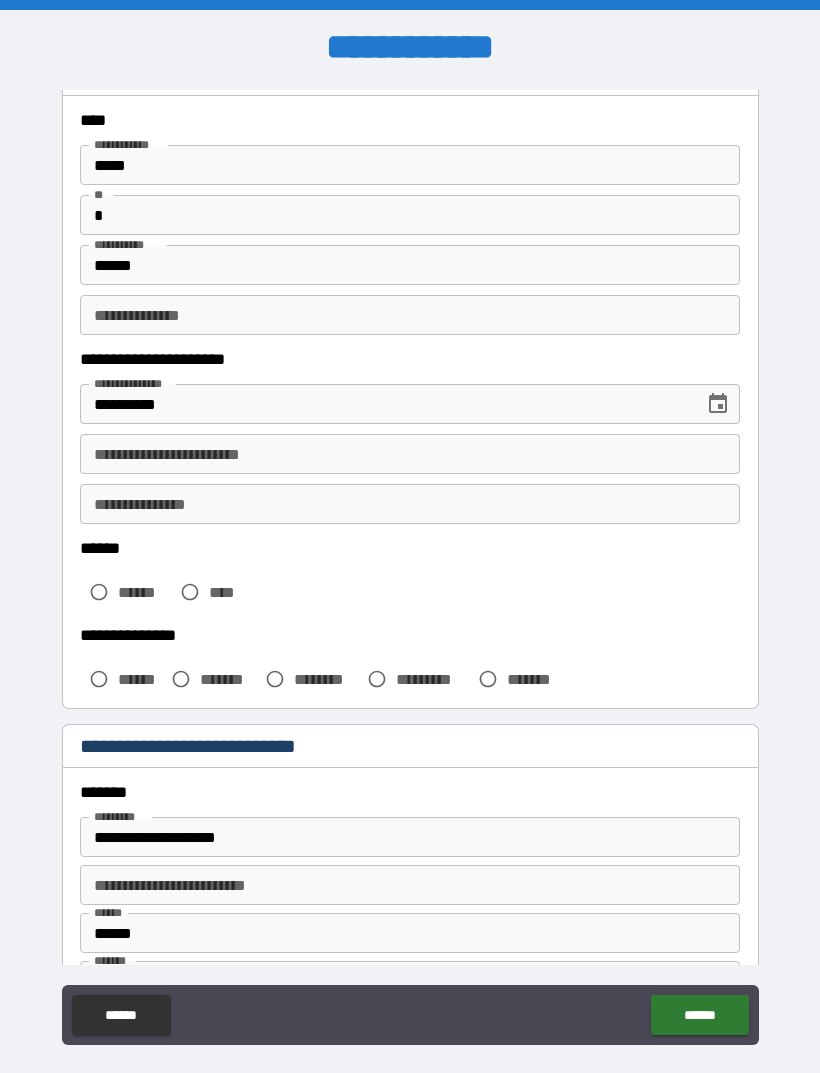 scroll, scrollTop: 92, scrollLeft: 0, axis: vertical 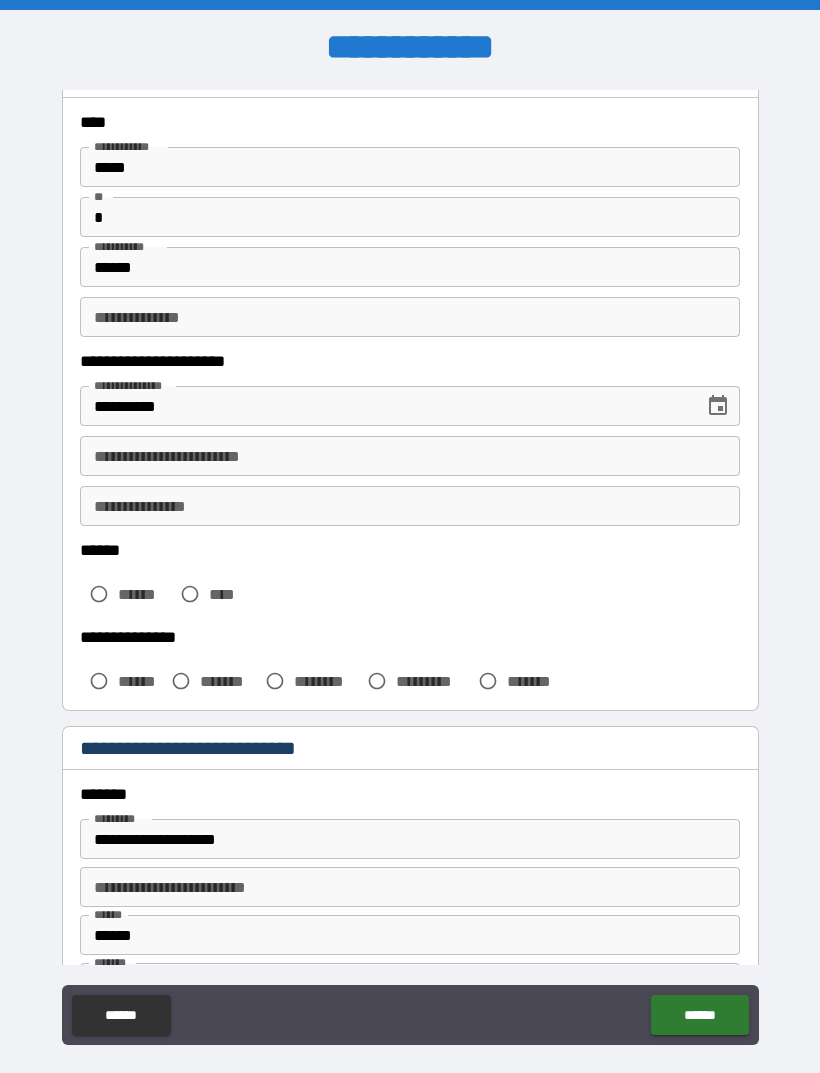 click on "**********" at bounding box center (410, 456) 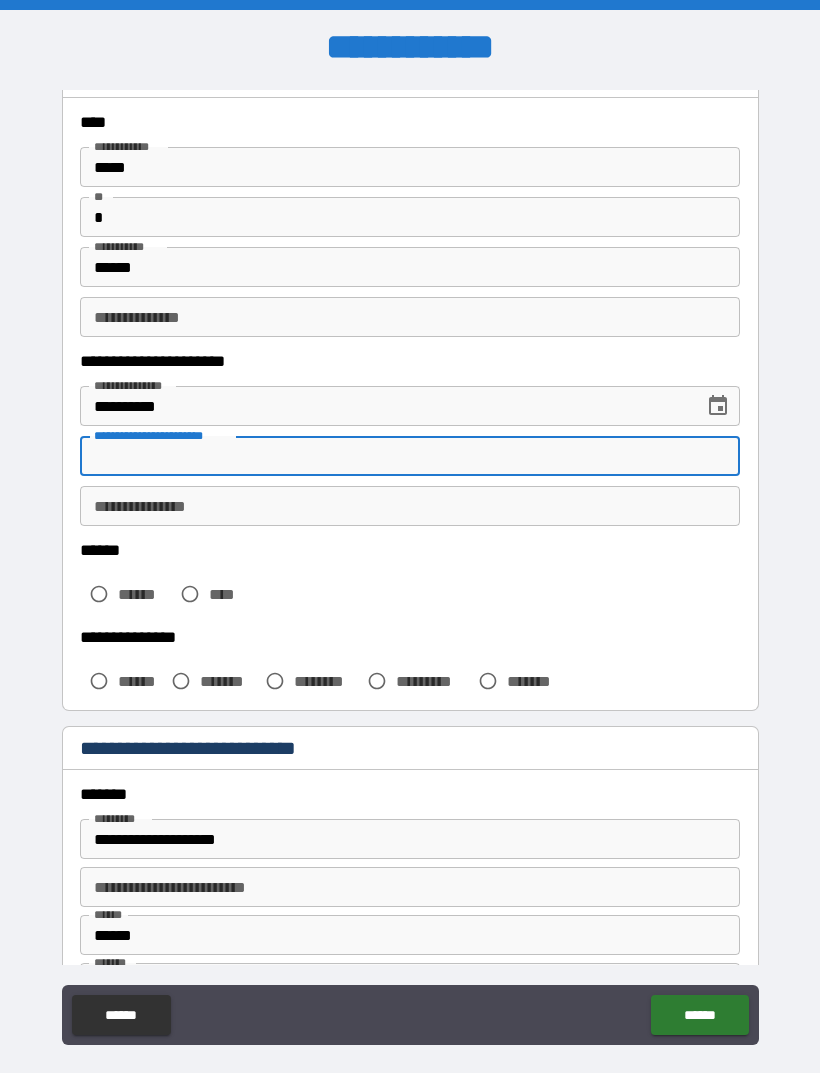 click on "**********" at bounding box center (410, 571) 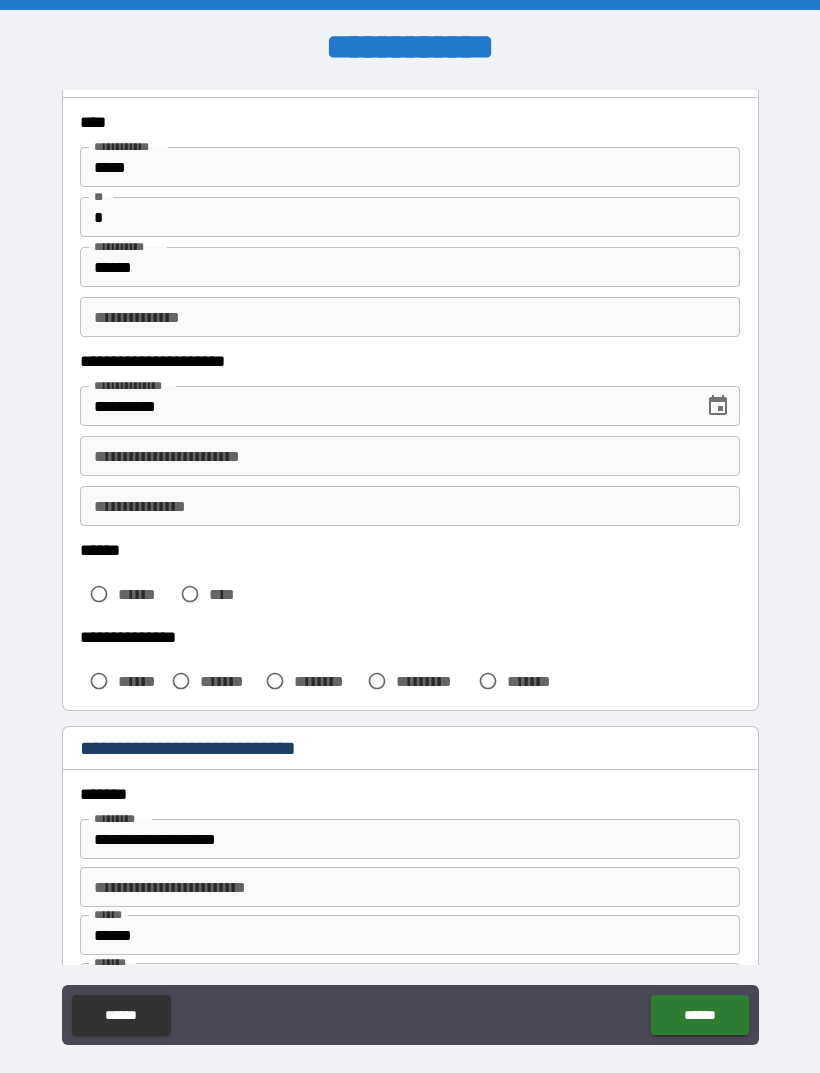 click on "**********" at bounding box center [410, 506] 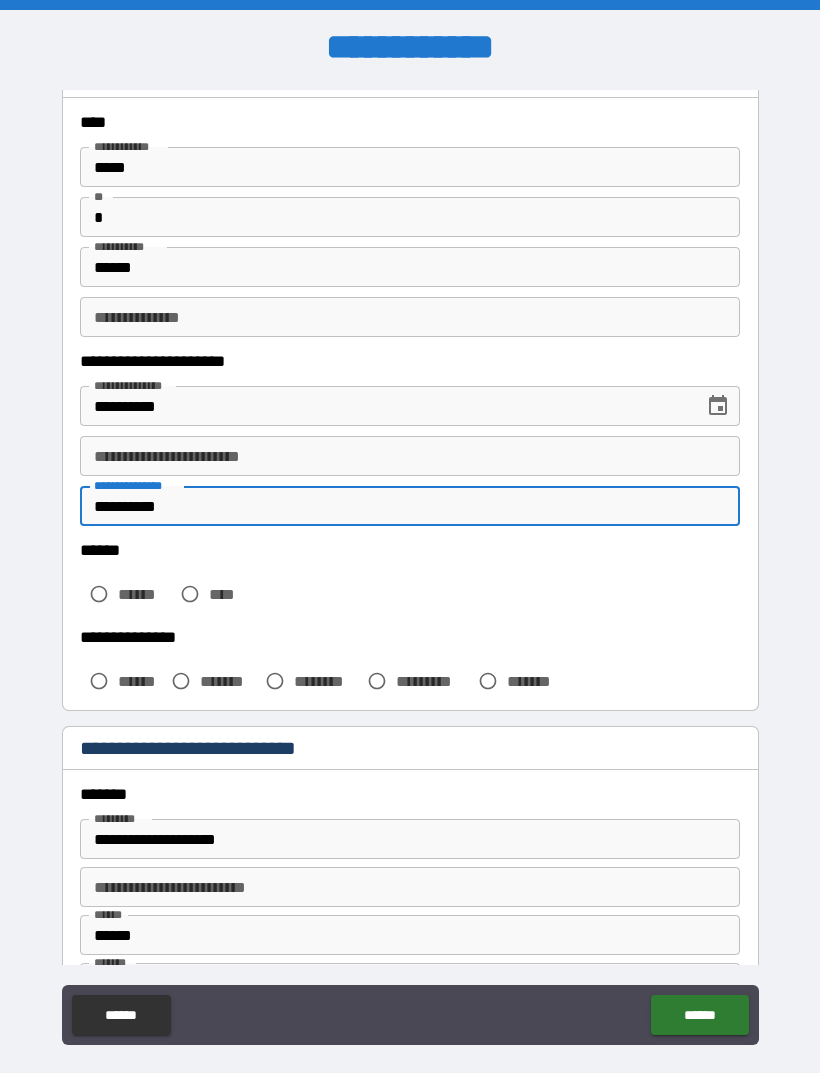 type on "**********" 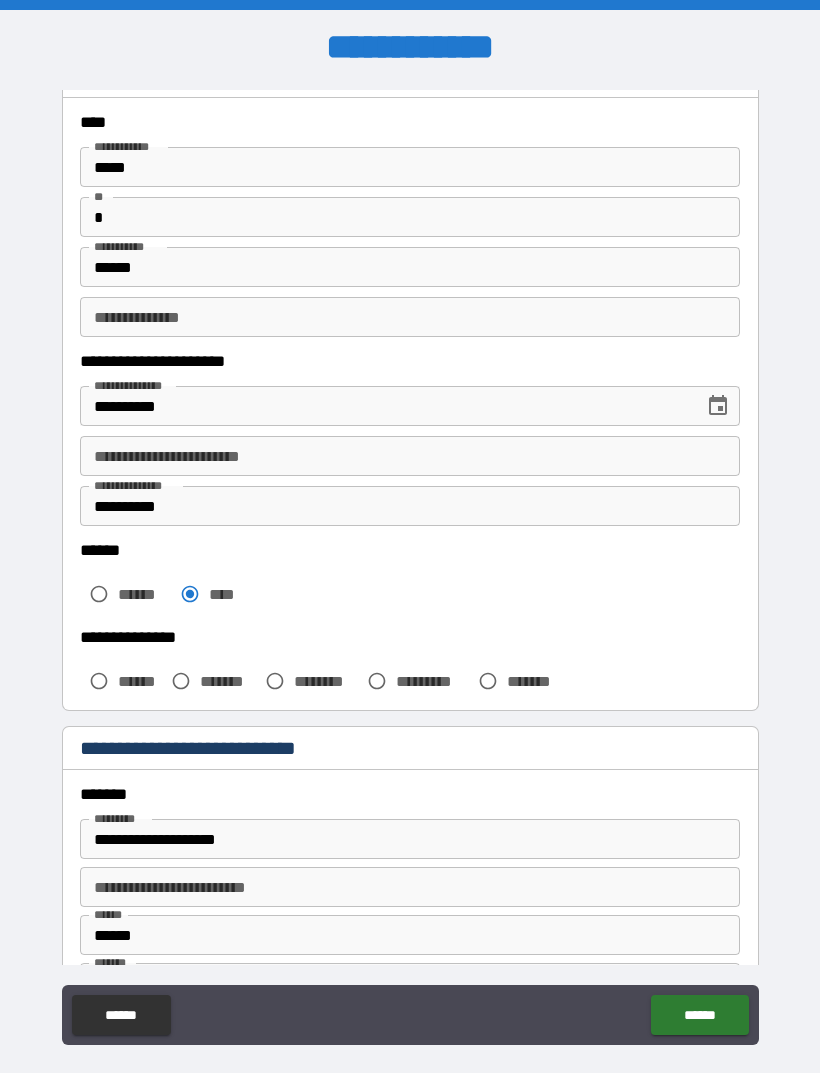 click on "******" at bounding box center [140, 681] 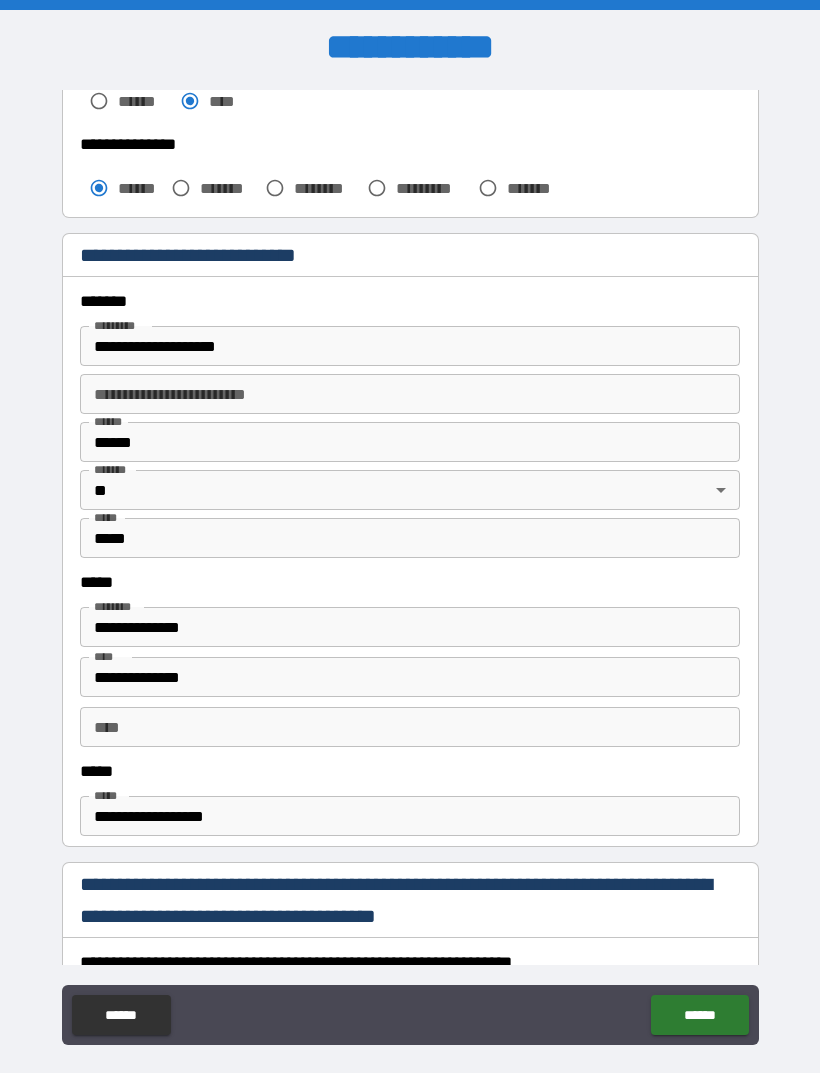 scroll, scrollTop: 609, scrollLeft: 0, axis: vertical 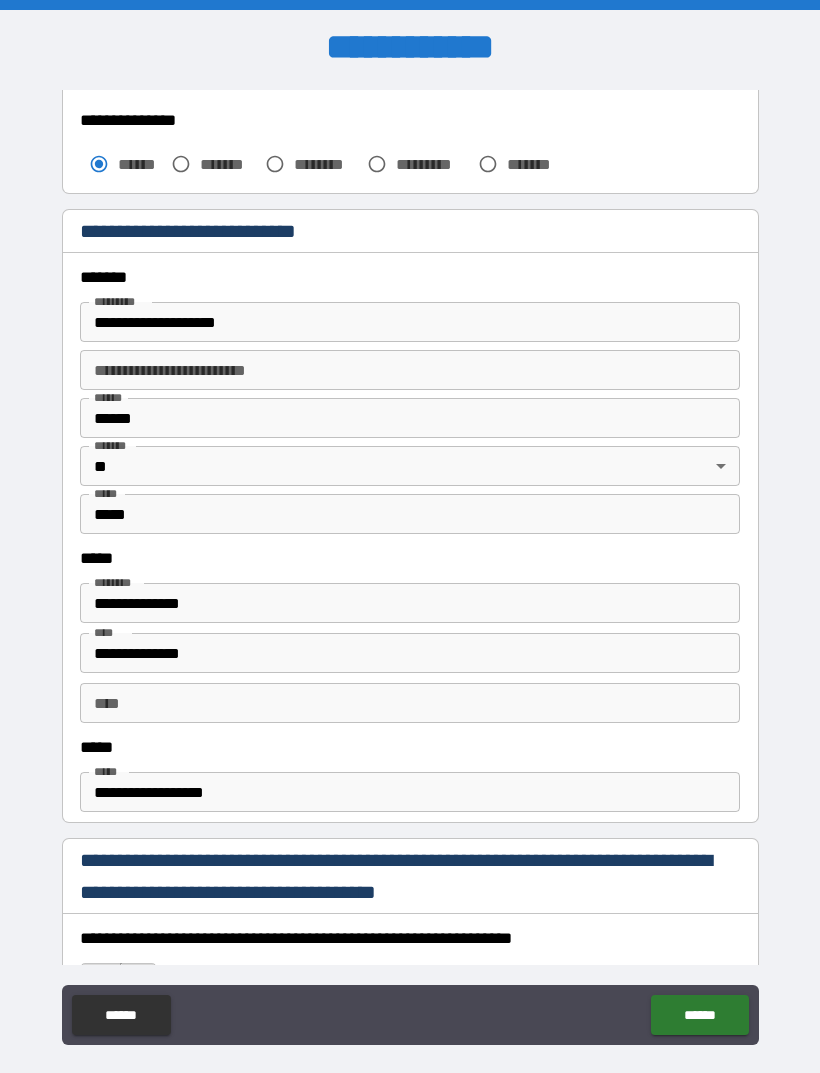 click on "**********" at bounding box center (410, 638) 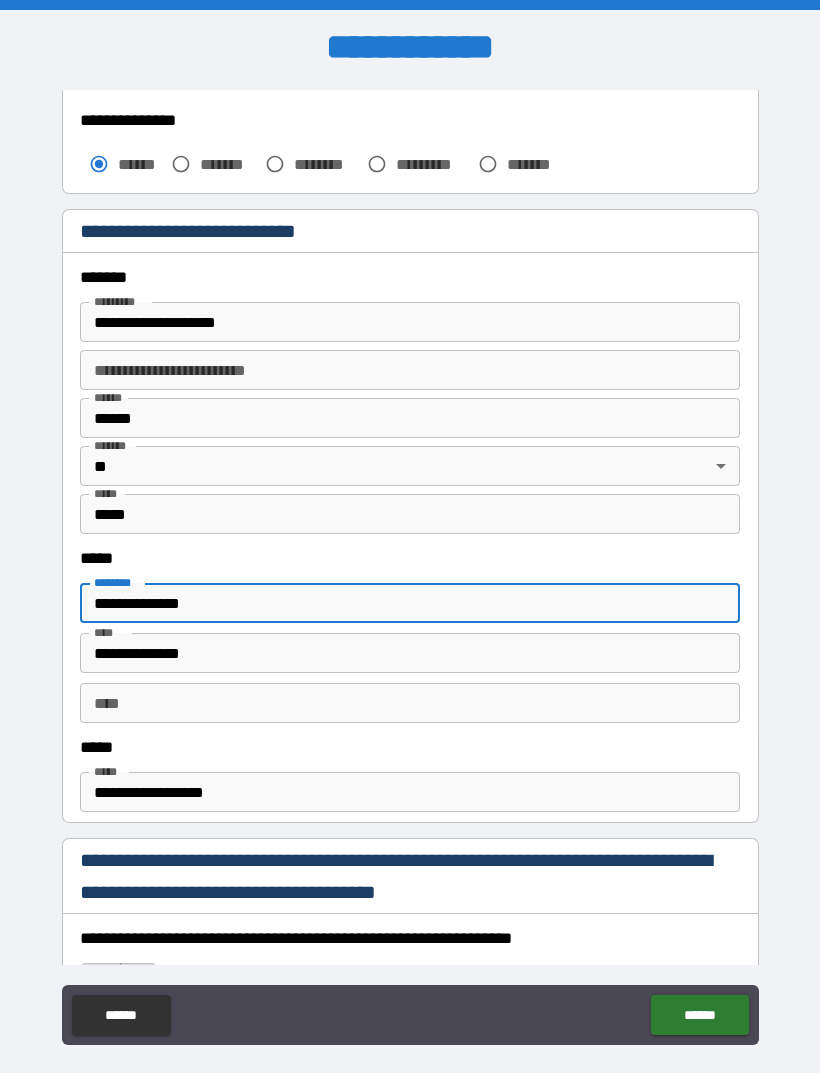 click on "**********" at bounding box center [410, 603] 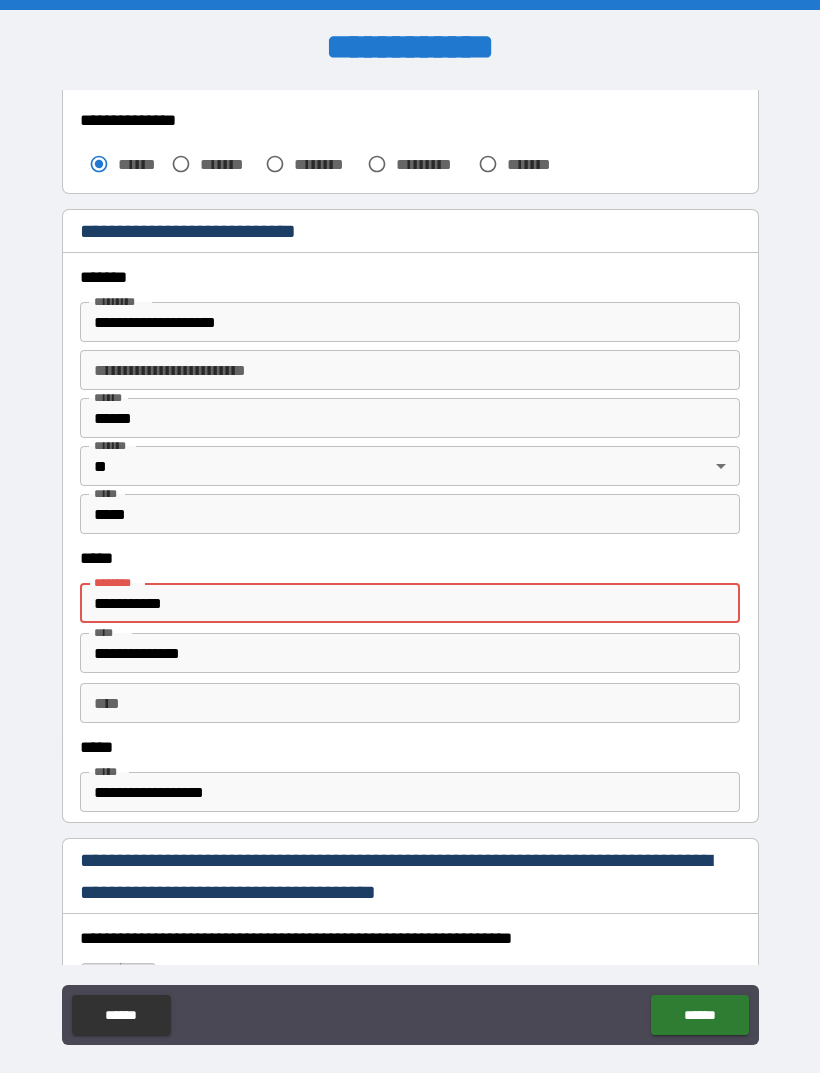 click on "**********" at bounding box center (410, 603) 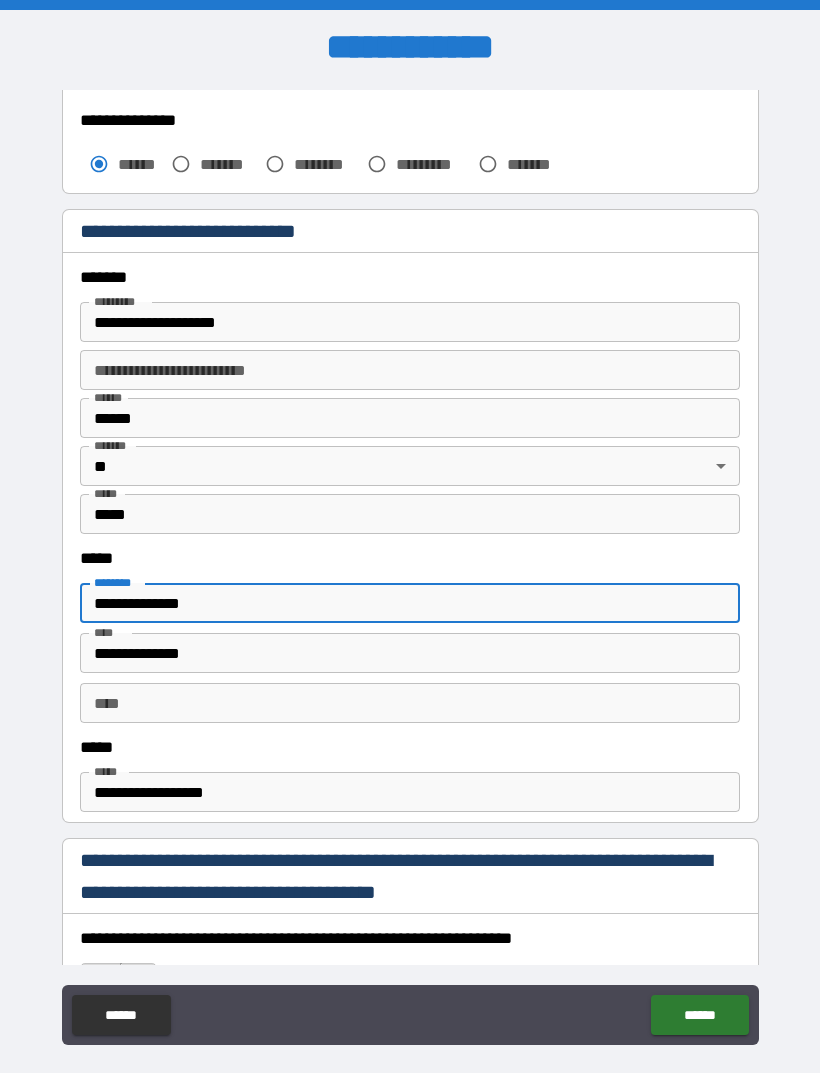 type on "**********" 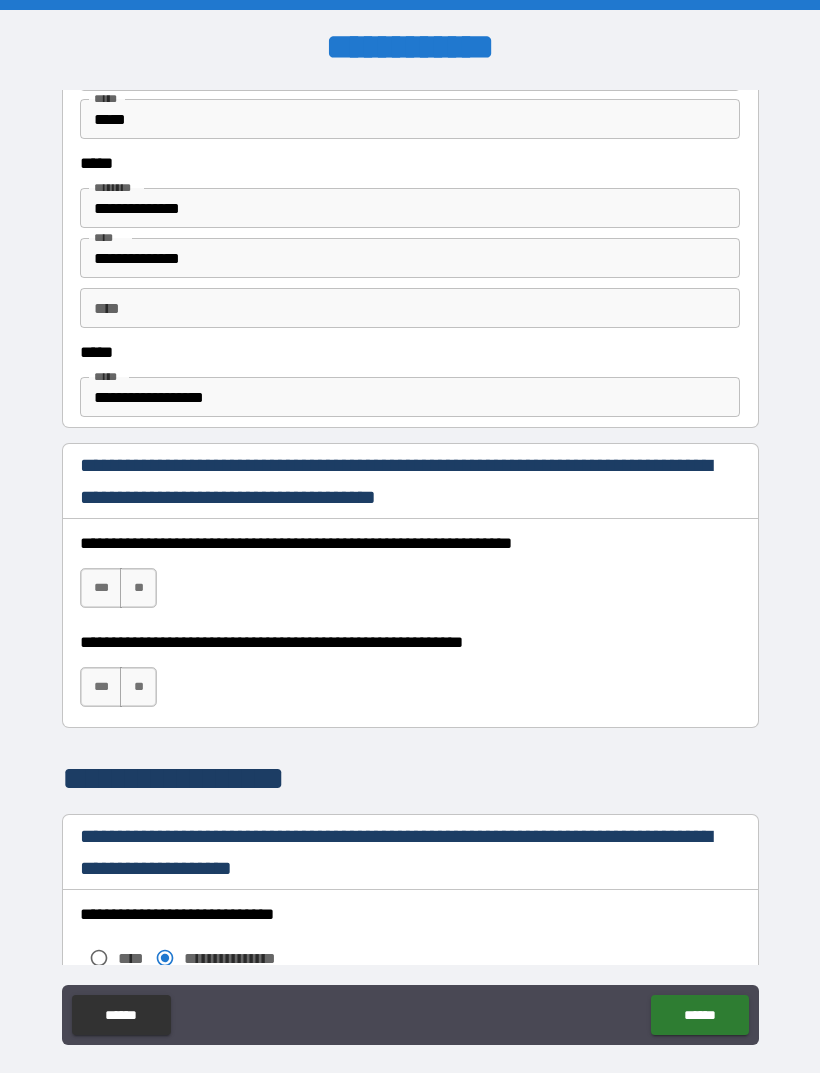 scroll, scrollTop: 1009, scrollLeft: 0, axis: vertical 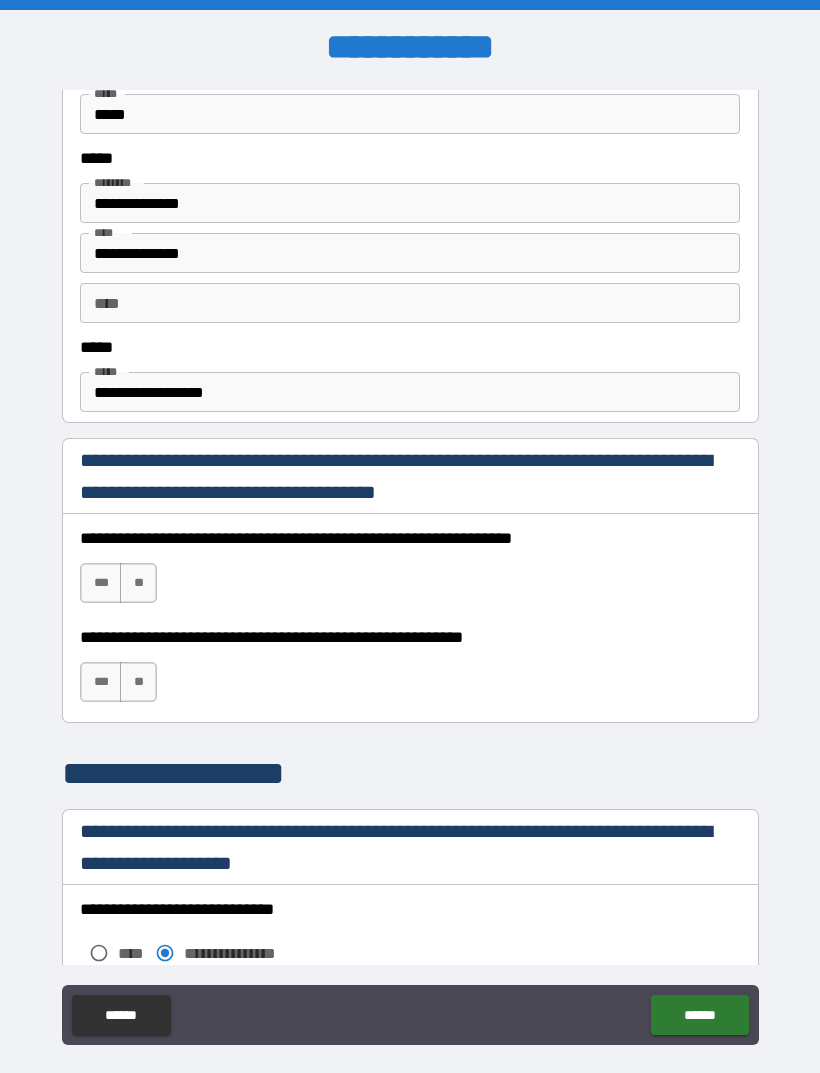 click on "***" at bounding box center (101, 583) 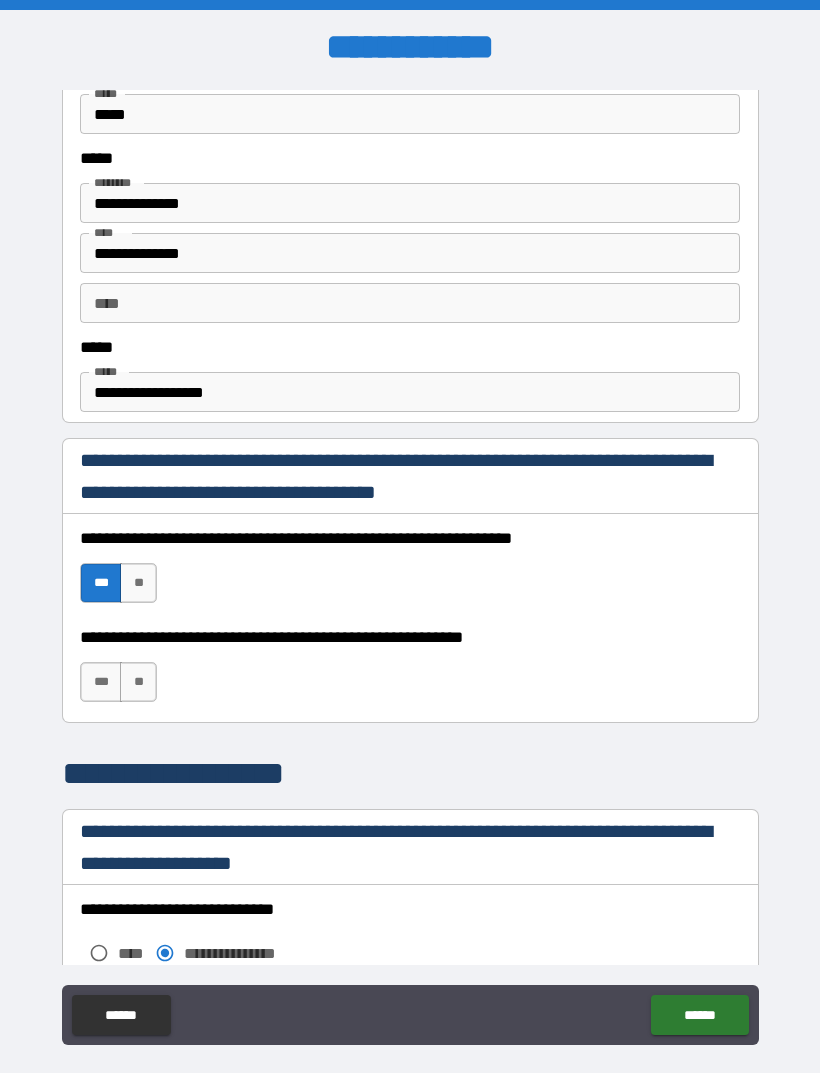 click on "***" at bounding box center (101, 682) 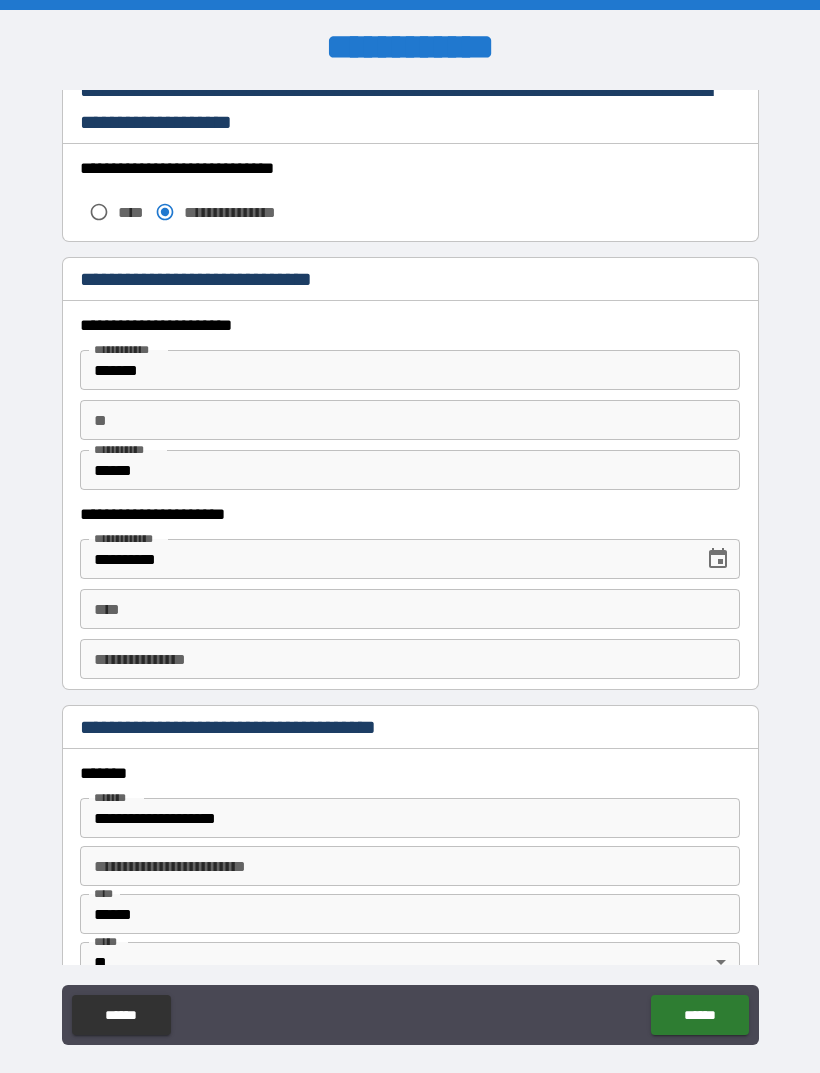 scroll, scrollTop: 1752, scrollLeft: 0, axis: vertical 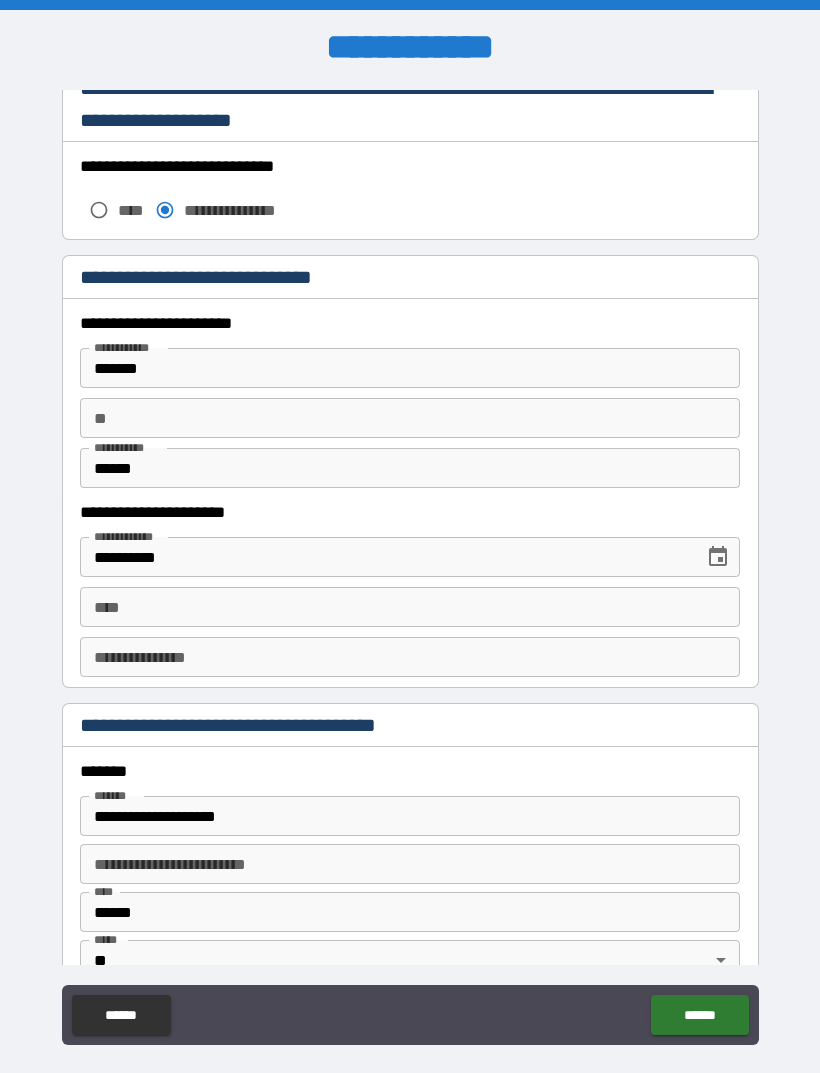 click on "**" at bounding box center (410, 418) 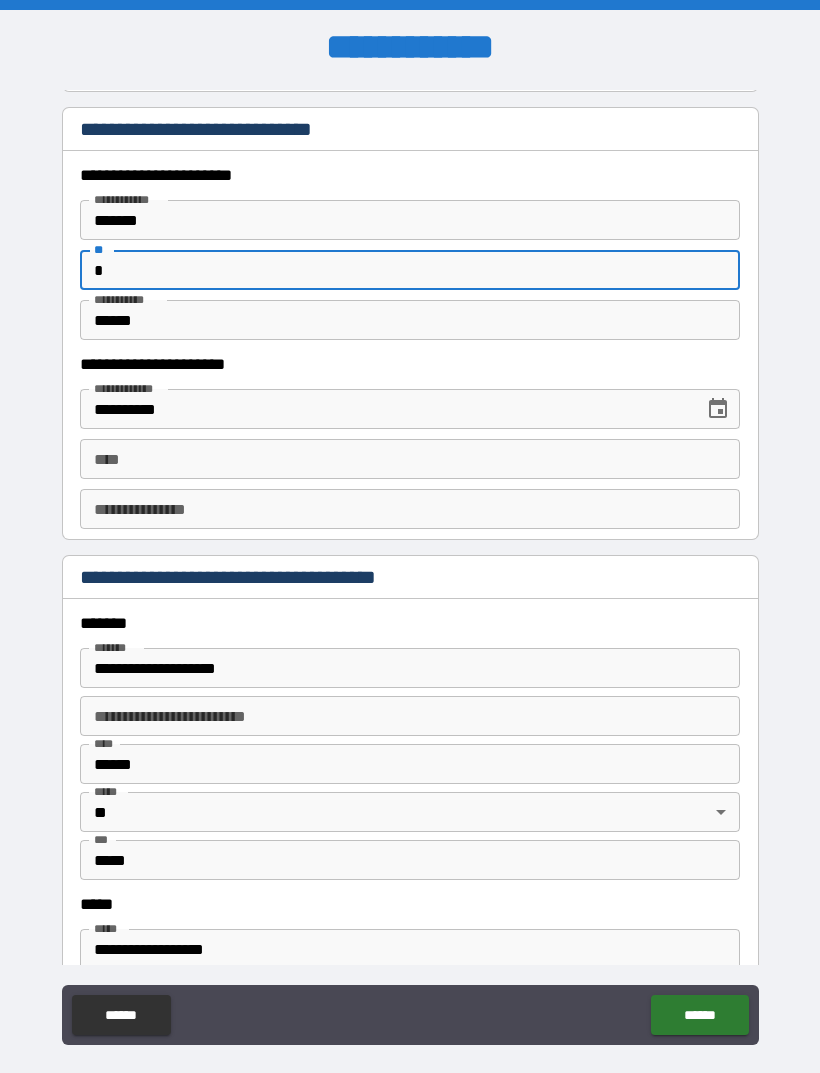 scroll, scrollTop: 1903, scrollLeft: 0, axis: vertical 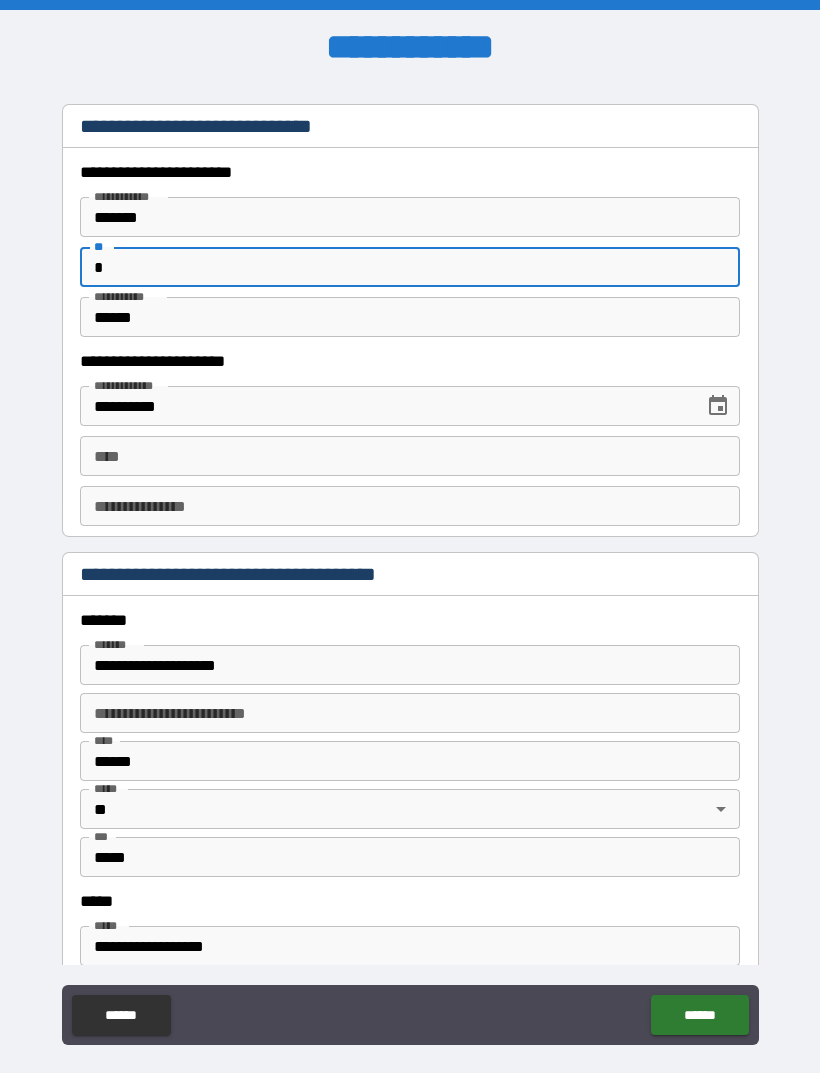 type on "*" 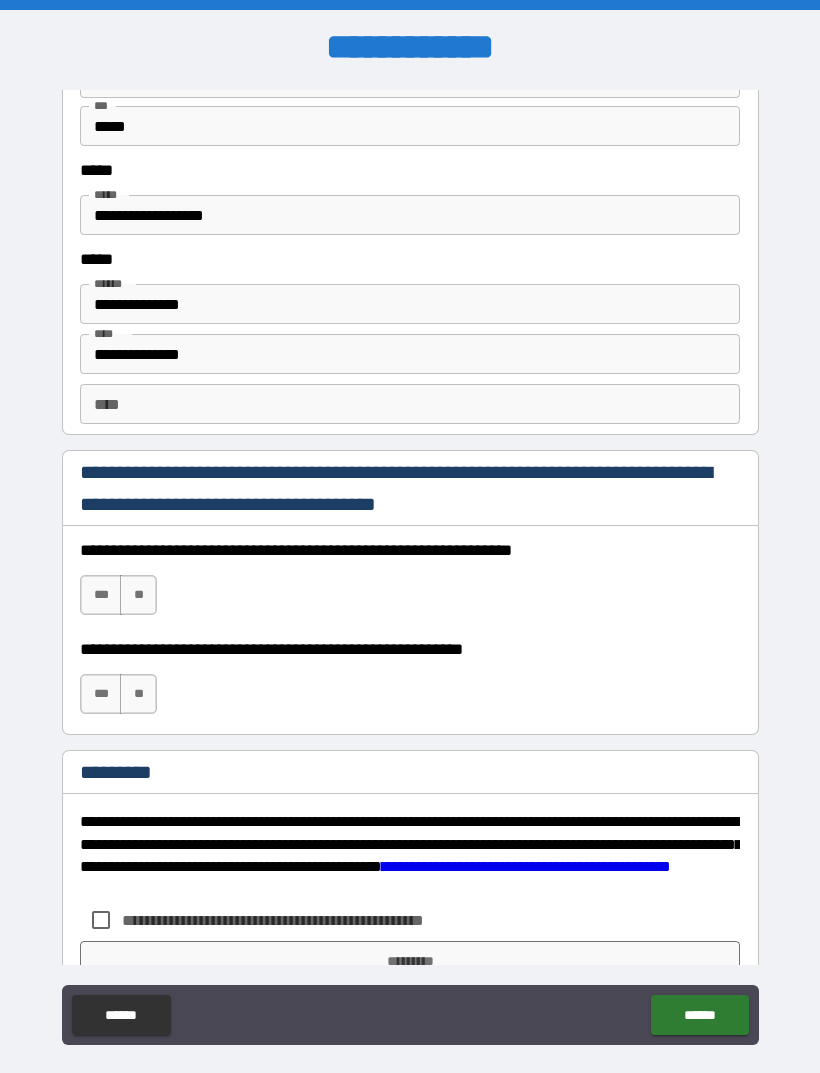scroll, scrollTop: 2639, scrollLeft: 0, axis: vertical 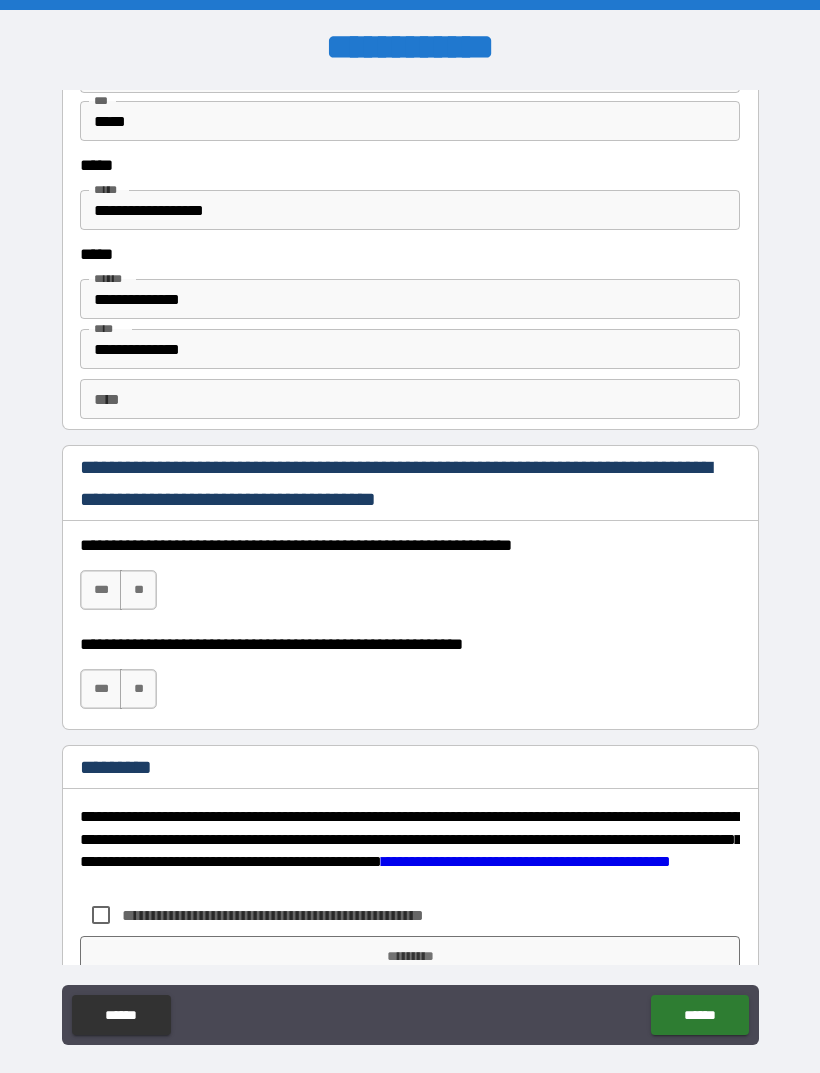 click on "***" at bounding box center [101, 590] 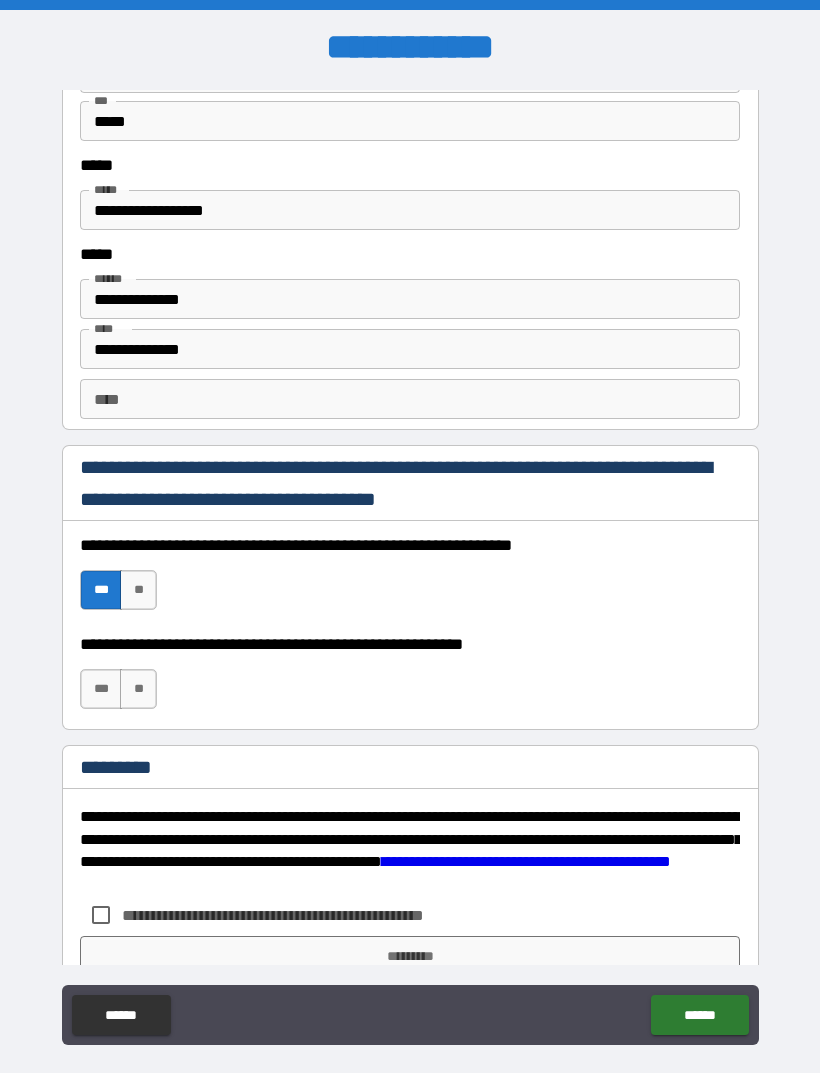 click on "***" at bounding box center (101, 689) 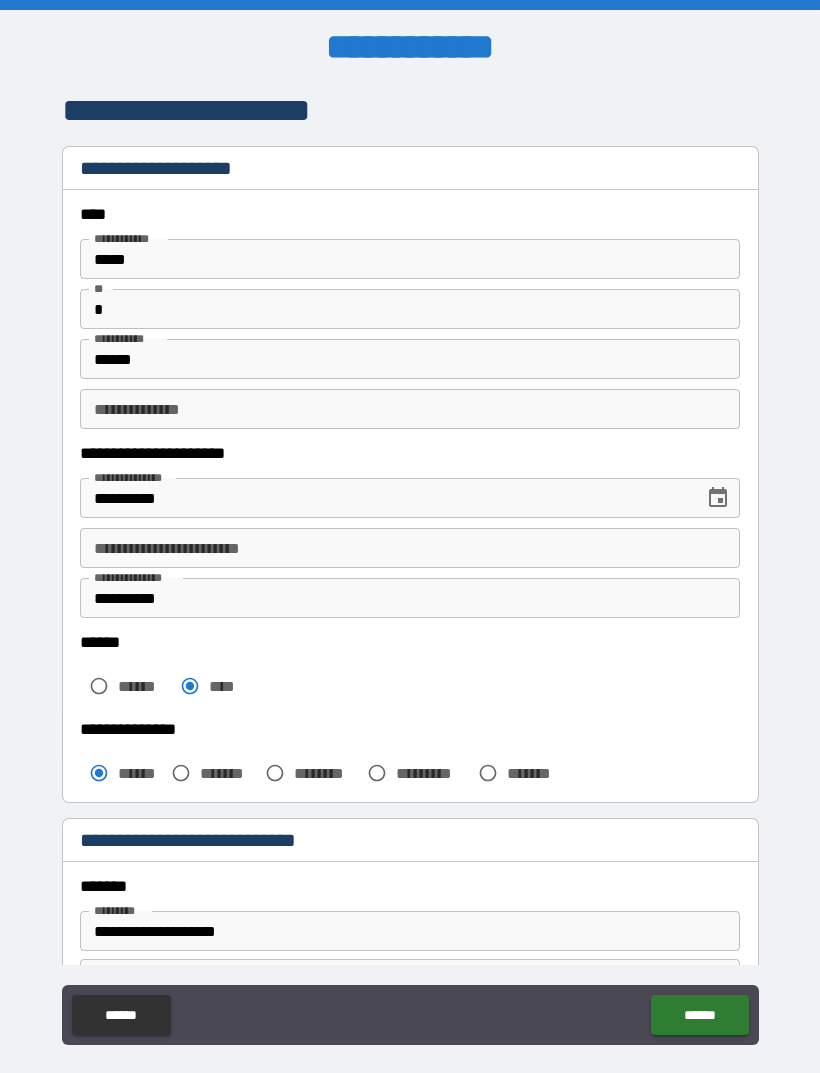 scroll, scrollTop: 0, scrollLeft: 0, axis: both 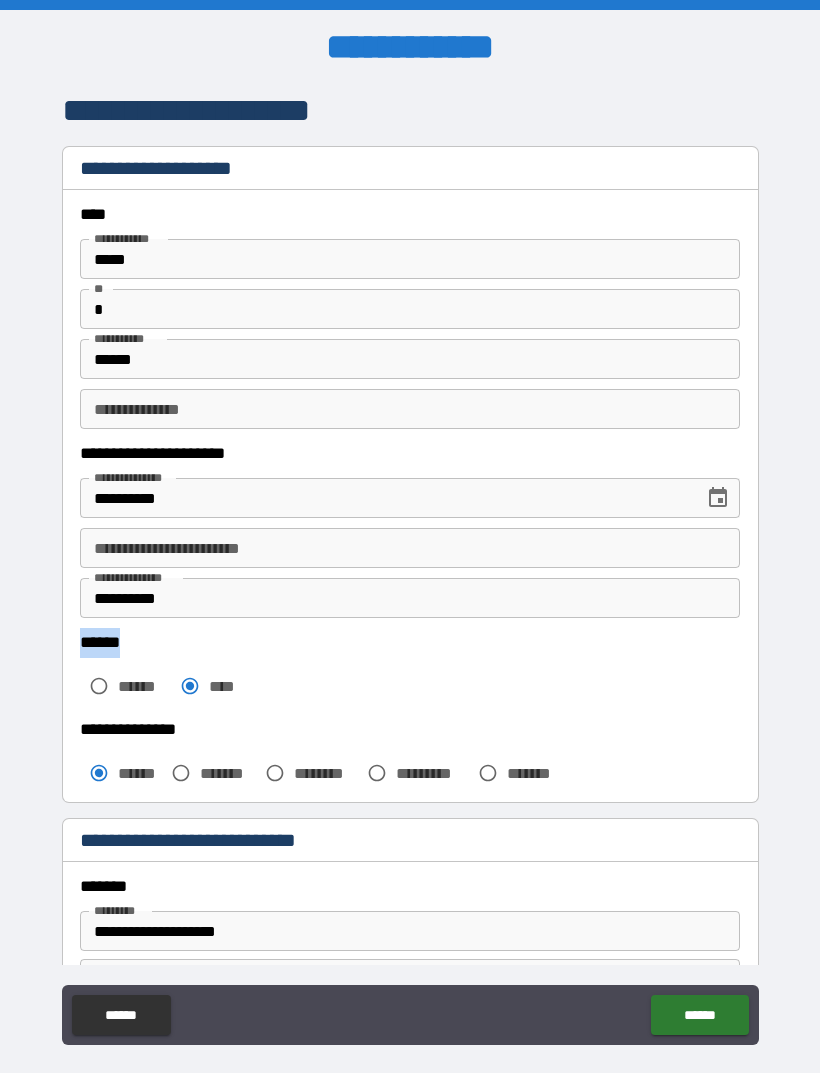 click on "**********" at bounding box center [410, 571] 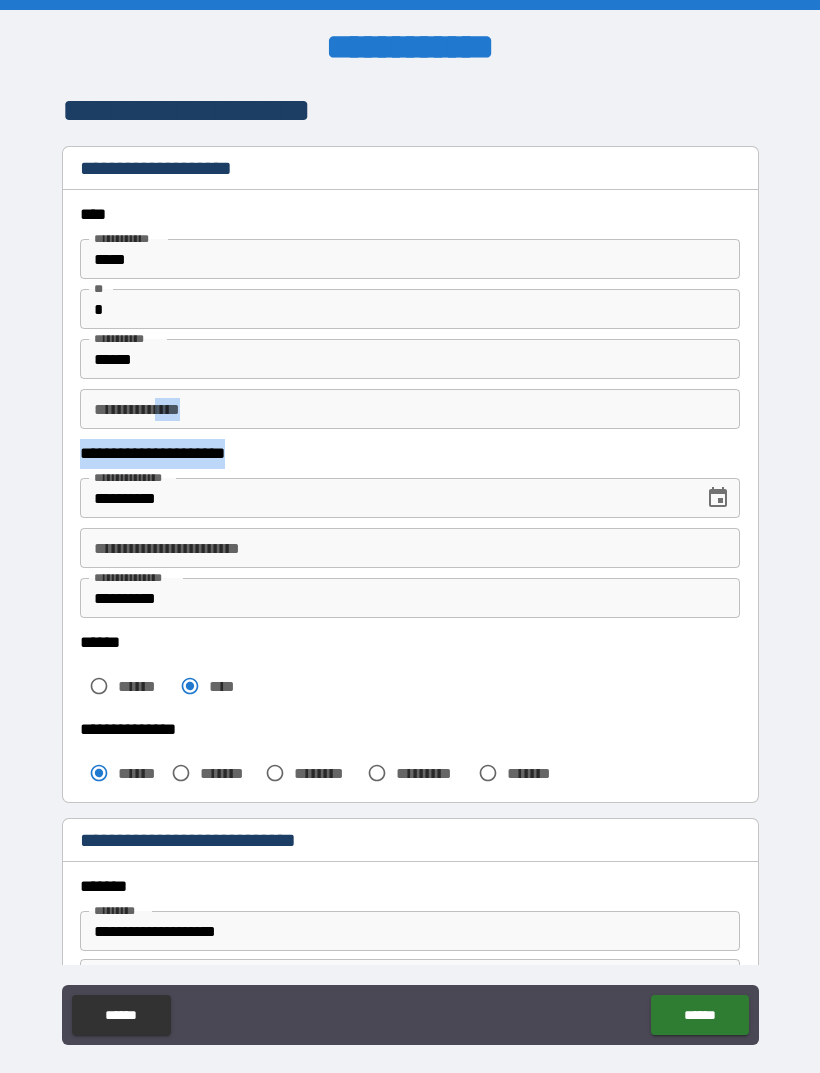 click on "**********" at bounding box center [410, 571] 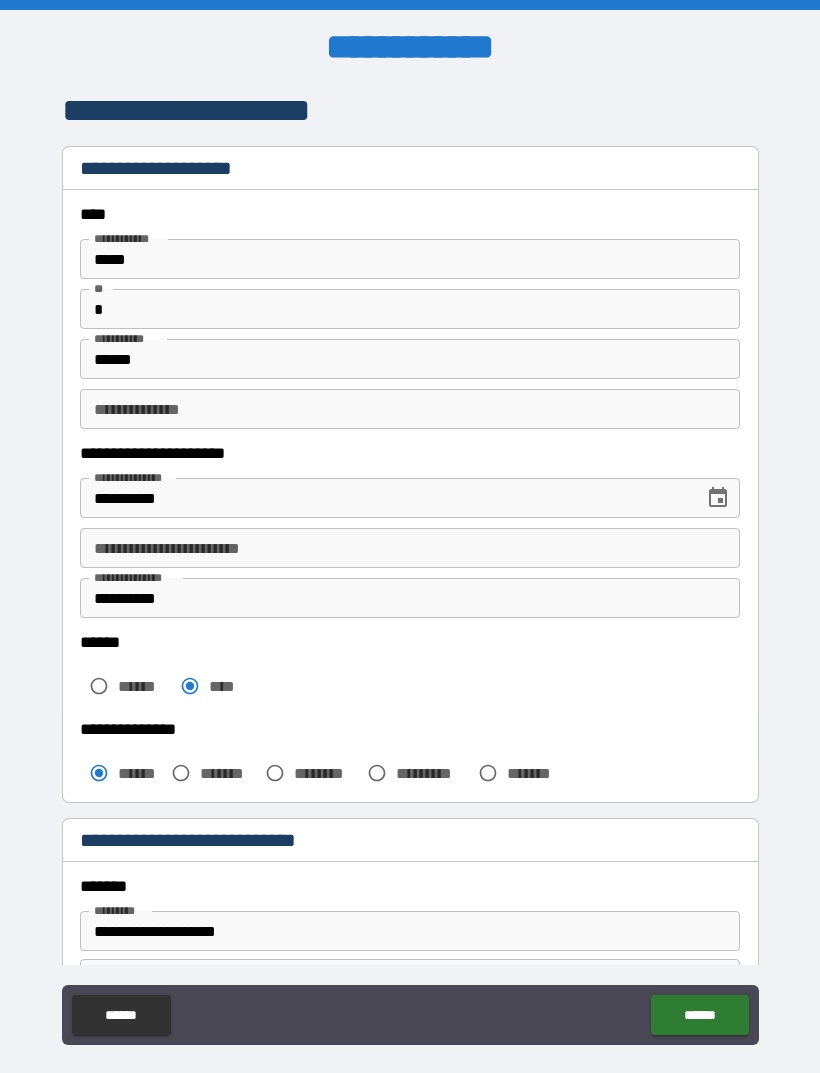 click on "**********" at bounding box center [410, 409] 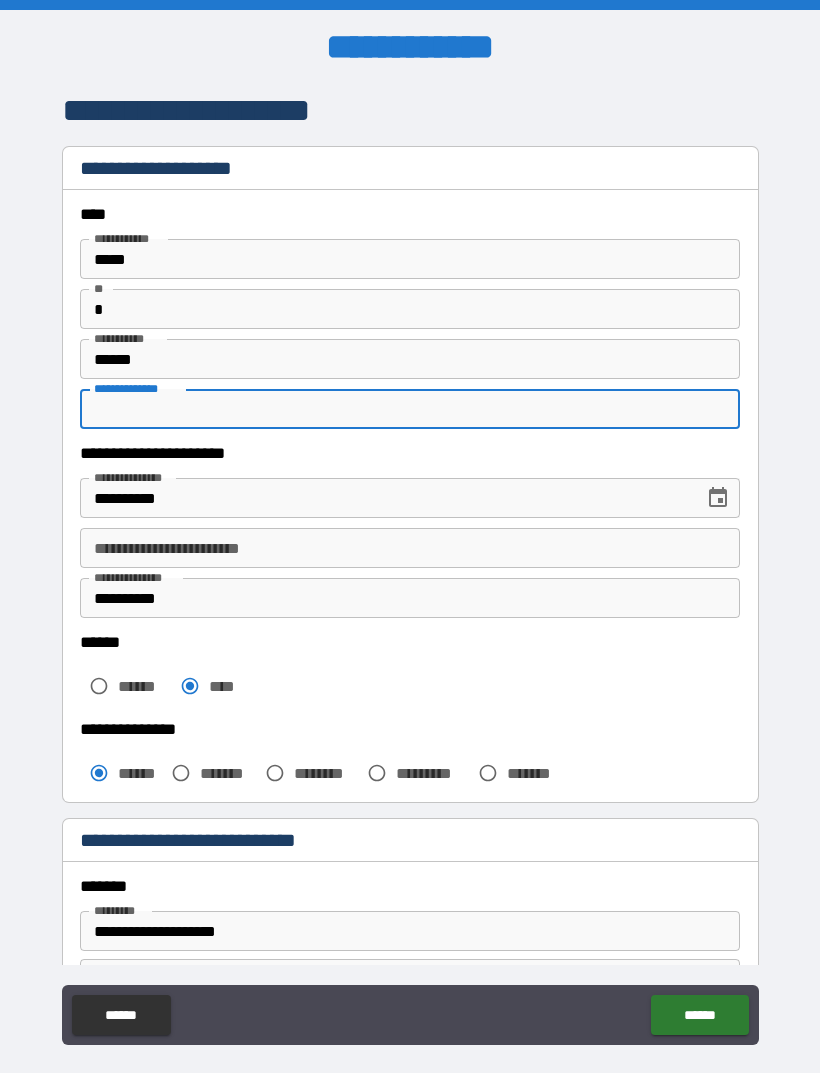 click on "**********" at bounding box center (410, 571) 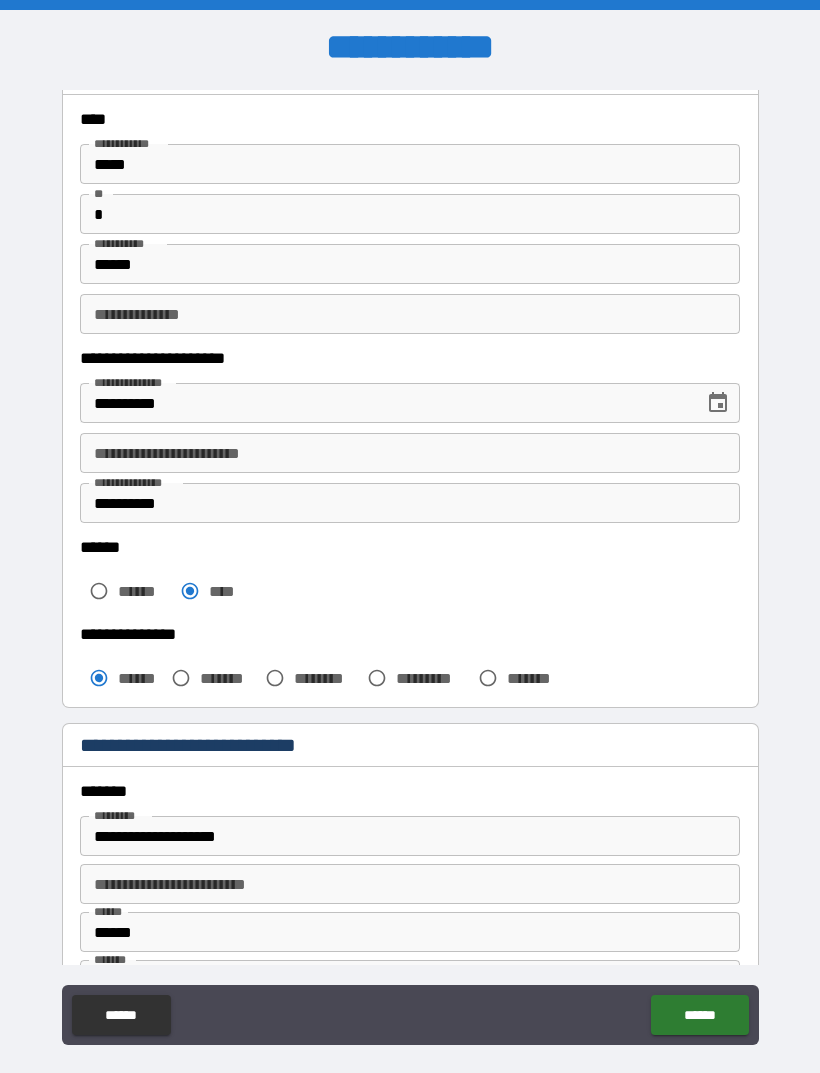 scroll, scrollTop: 117, scrollLeft: 0, axis: vertical 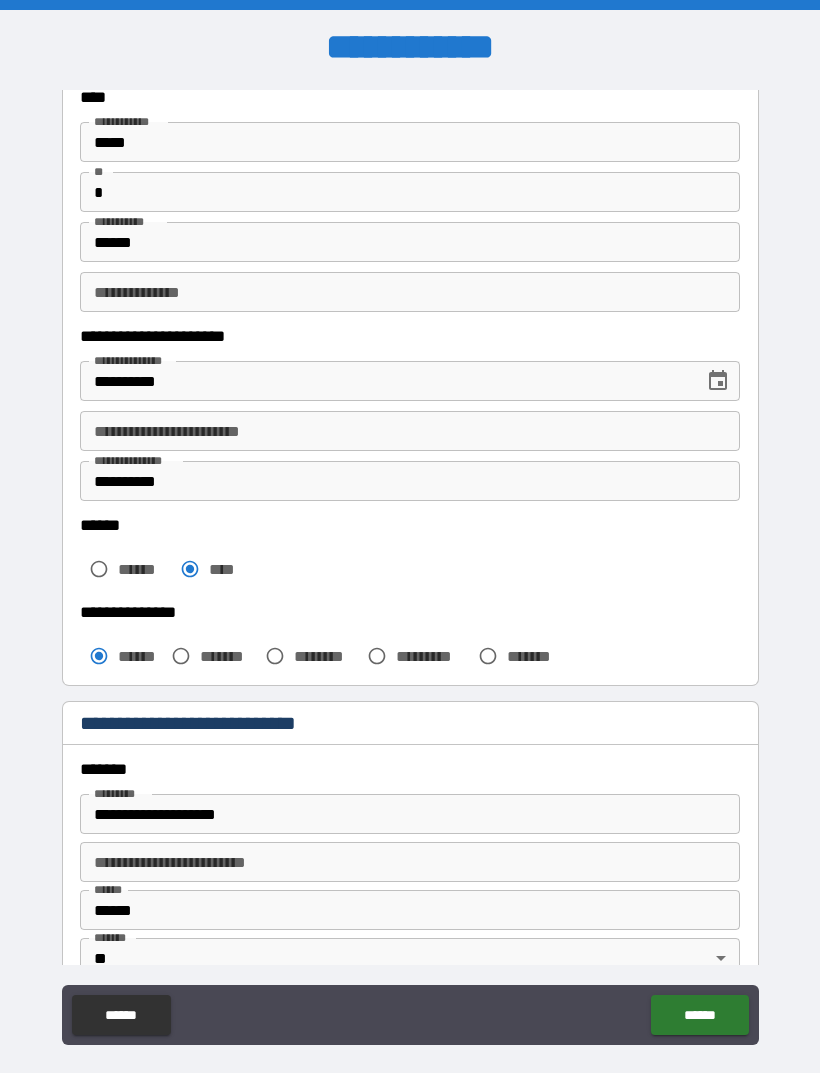 click on "**********" at bounding box center (410, 431) 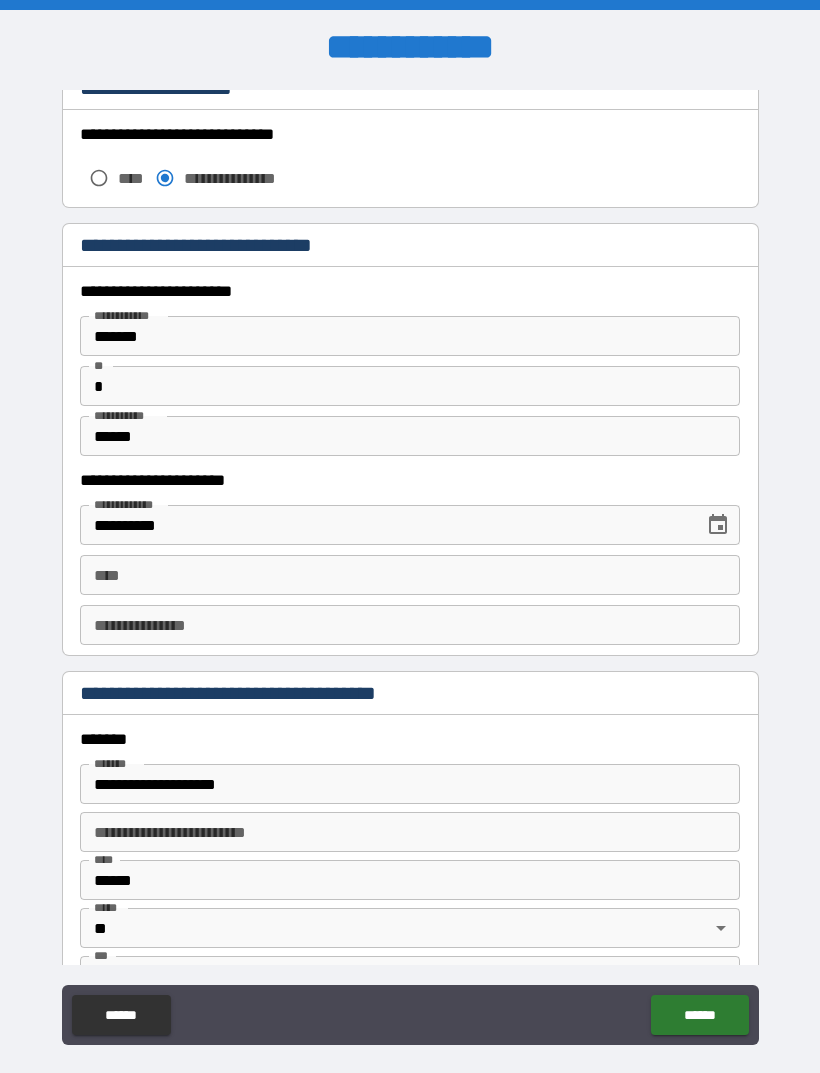 scroll, scrollTop: 1786, scrollLeft: 0, axis: vertical 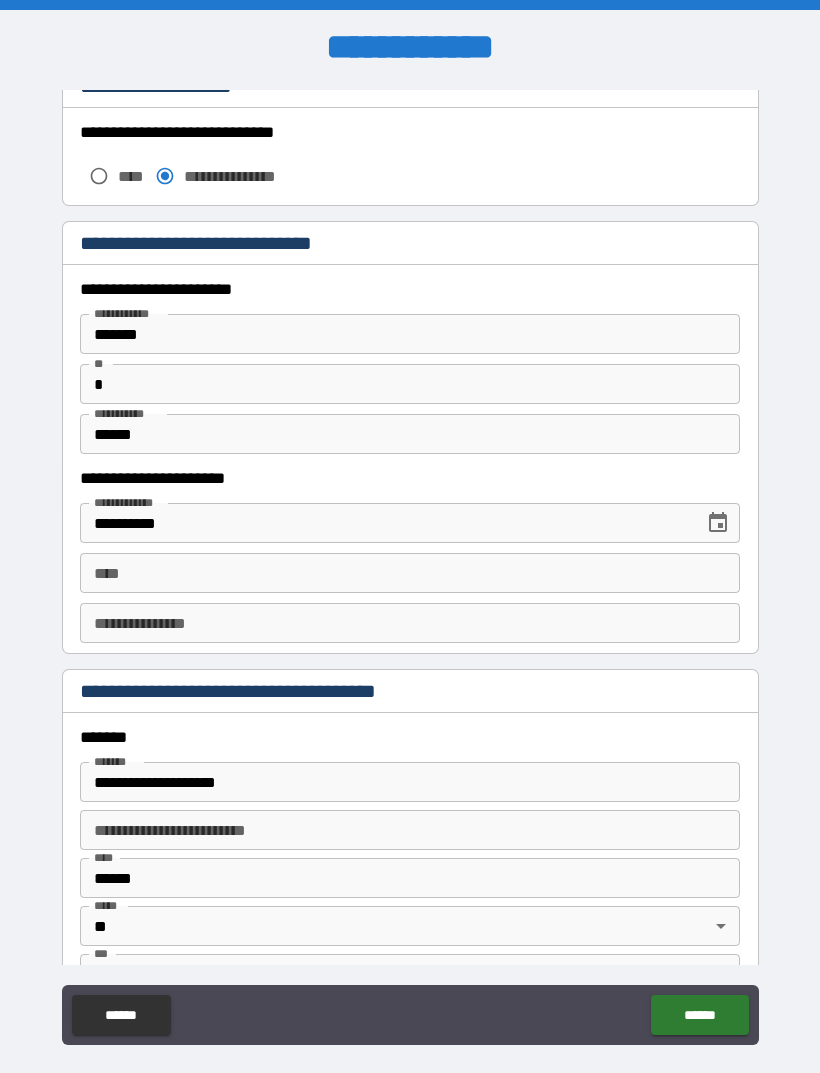 type on "**********" 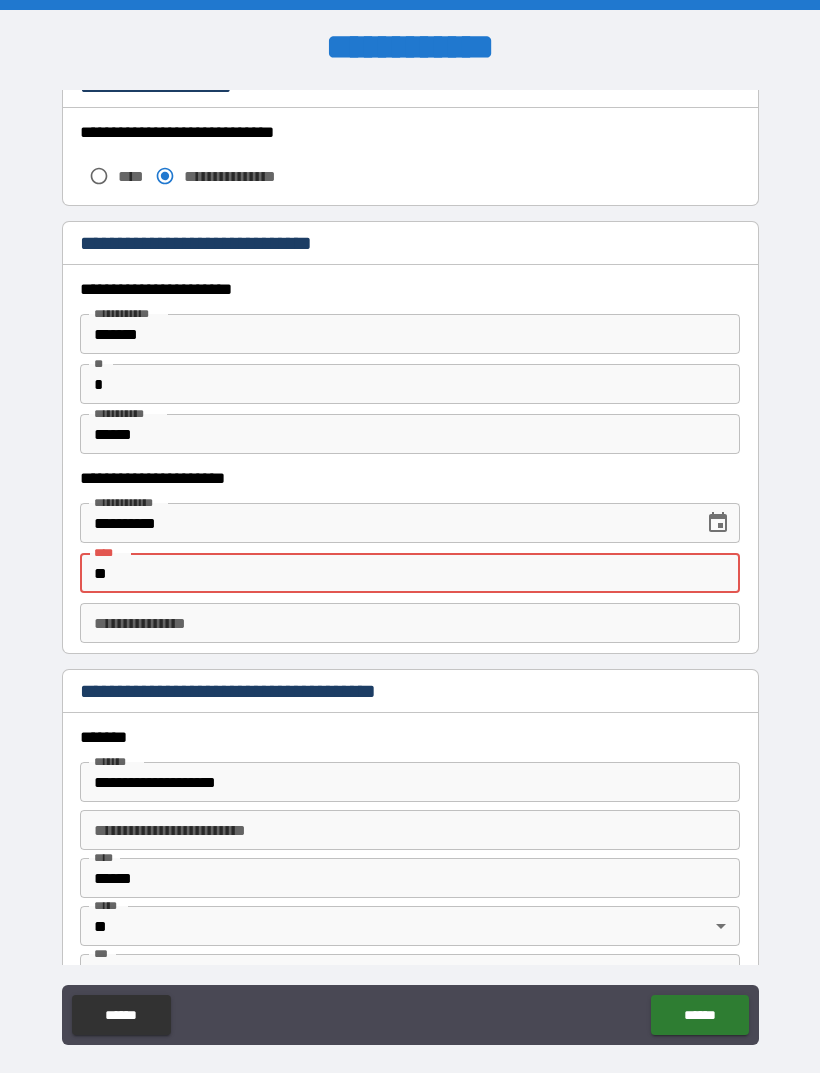 click on "**" at bounding box center (410, 573) 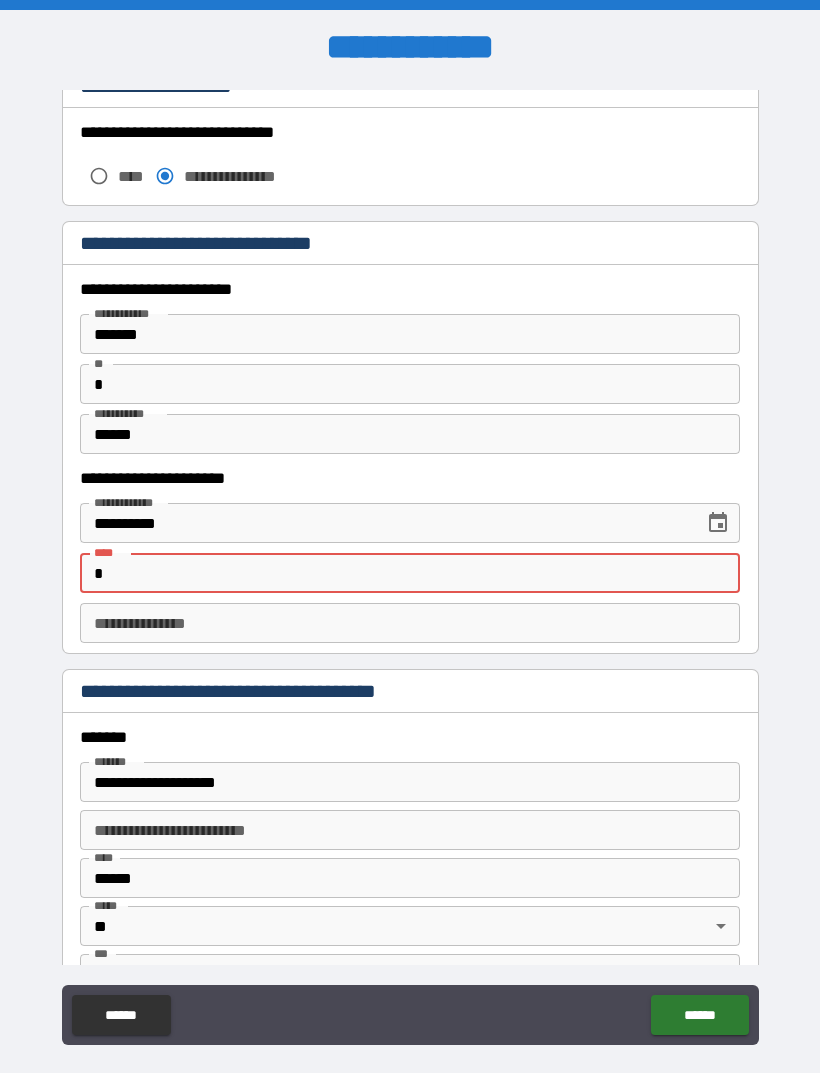 type 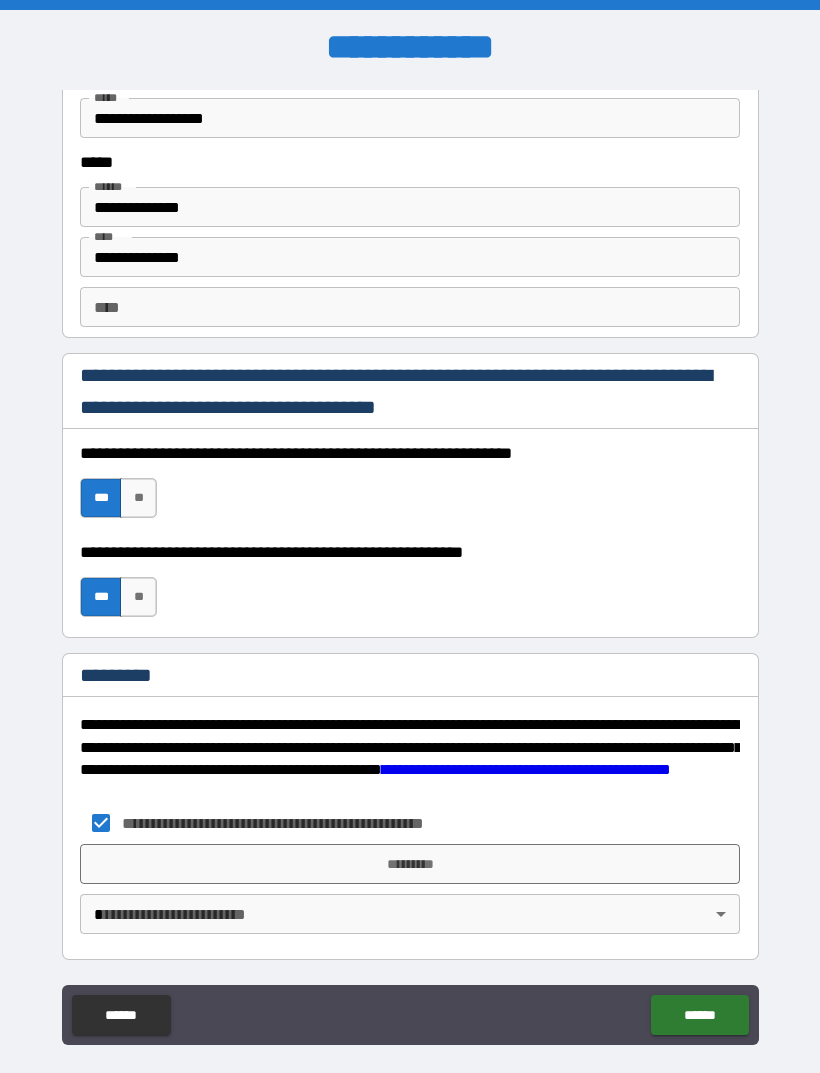 scroll, scrollTop: 2731, scrollLeft: 0, axis: vertical 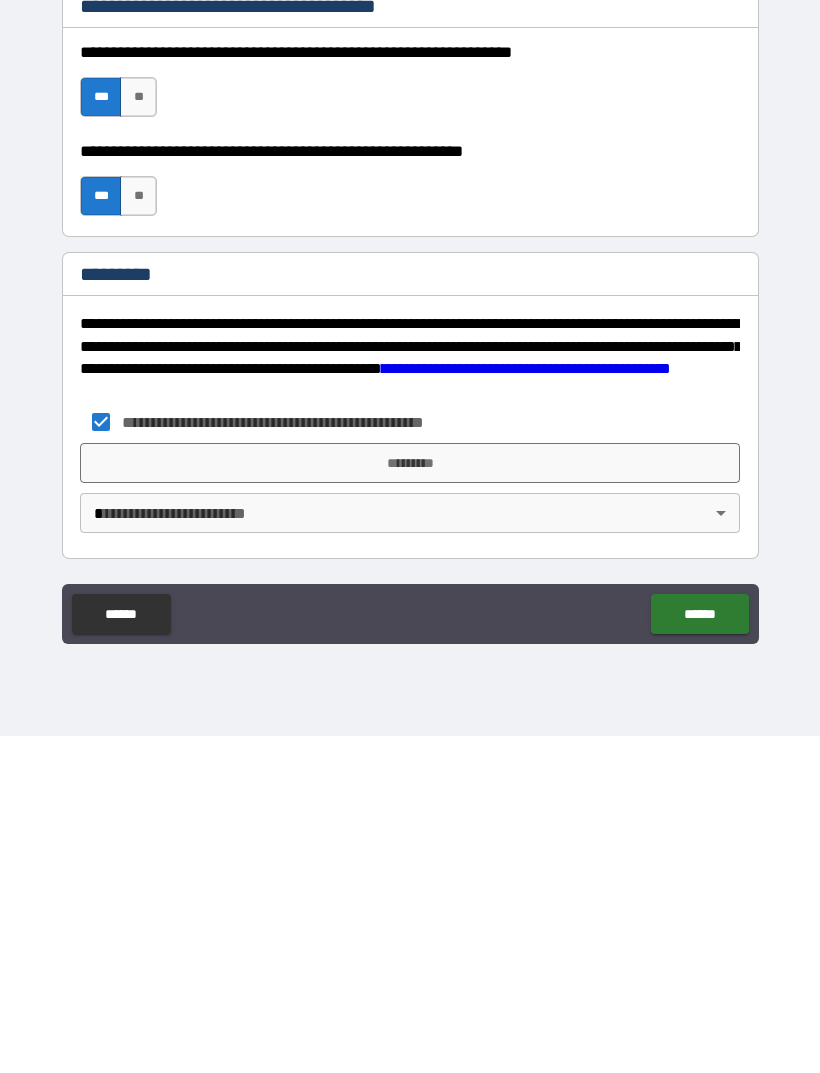 click on "*********" at bounding box center [410, 800] 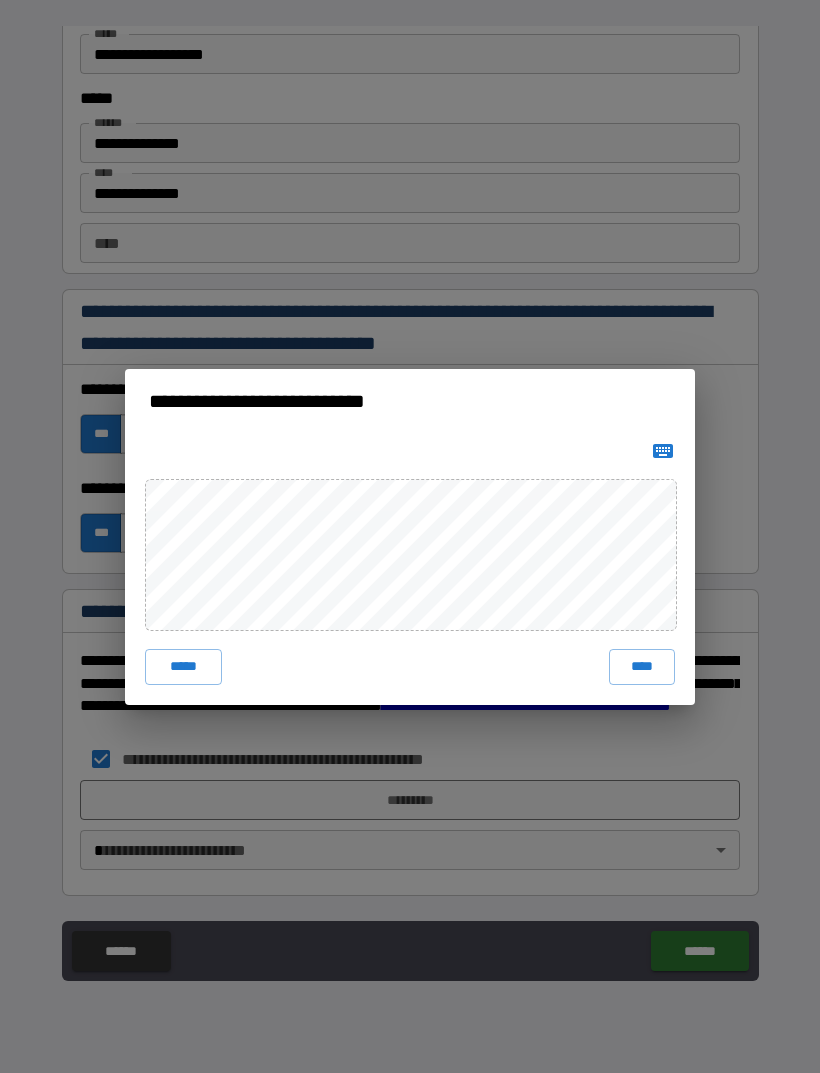 click on "****" at bounding box center [642, 667] 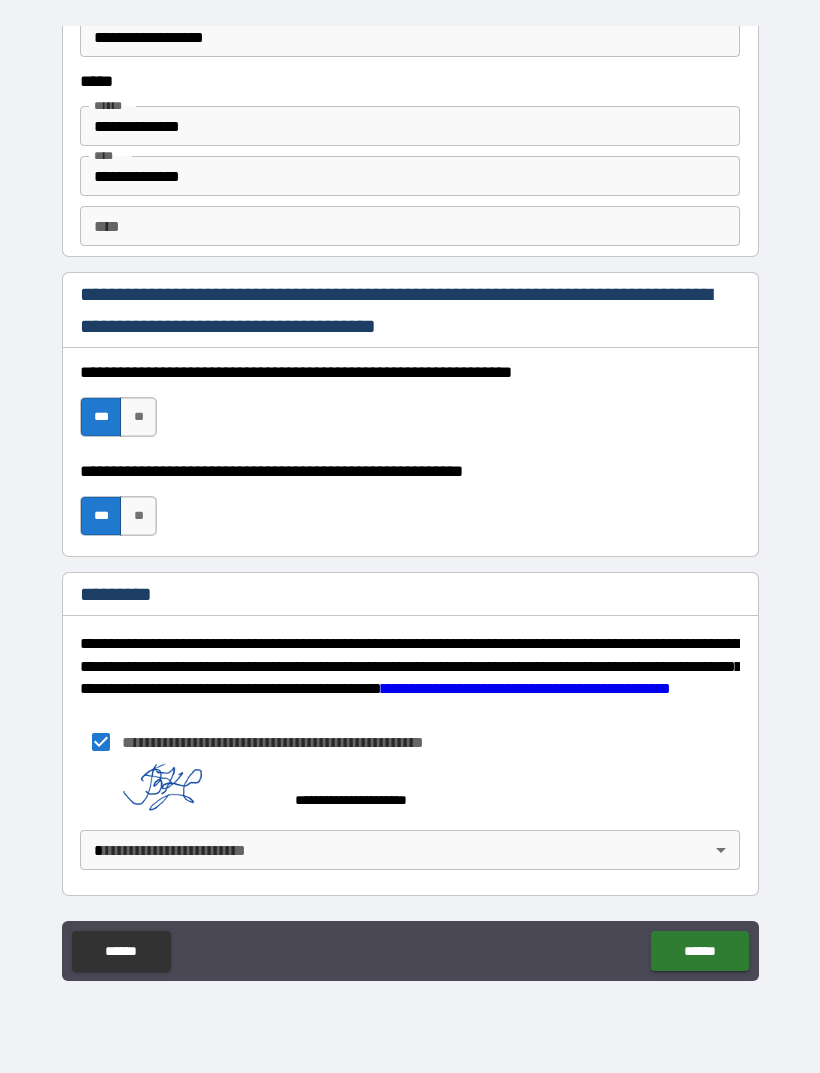 scroll, scrollTop: 2748, scrollLeft: 0, axis: vertical 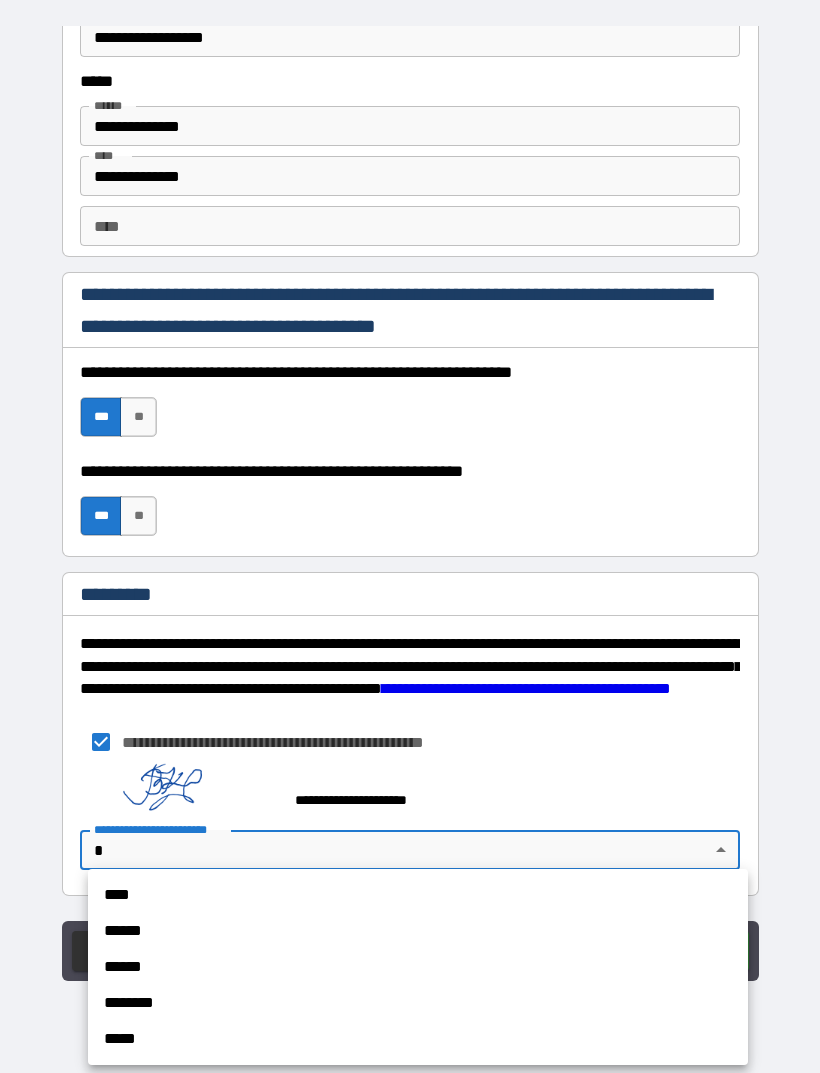 click on "********" at bounding box center [418, 1003] 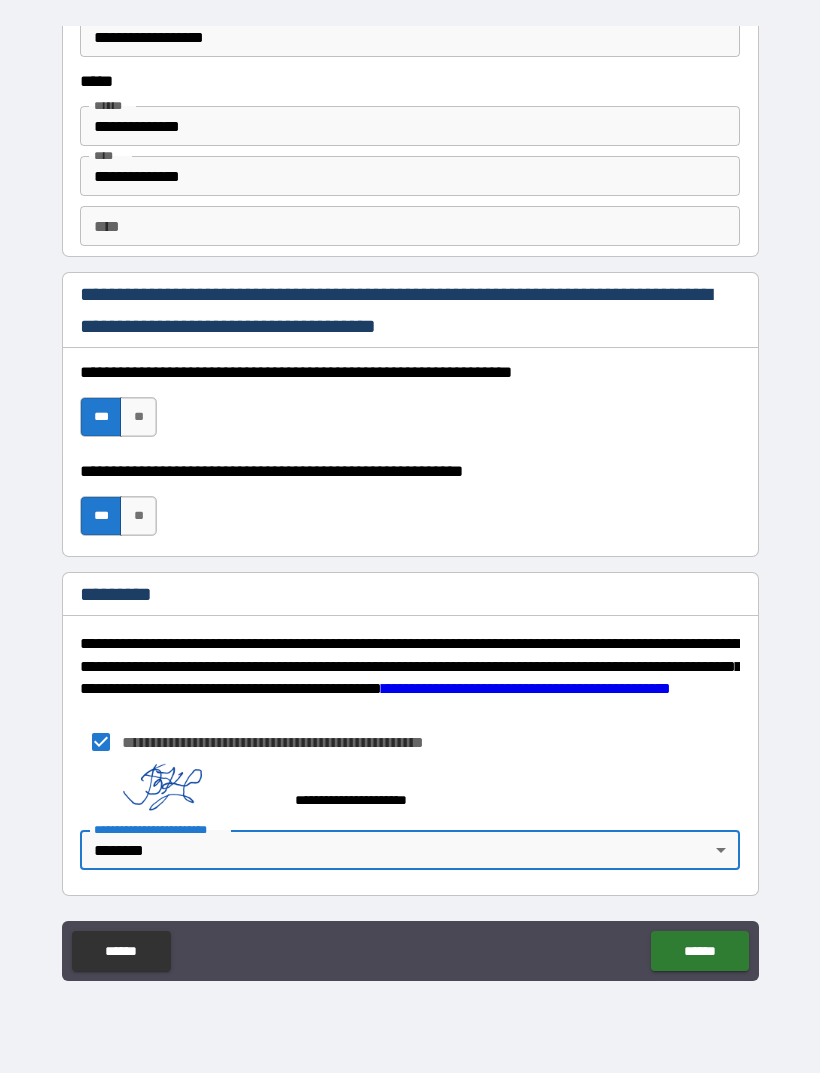 click on "******" at bounding box center [699, 951] 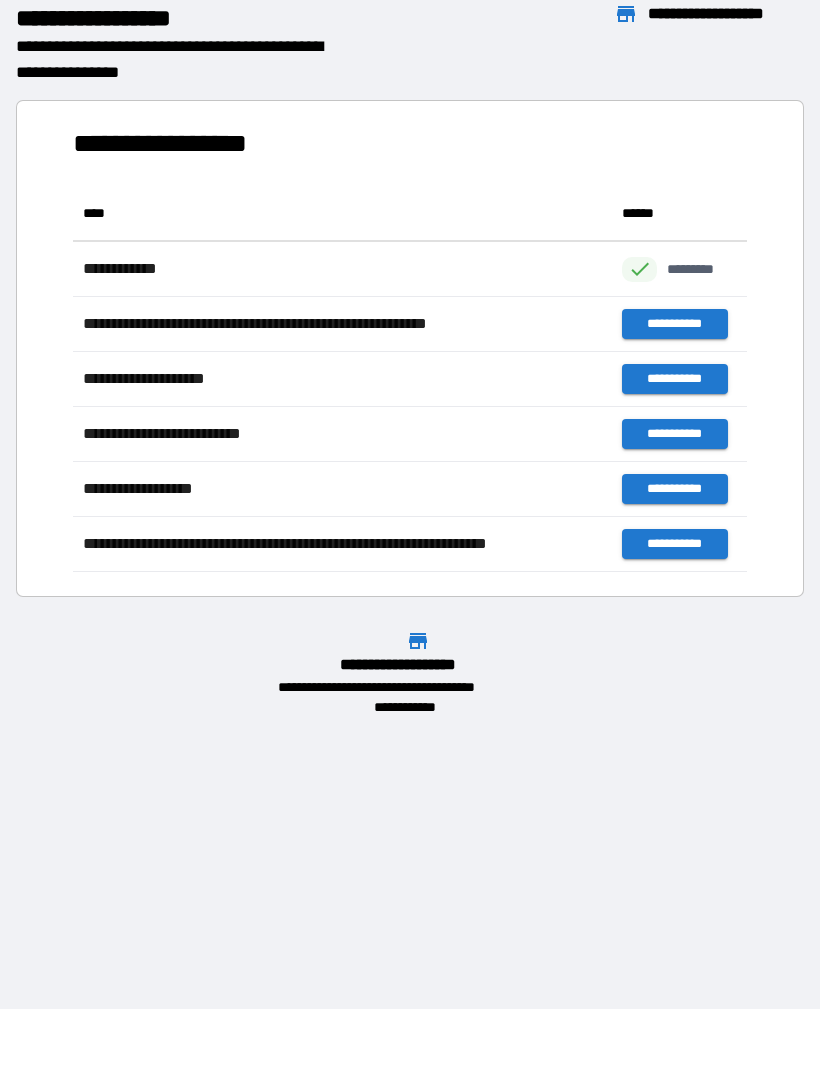 scroll, scrollTop: 1, scrollLeft: 1, axis: both 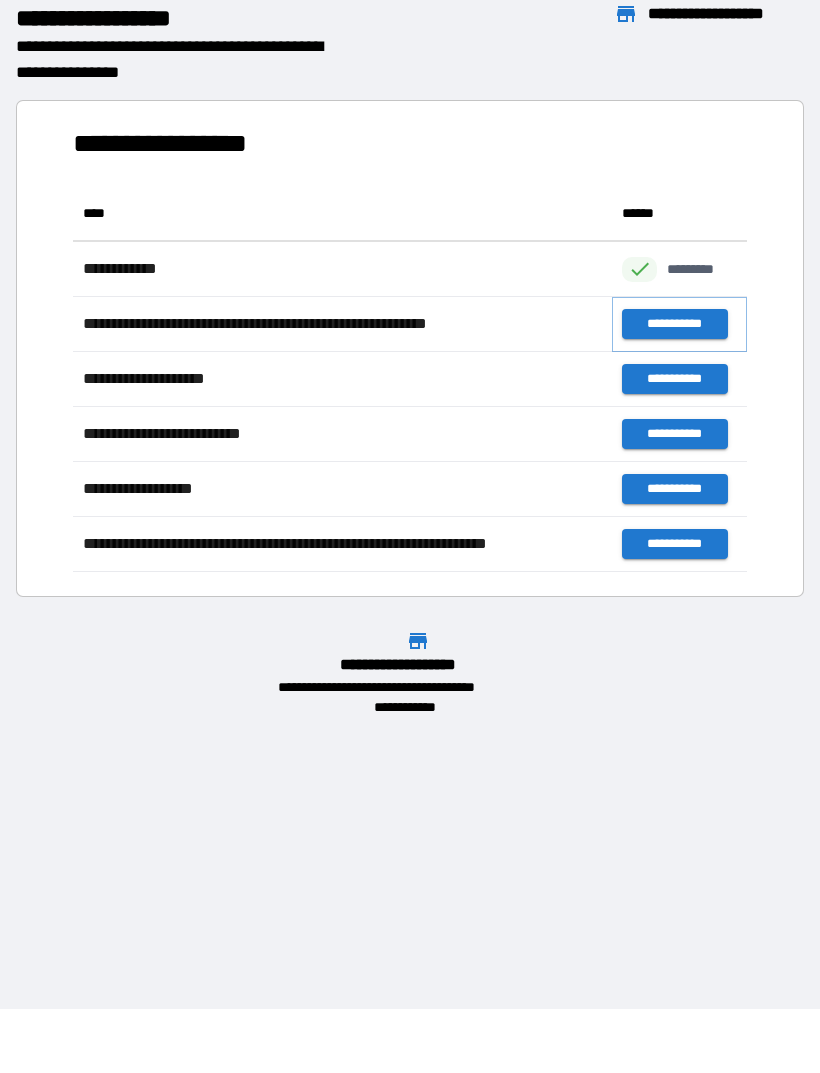 click on "**********" at bounding box center (674, 324) 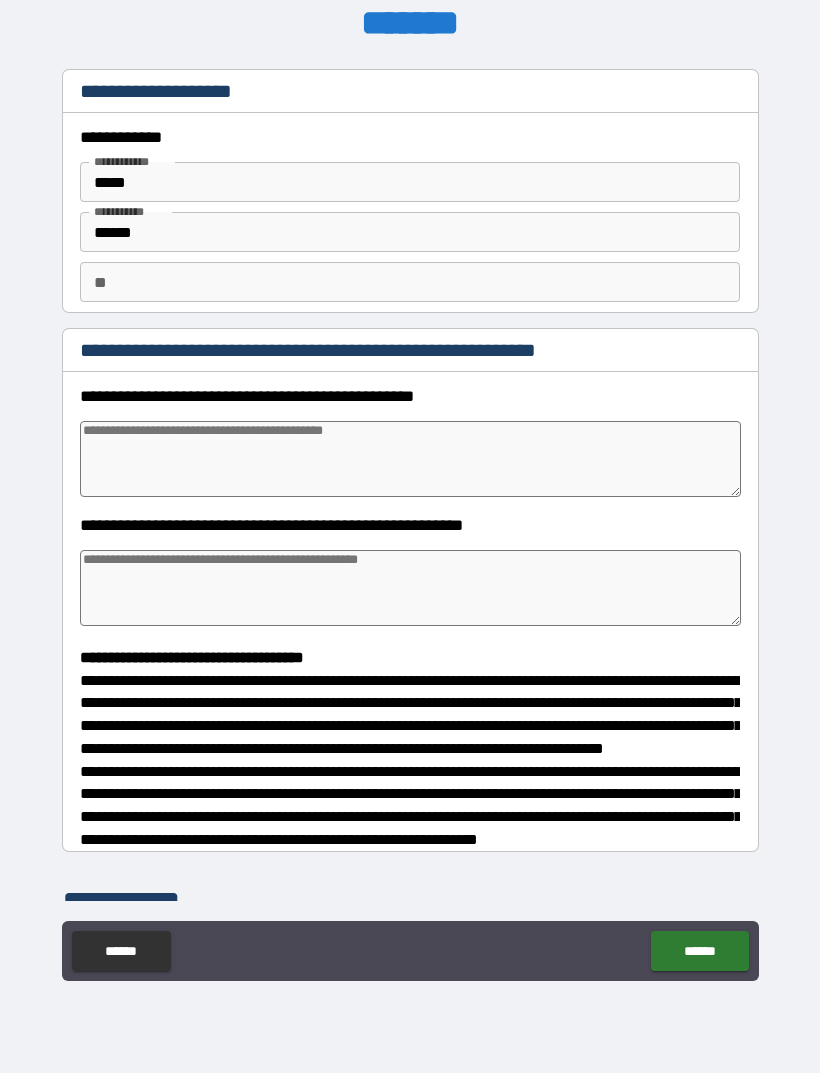 type on "*" 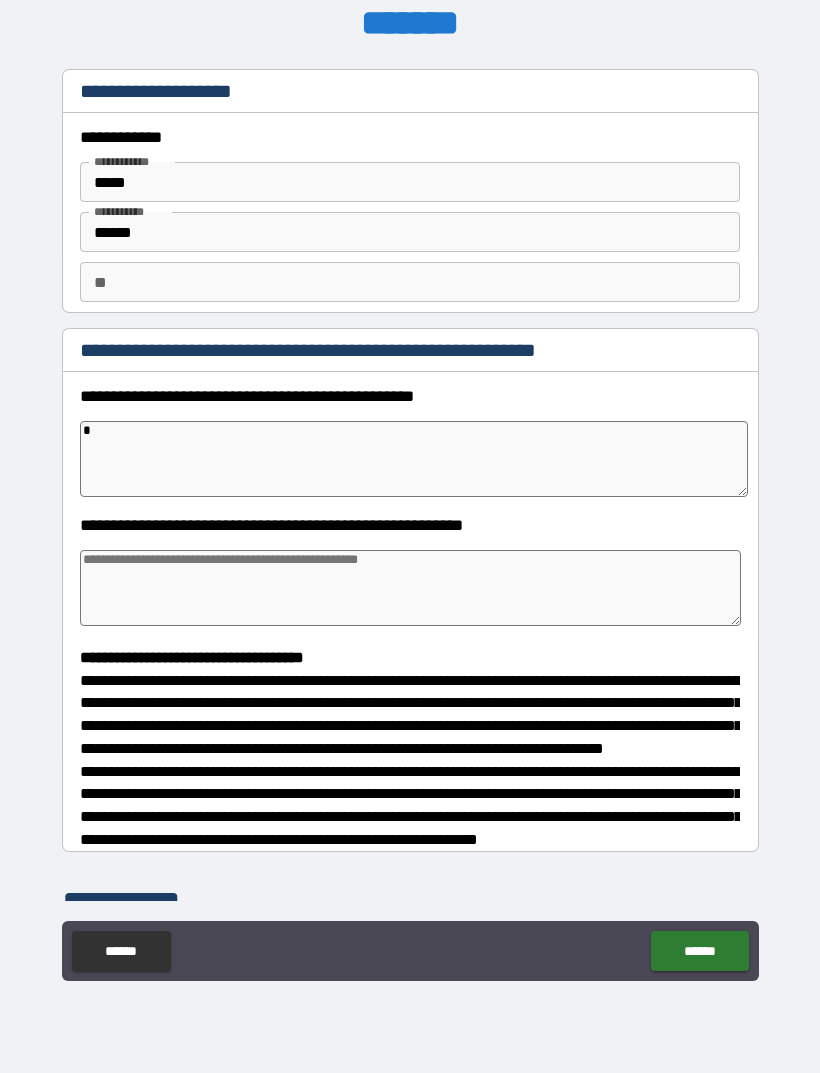type on "**" 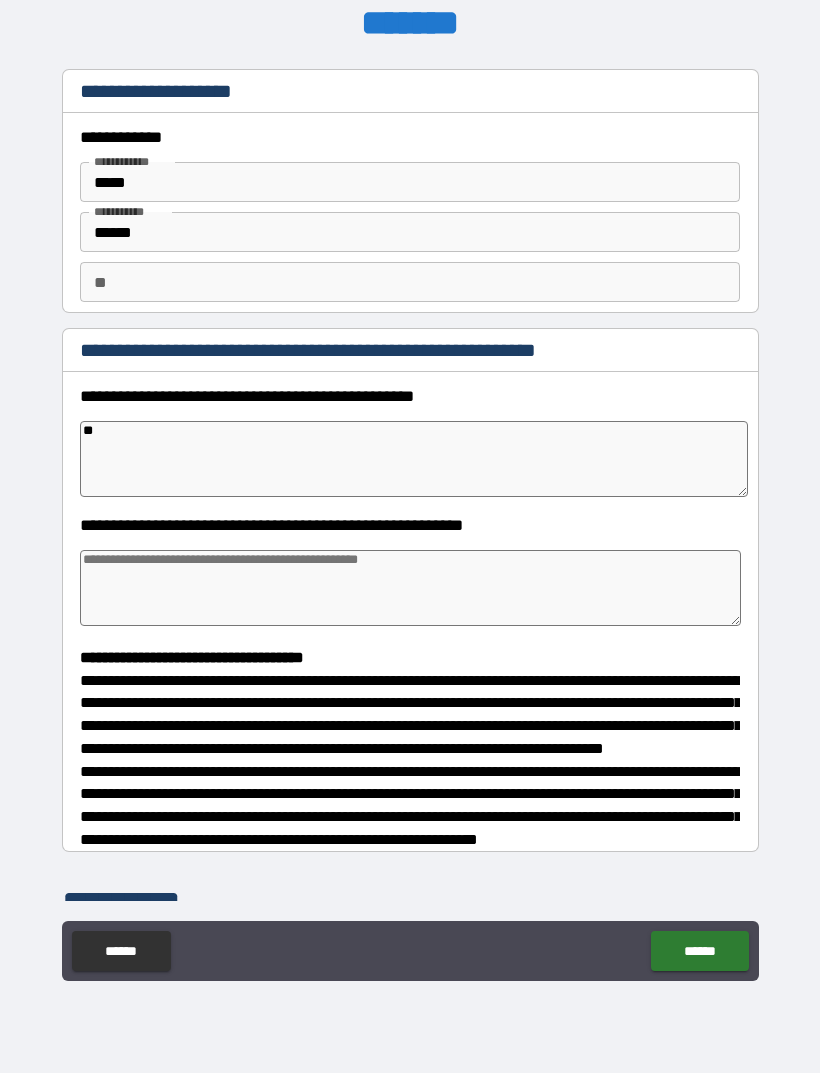 type on "*" 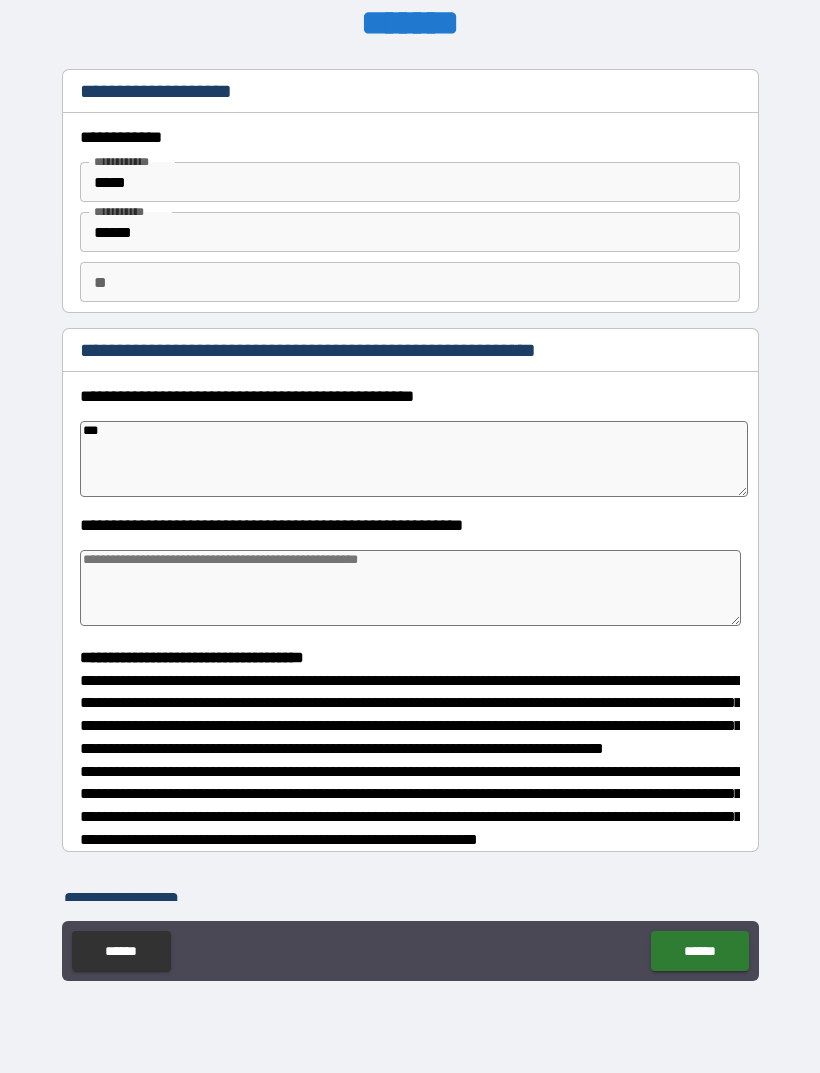 type on "*" 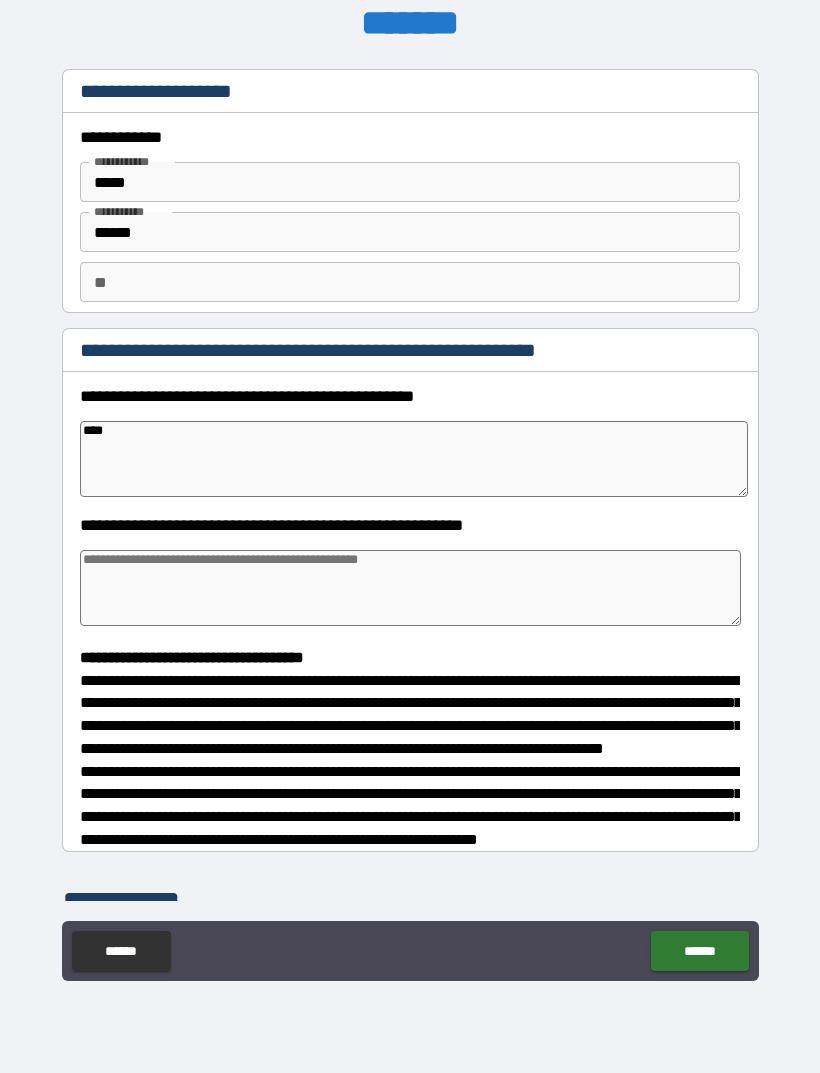 type on "*" 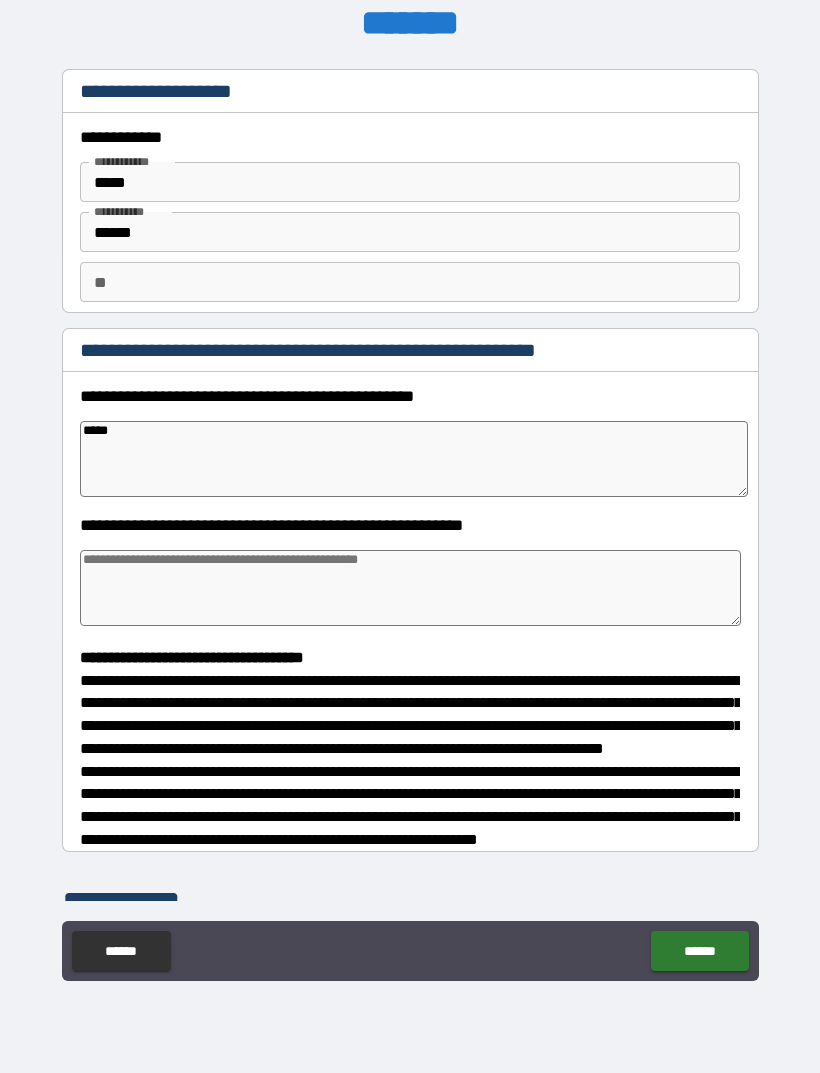 type on "******" 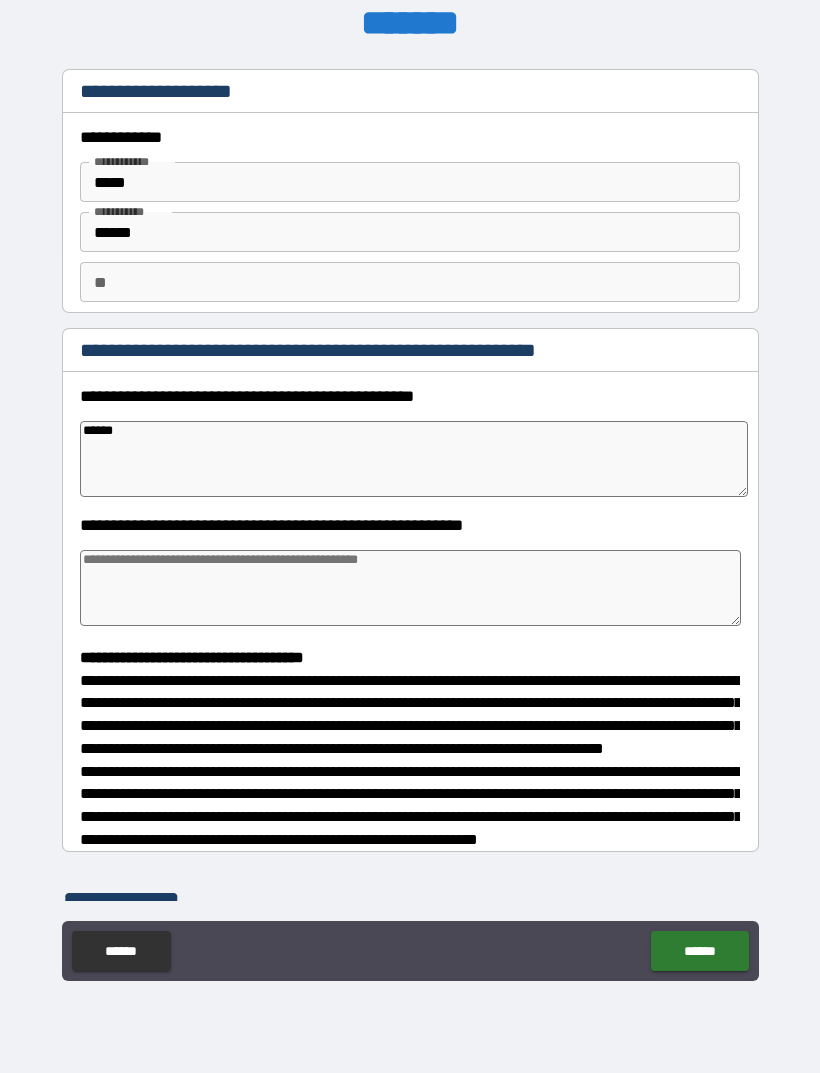 type on "*" 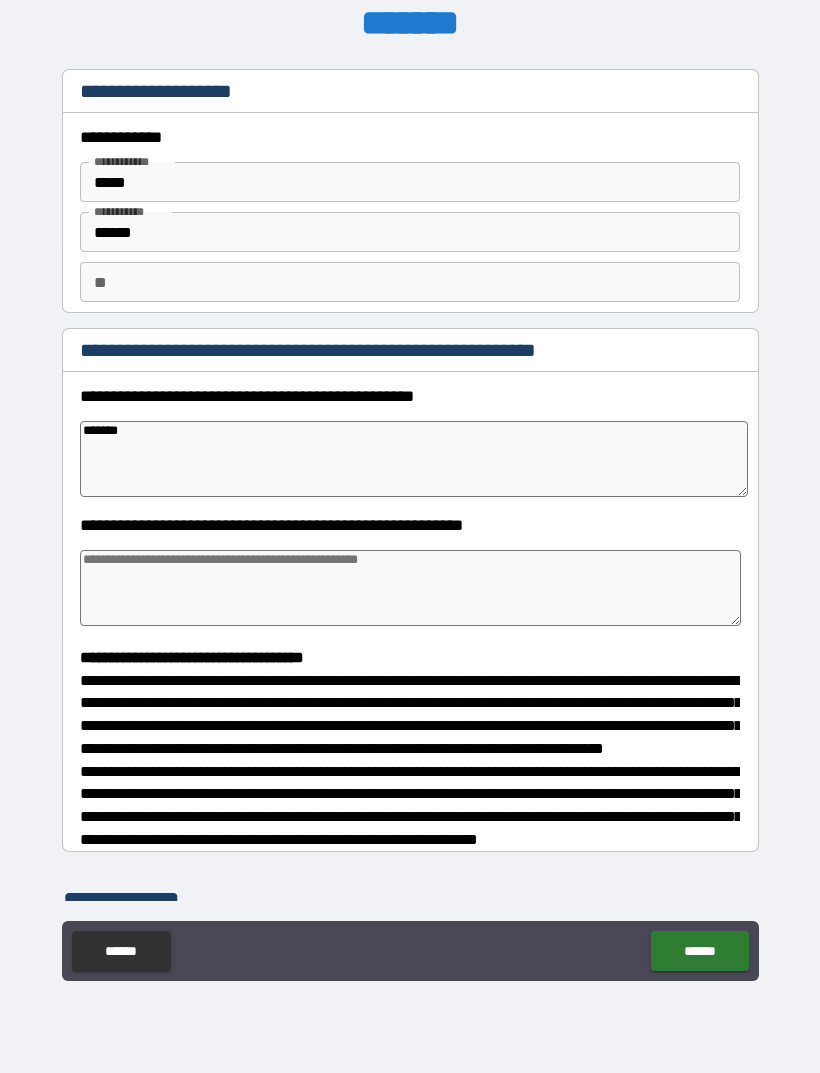 type on "*" 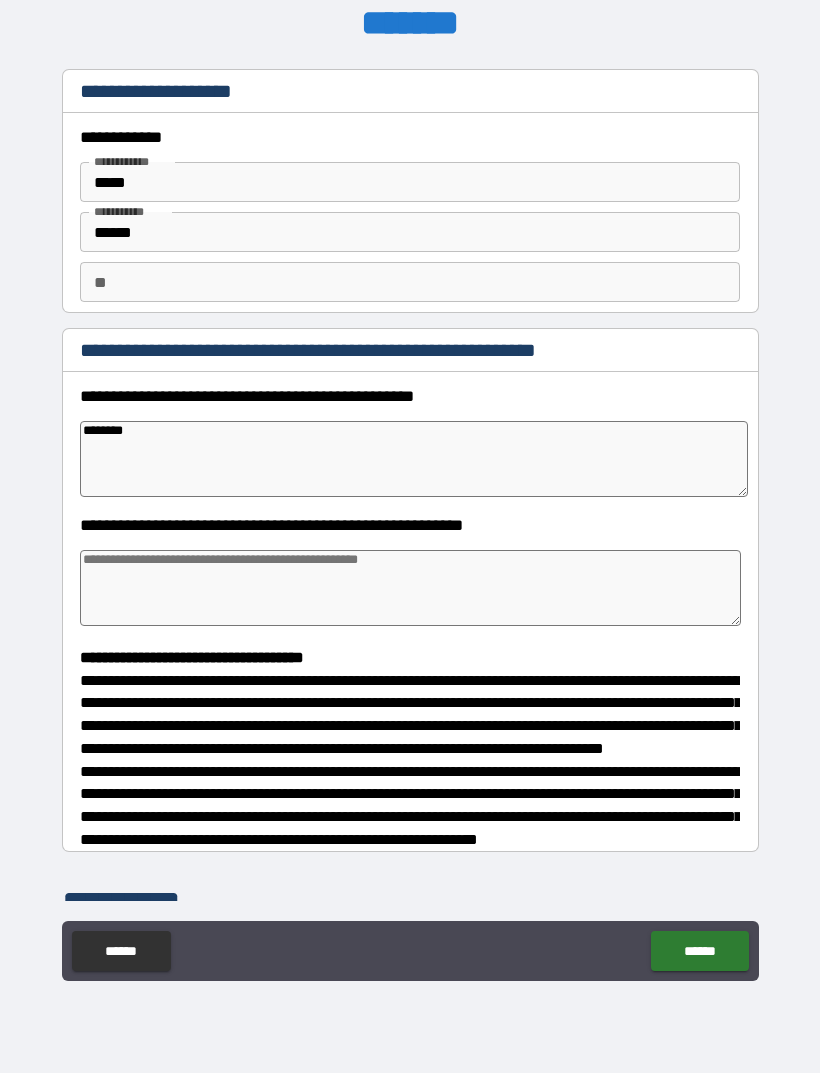 type on "********" 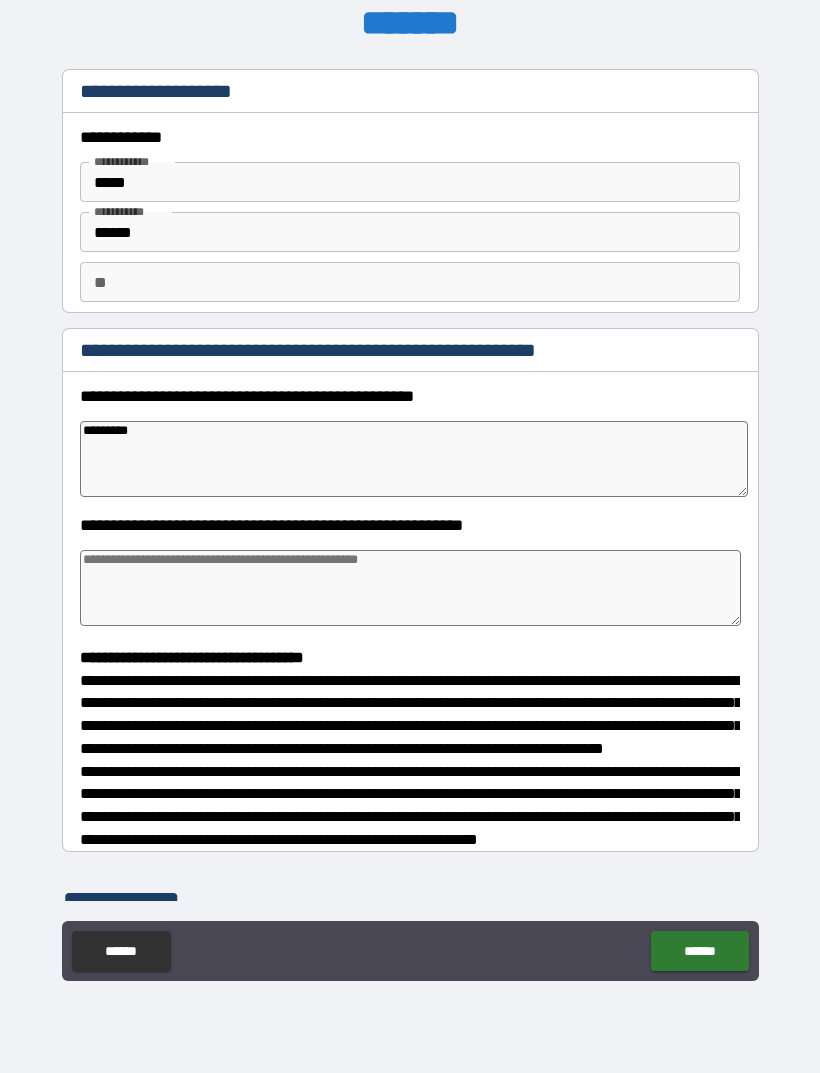 type on "*" 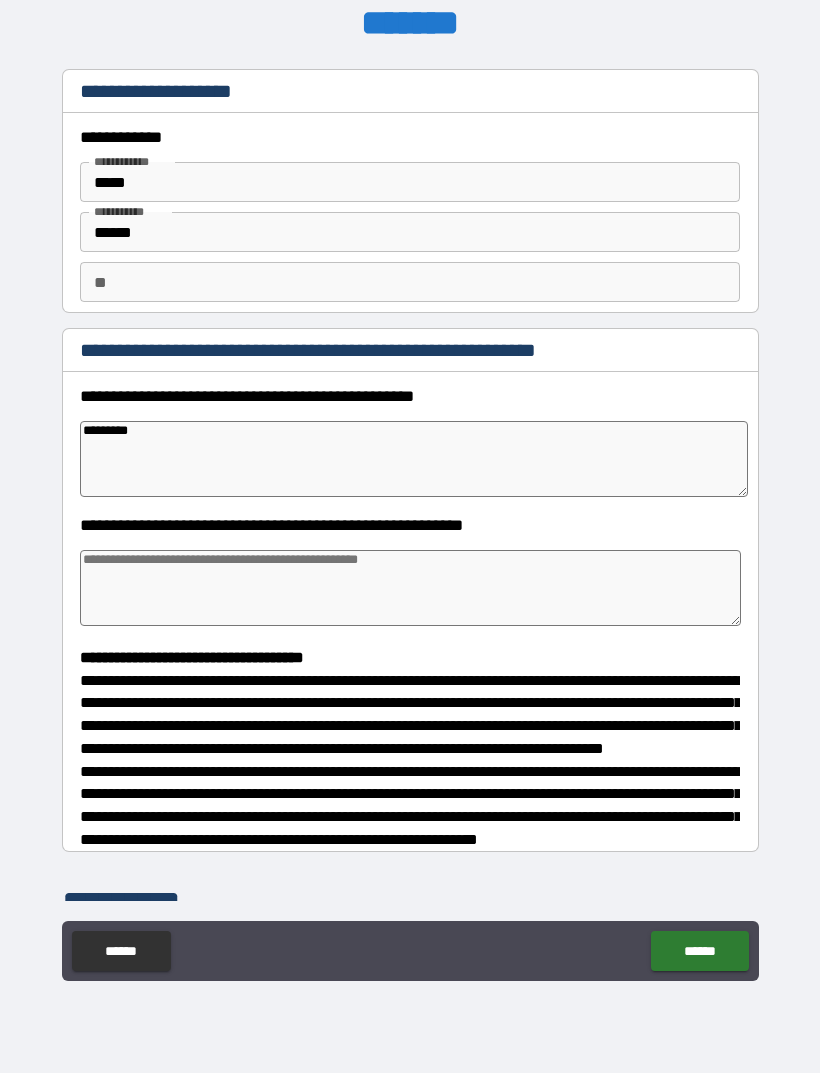click on "********" at bounding box center [414, 459] 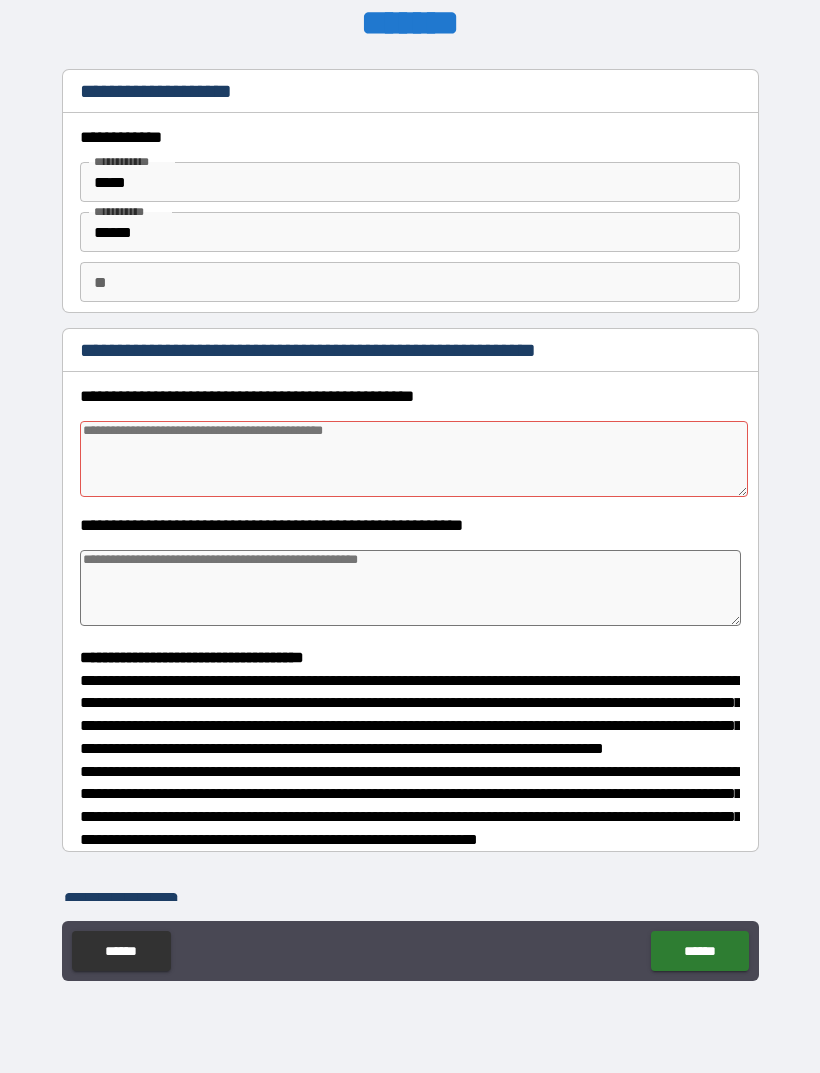 type on "*" 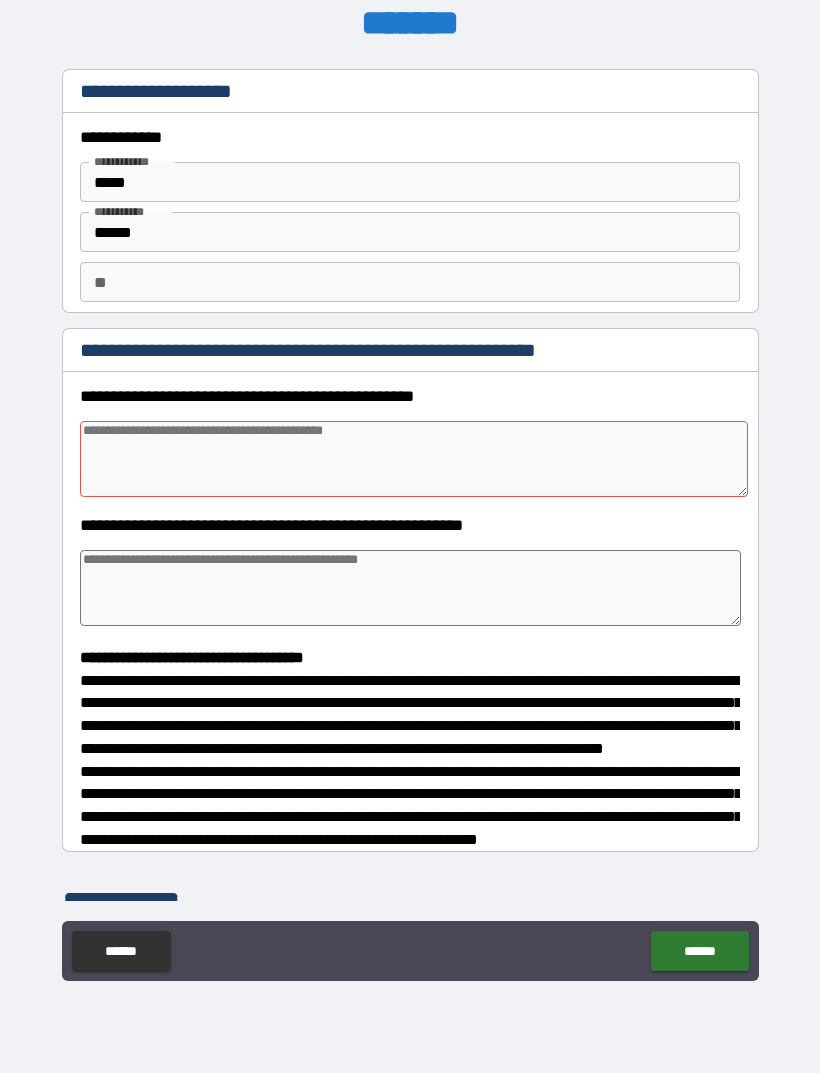type on "*" 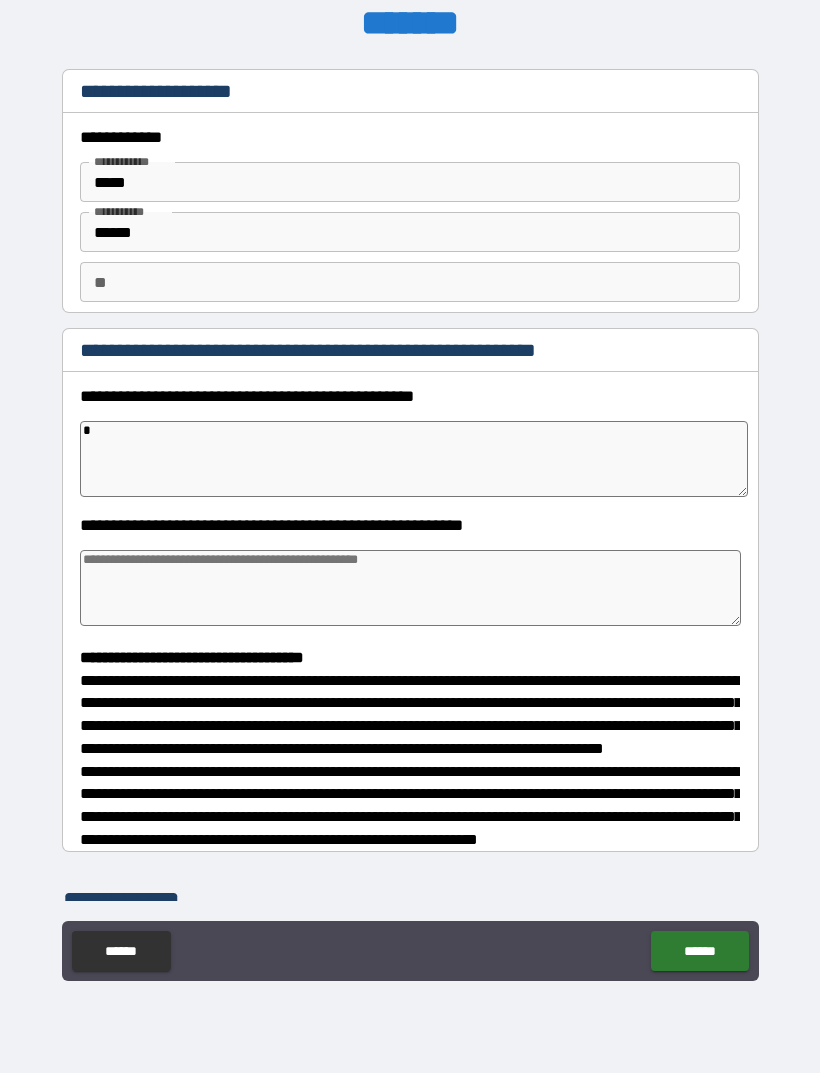type on "*" 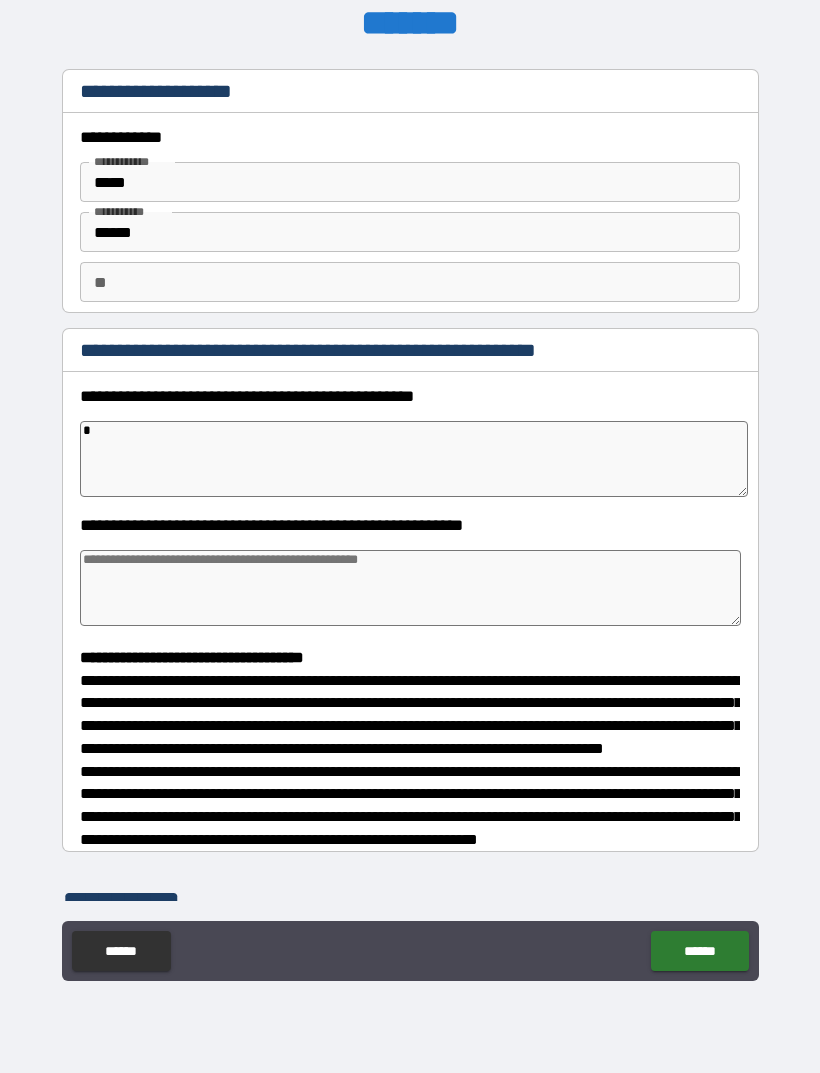 type 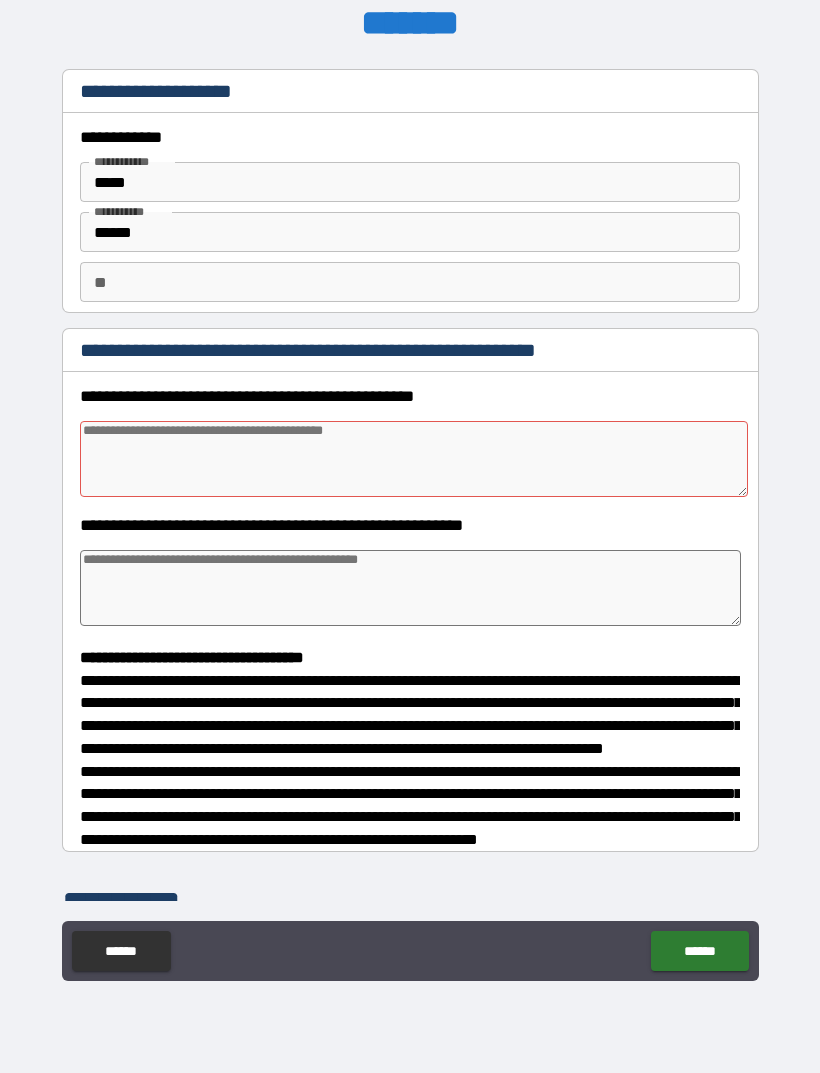 type on "*" 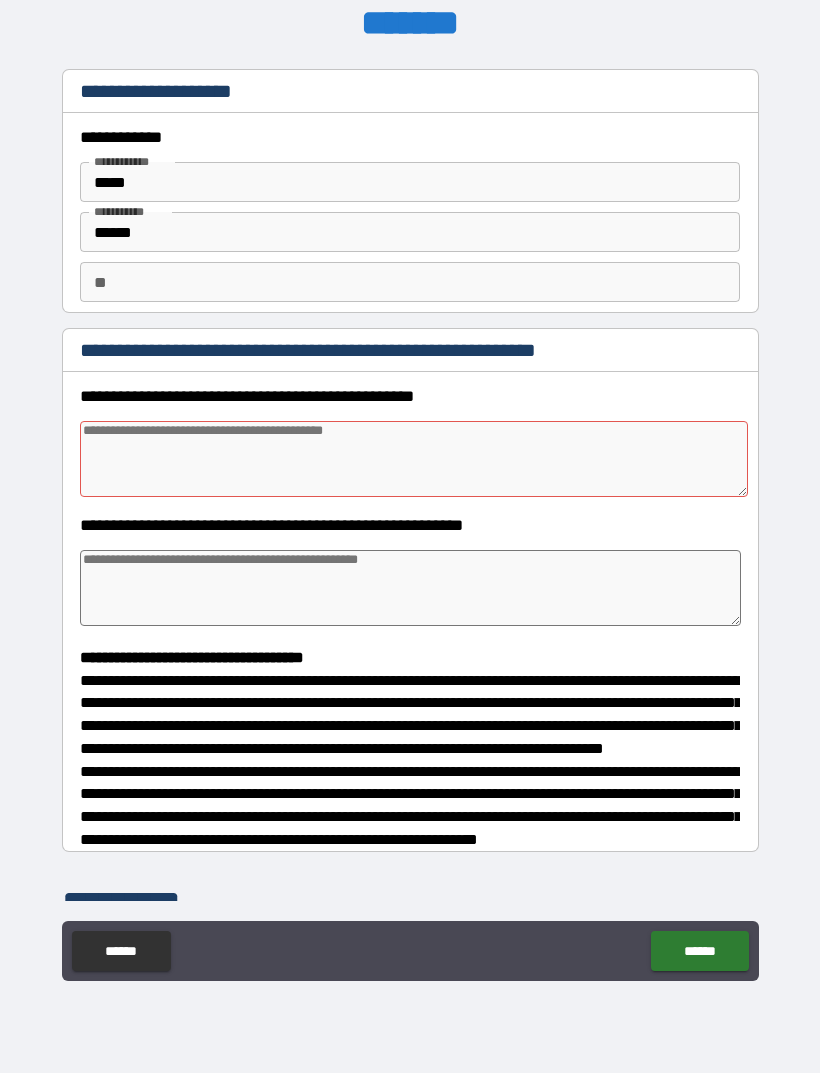 type on "*" 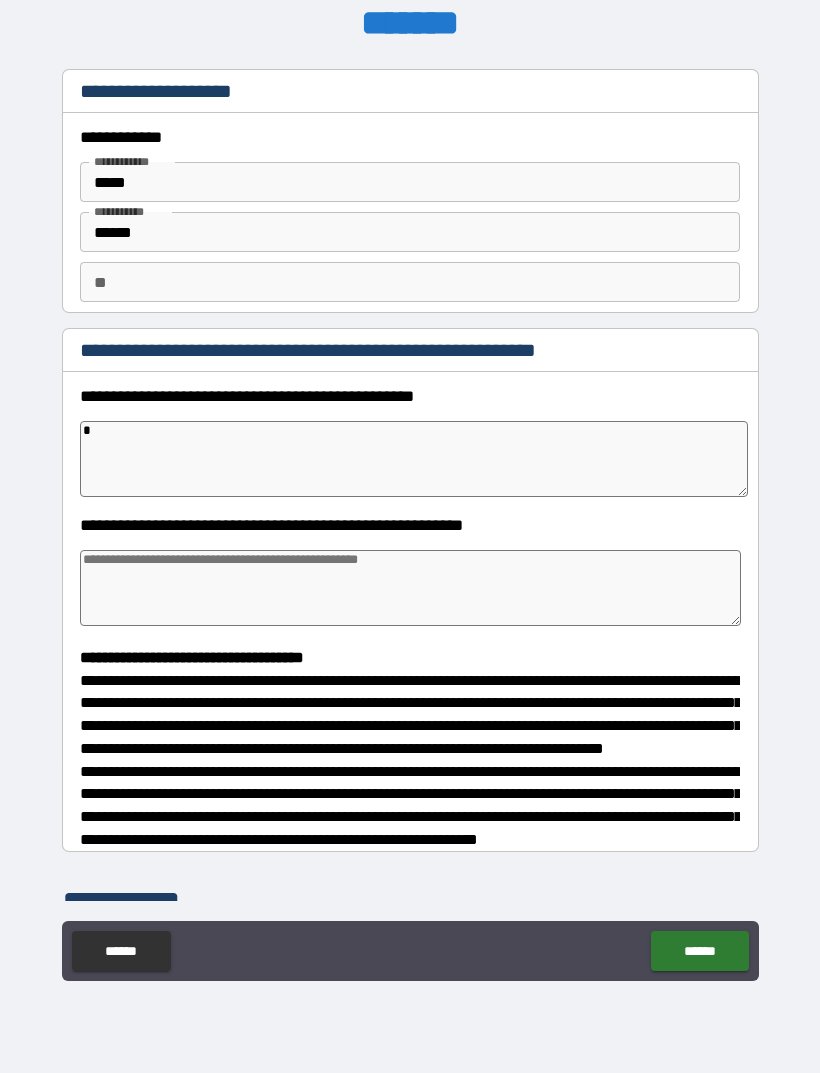 type on "*" 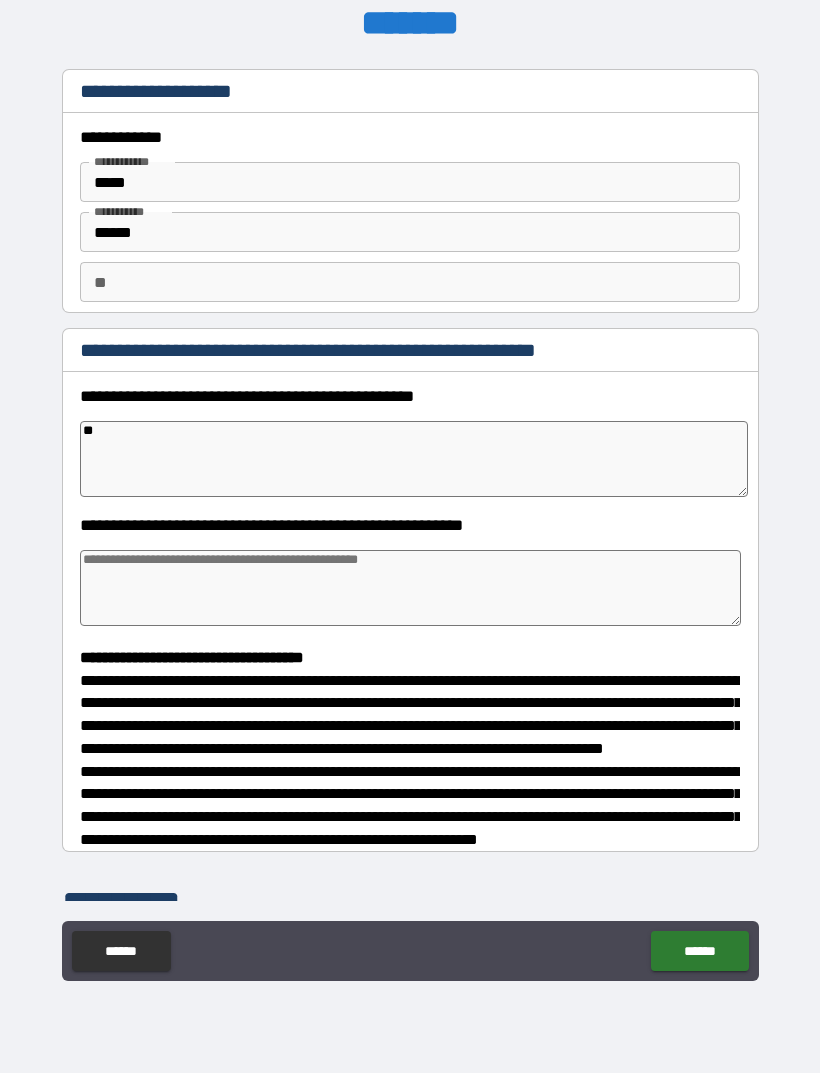 type on "*" 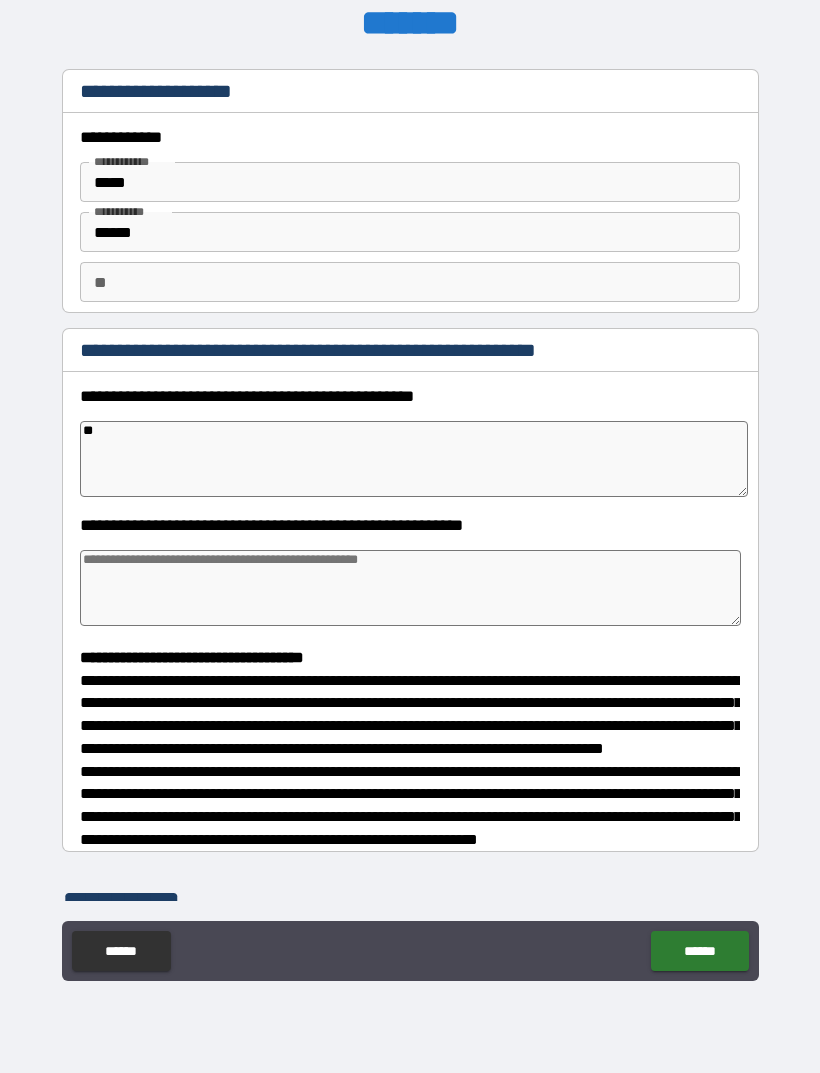 type on "***" 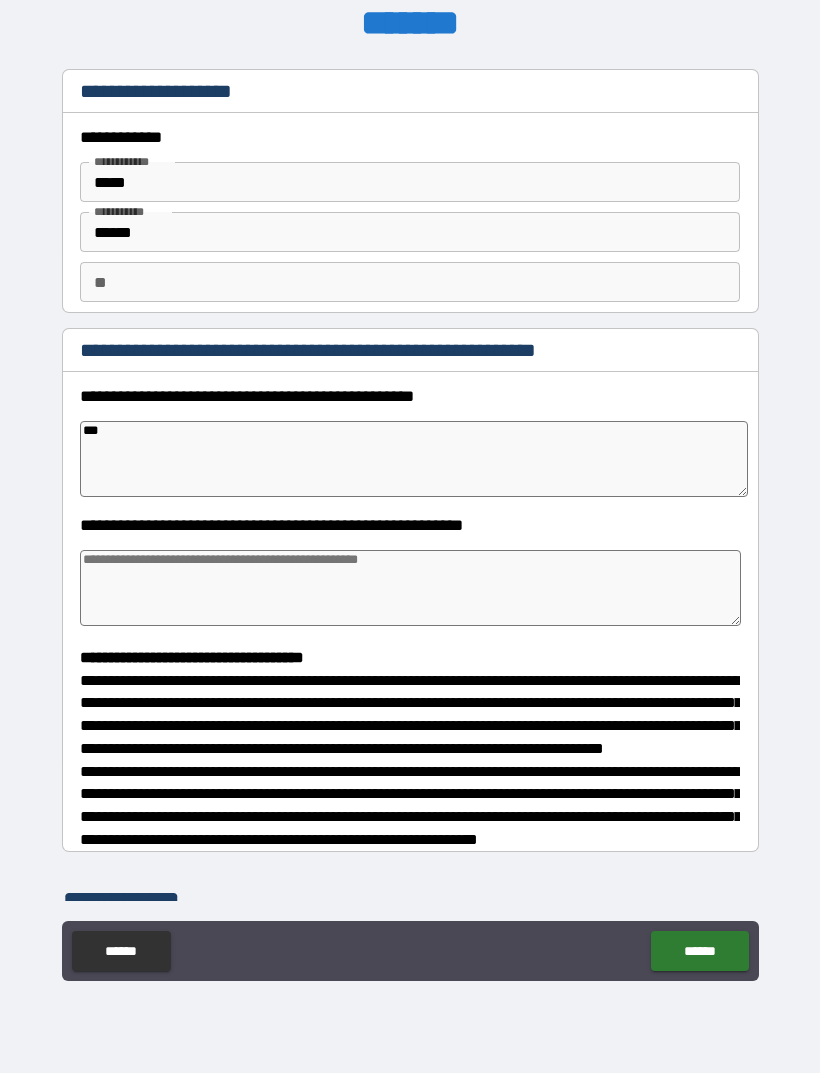 type on "*" 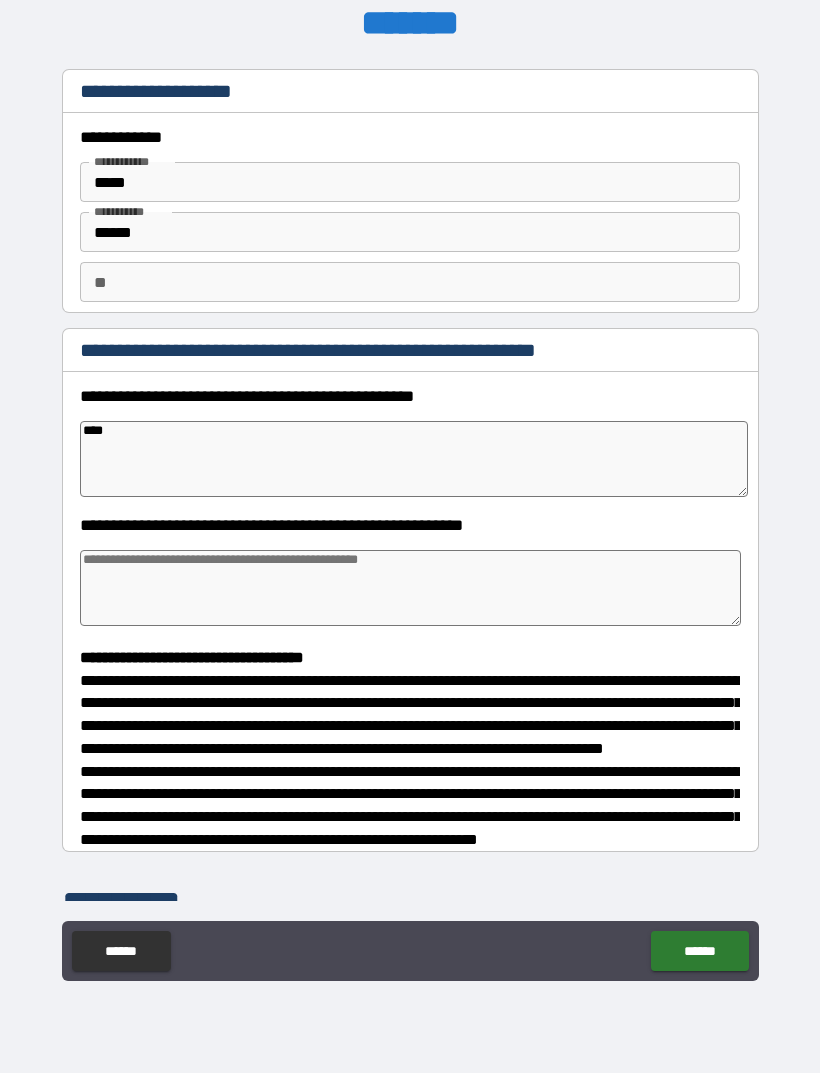 type on "*" 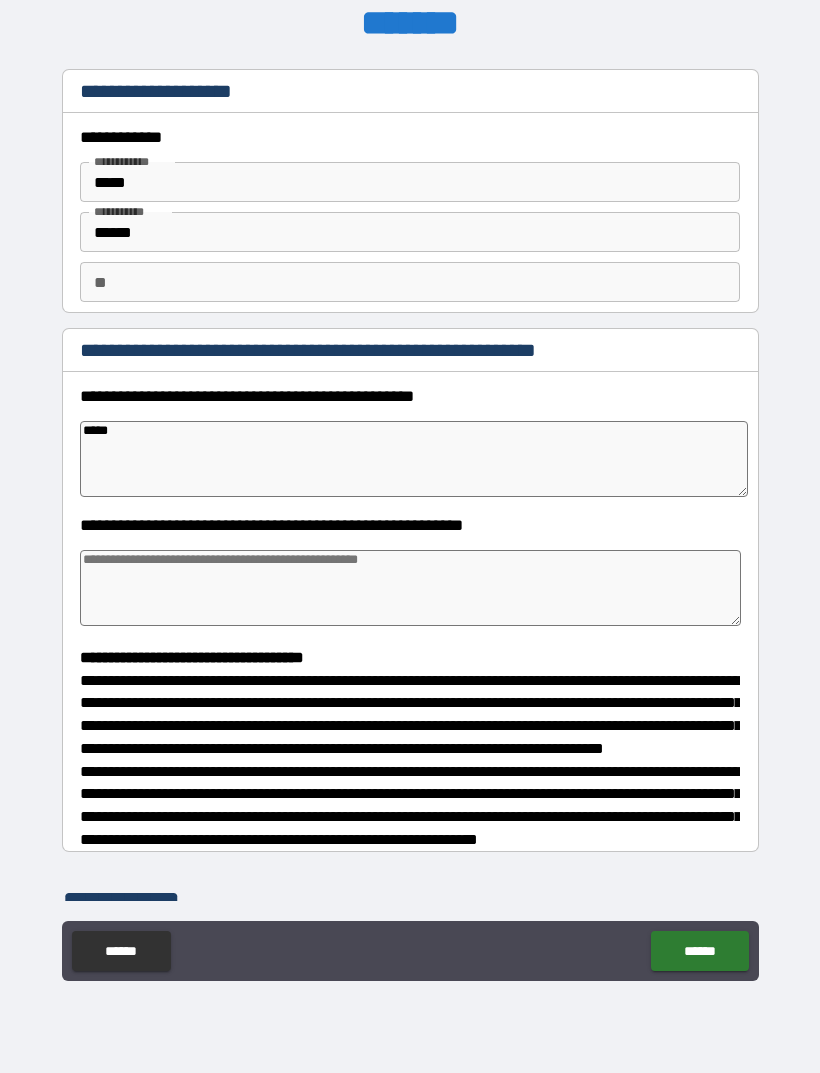 type on "*" 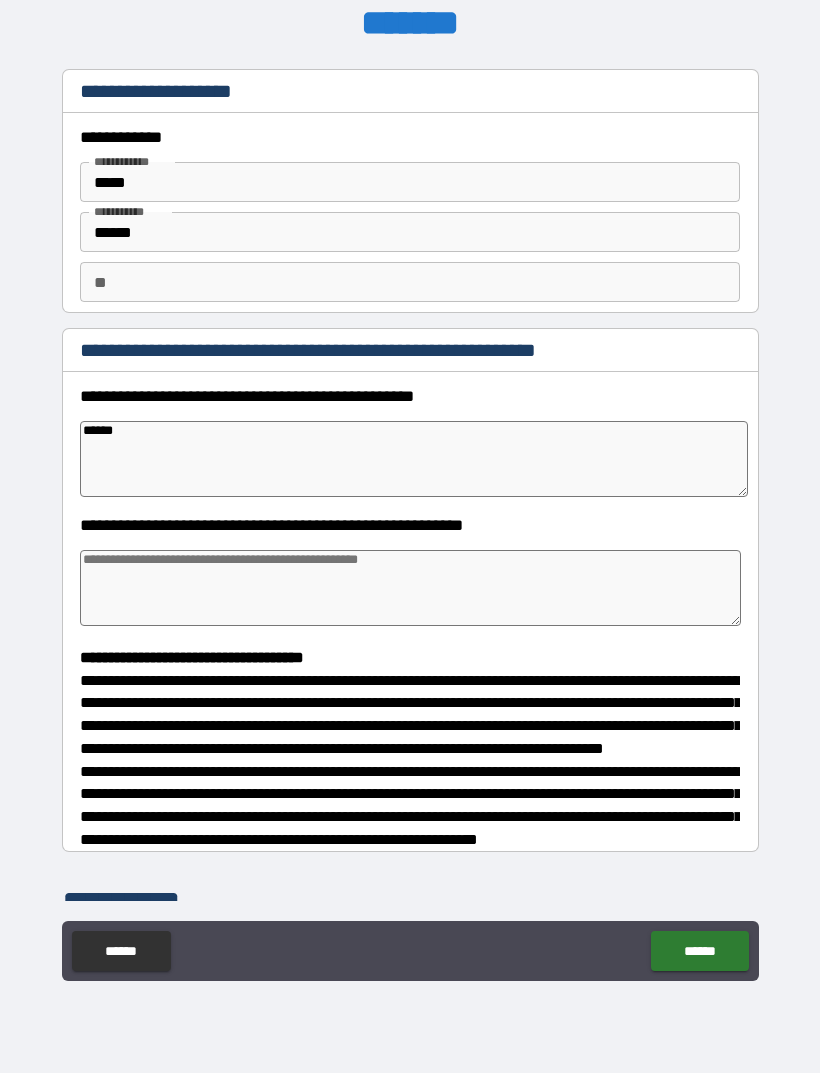 type on "*" 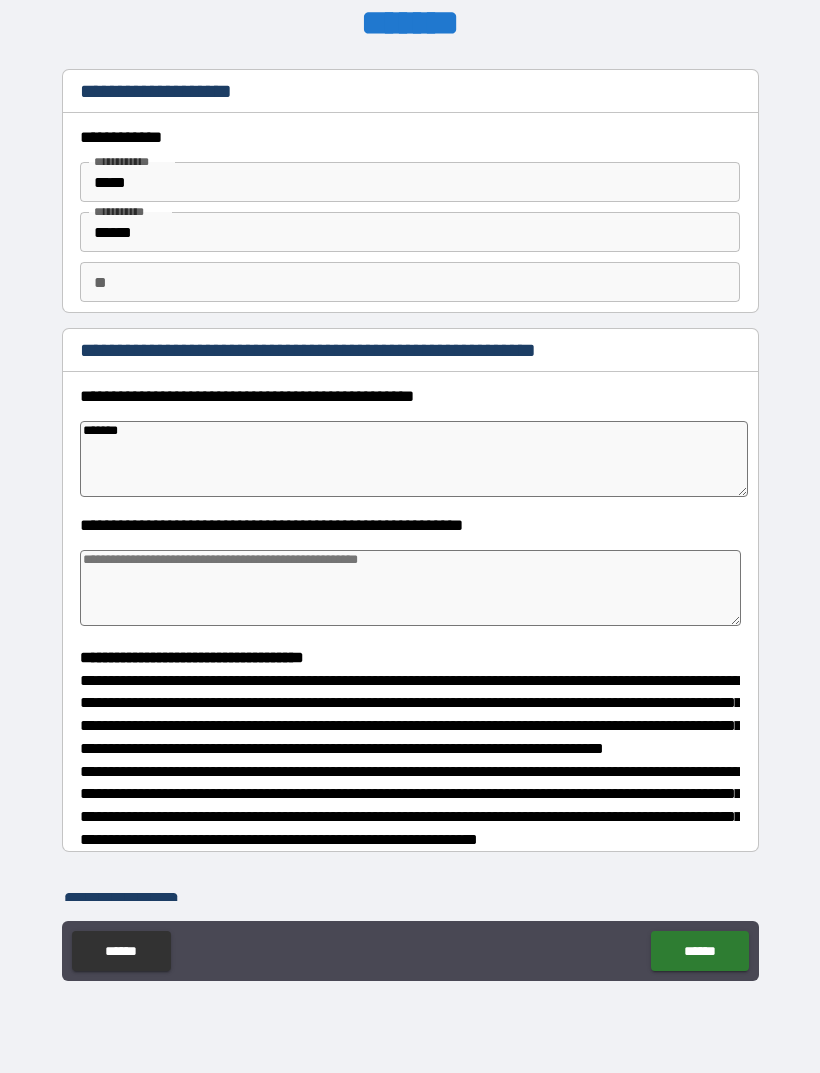 type on "*" 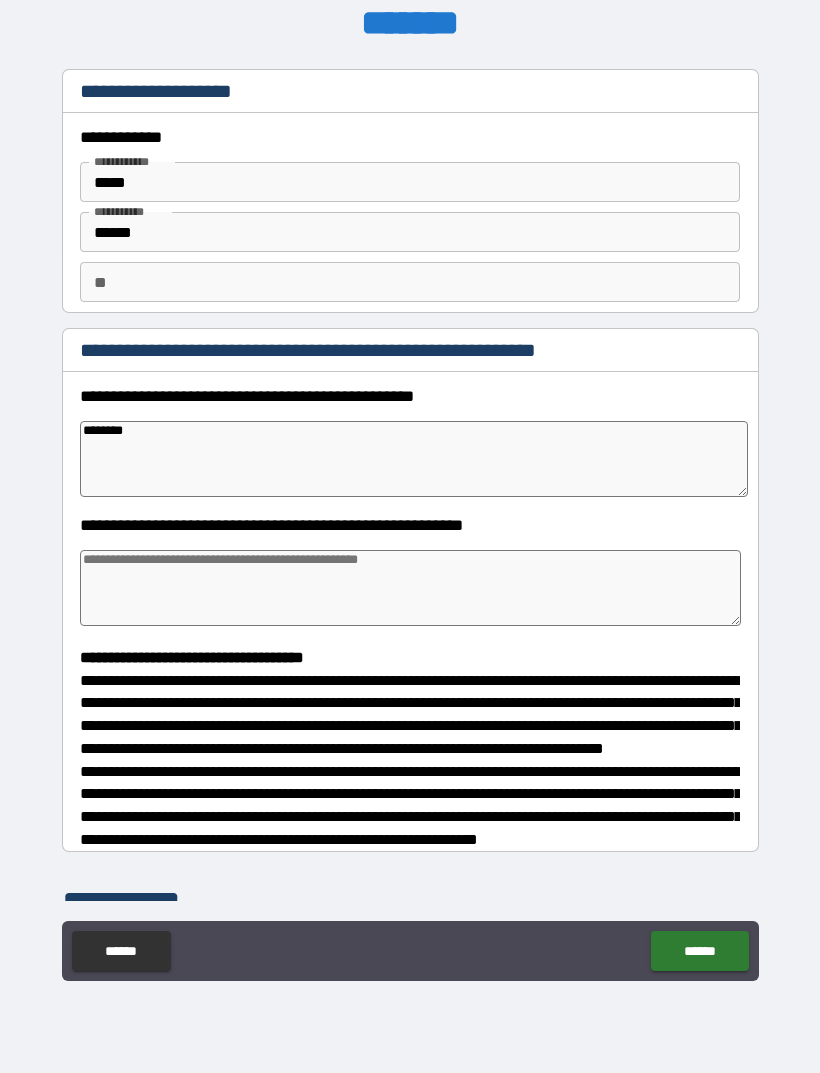 type on "*" 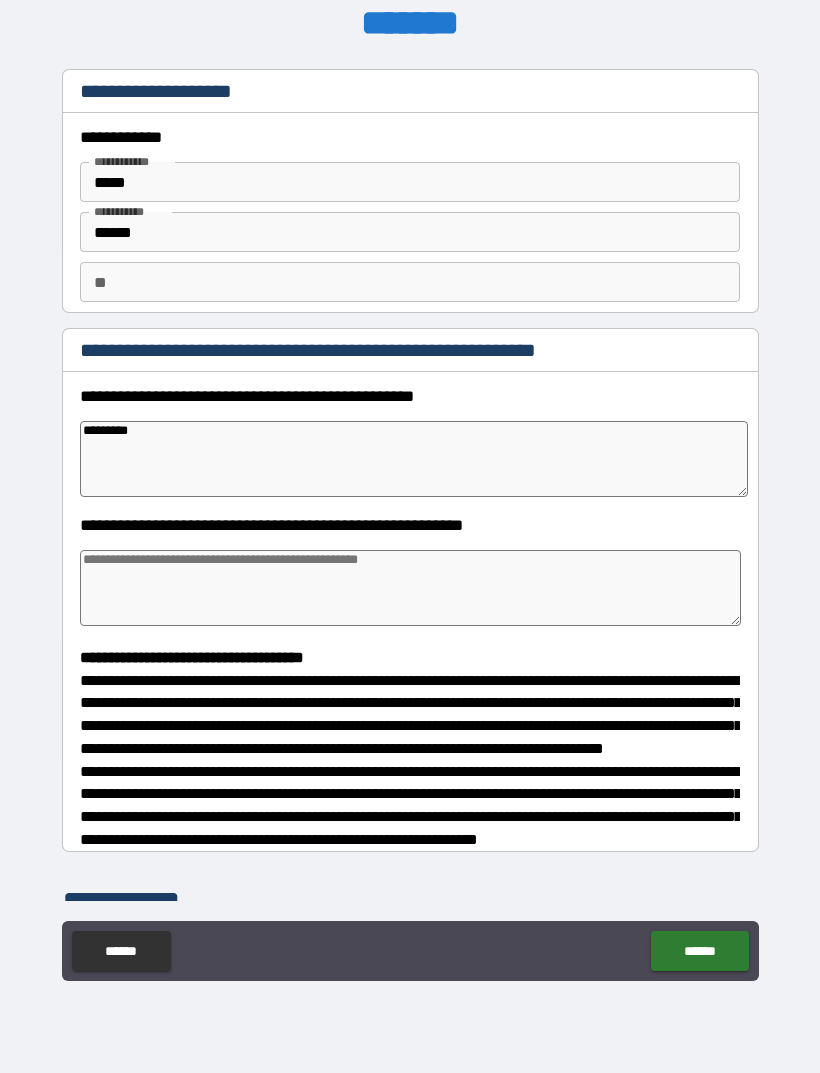 type on "*" 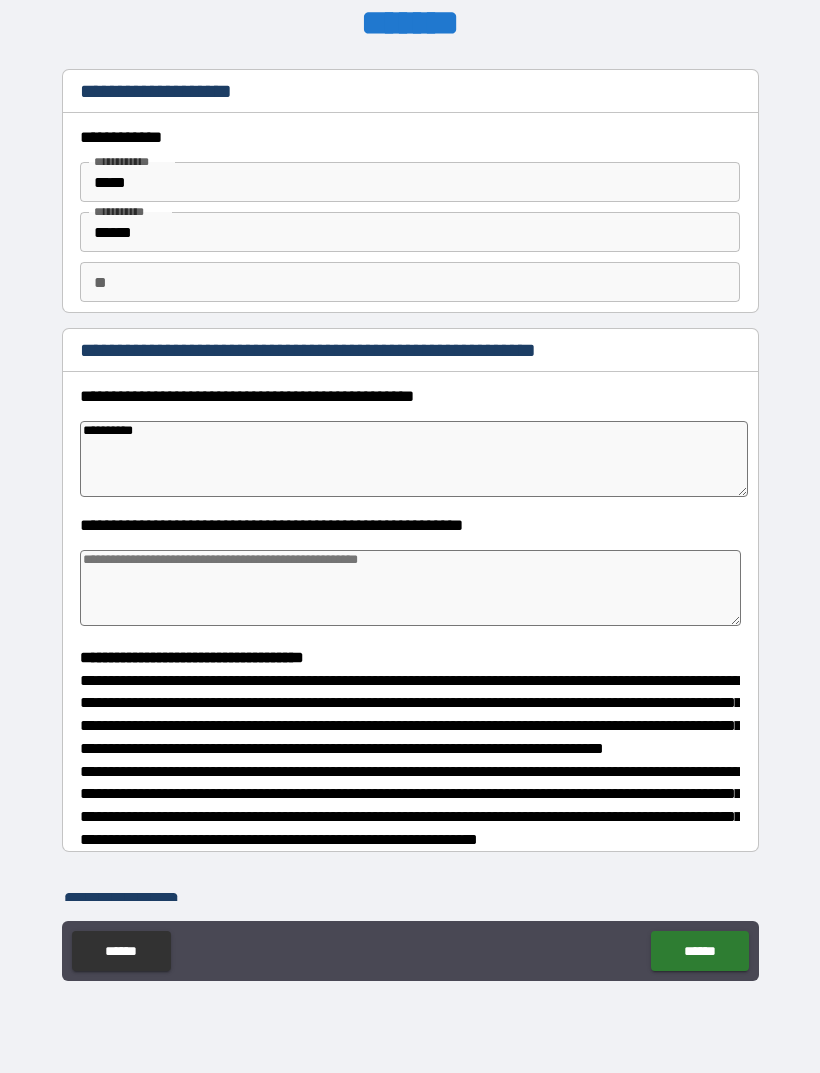 type on "*" 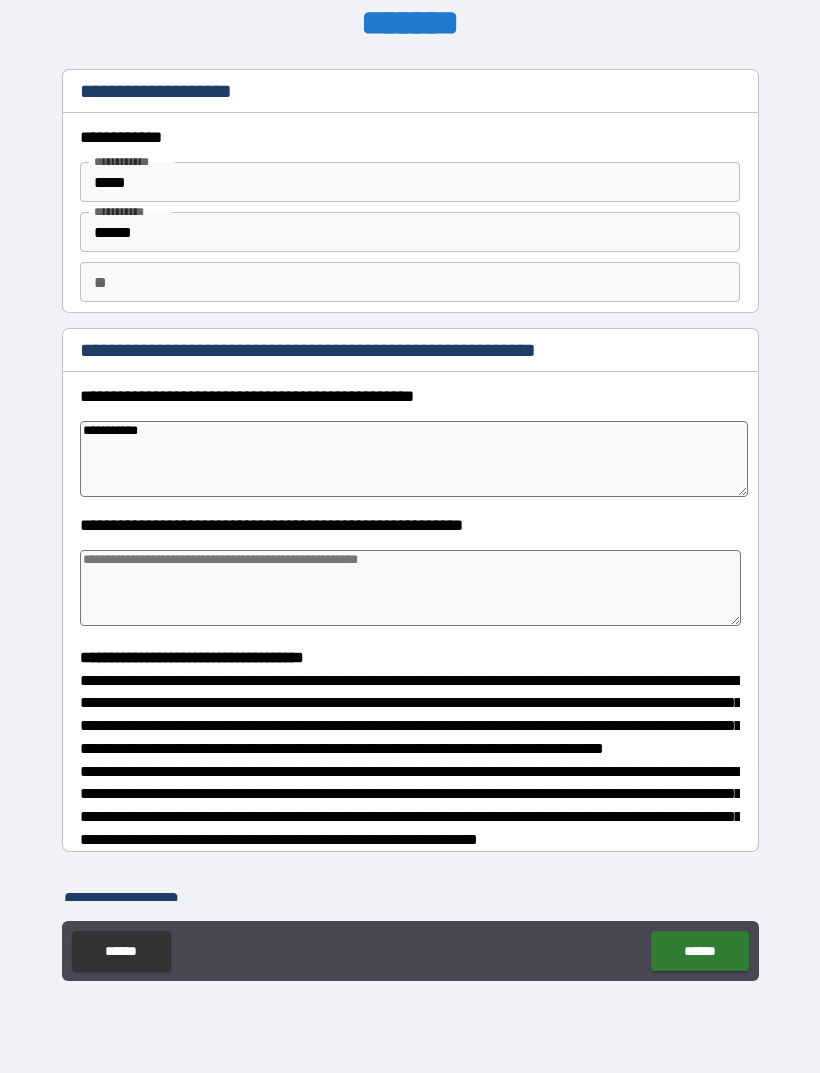 type on "*" 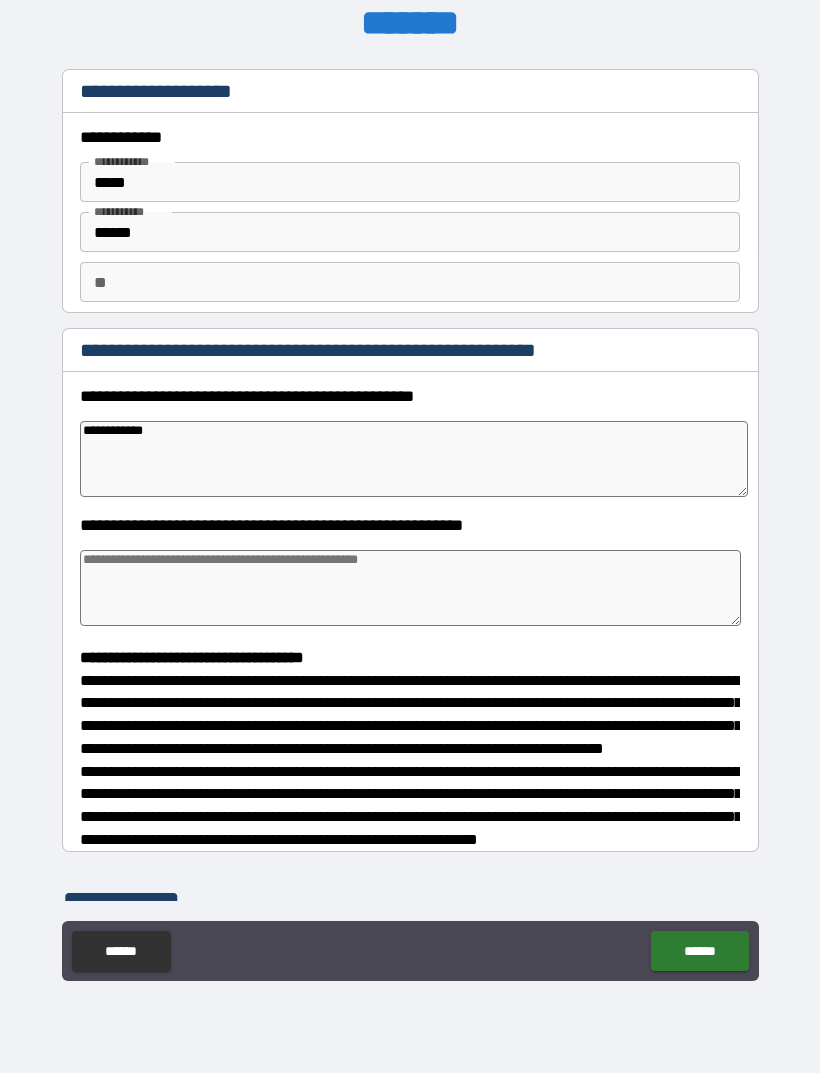 type on "*" 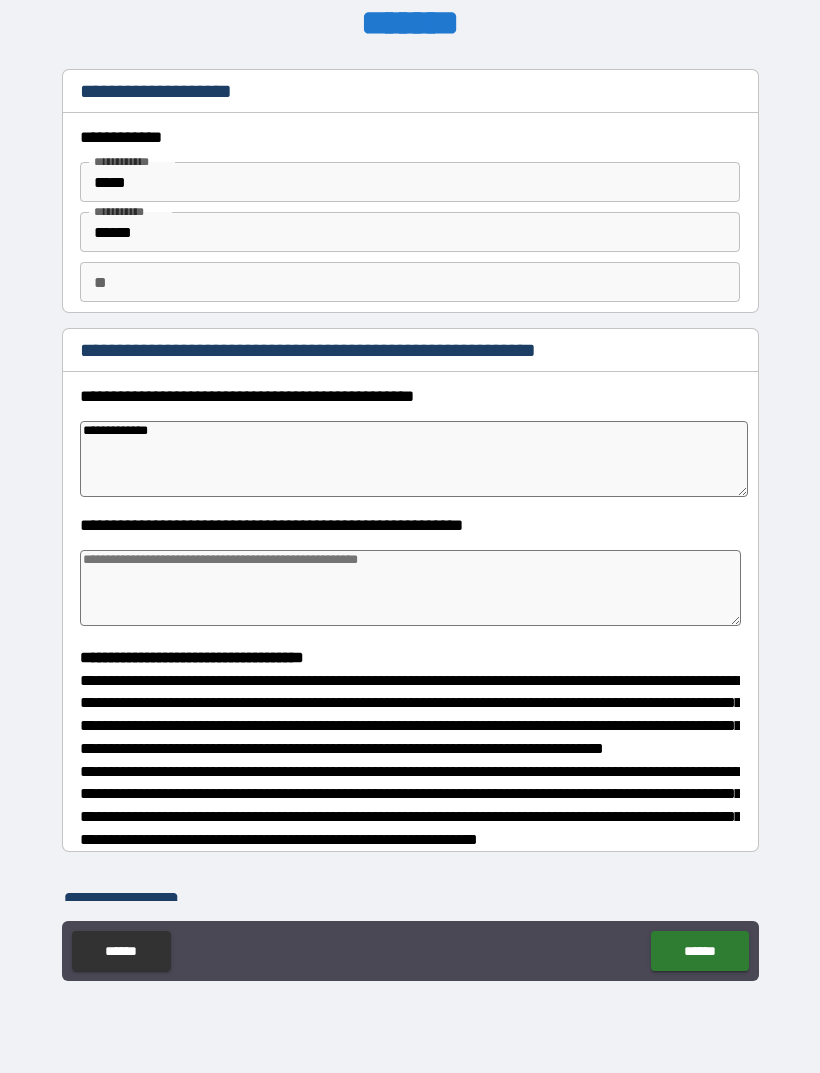 type on "*" 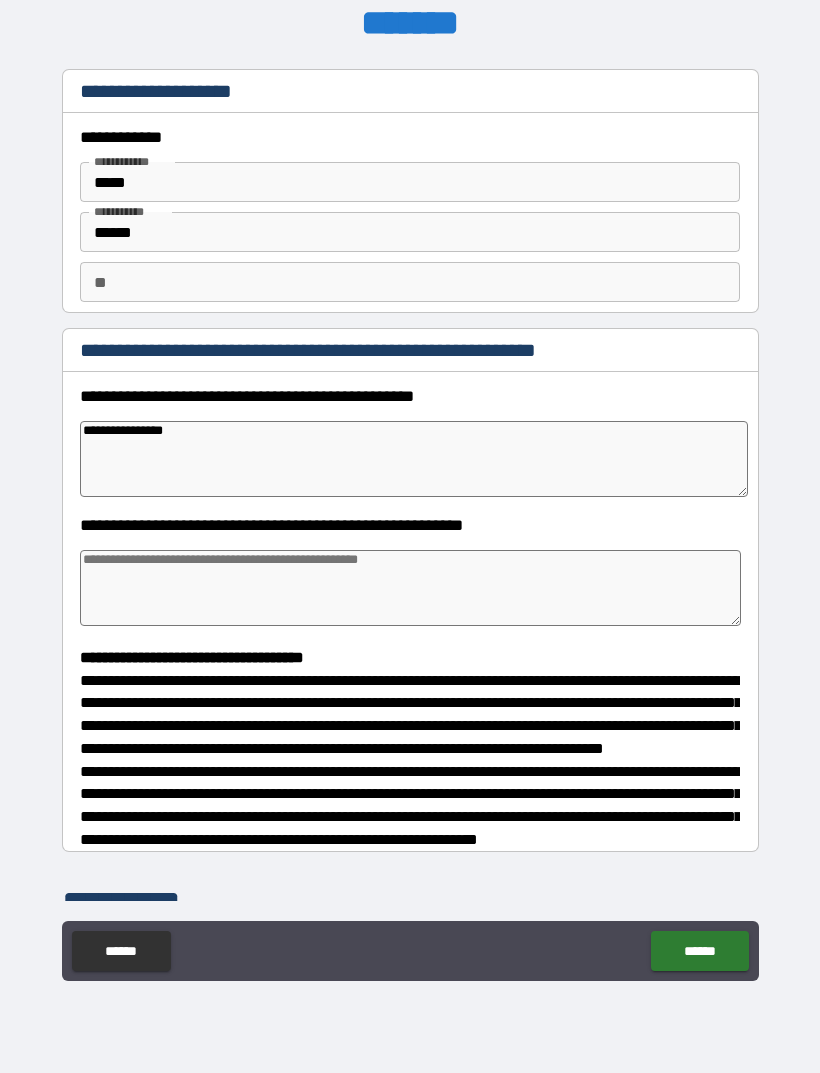 type on "**********" 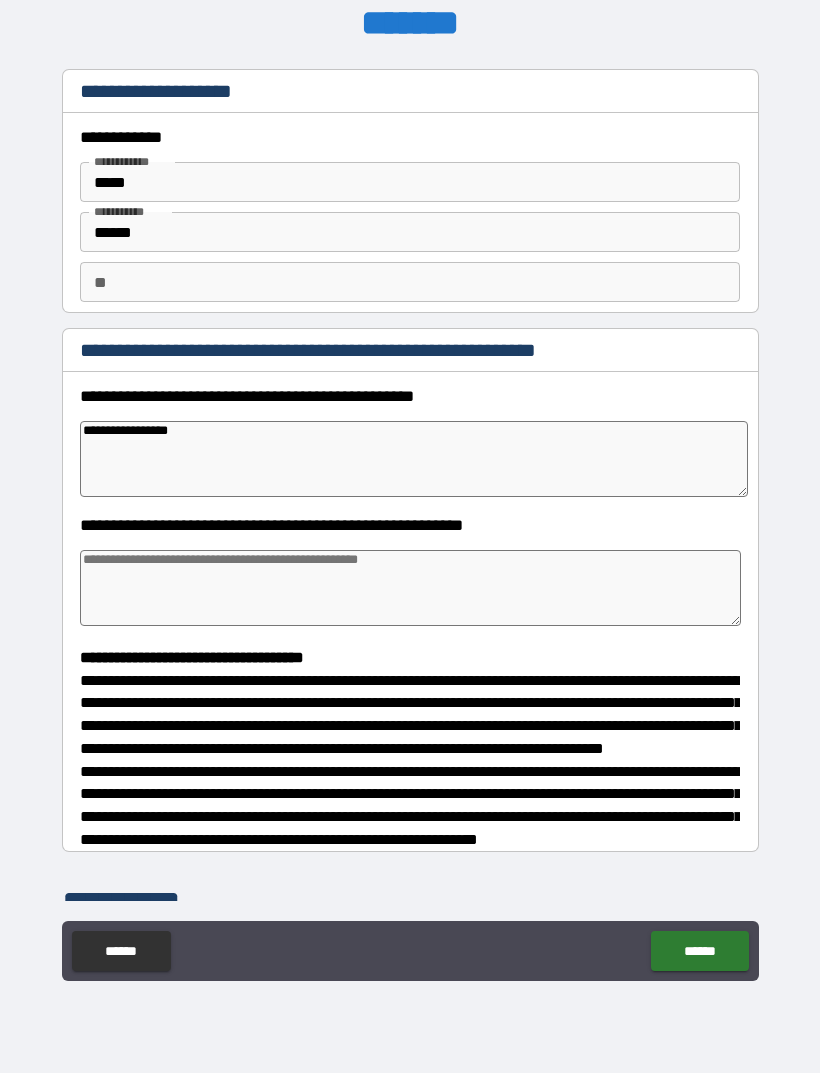 type on "*" 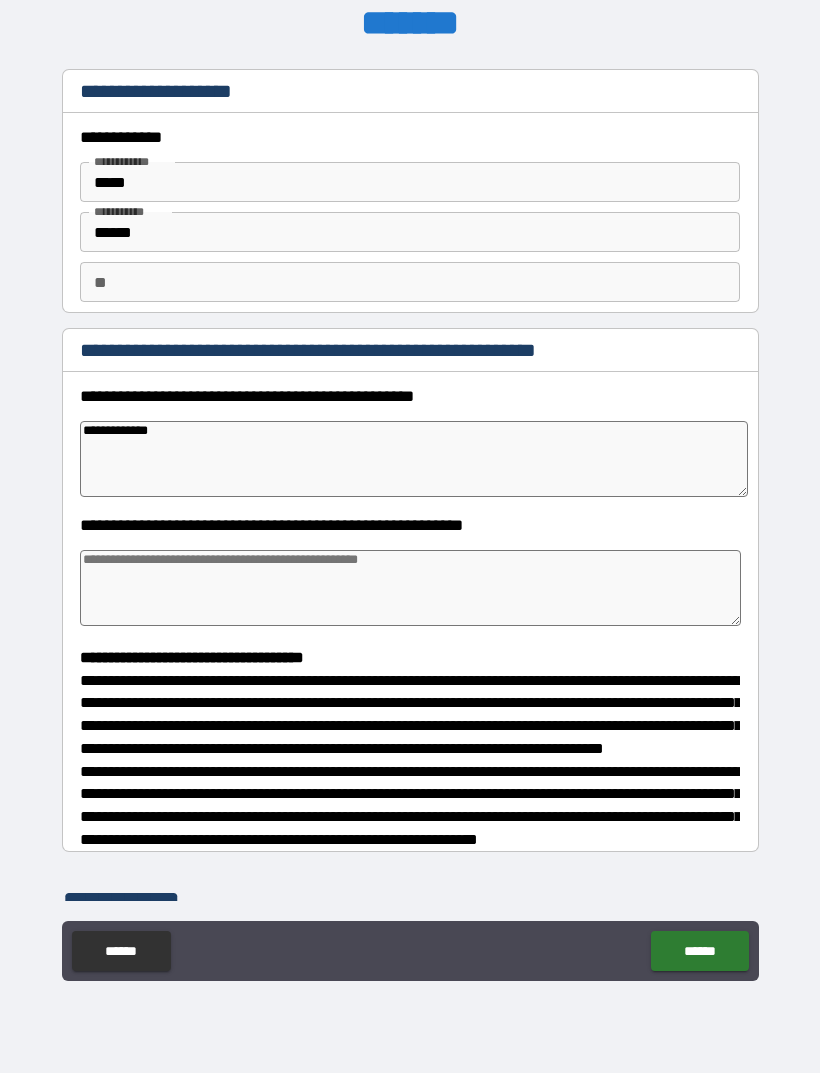 type on "*" 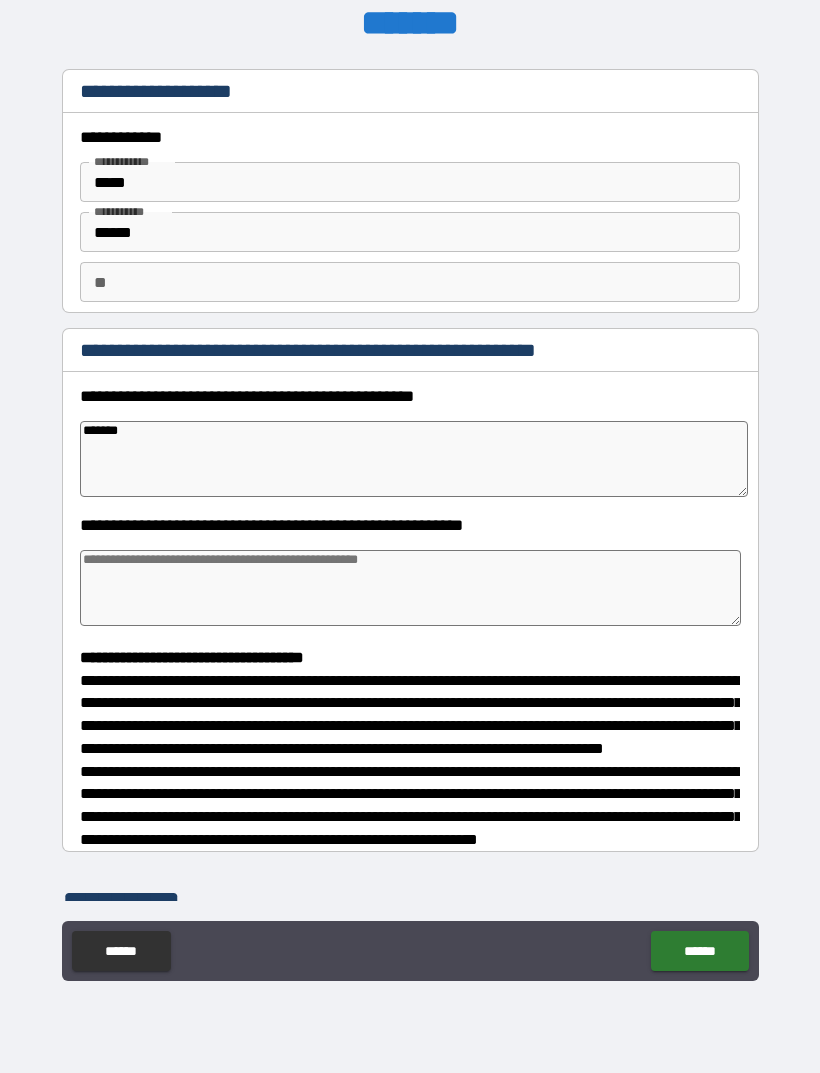 type on "*" 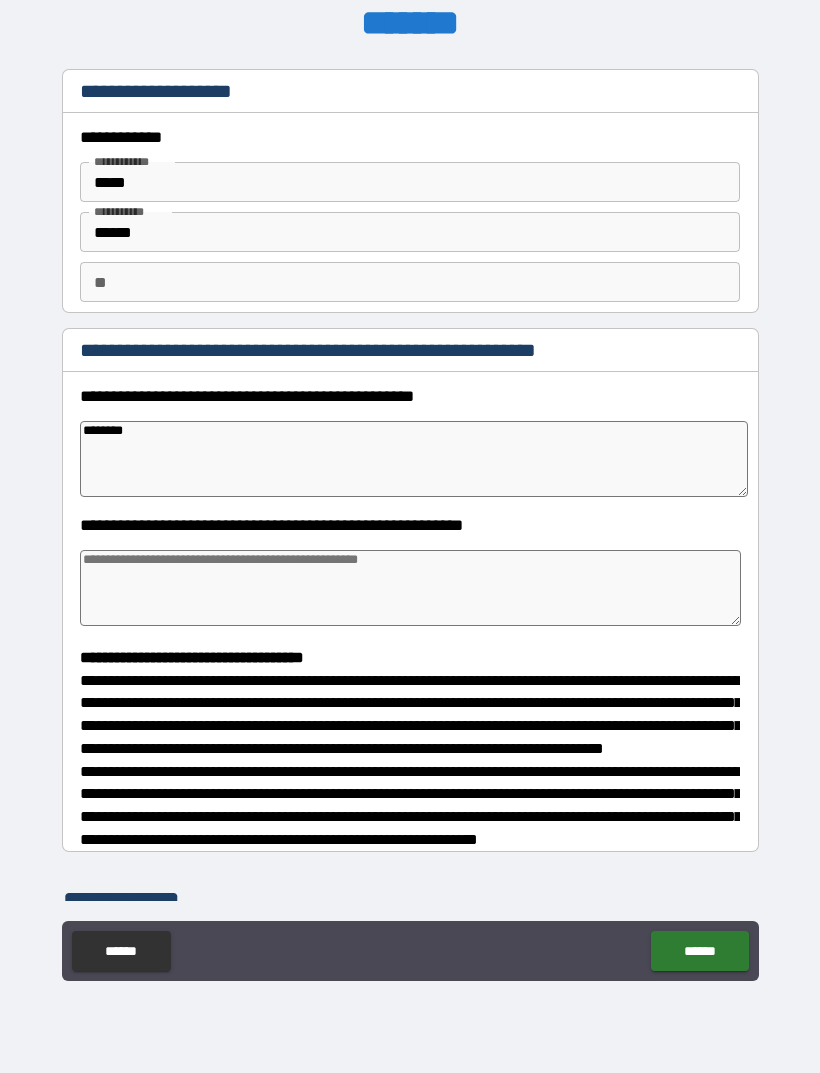 type on "*" 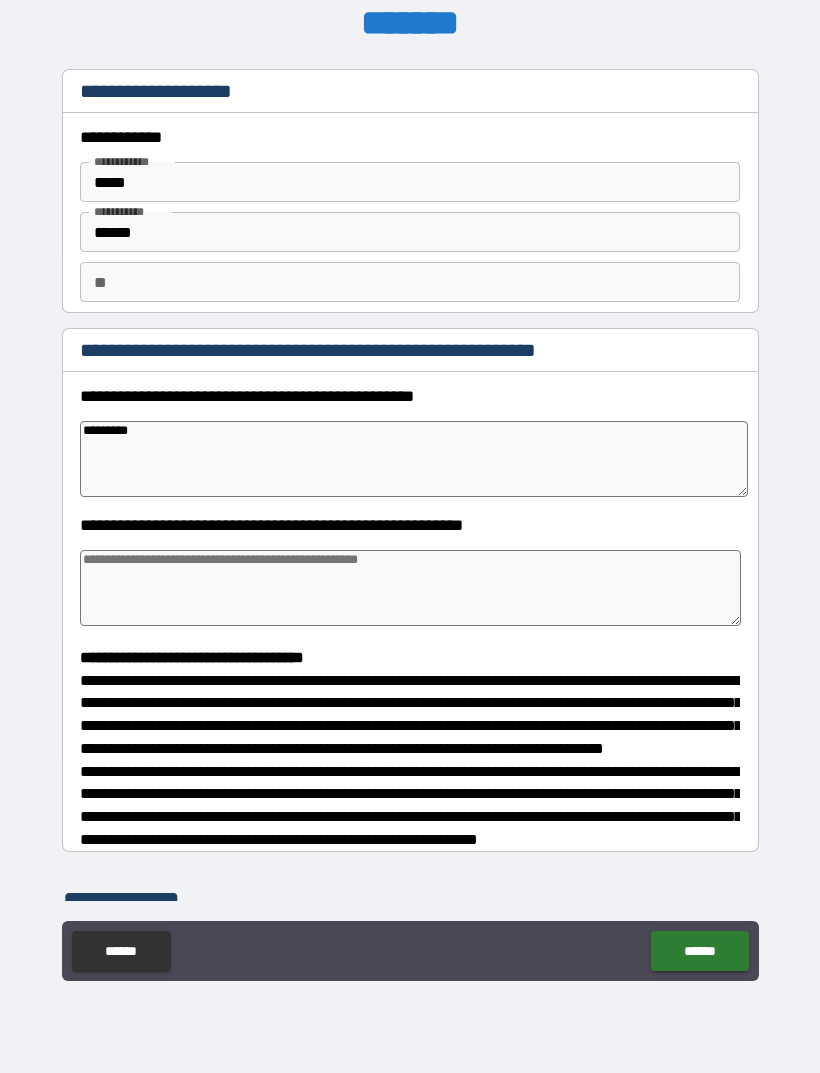 type on "*" 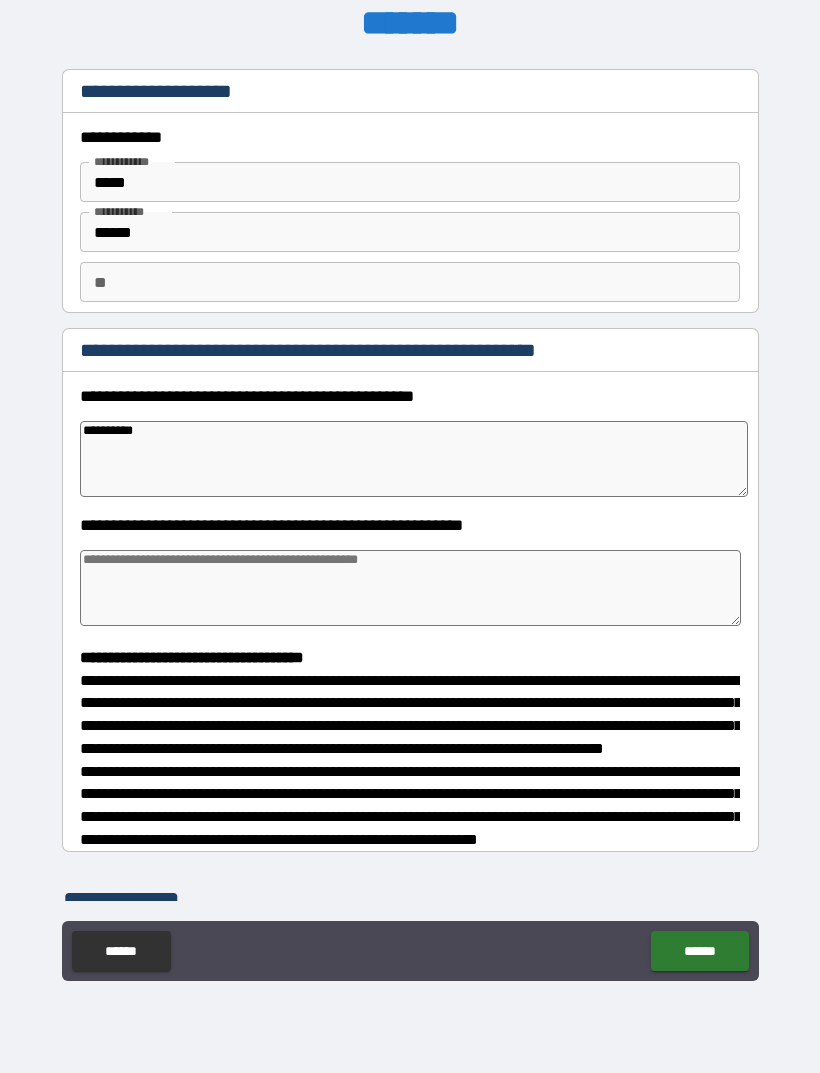 type on "*" 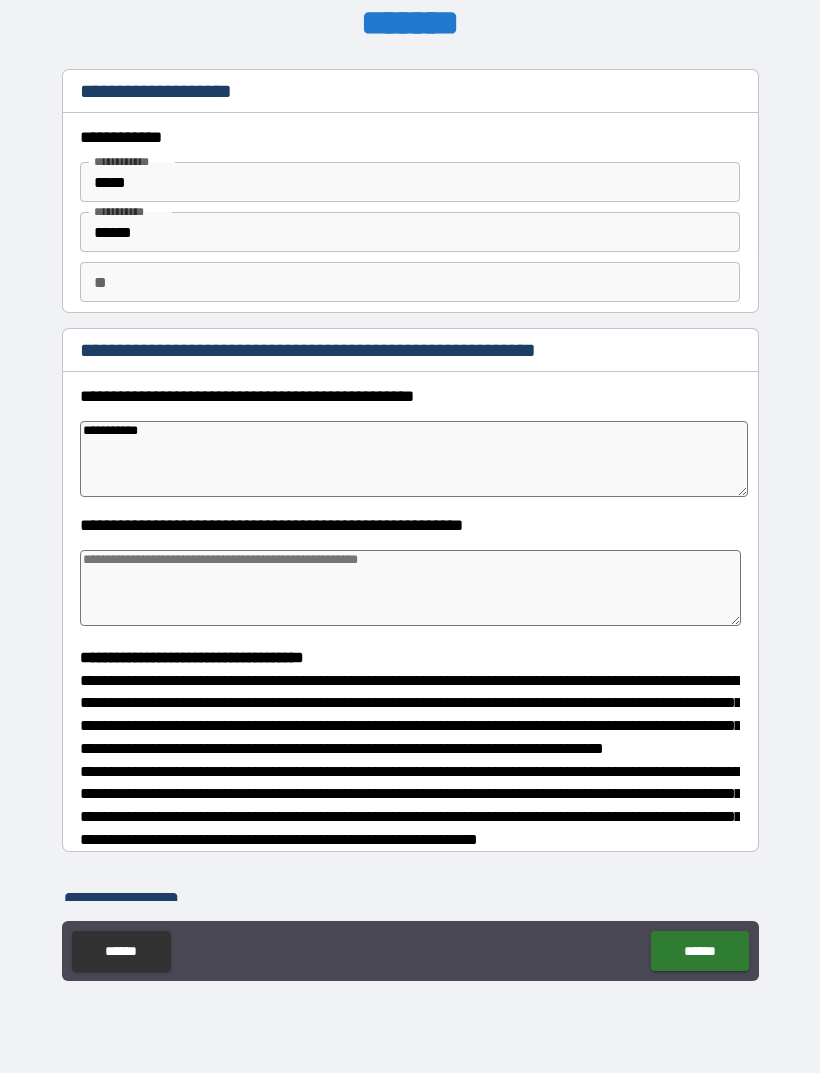 type on "*" 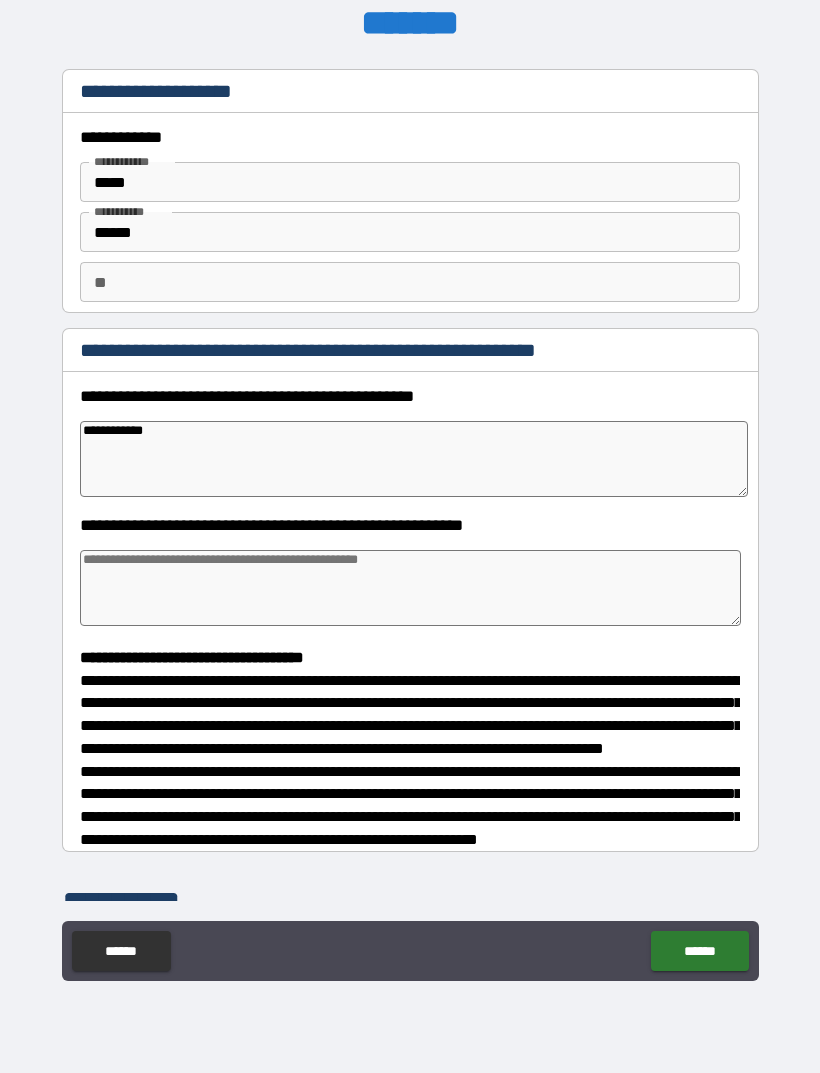 type on "*" 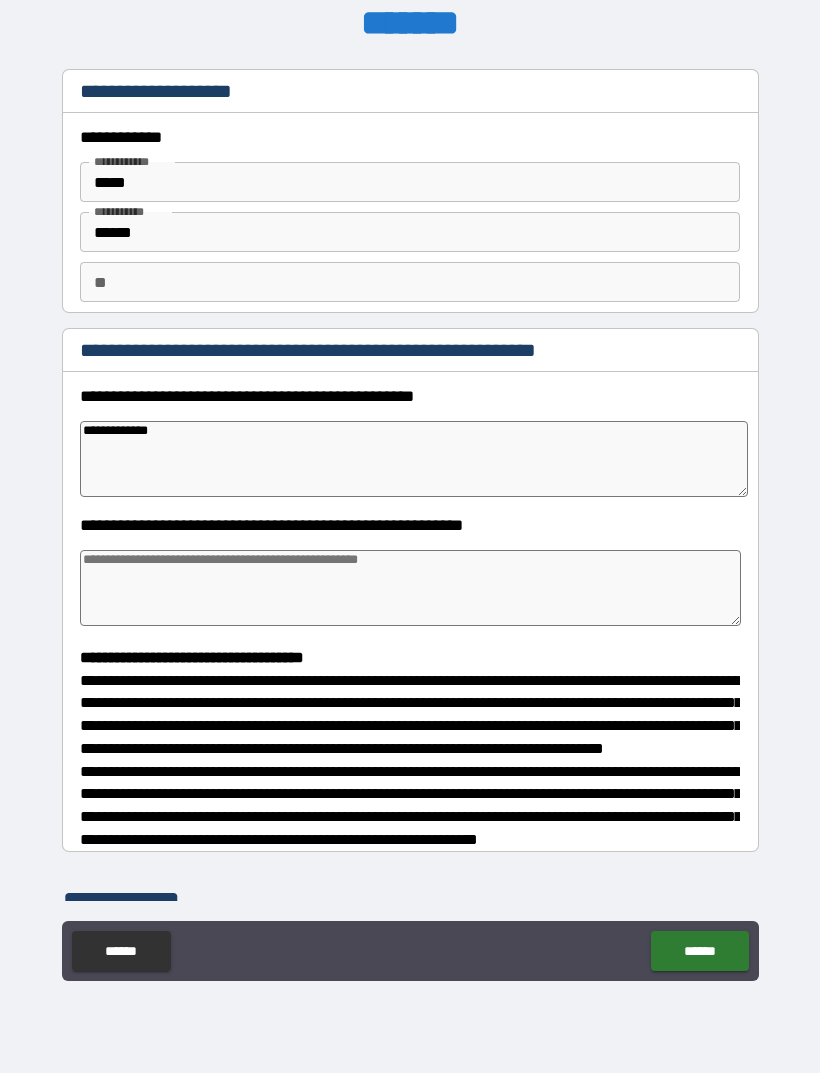 type on "*" 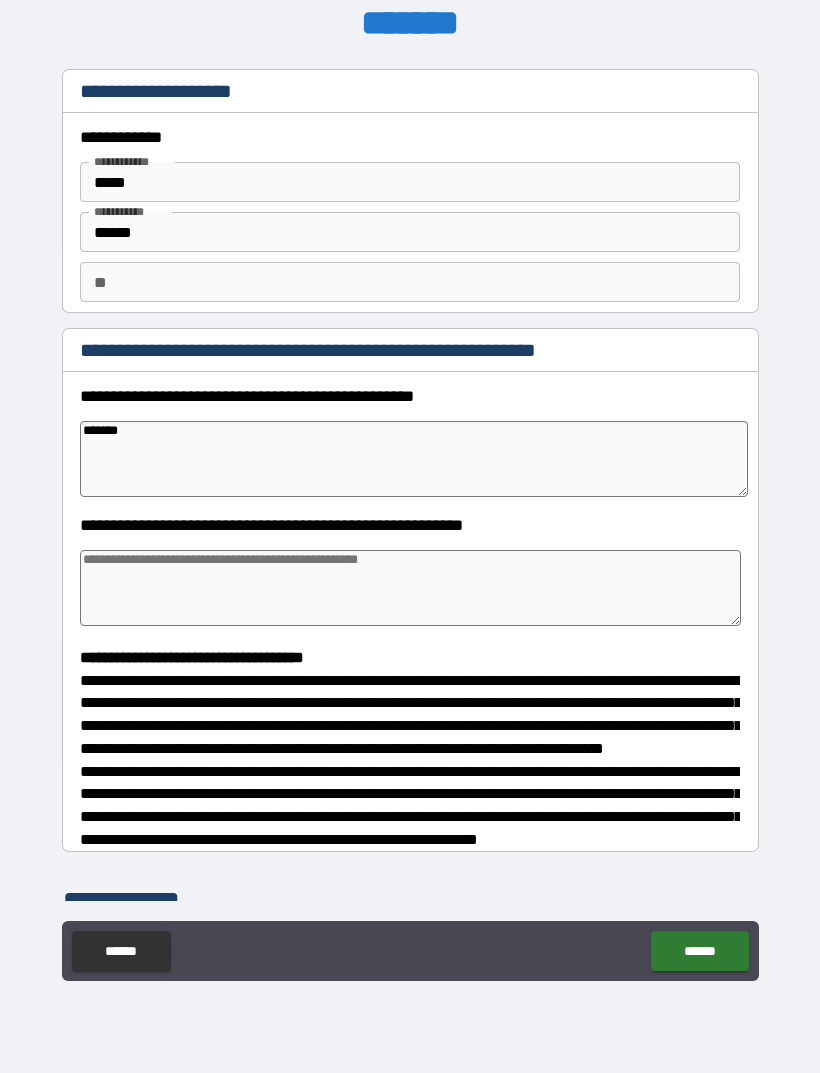 type on "*" 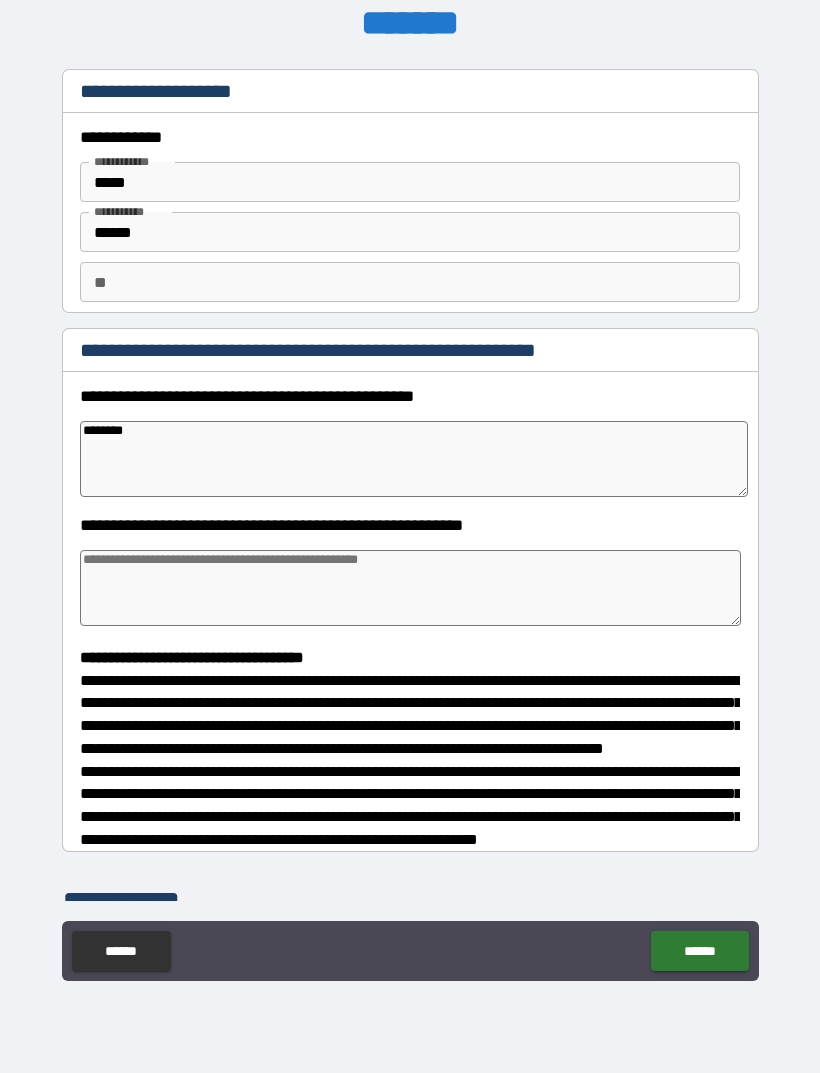 type on "*" 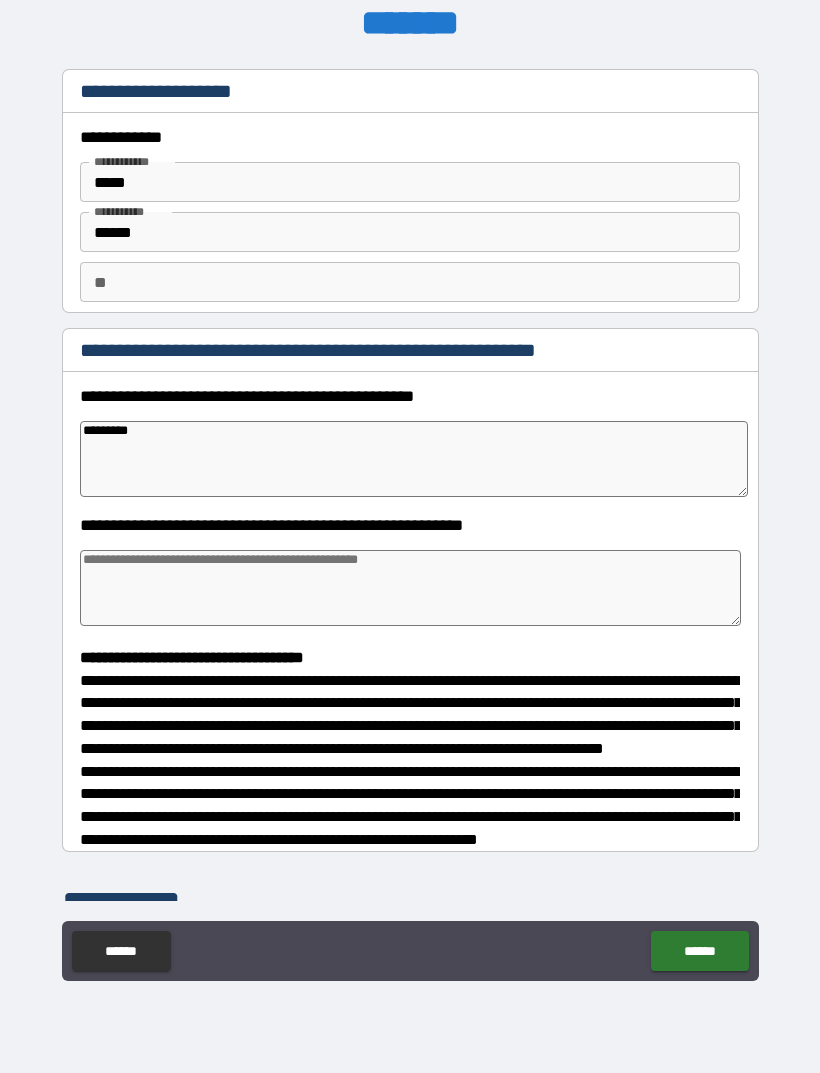 type on "*" 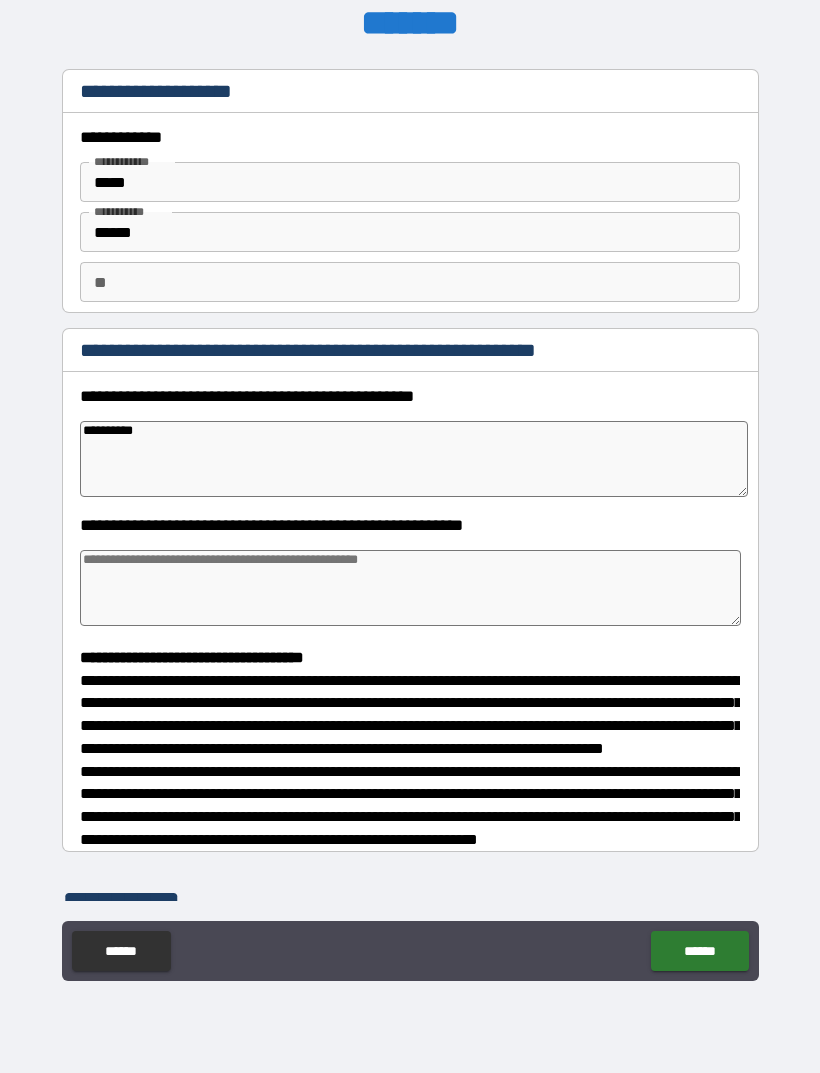 type on "*" 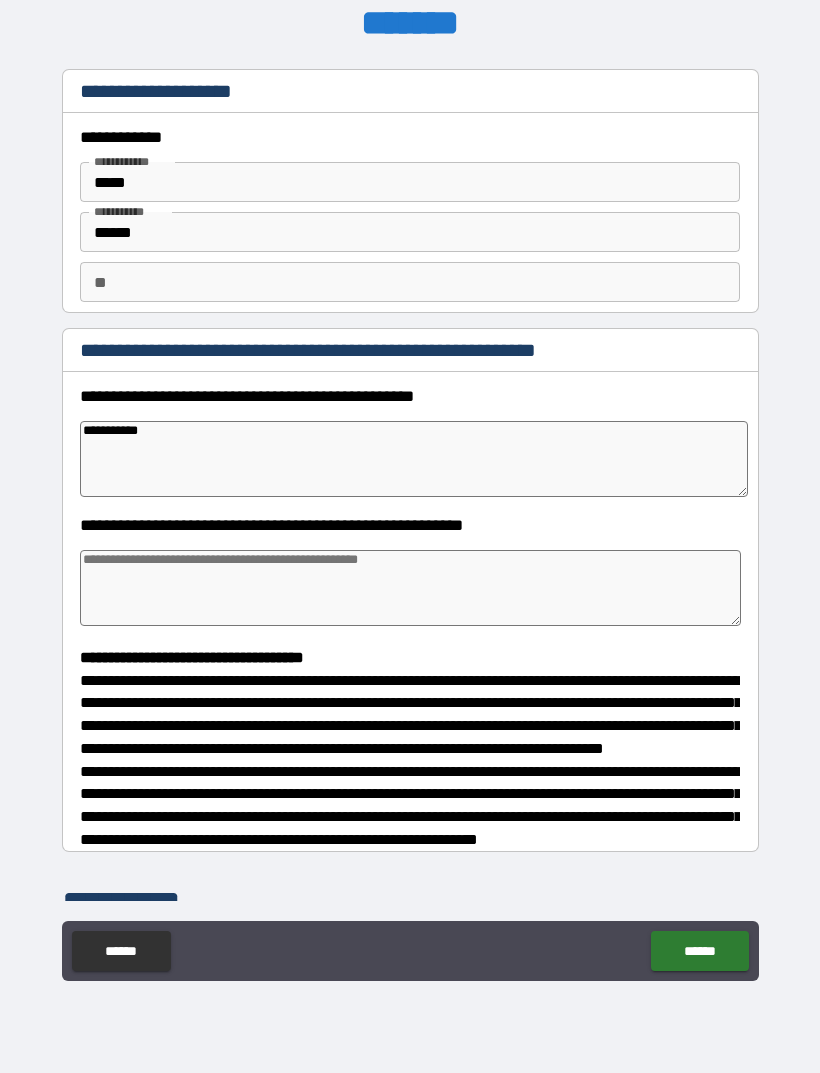 type on "*" 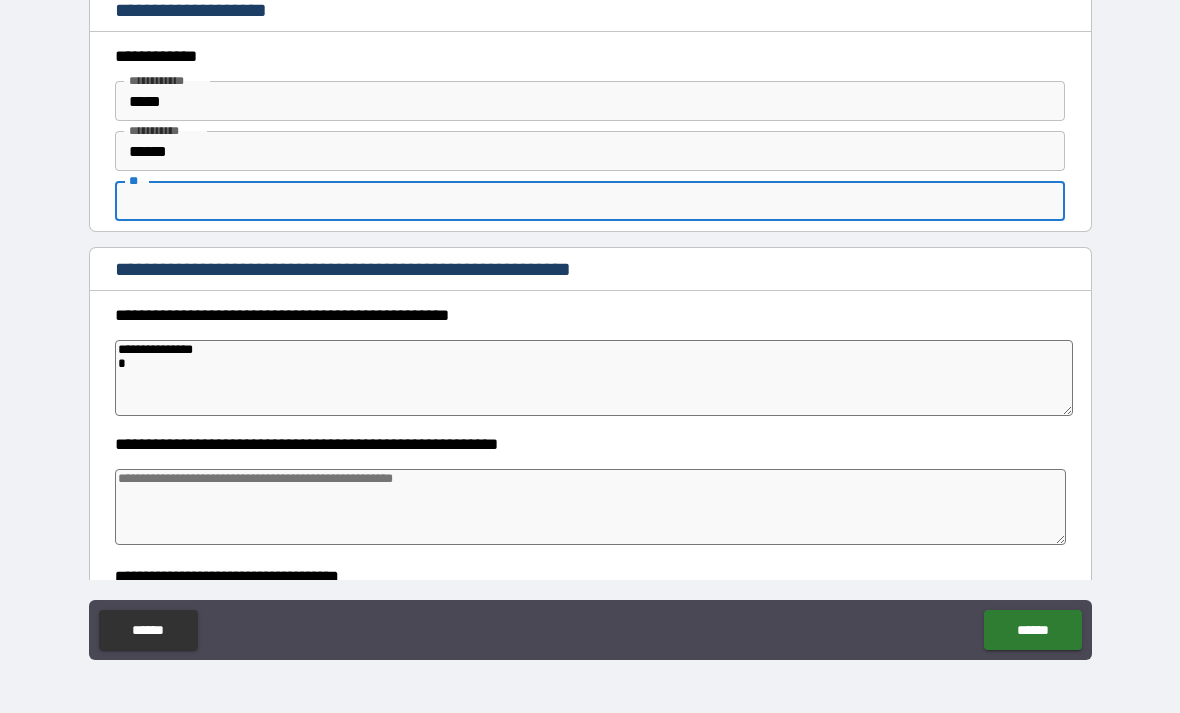 click on "**" at bounding box center (590, 201) 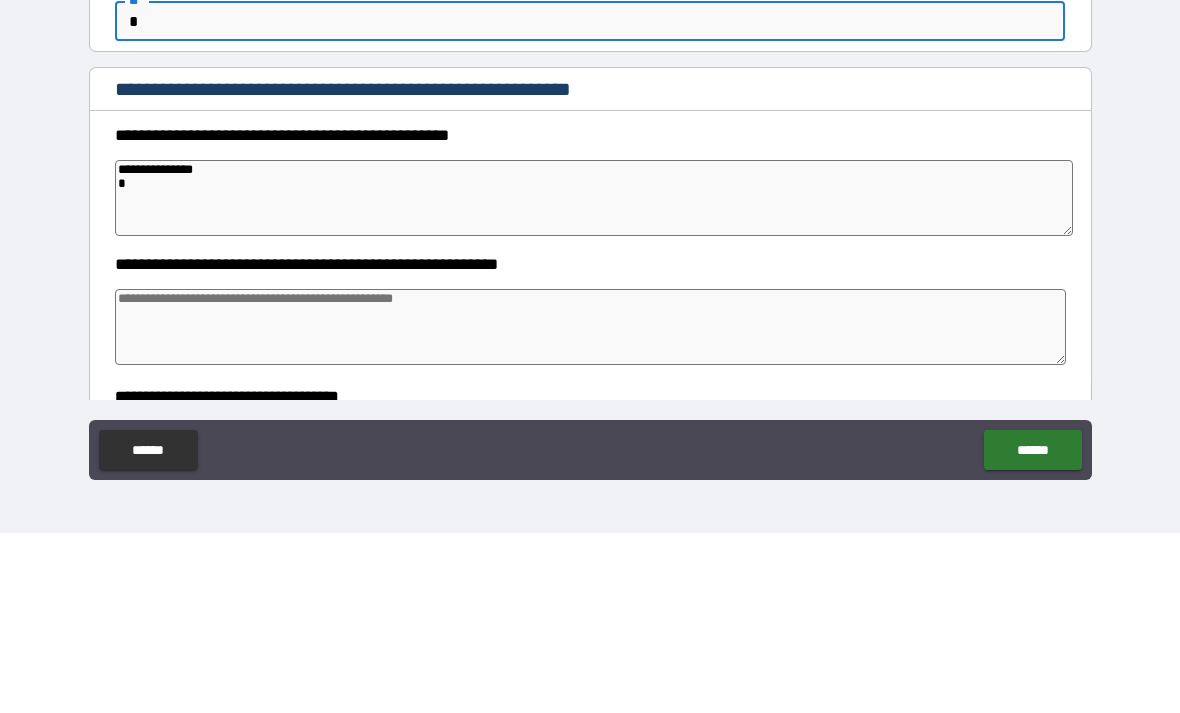 click on "**********" at bounding box center (594, 378) 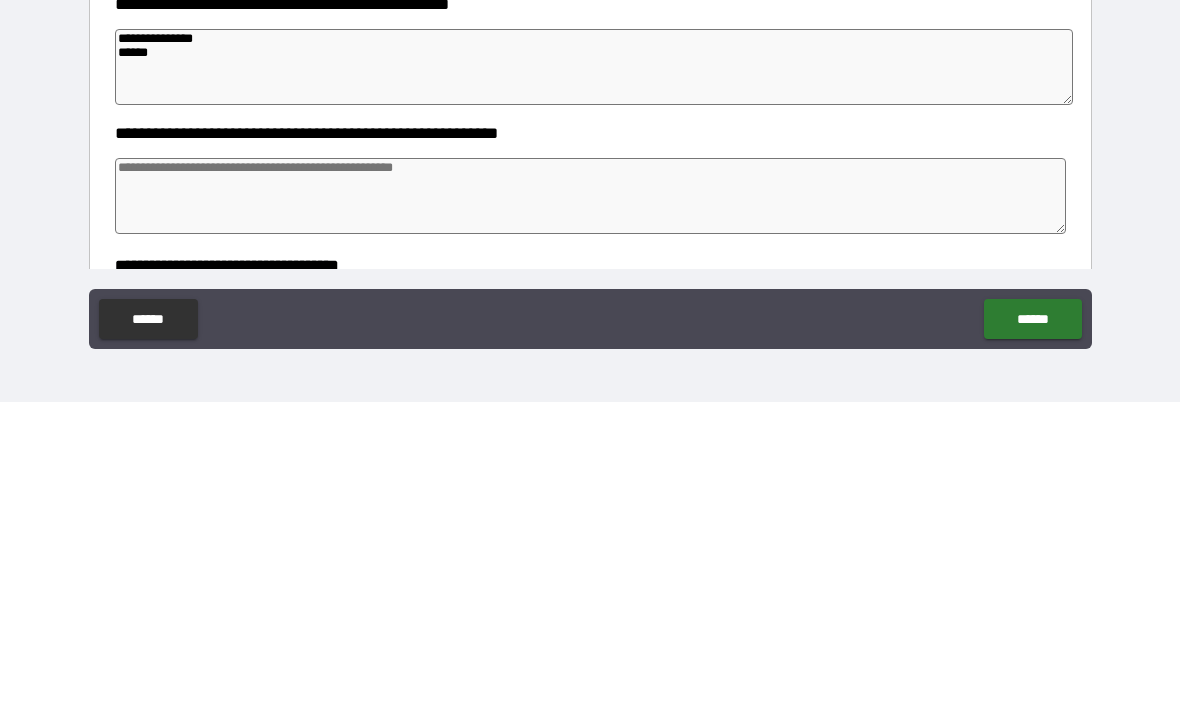 click at bounding box center [591, 507] 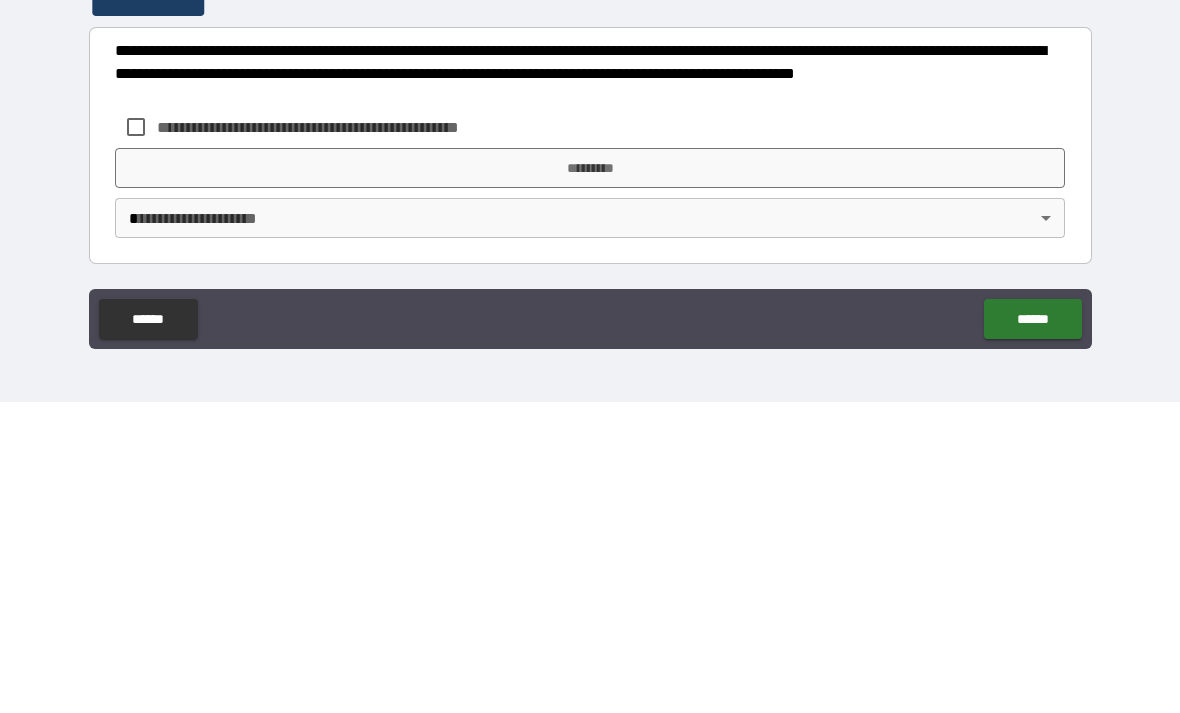 scroll, scrollTop: 452, scrollLeft: 0, axis: vertical 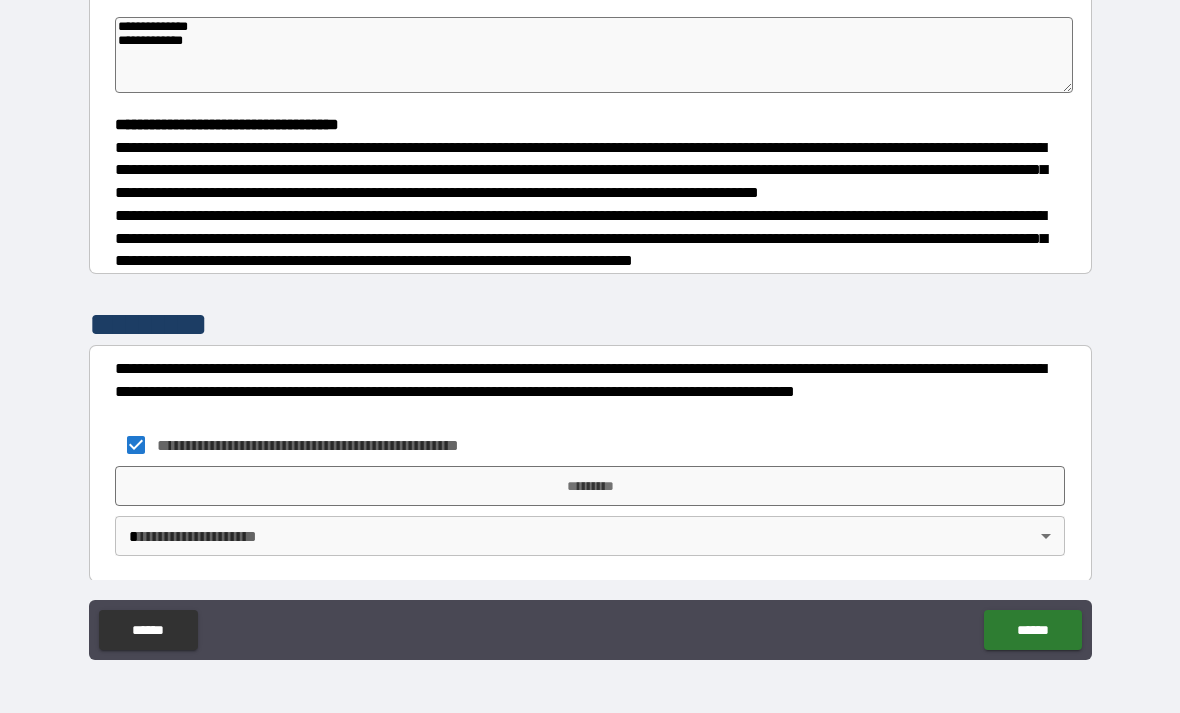 click on "*********" at bounding box center [590, 486] 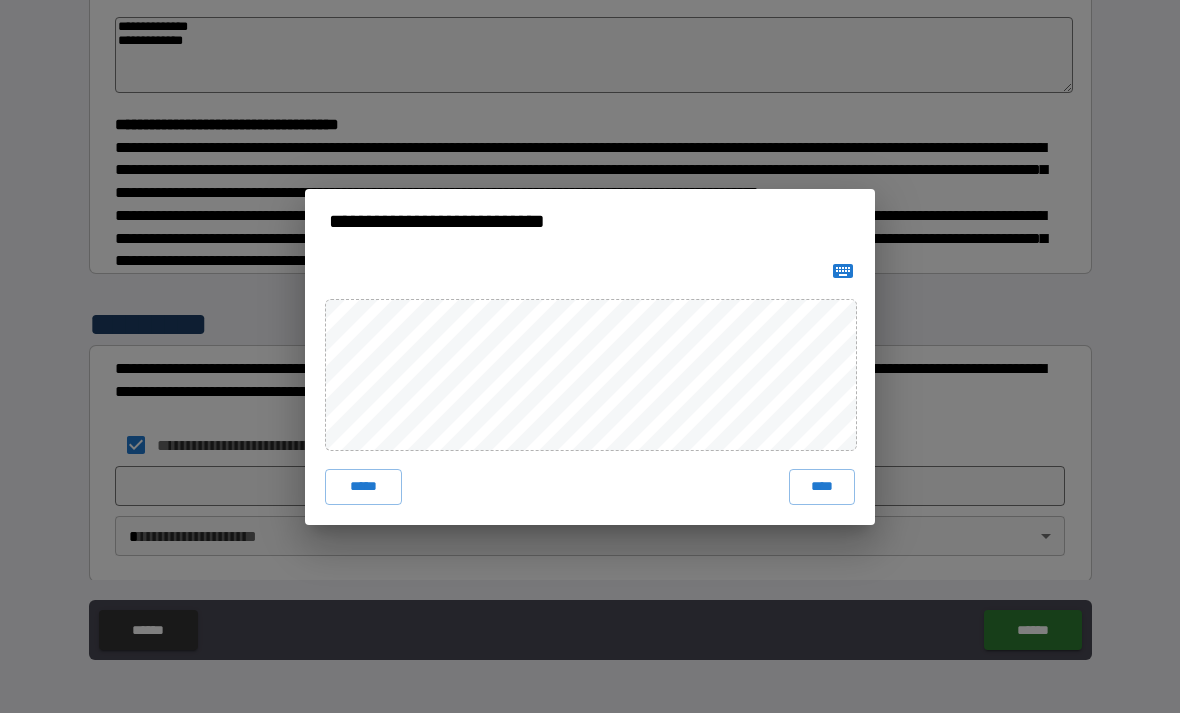 click on "****" at bounding box center [822, 487] 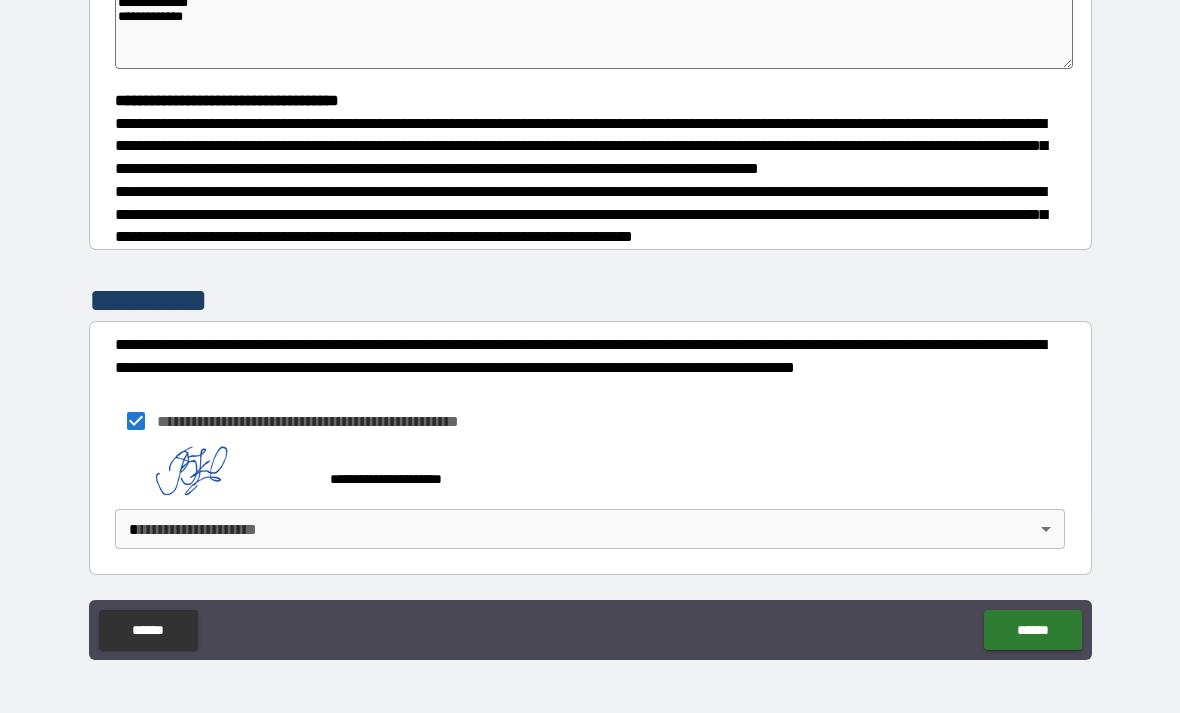 scroll, scrollTop: 493, scrollLeft: 0, axis: vertical 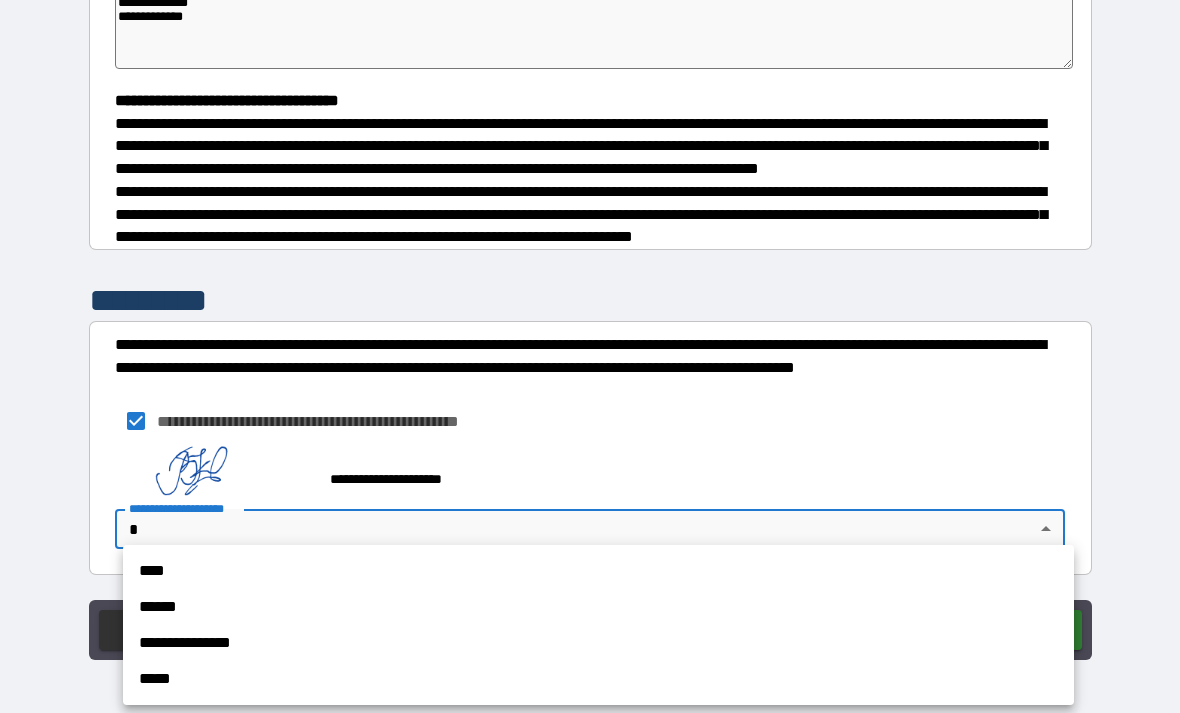 click on "**********" at bounding box center [598, 643] 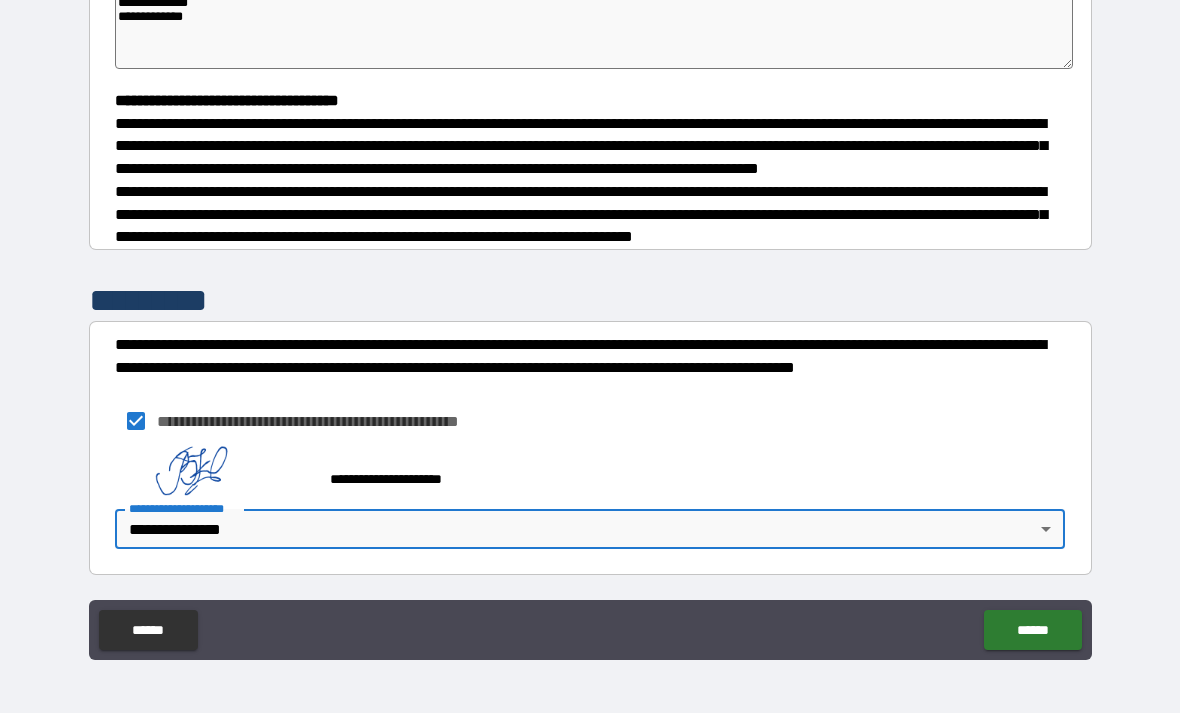 scroll, scrollTop: 493, scrollLeft: 0, axis: vertical 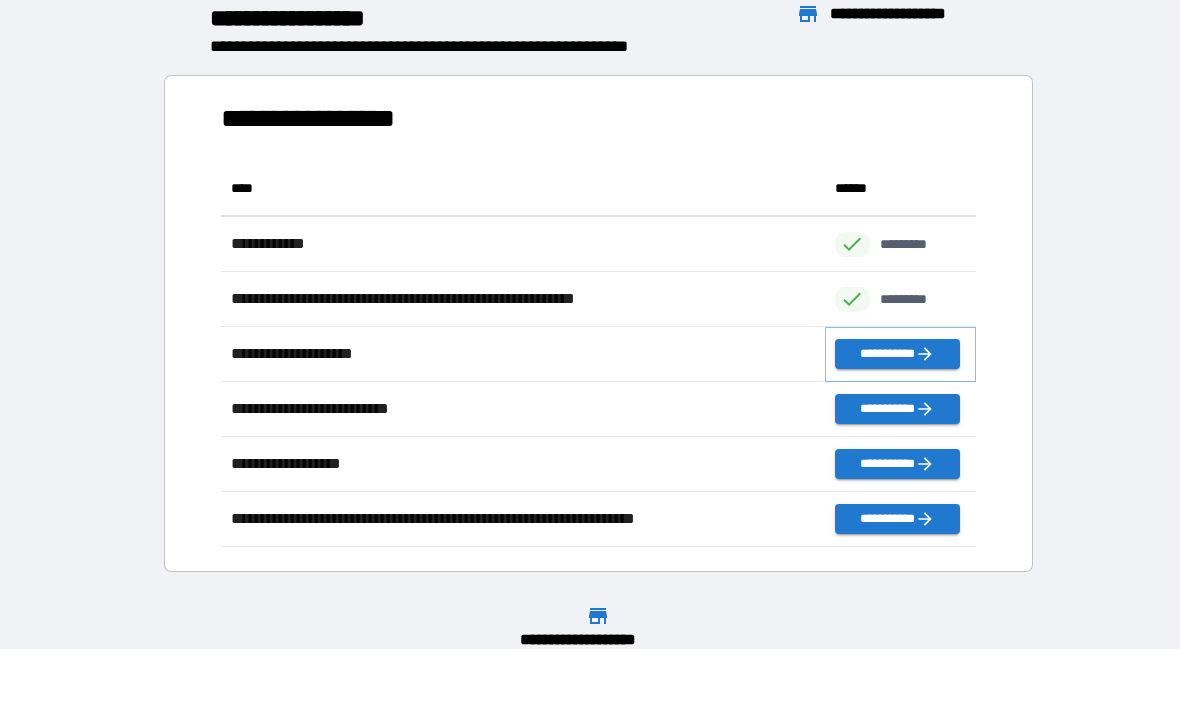 click on "**********" at bounding box center [897, 354] 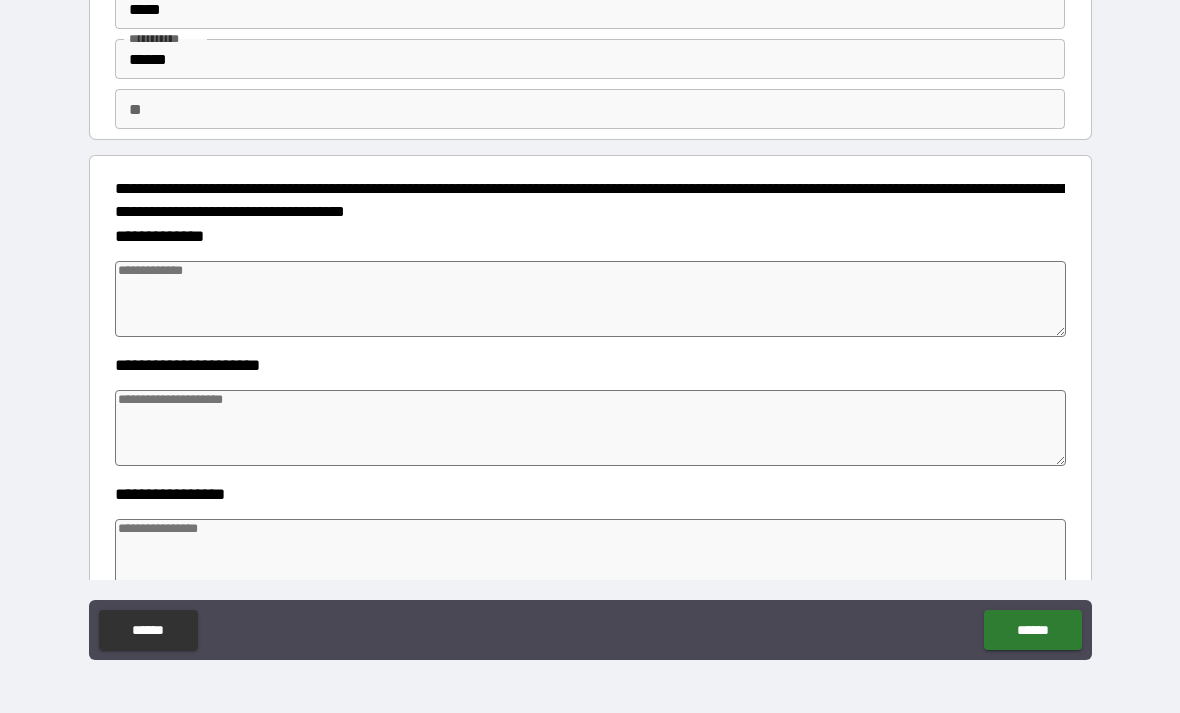 scroll, scrollTop: 95, scrollLeft: 0, axis: vertical 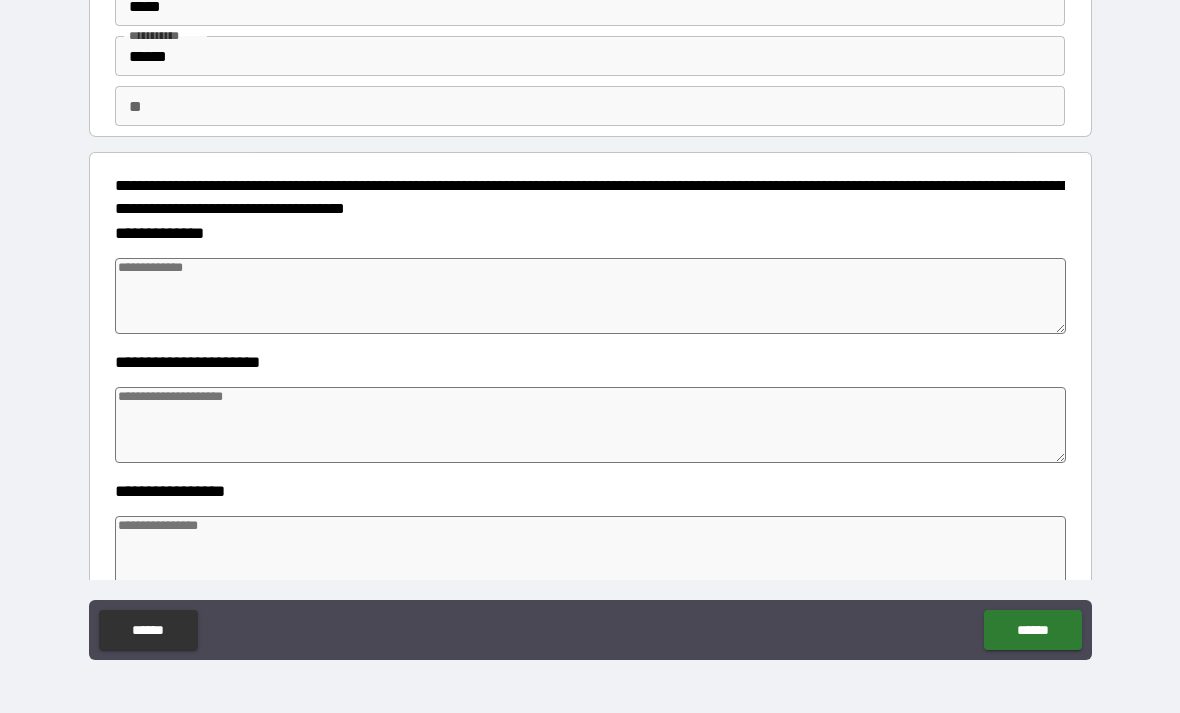 click at bounding box center (591, 296) 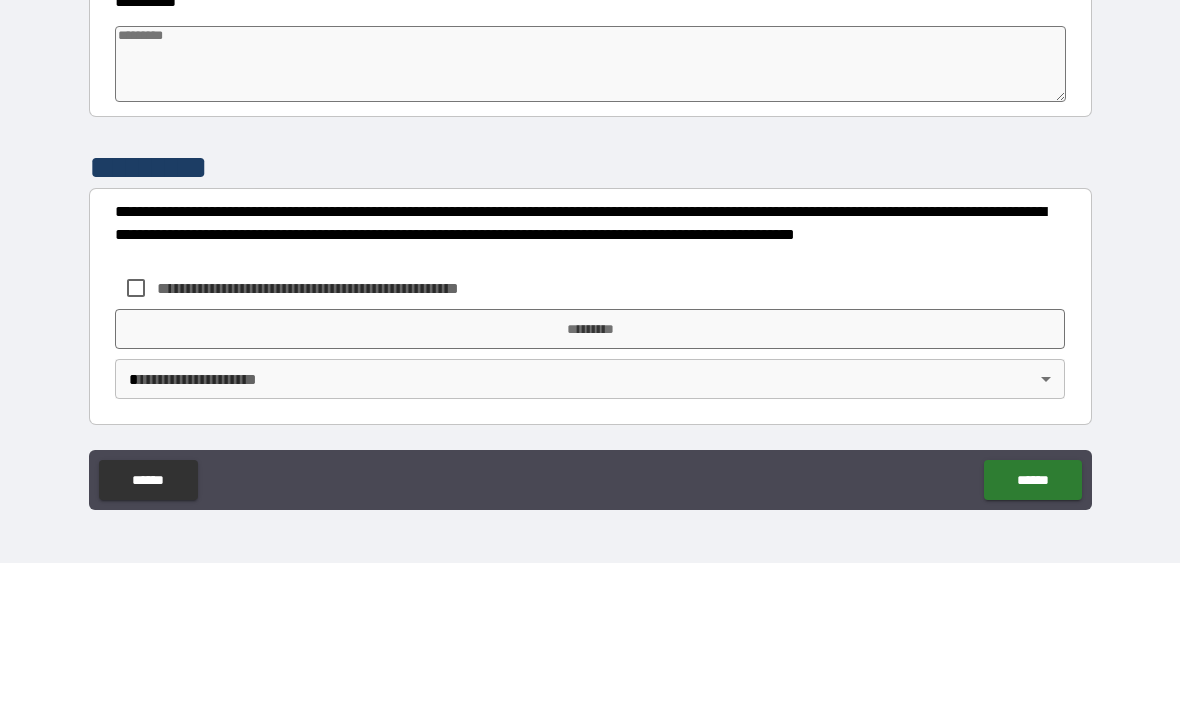 scroll, scrollTop: 564, scrollLeft: 0, axis: vertical 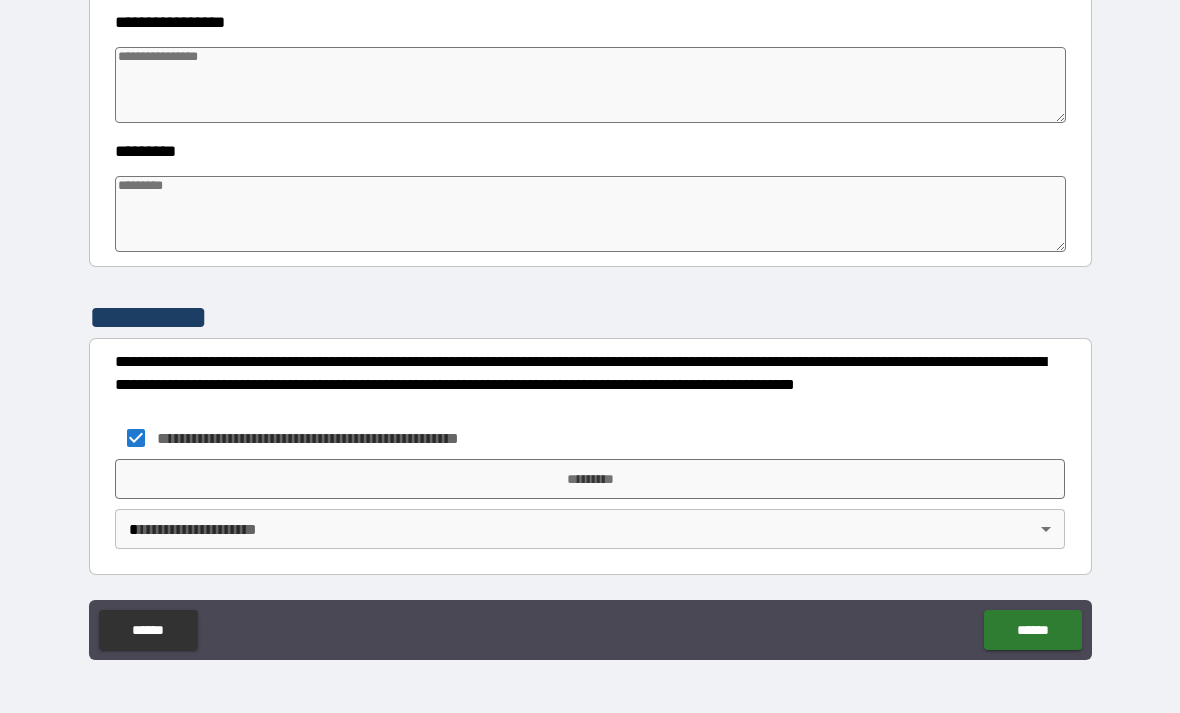 click on "*********" at bounding box center (590, 479) 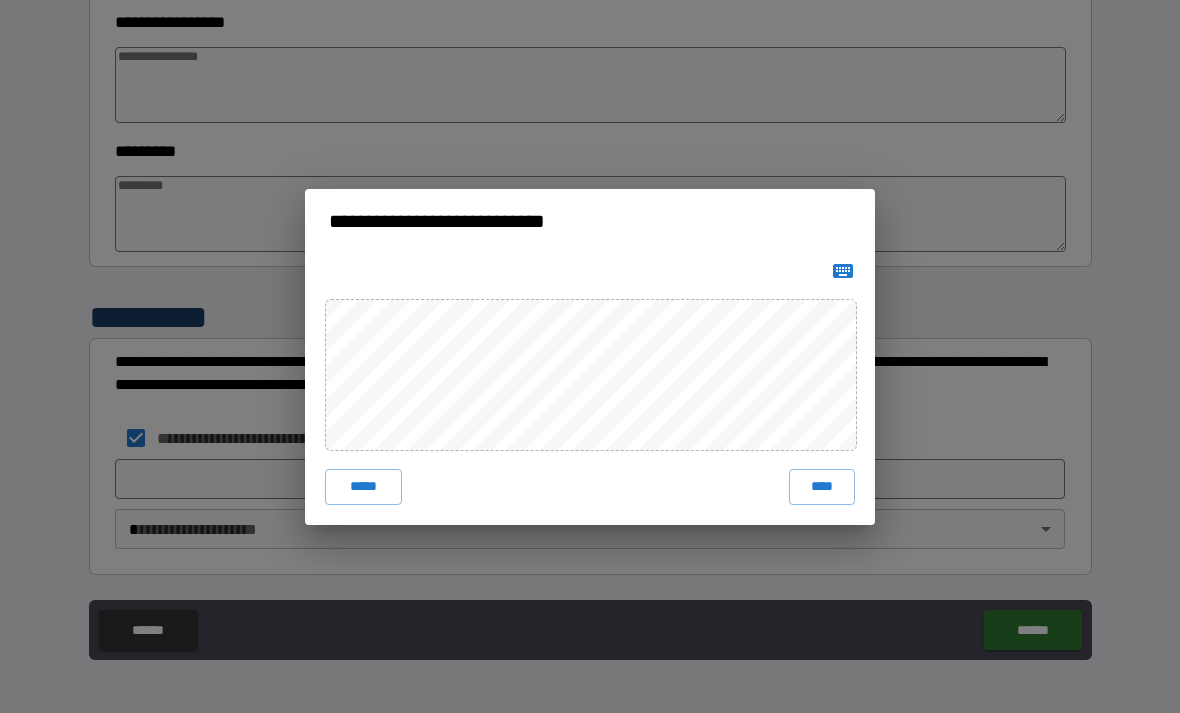 click on "****" at bounding box center [822, 487] 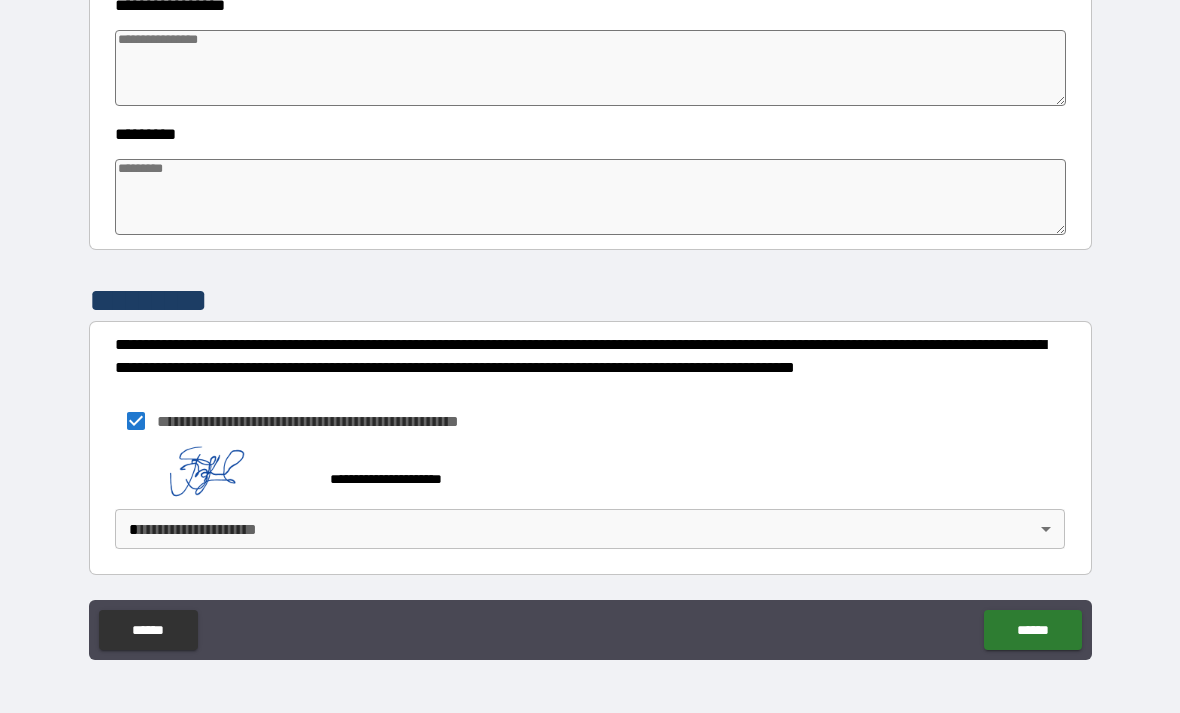 scroll, scrollTop: 581, scrollLeft: 0, axis: vertical 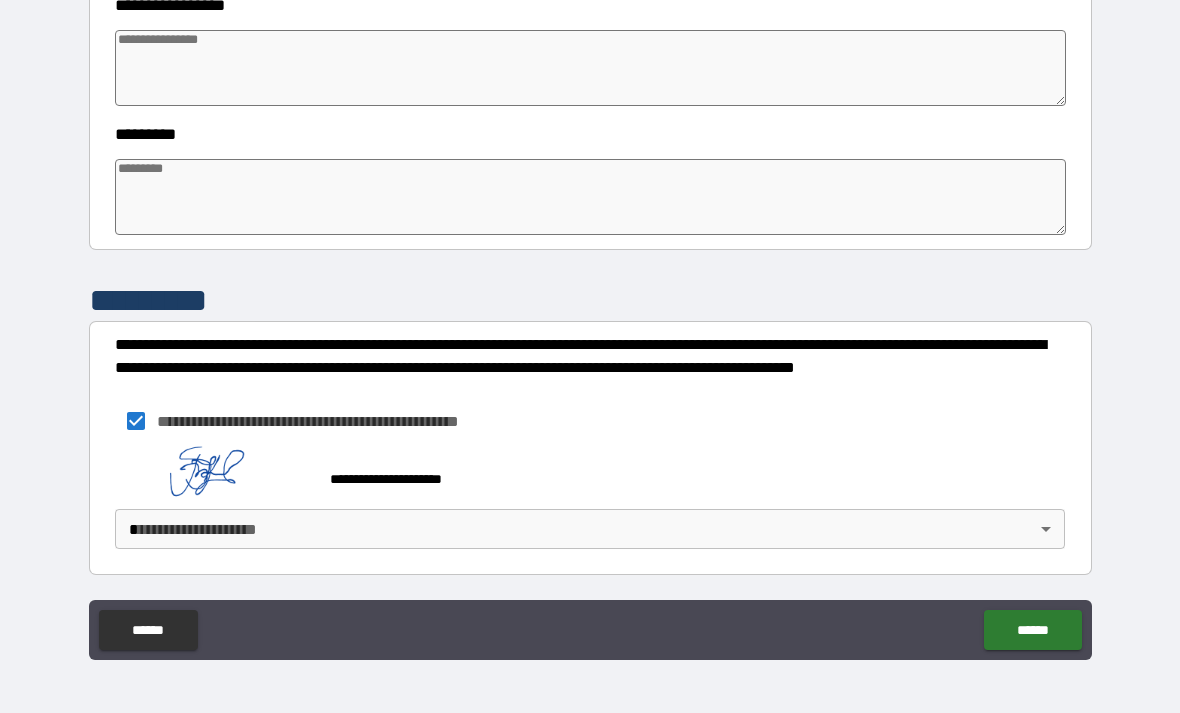click on "**********" at bounding box center [590, 324] 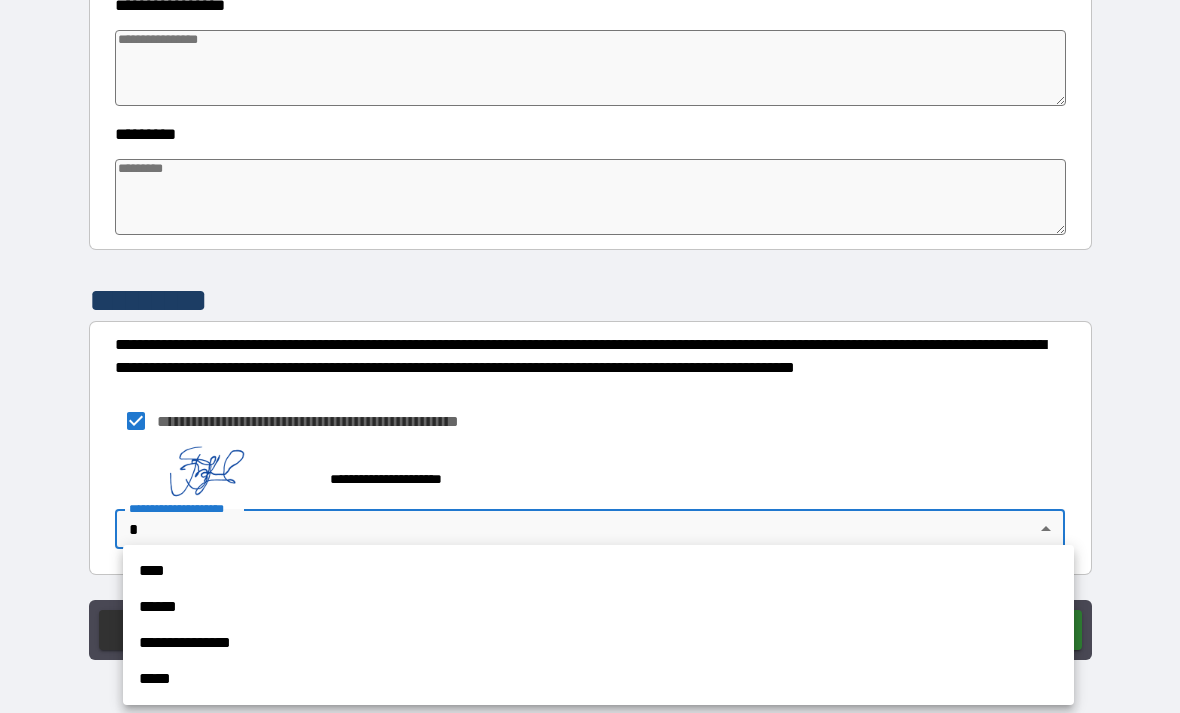 click on "**********" at bounding box center [598, 643] 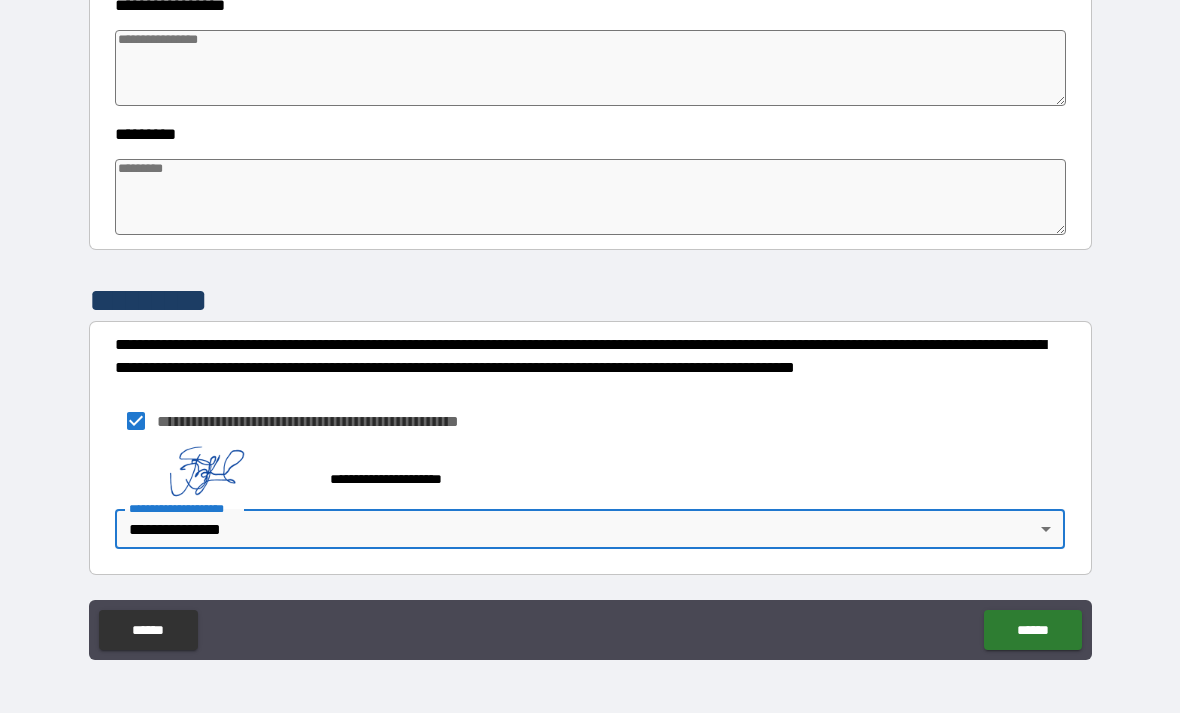 click on "******" at bounding box center [1032, 630] 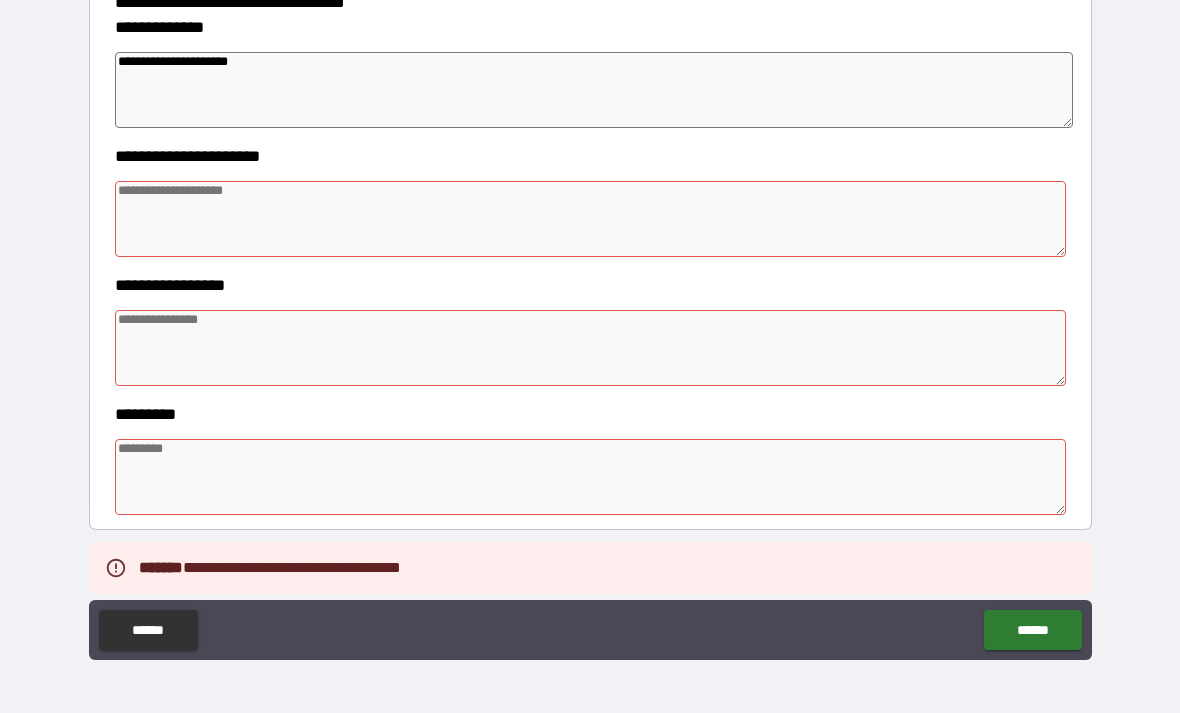 scroll, scrollTop: 302, scrollLeft: 0, axis: vertical 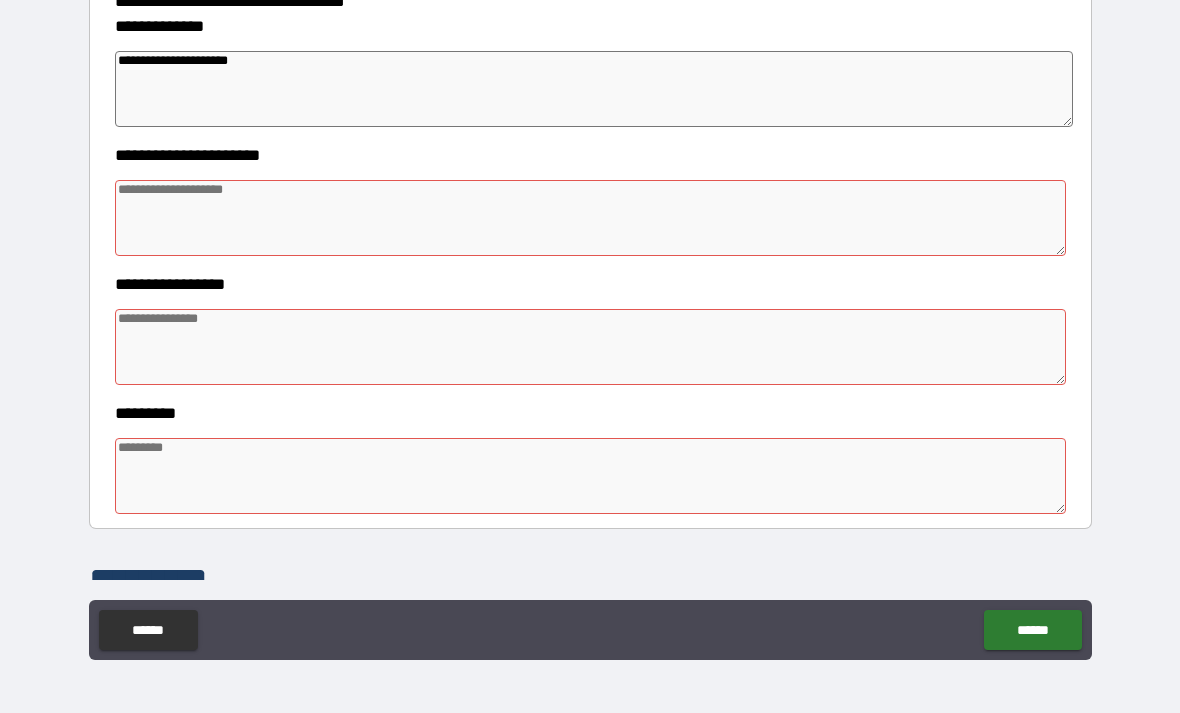 click at bounding box center (591, 347) 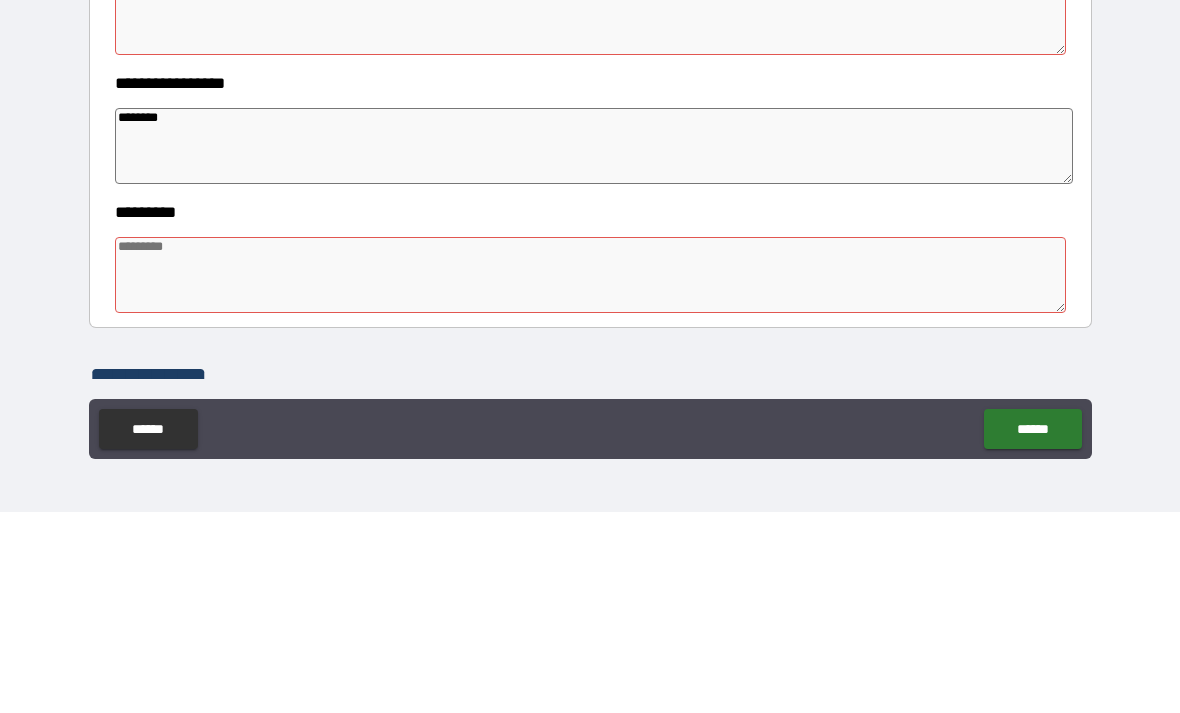 click on "********" at bounding box center (594, 347) 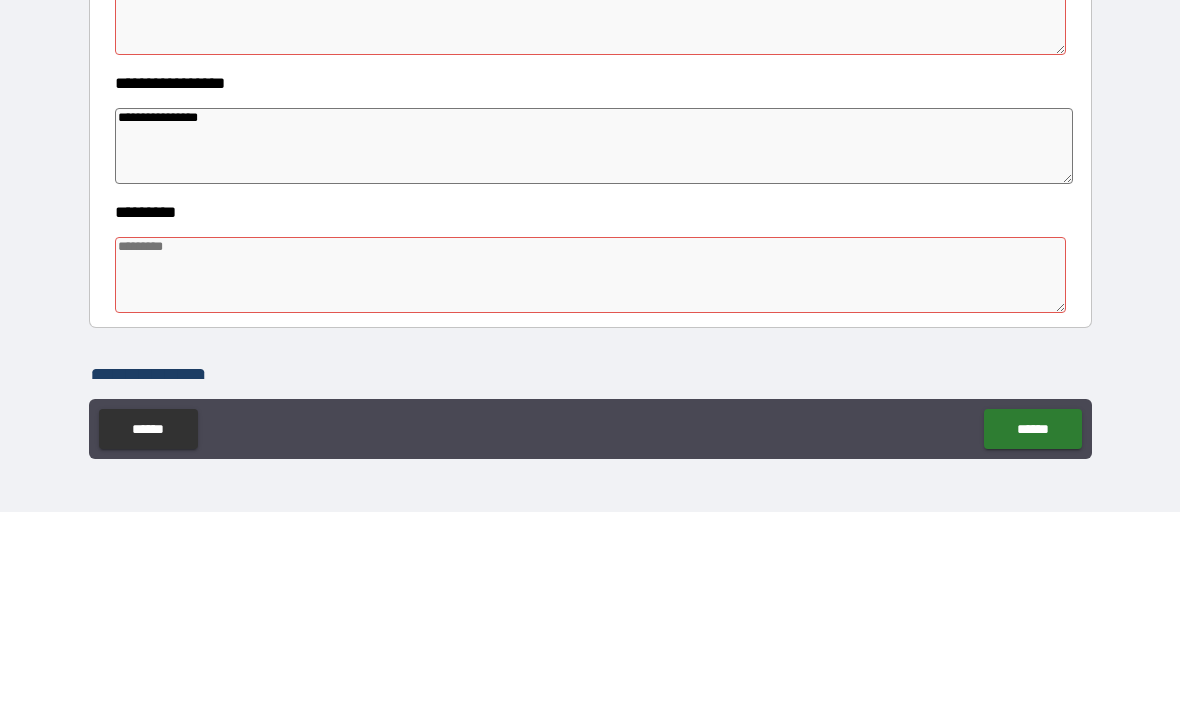click on "********* *" at bounding box center [590, 463] 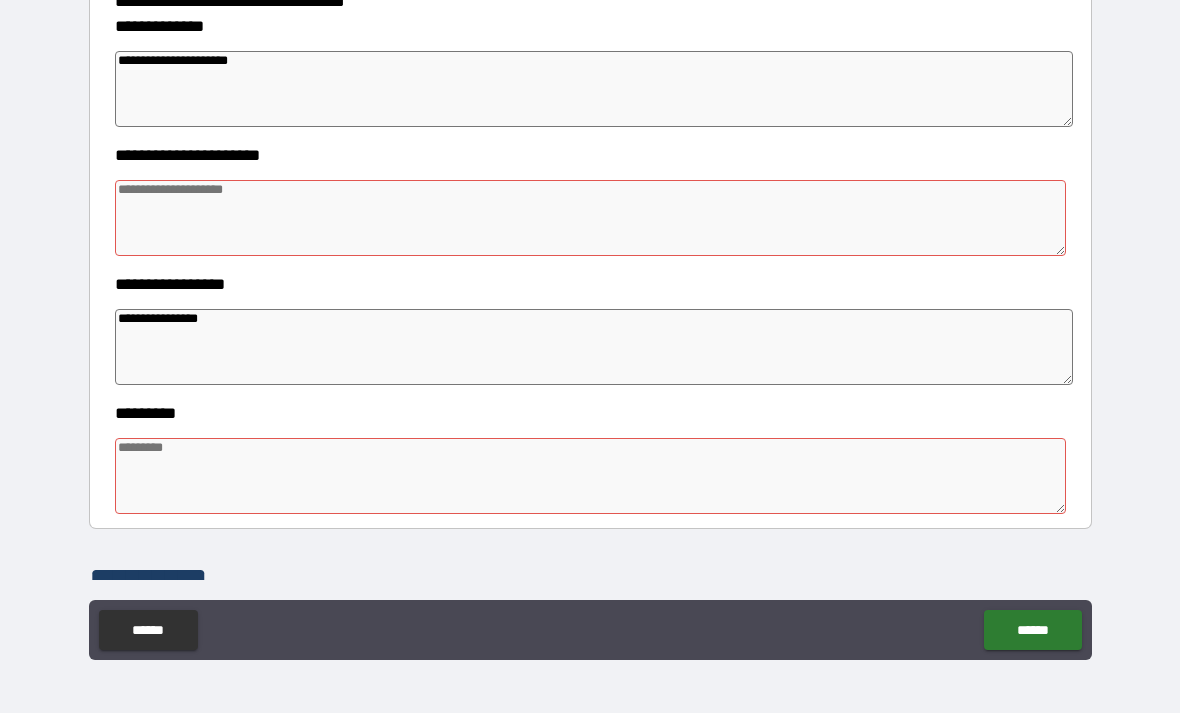 click at bounding box center [591, 476] 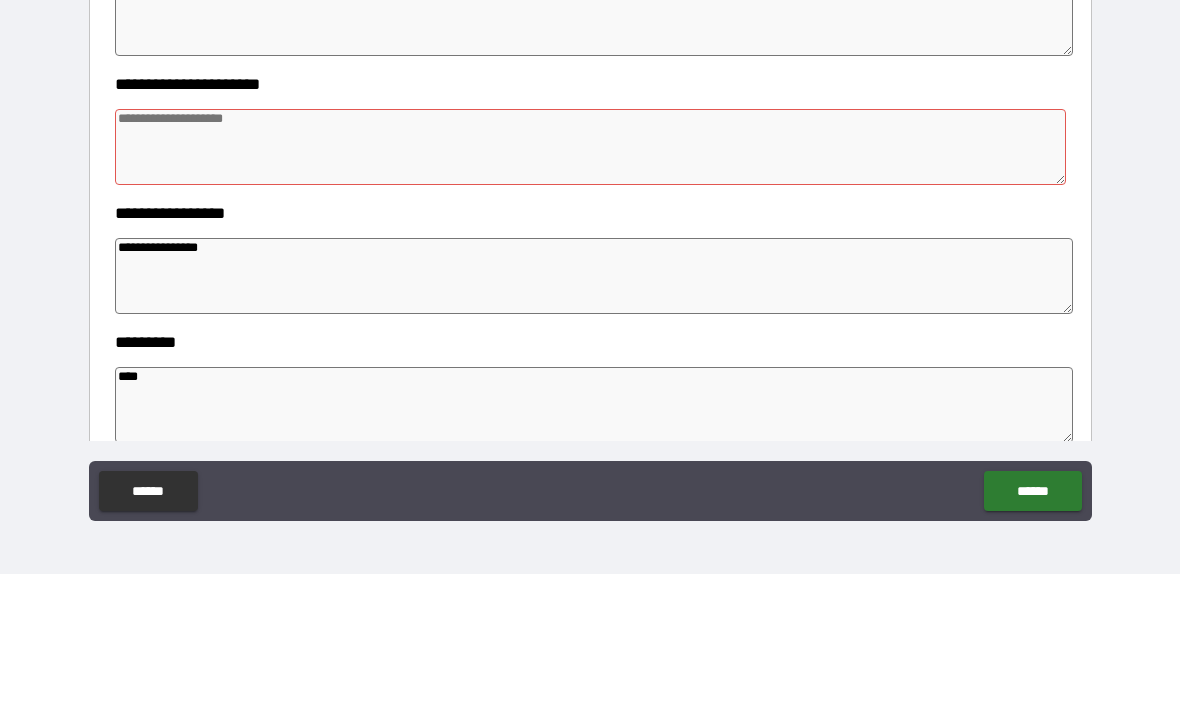 scroll, scrollTop: 231, scrollLeft: 0, axis: vertical 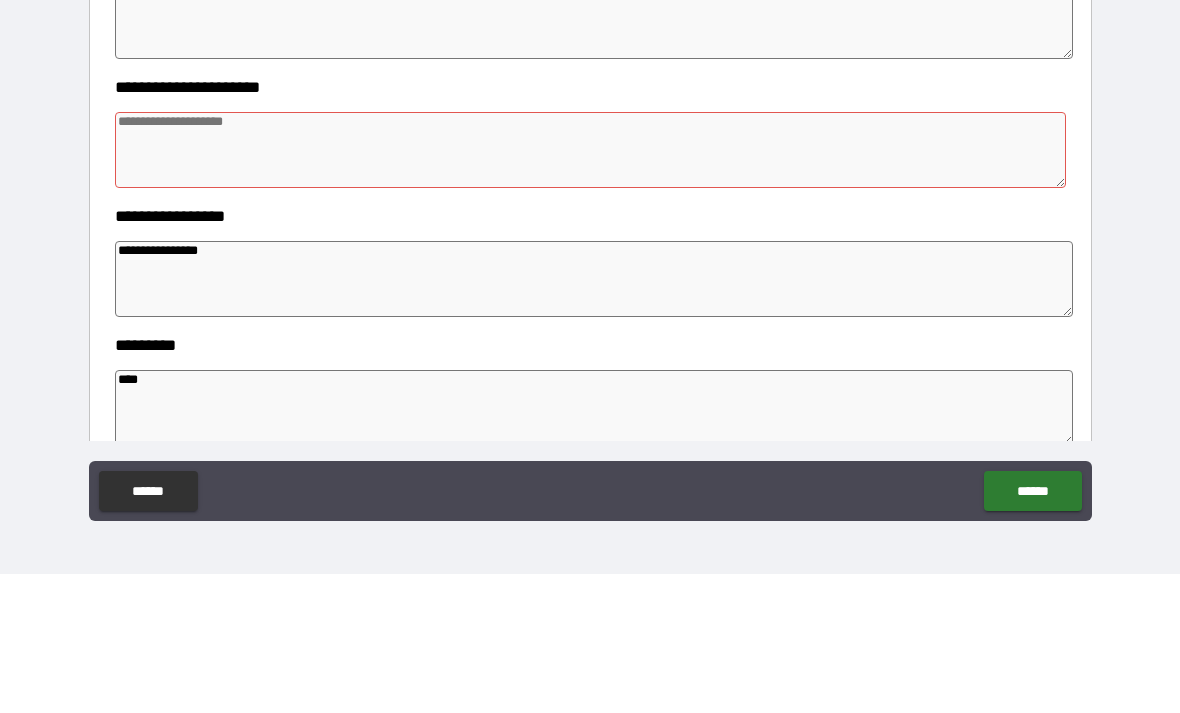 click at bounding box center [591, 289] 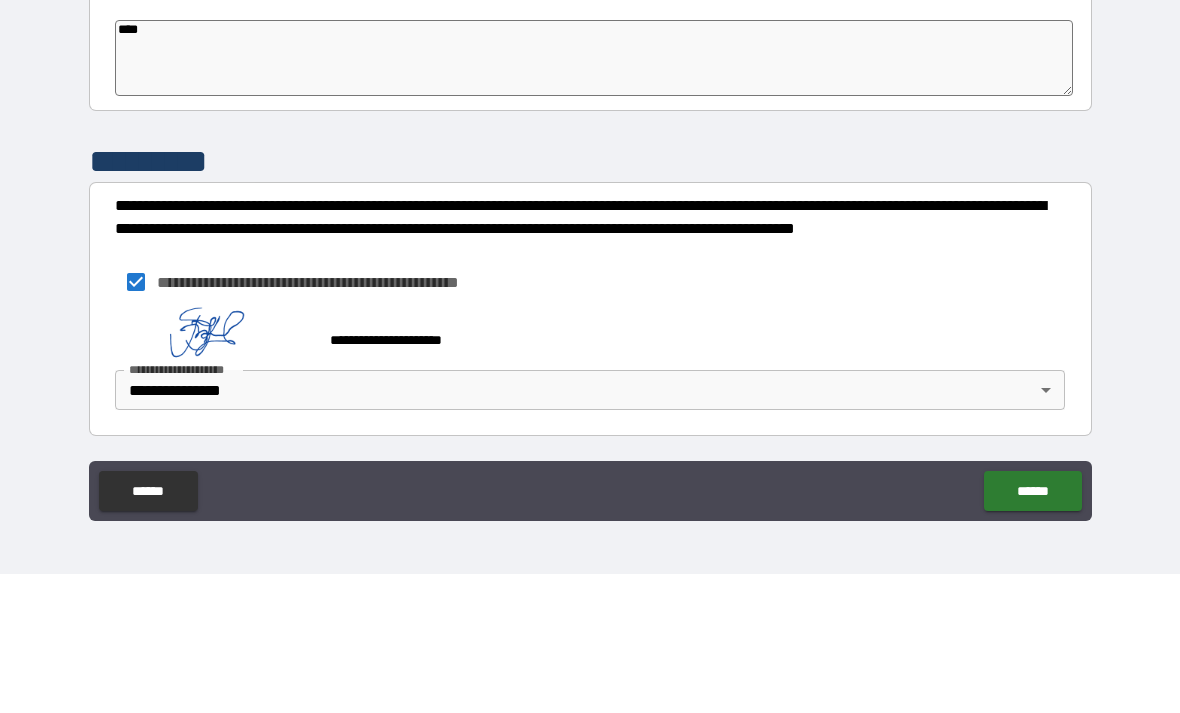 scroll, scrollTop: 581, scrollLeft: 0, axis: vertical 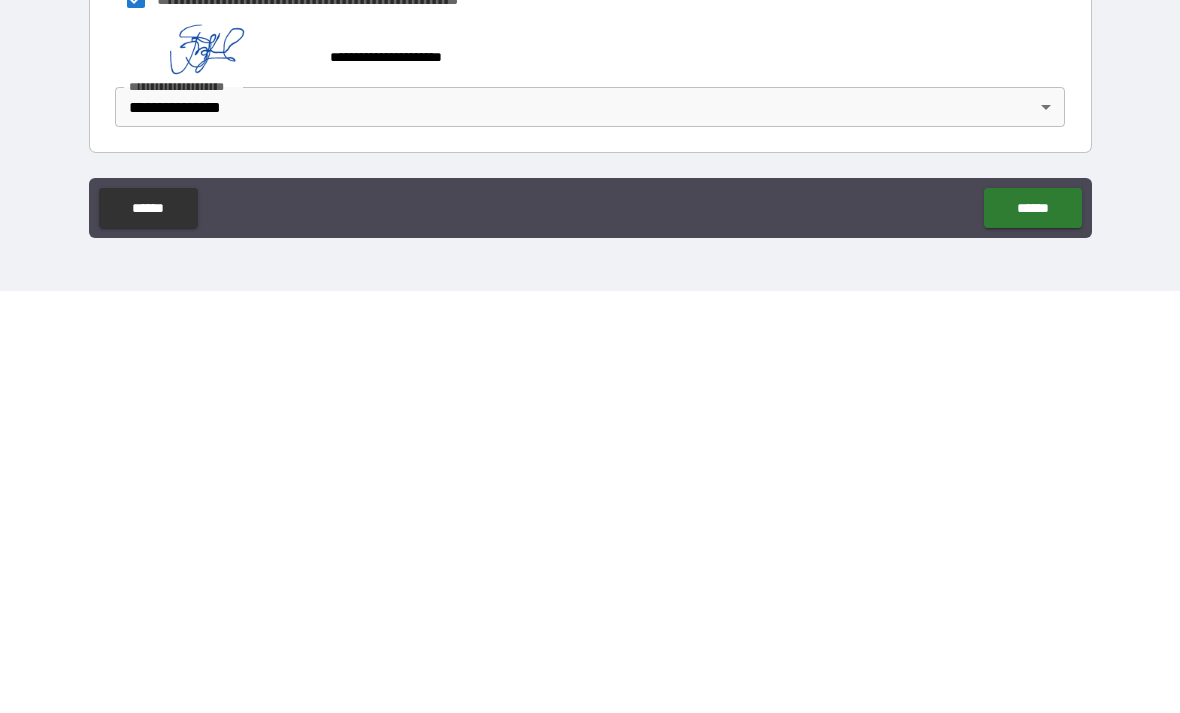 click on "******" at bounding box center [1032, 630] 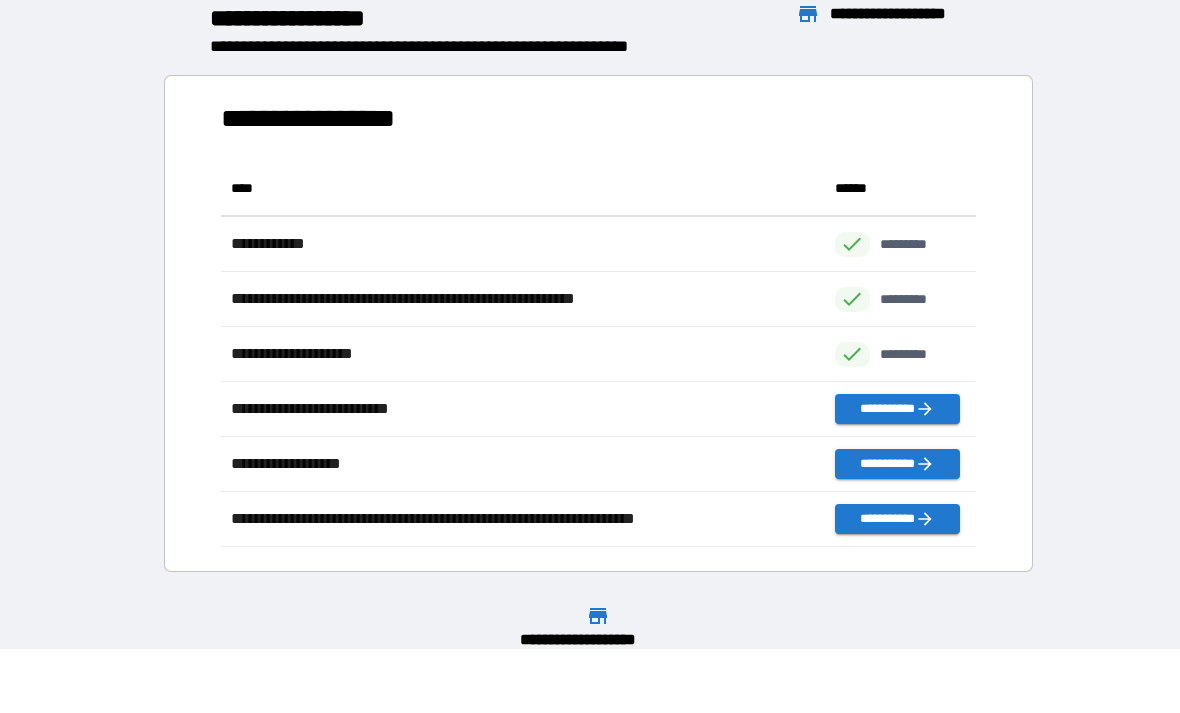 scroll, scrollTop: 1, scrollLeft: 1, axis: both 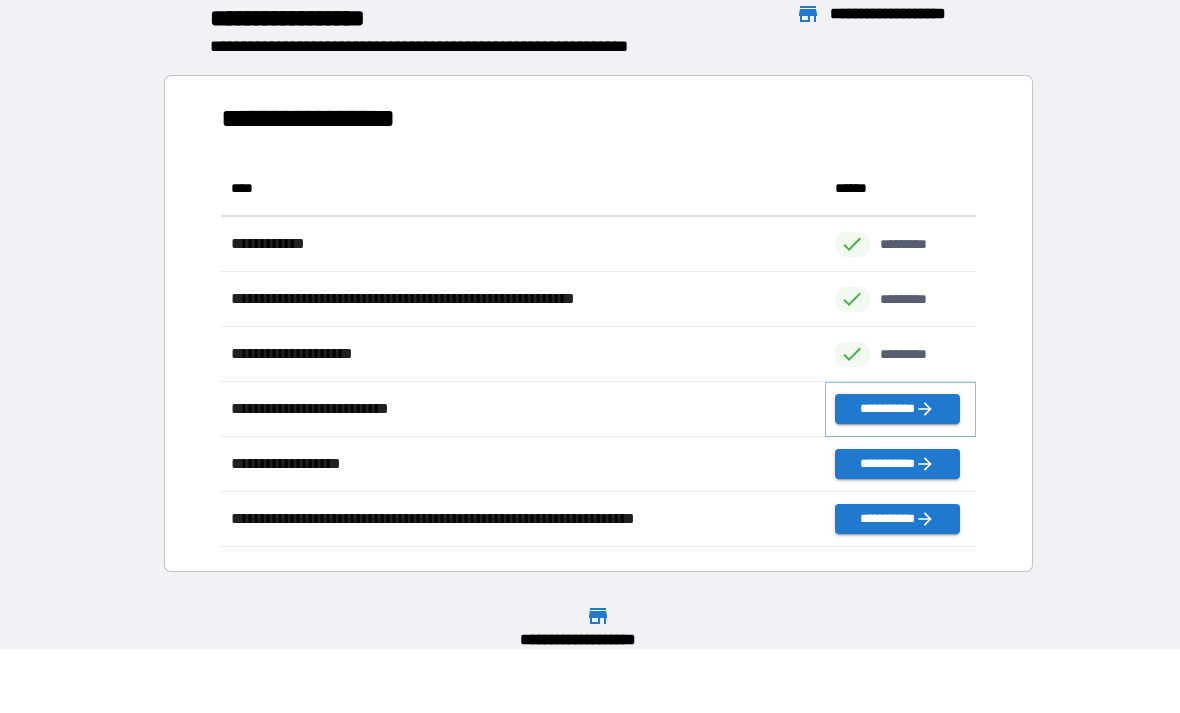 click on "**********" at bounding box center (897, 409) 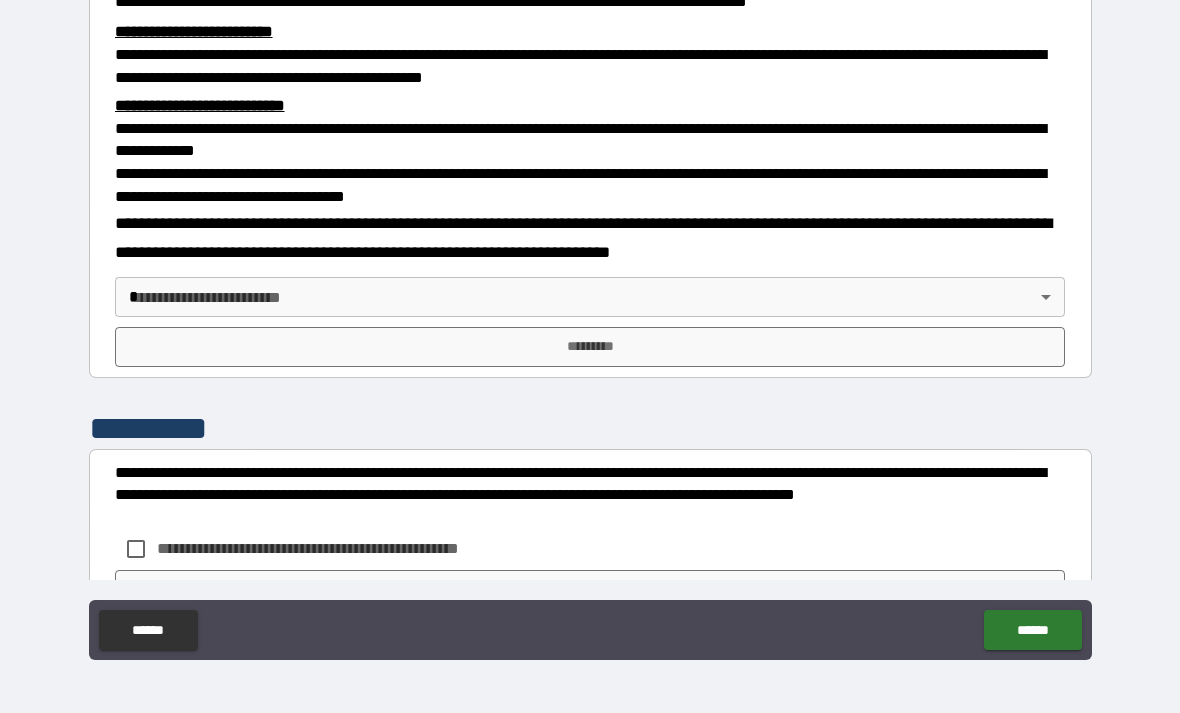 scroll, scrollTop: 528, scrollLeft: 0, axis: vertical 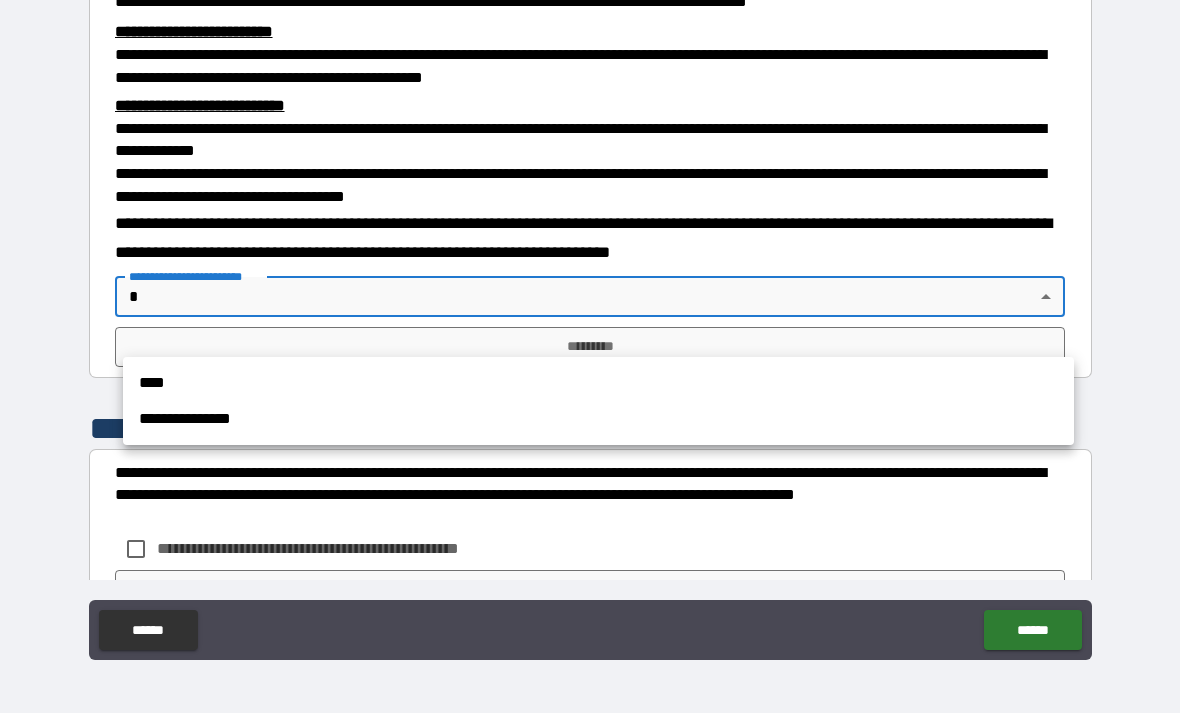 click on "**********" at bounding box center (598, 419) 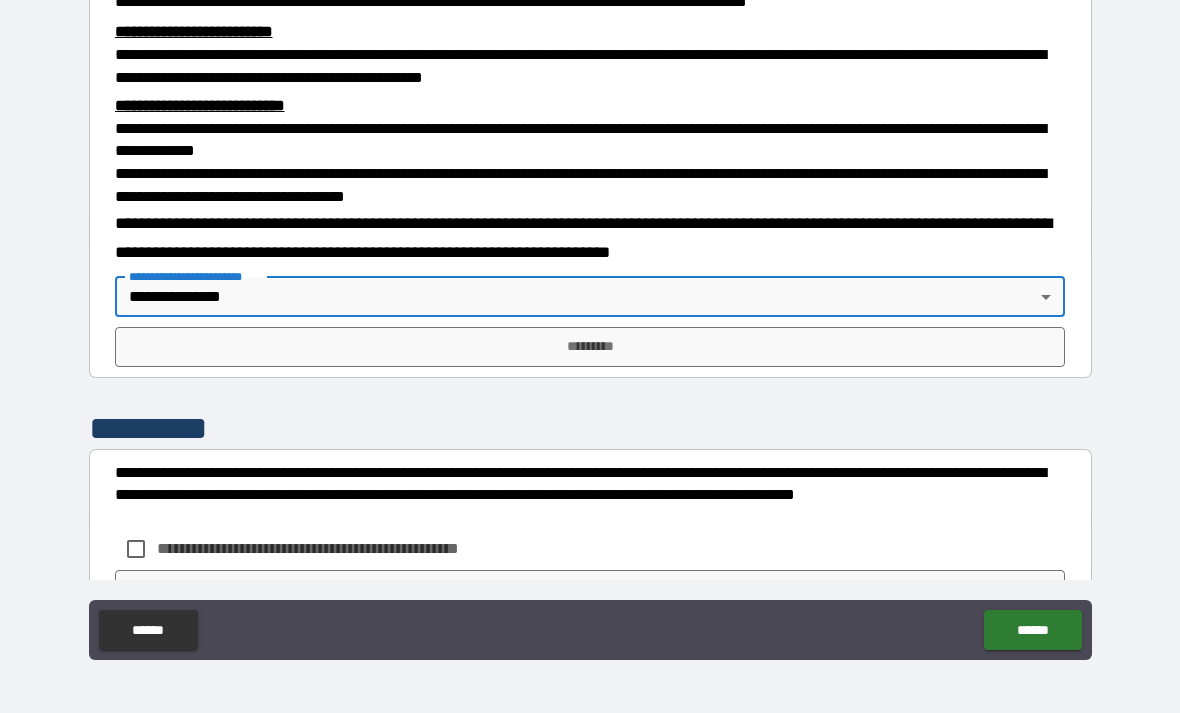 click on "*********" at bounding box center [590, 347] 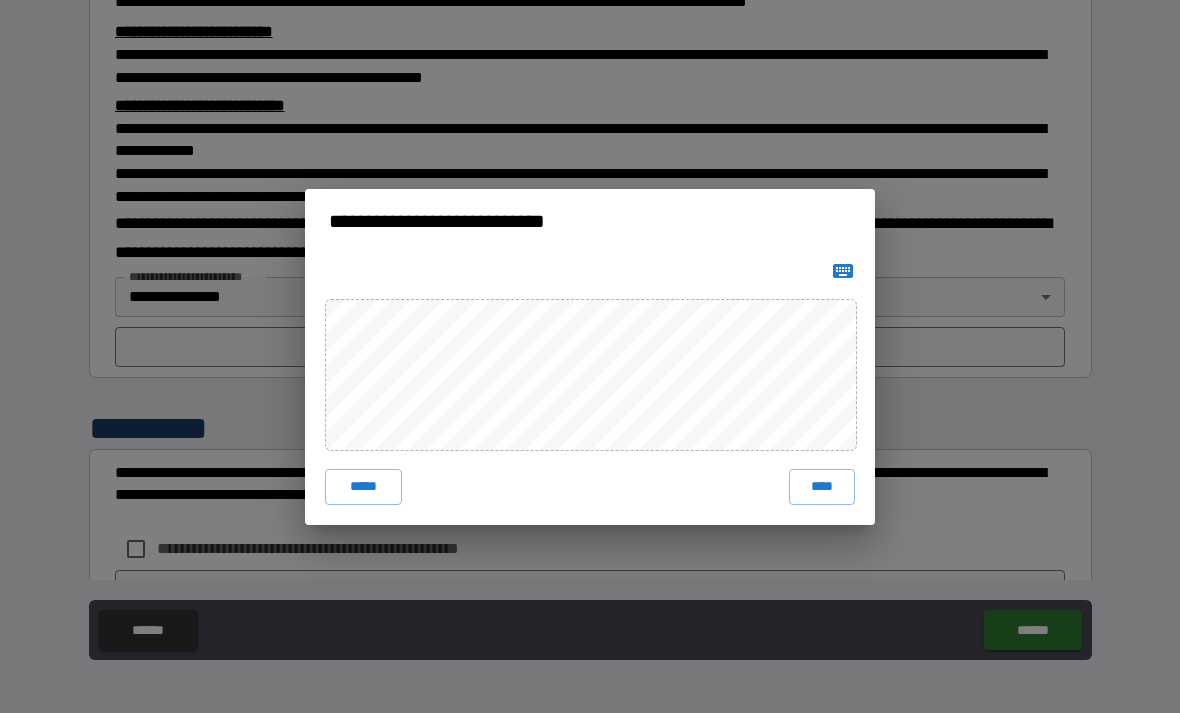 click on "****" at bounding box center [822, 487] 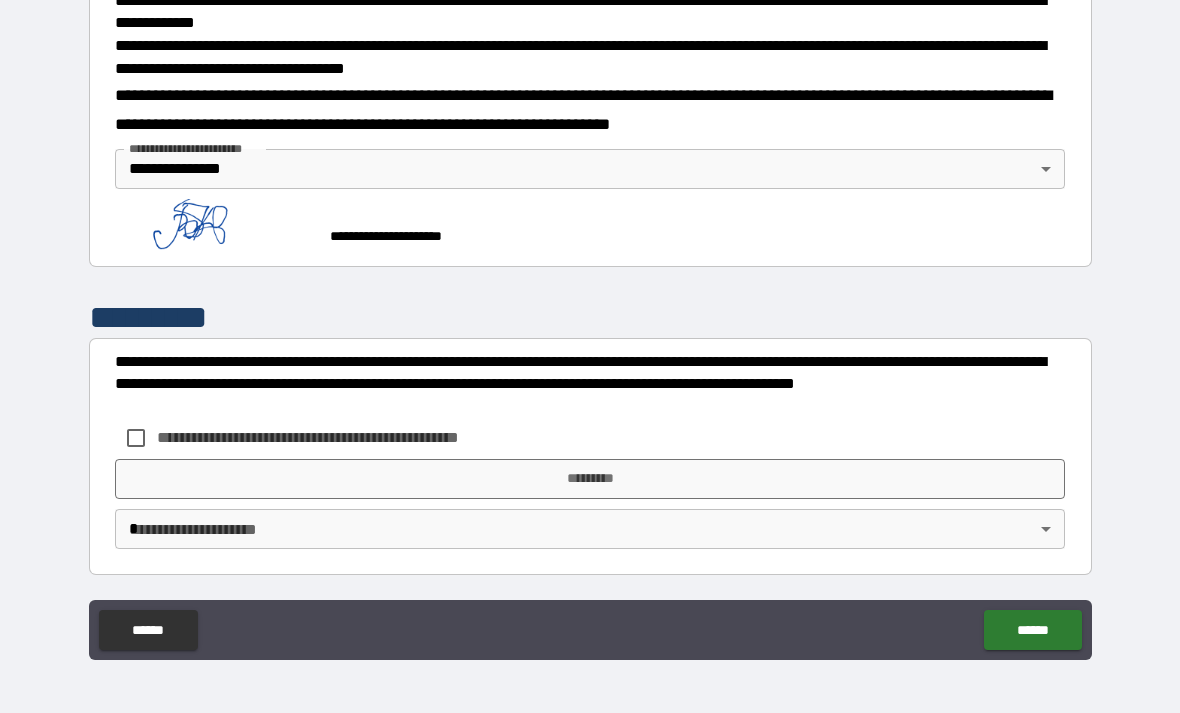 scroll, scrollTop: 688, scrollLeft: 0, axis: vertical 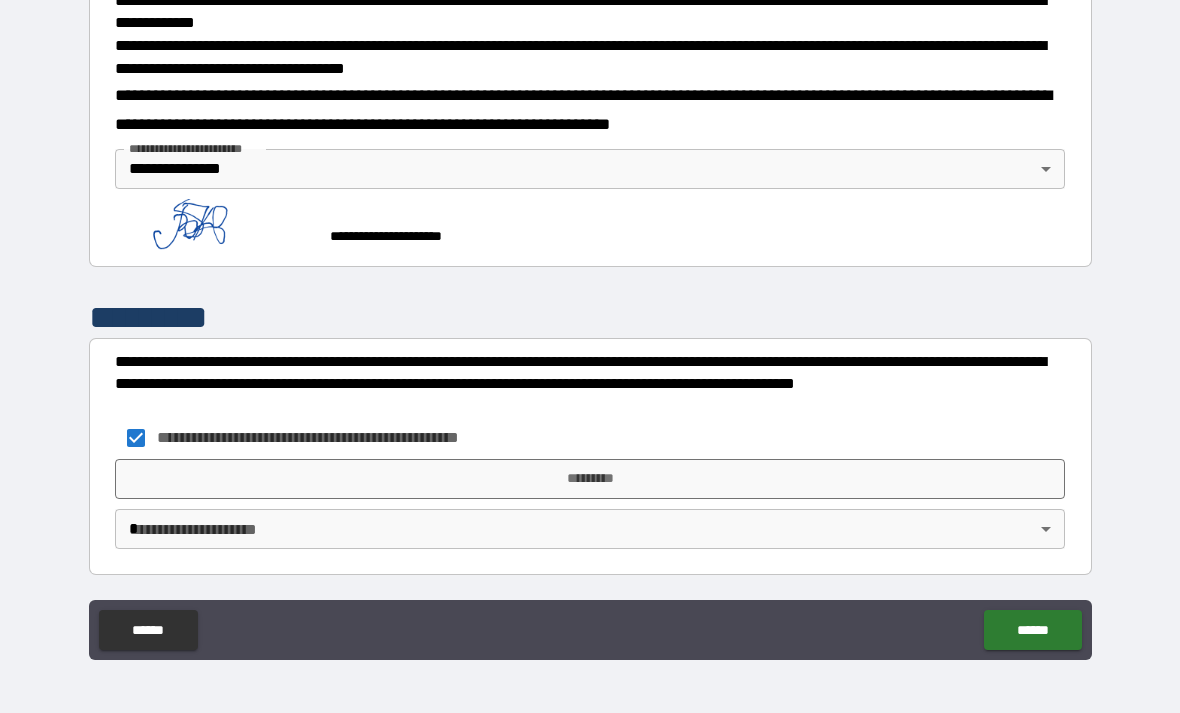 click on "*********" at bounding box center (590, 479) 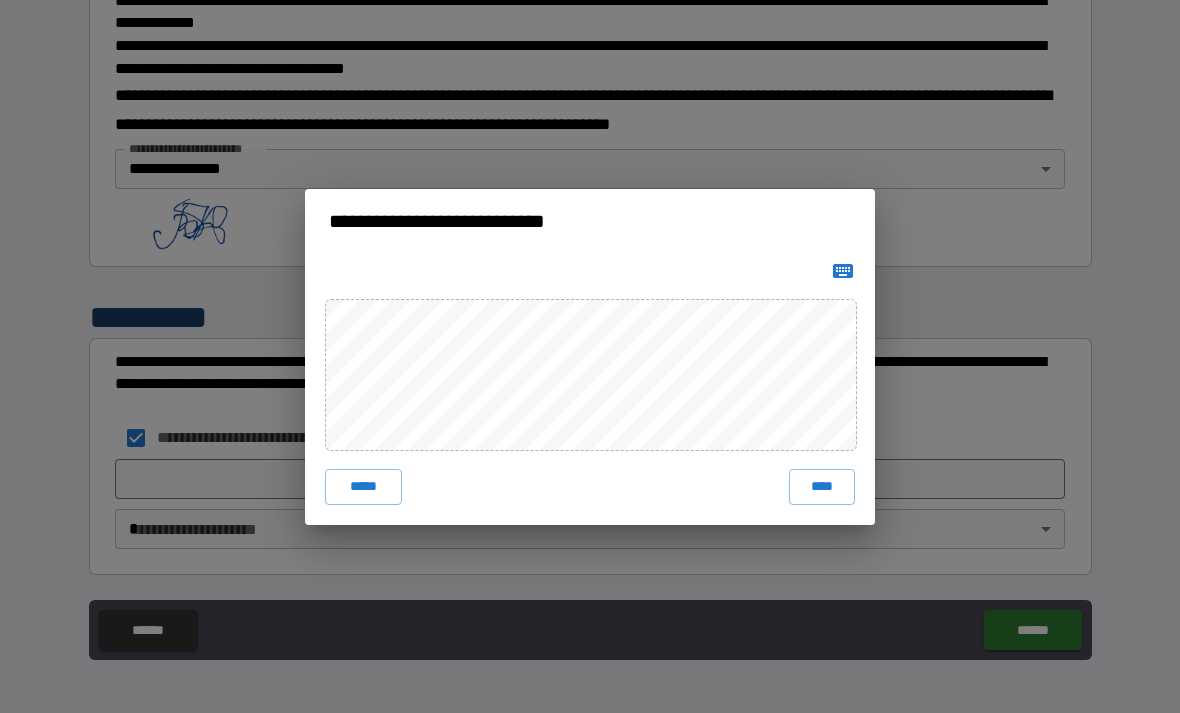 click on "****" at bounding box center [822, 487] 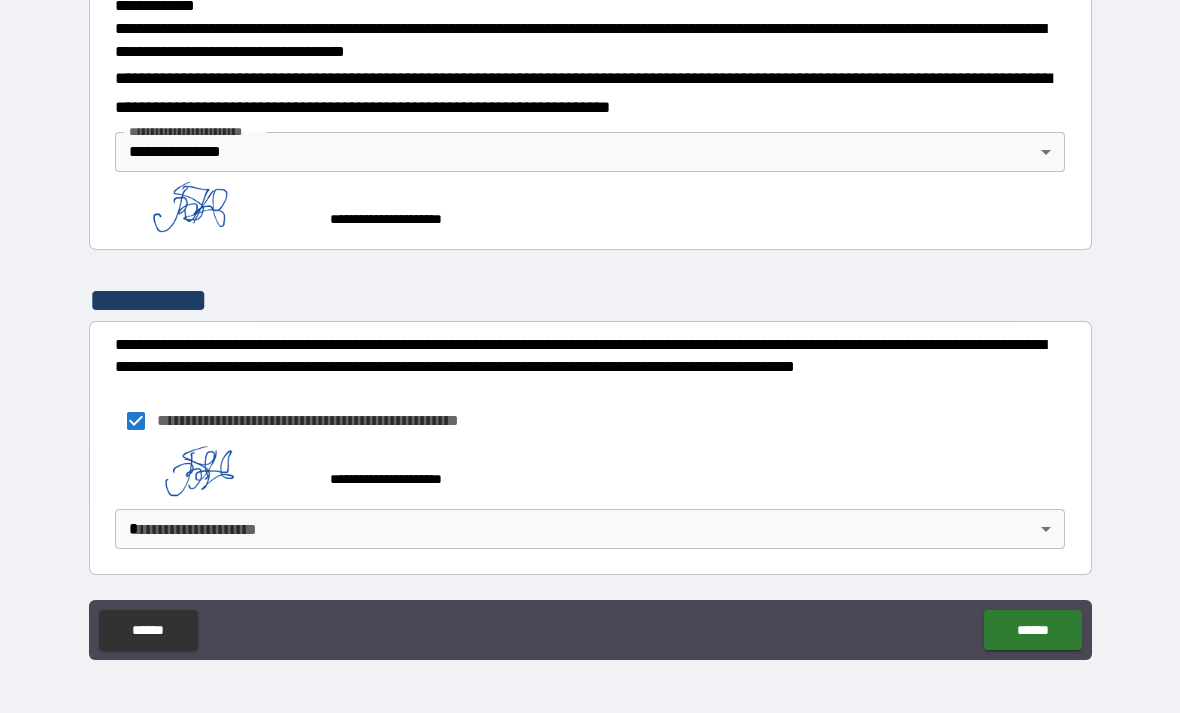 scroll, scrollTop: 705, scrollLeft: 0, axis: vertical 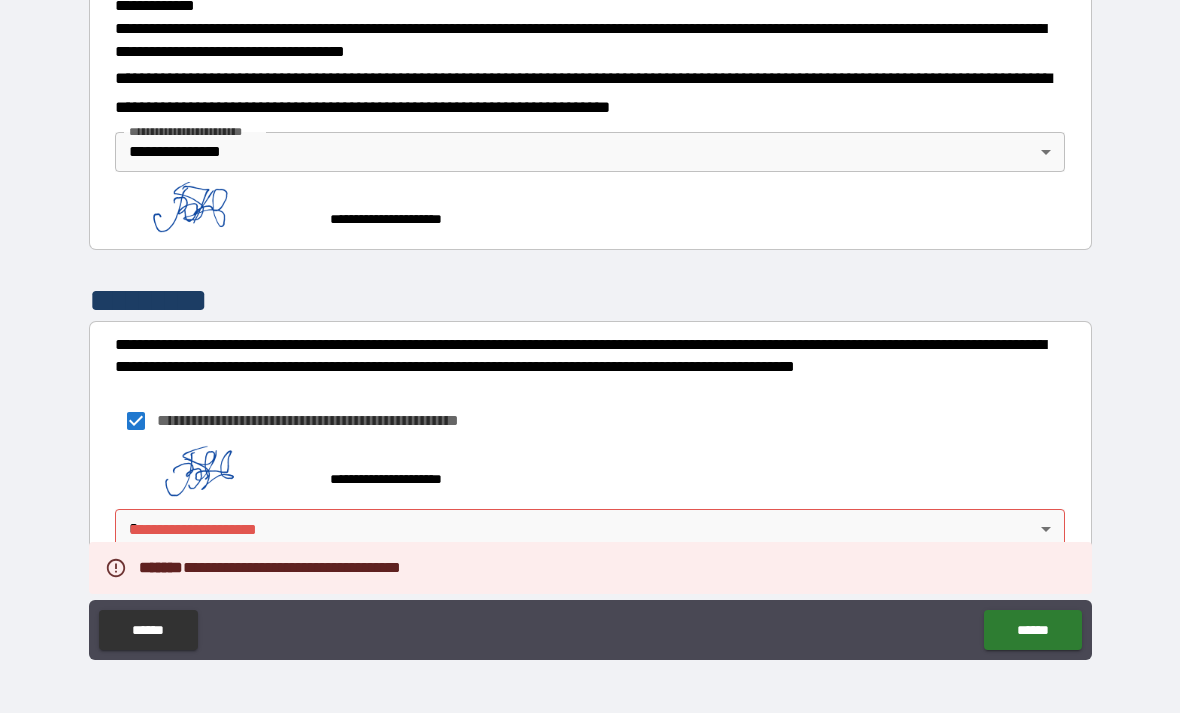 click on "**********" at bounding box center (590, 324) 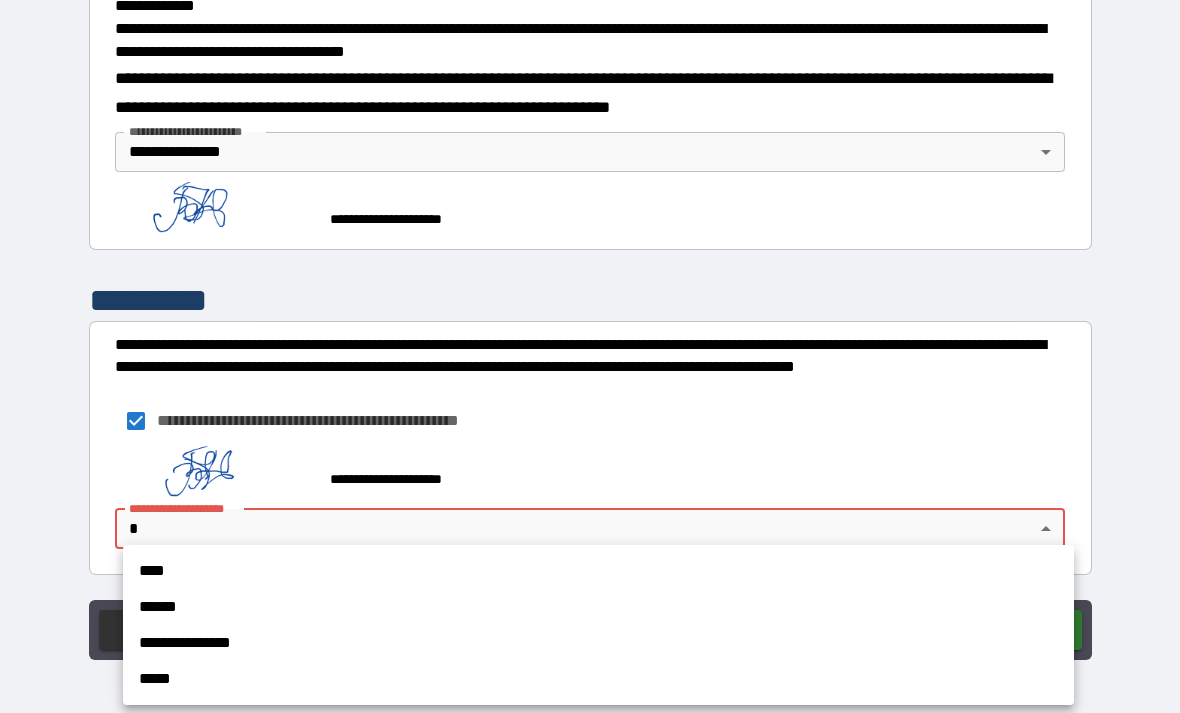 click on "**********" at bounding box center [598, 643] 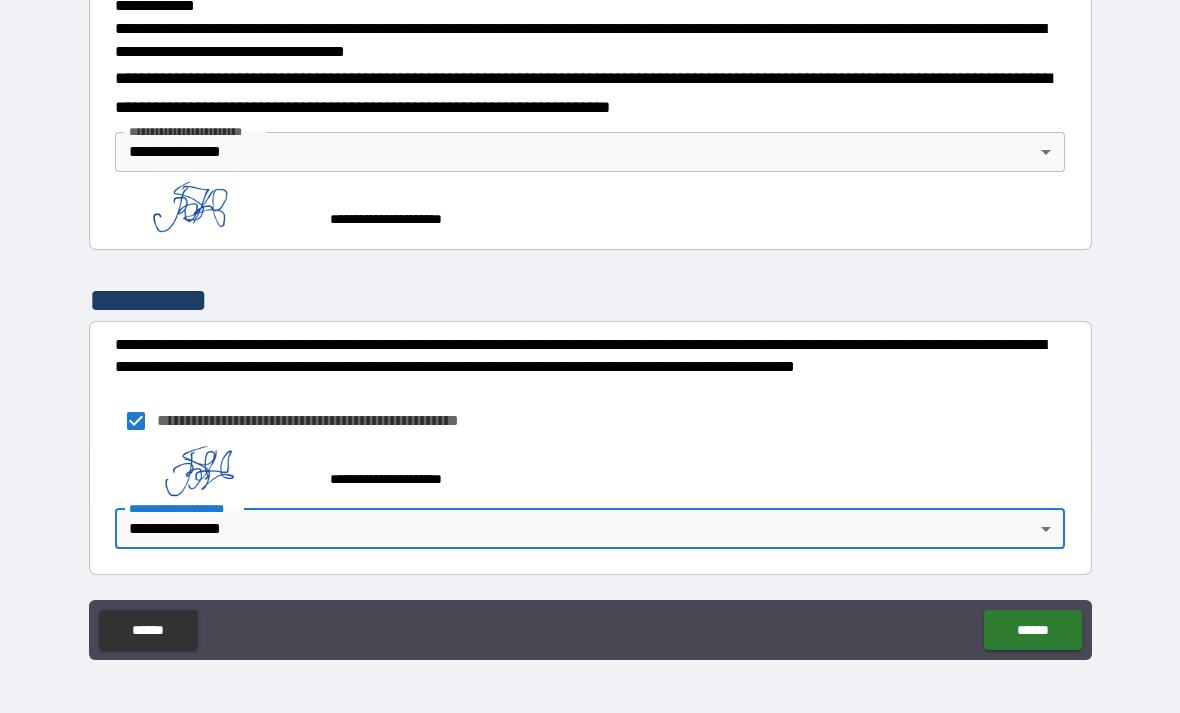click on "******" at bounding box center [1032, 630] 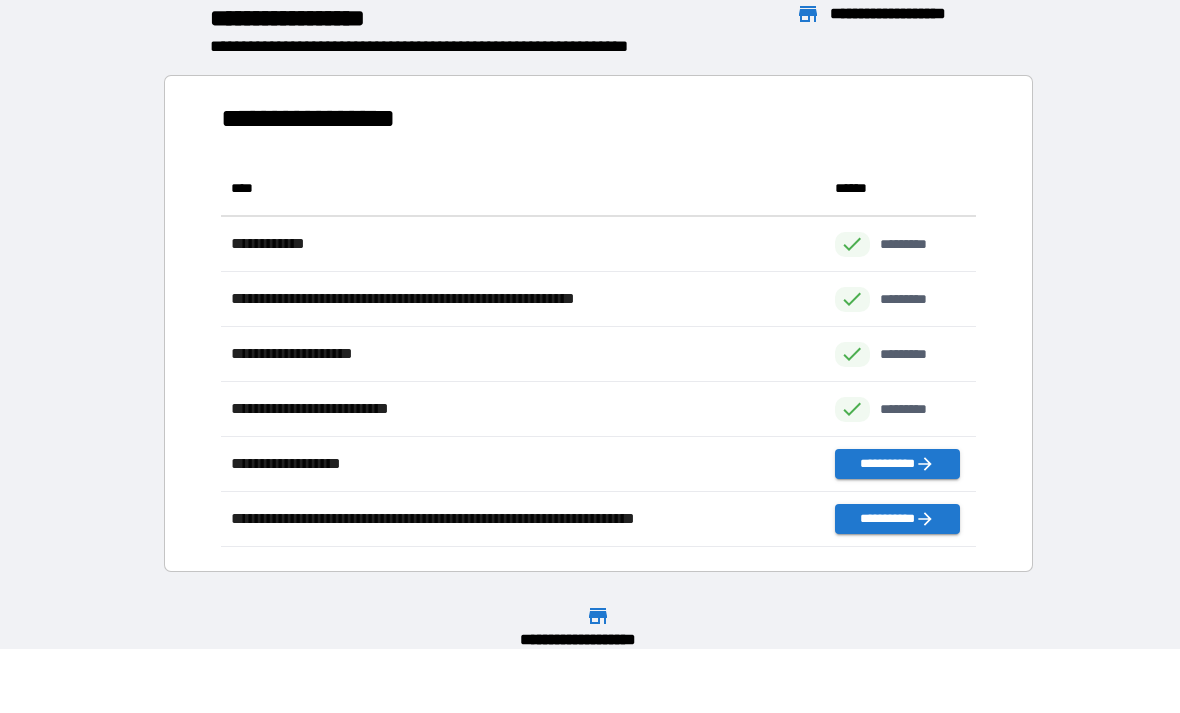 scroll, scrollTop: 1, scrollLeft: 1, axis: both 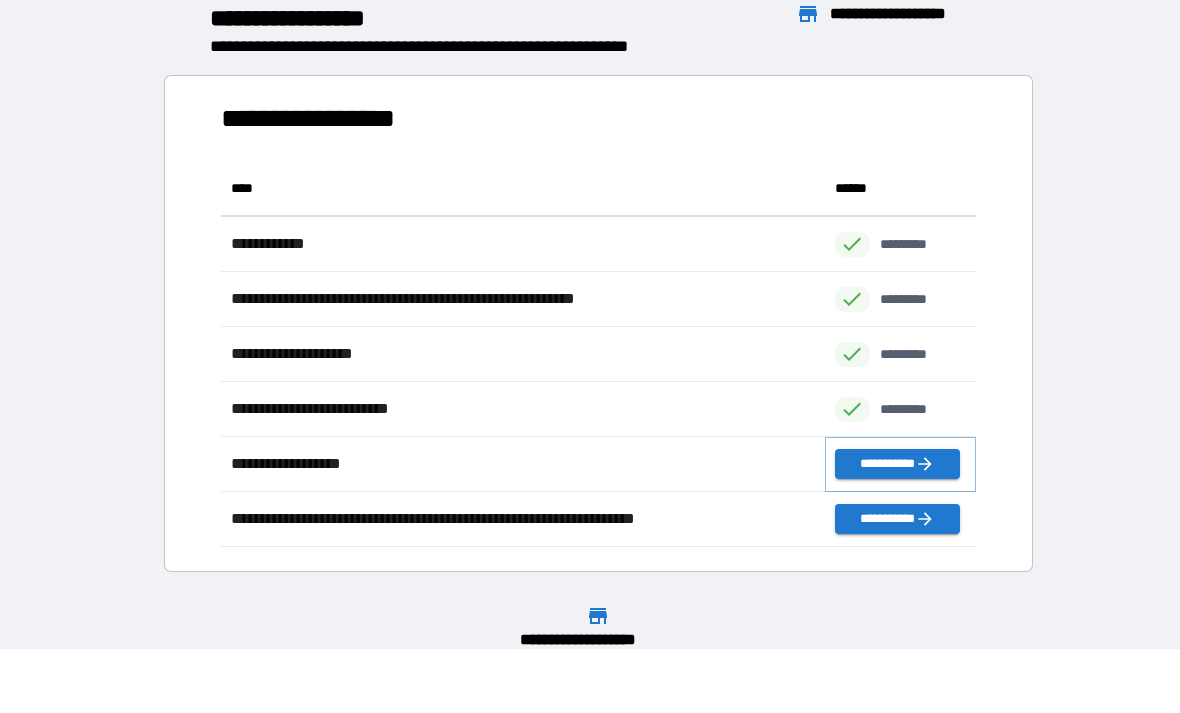 click on "**********" at bounding box center (897, 464) 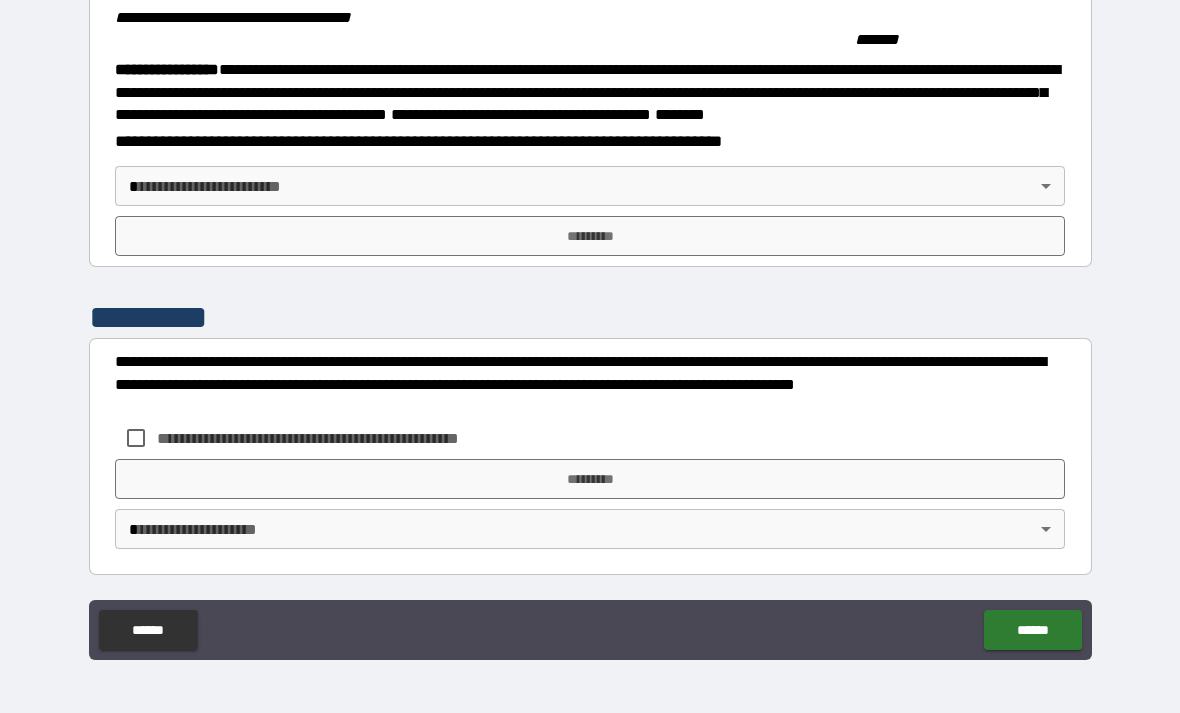 scroll, scrollTop: 2121, scrollLeft: 0, axis: vertical 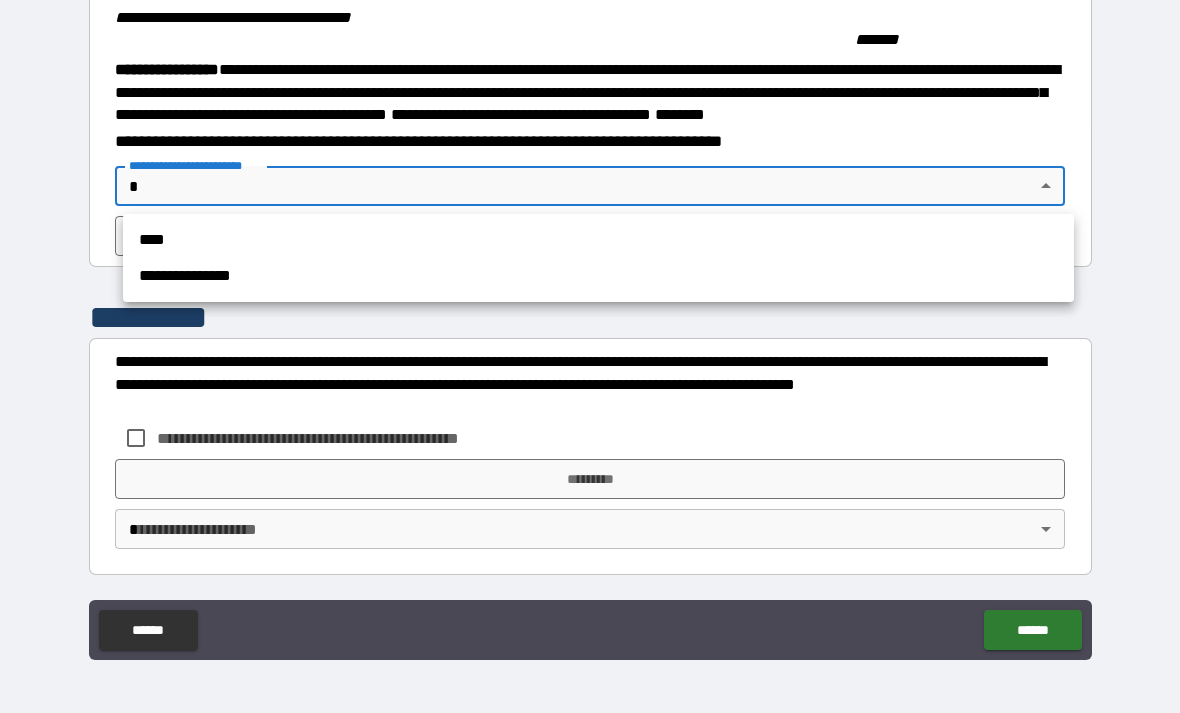 click on "**********" at bounding box center [598, 276] 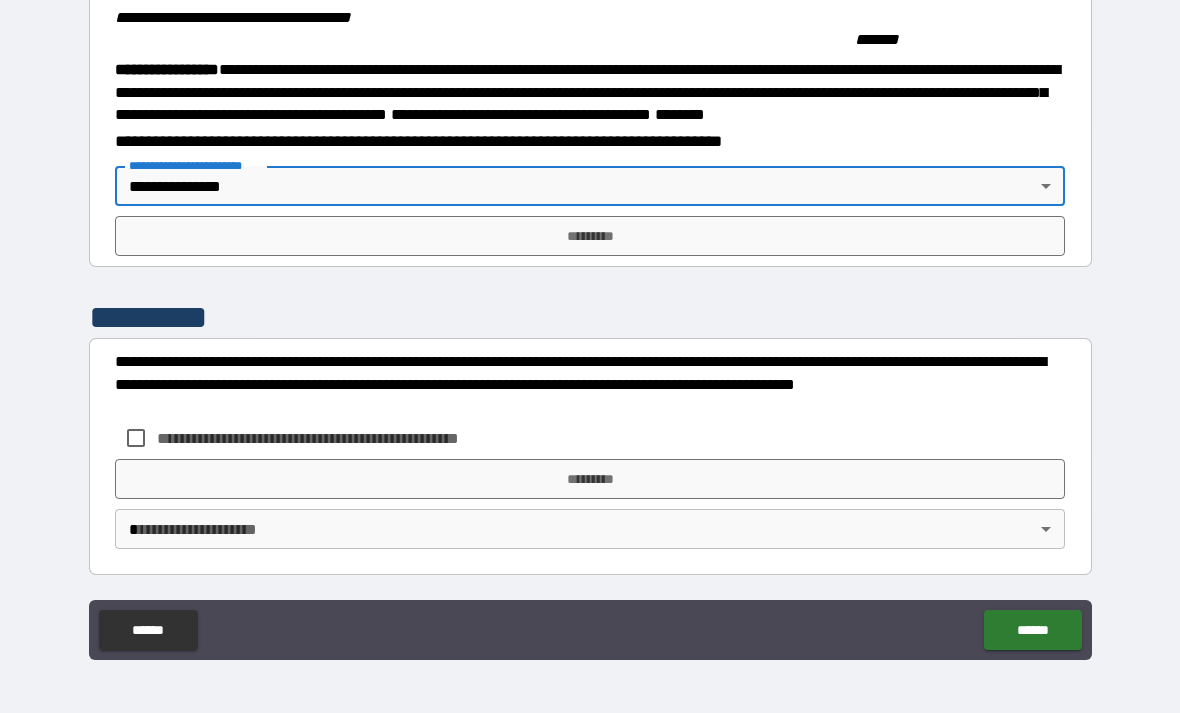 click on "*********" at bounding box center [590, 236] 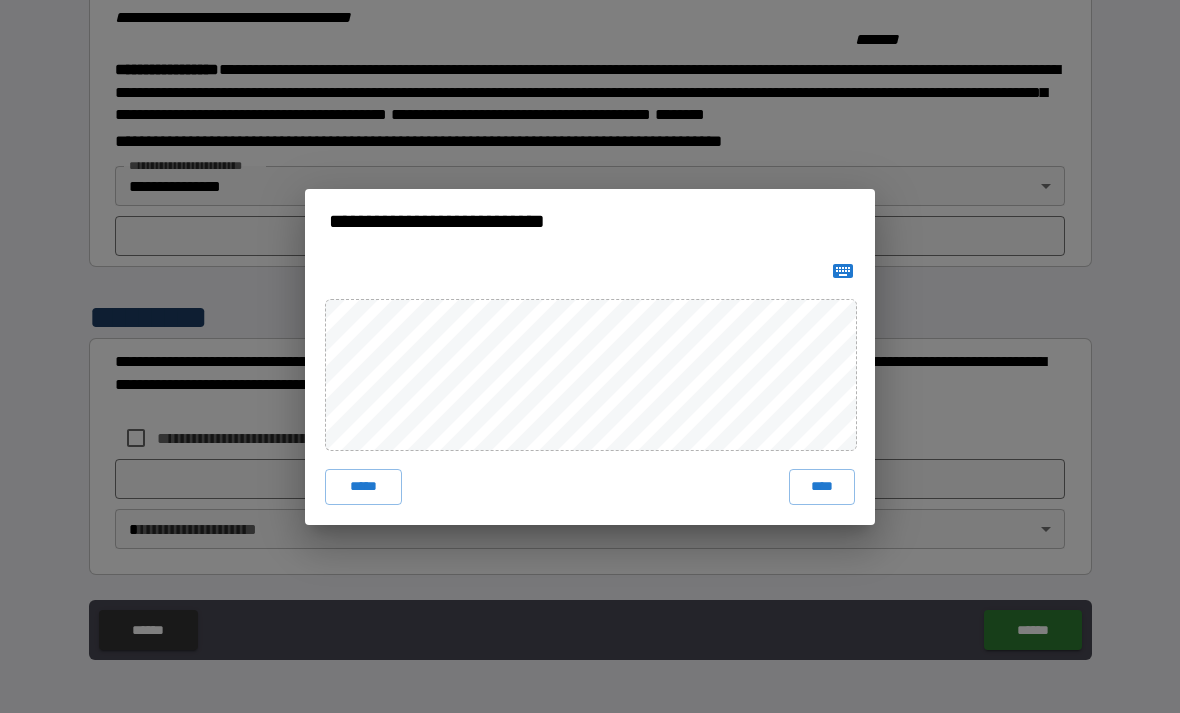 click on "****" at bounding box center (822, 487) 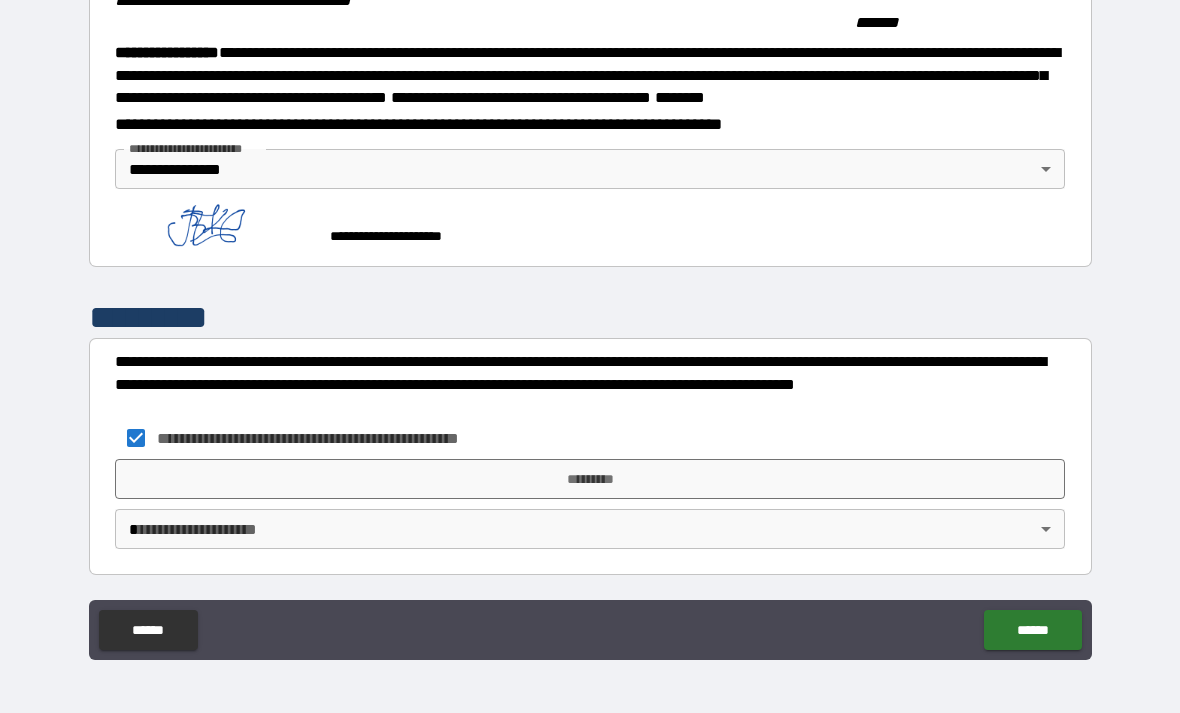 click on "*********" at bounding box center [590, 479] 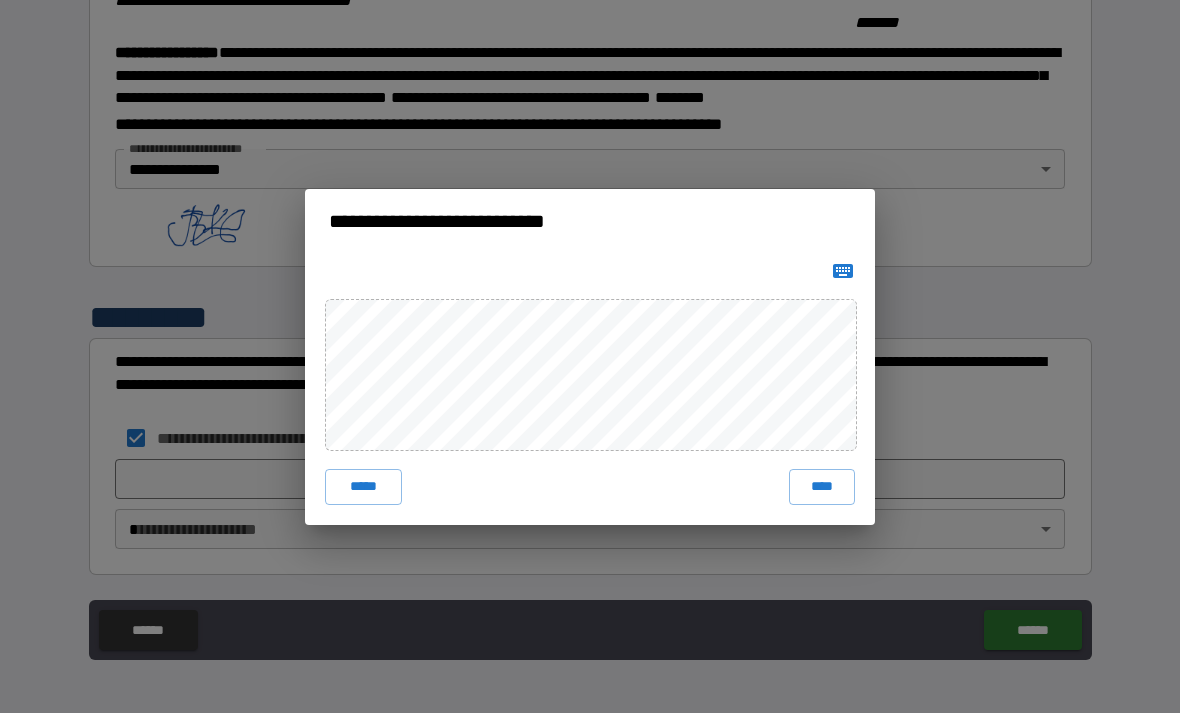 click on "****" at bounding box center (822, 487) 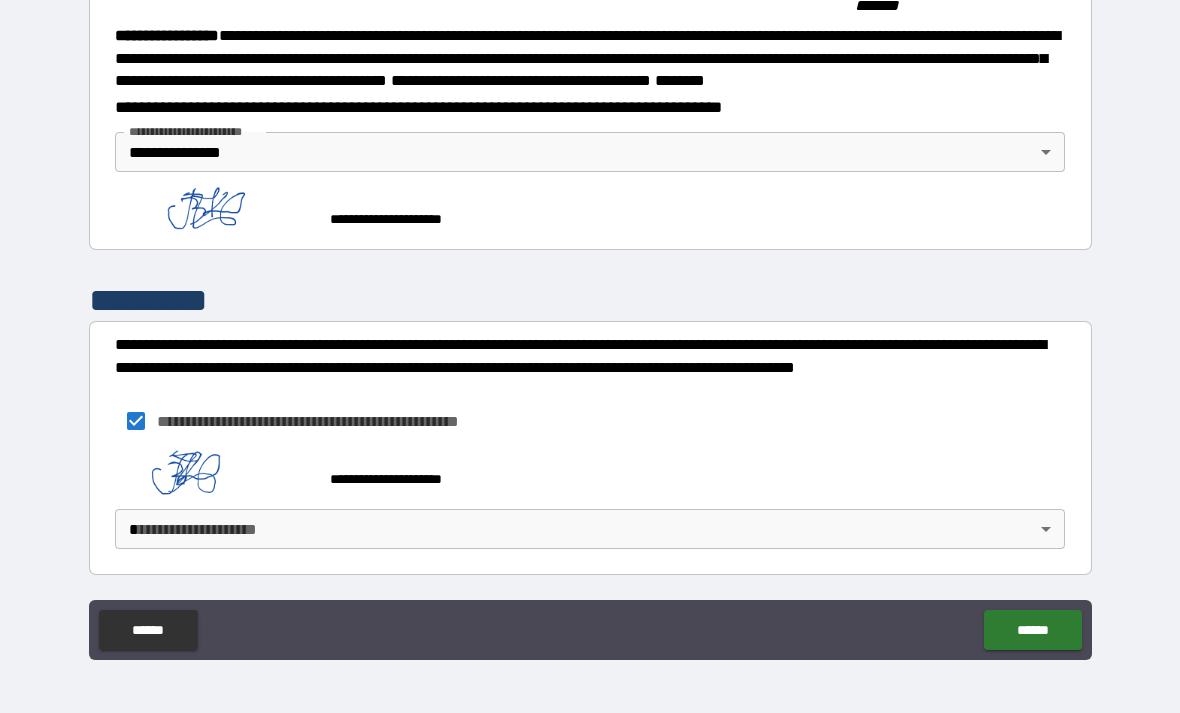 scroll, scrollTop: 2155, scrollLeft: 0, axis: vertical 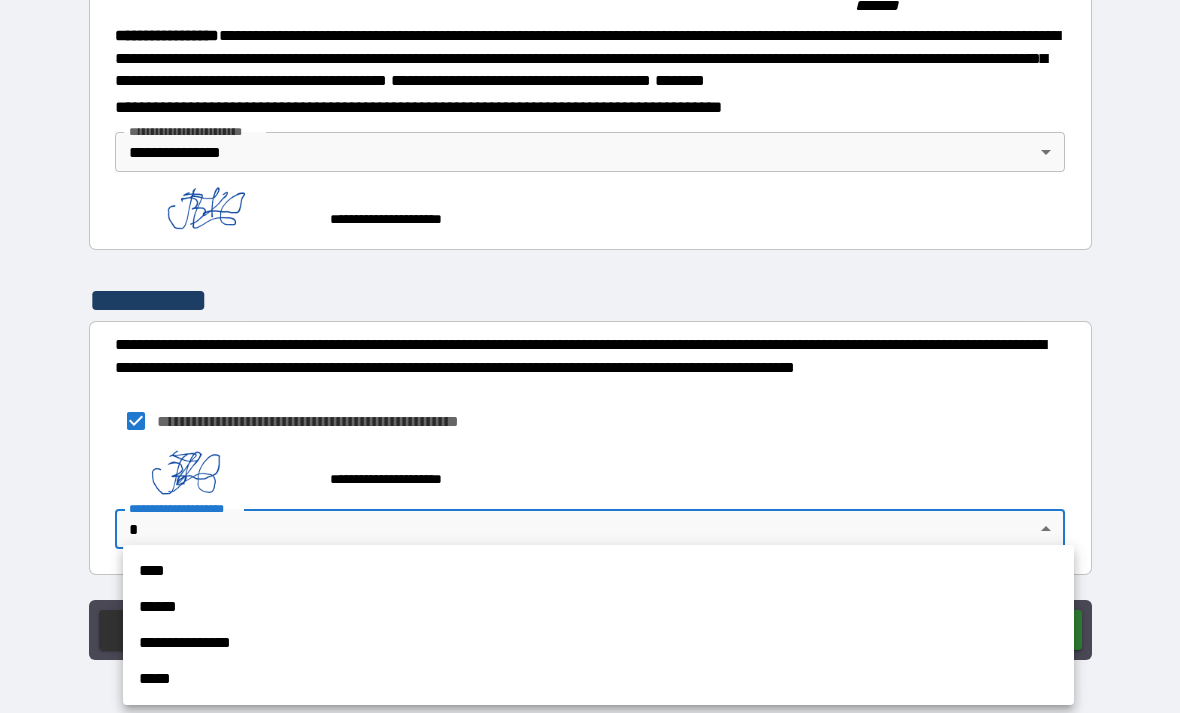 click on "**********" at bounding box center (598, 643) 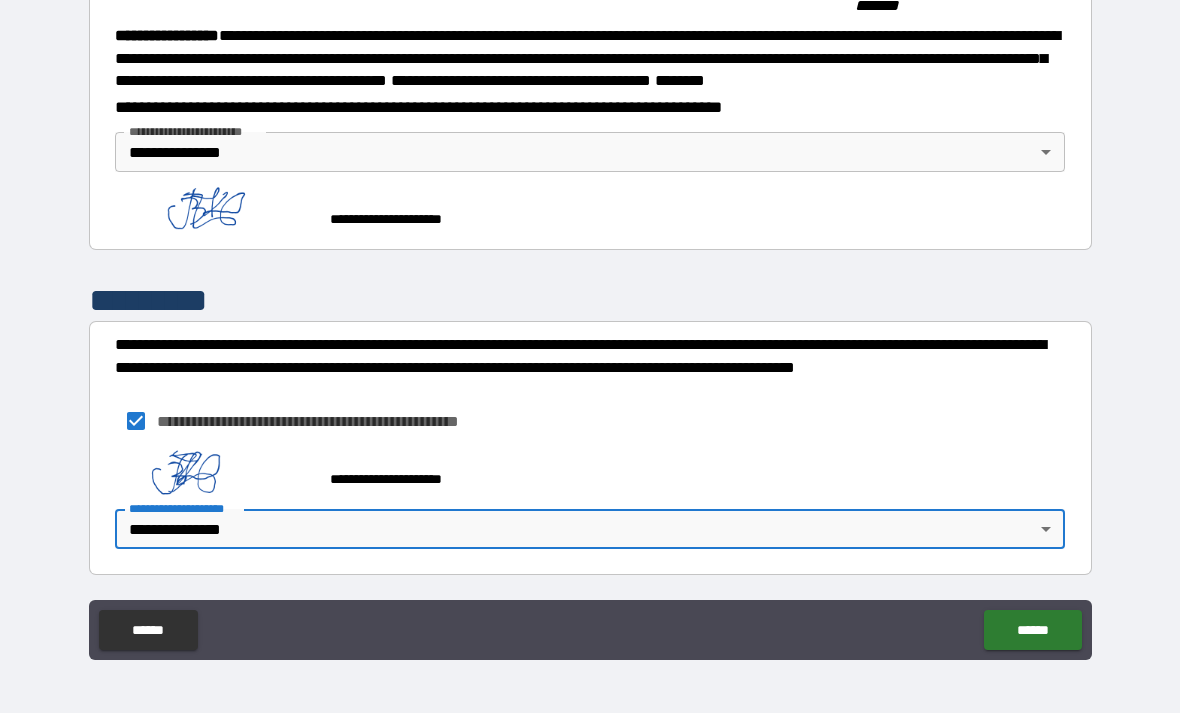 click on "******" at bounding box center [1032, 630] 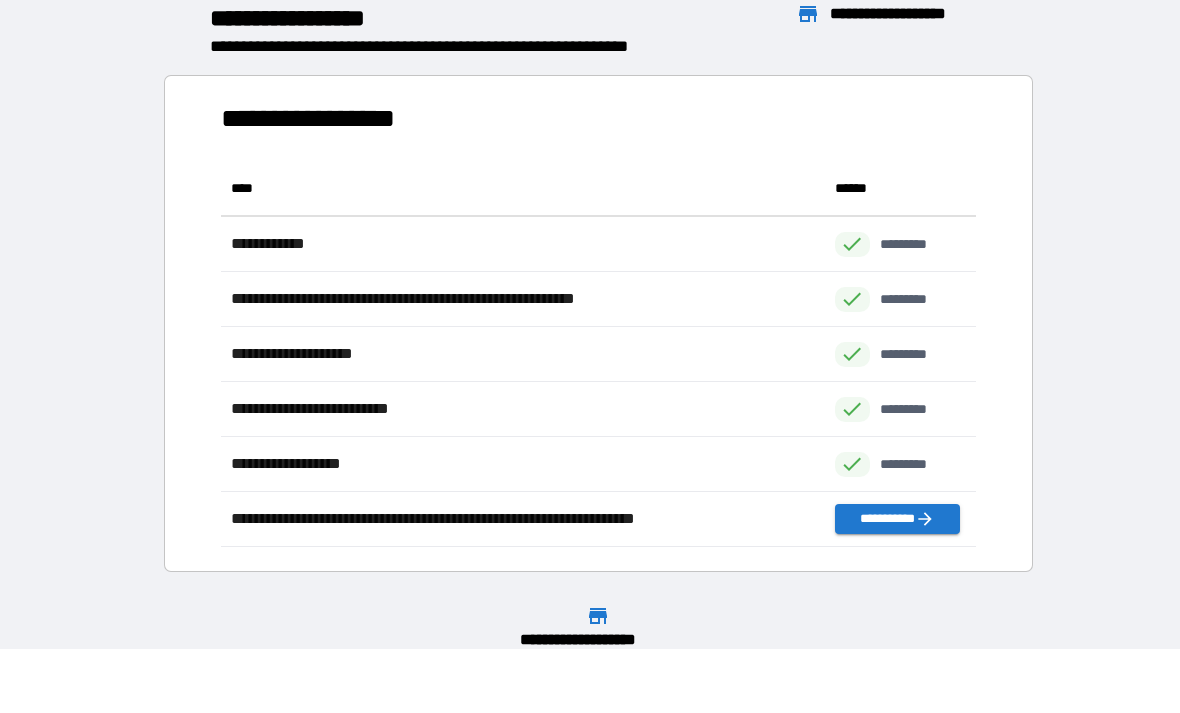 scroll, scrollTop: 386, scrollLeft: 755, axis: both 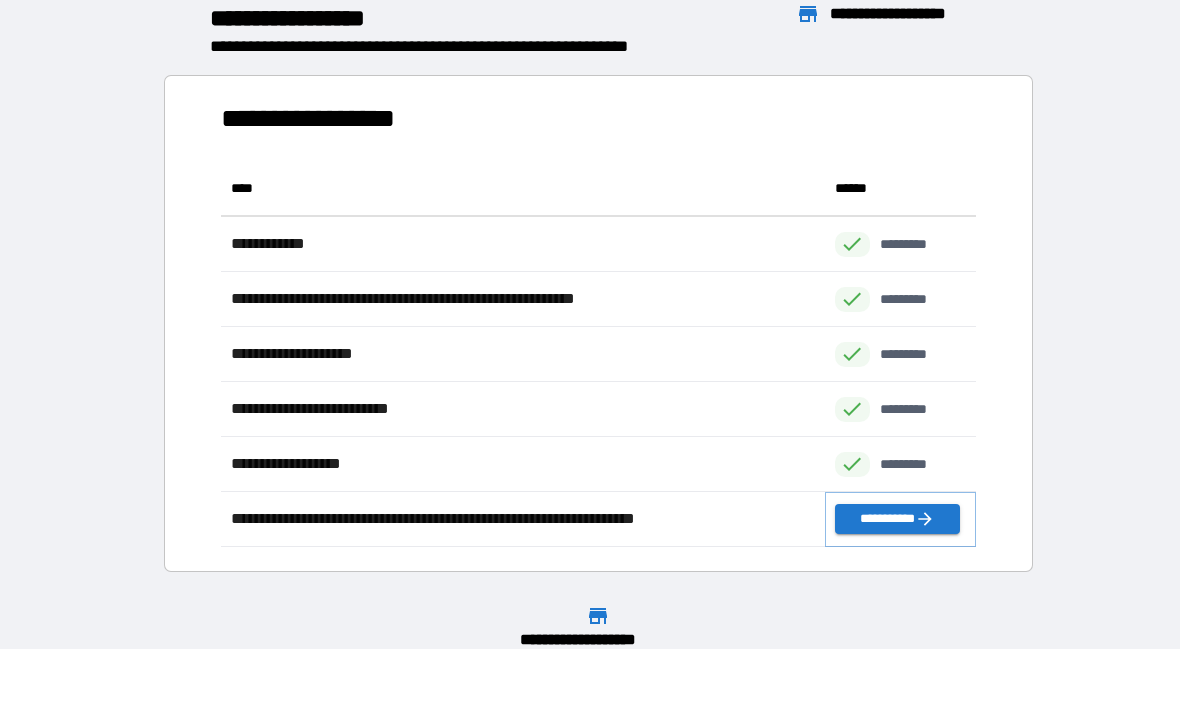 click on "**********" at bounding box center (897, 519) 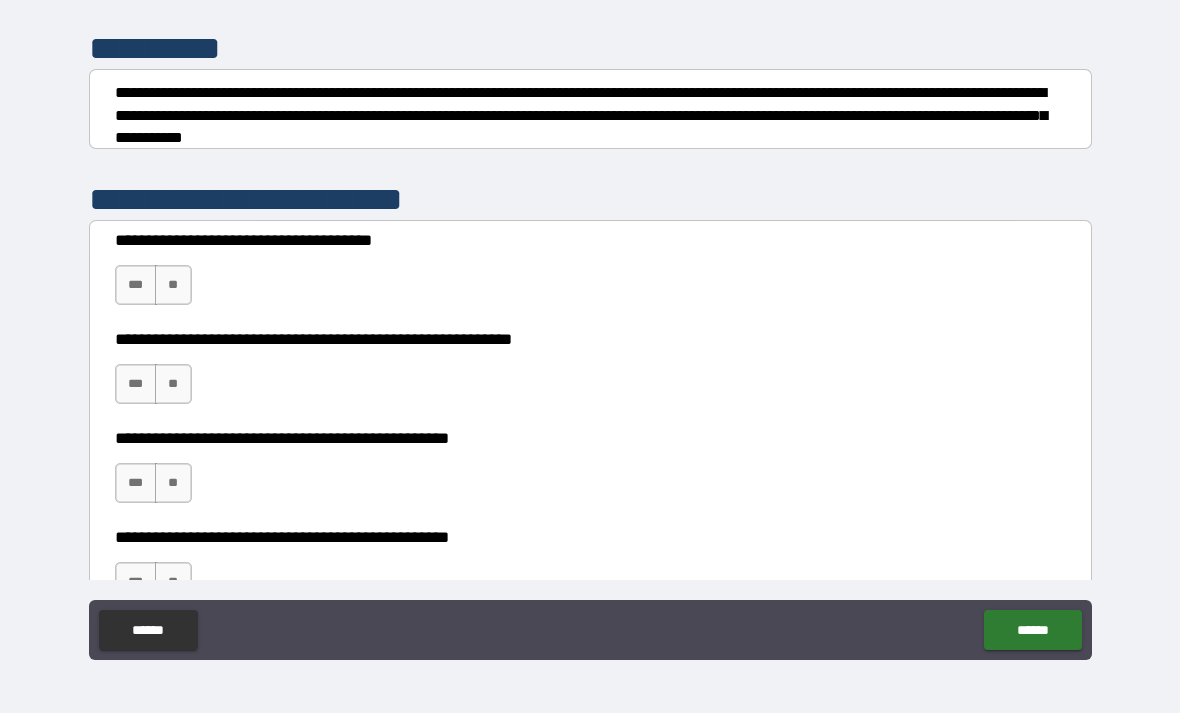 scroll, scrollTop: 233, scrollLeft: 0, axis: vertical 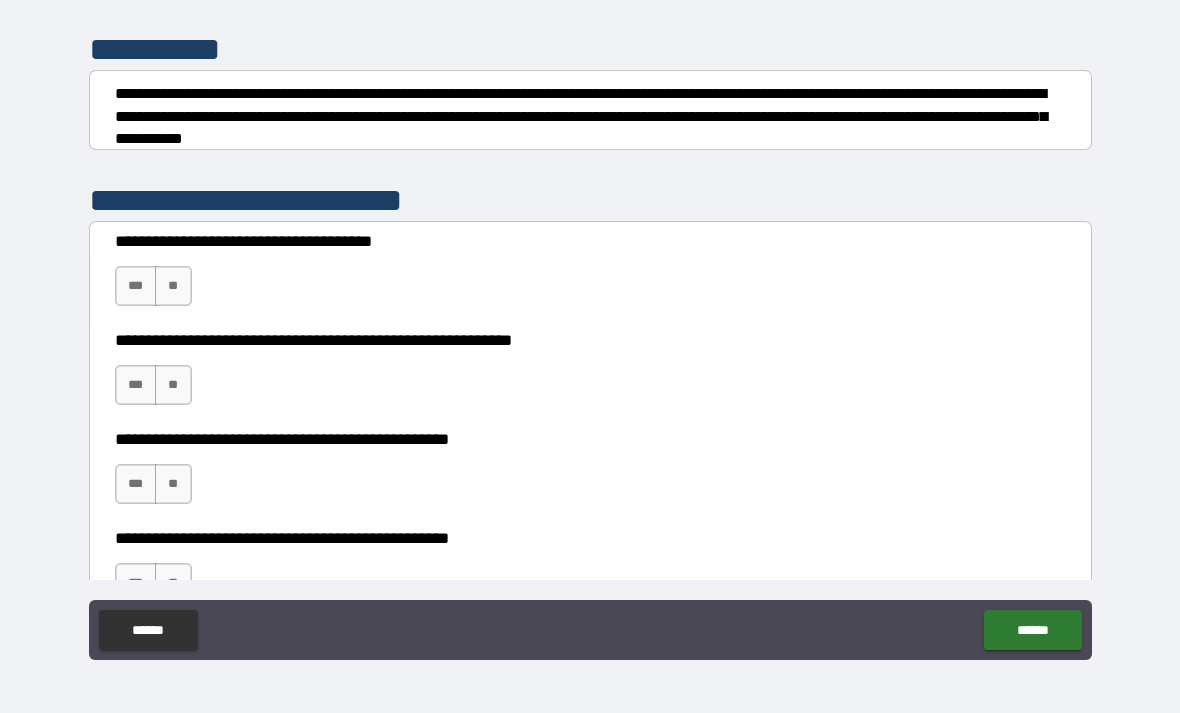 click on "**********" at bounding box center [590, 276] 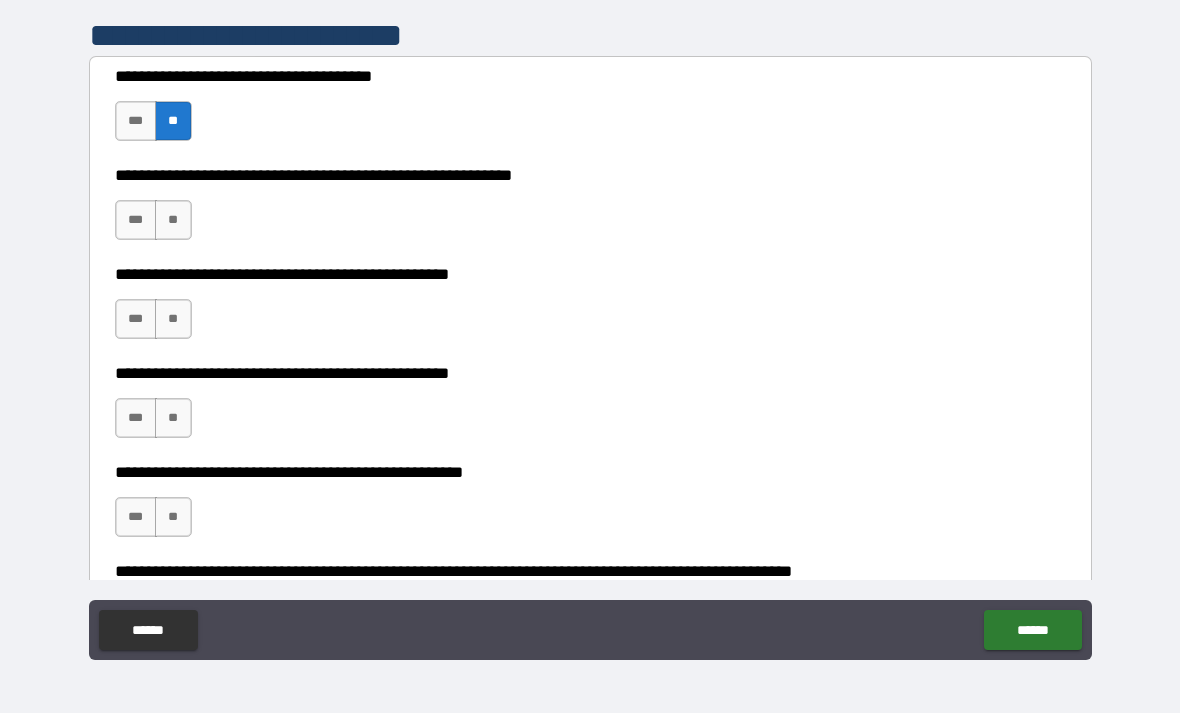 scroll, scrollTop: 408, scrollLeft: 0, axis: vertical 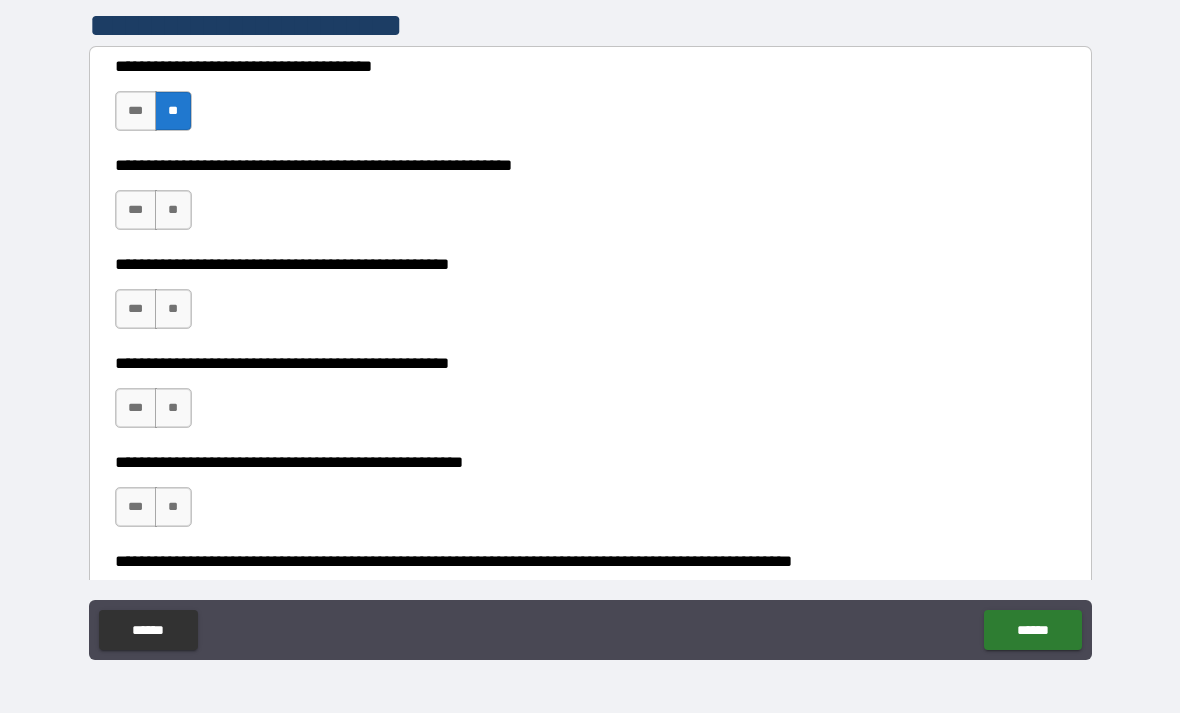 click on "**" at bounding box center (173, 210) 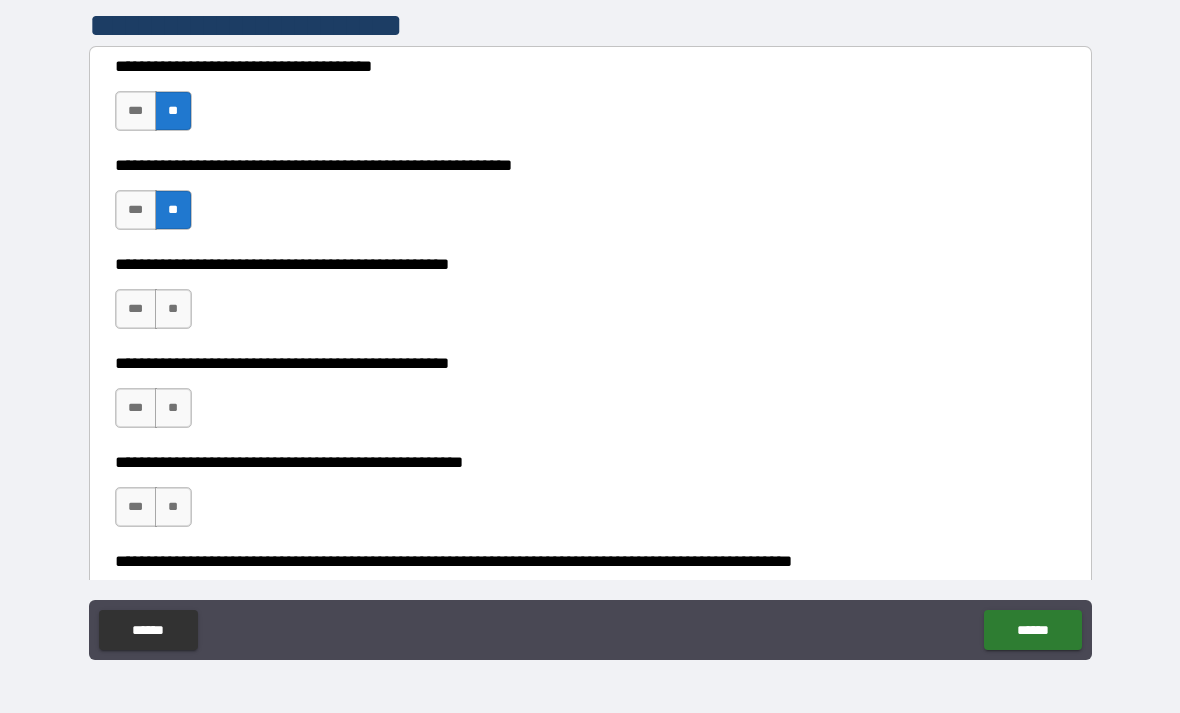 click on "***" at bounding box center [136, 210] 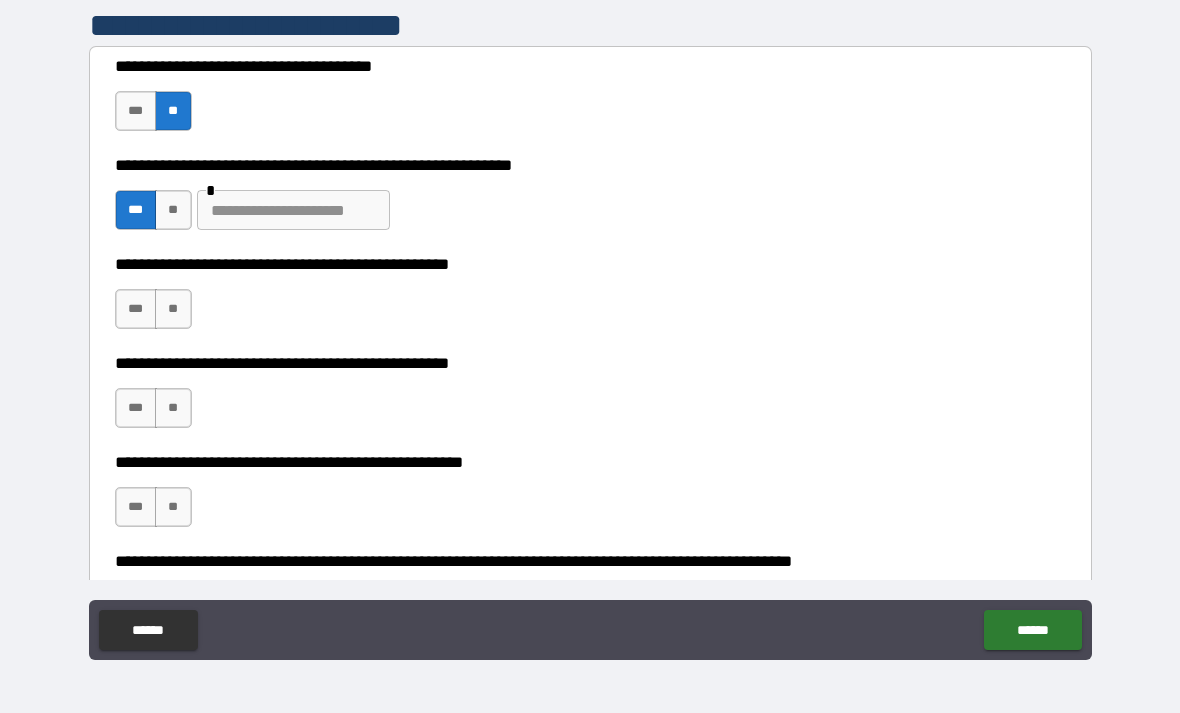 click at bounding box center [293, 210] 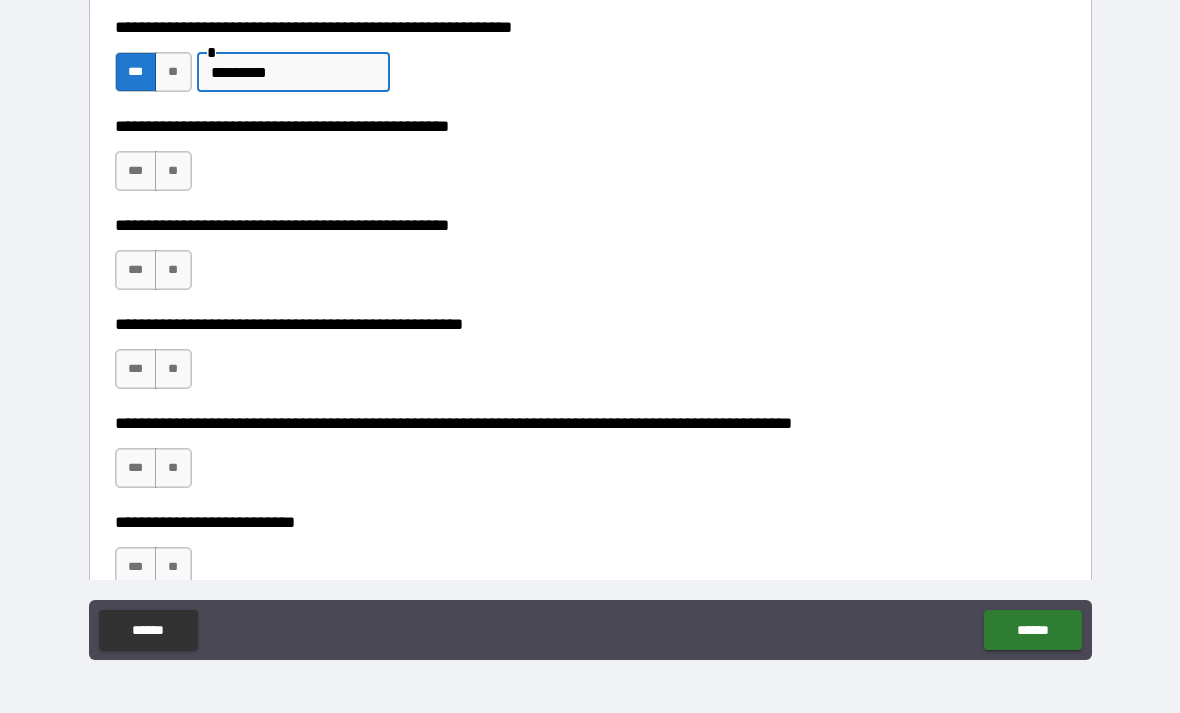 scroll, scrollTop: 553, scrollLeft: 0, axis: vertical 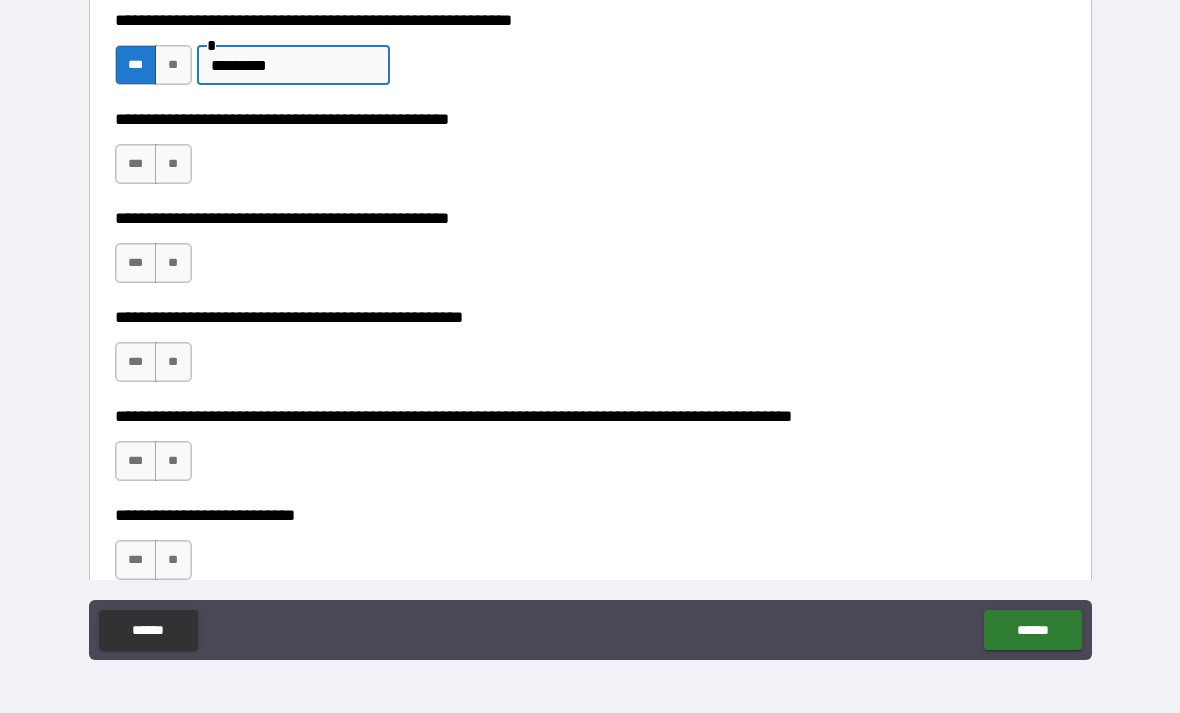 click on "**" at bounding box center (173, 164) 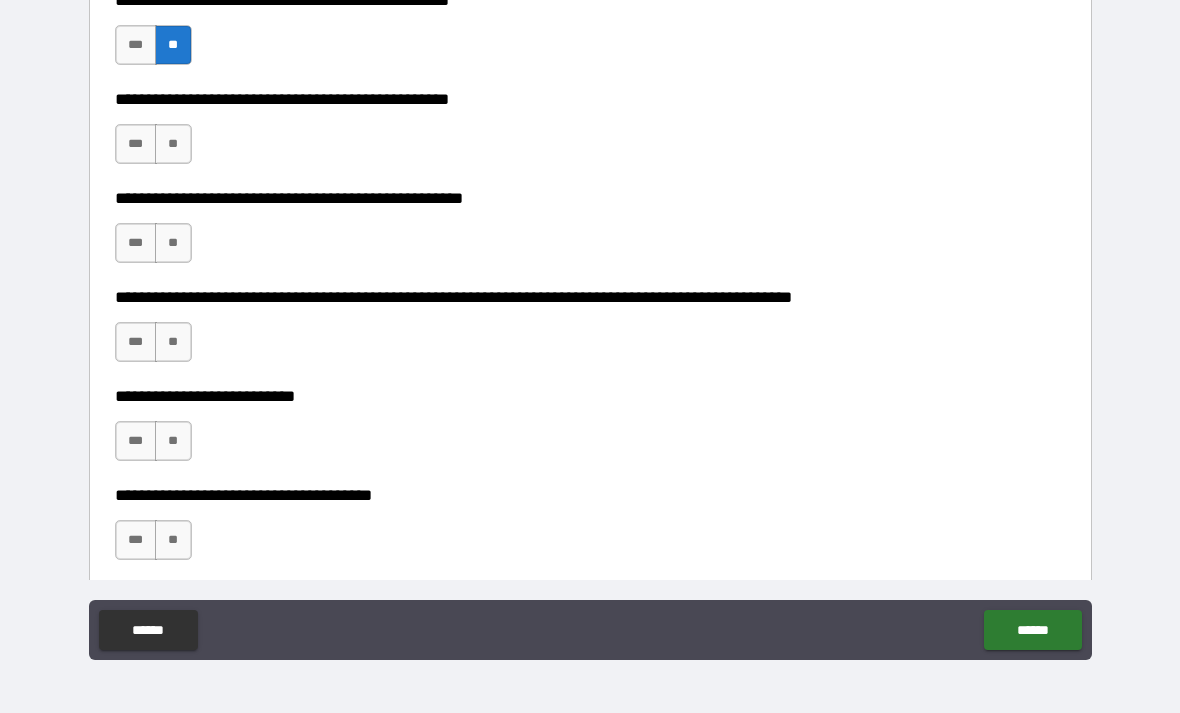 scroll, scrollTop: 667, scrollLeft: 0, axis: vertical 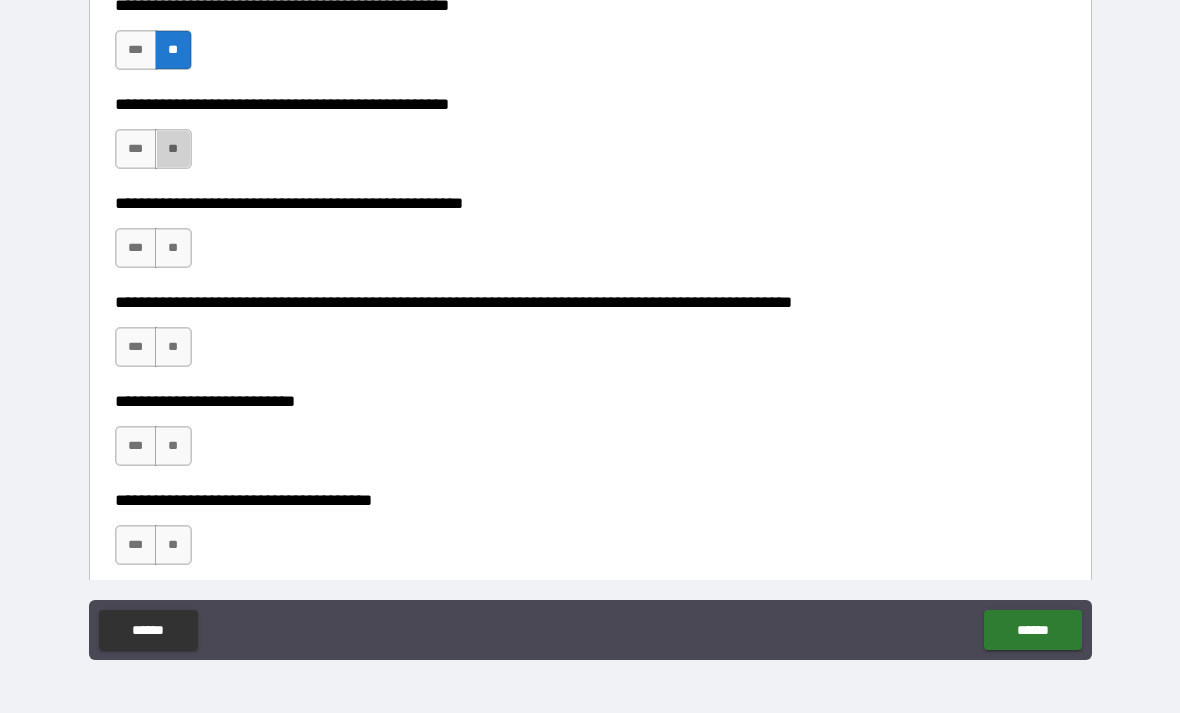 click on "**" at bounding box center [173, 149] 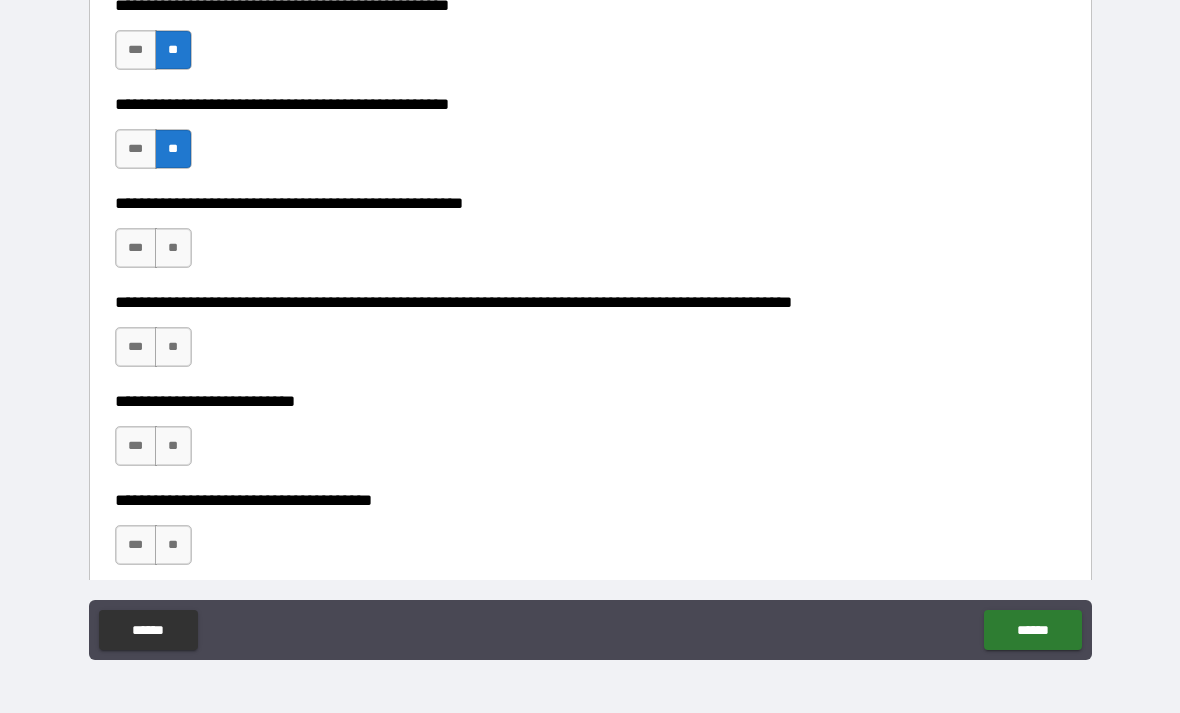click on "**" at bounding box center [173, 248] 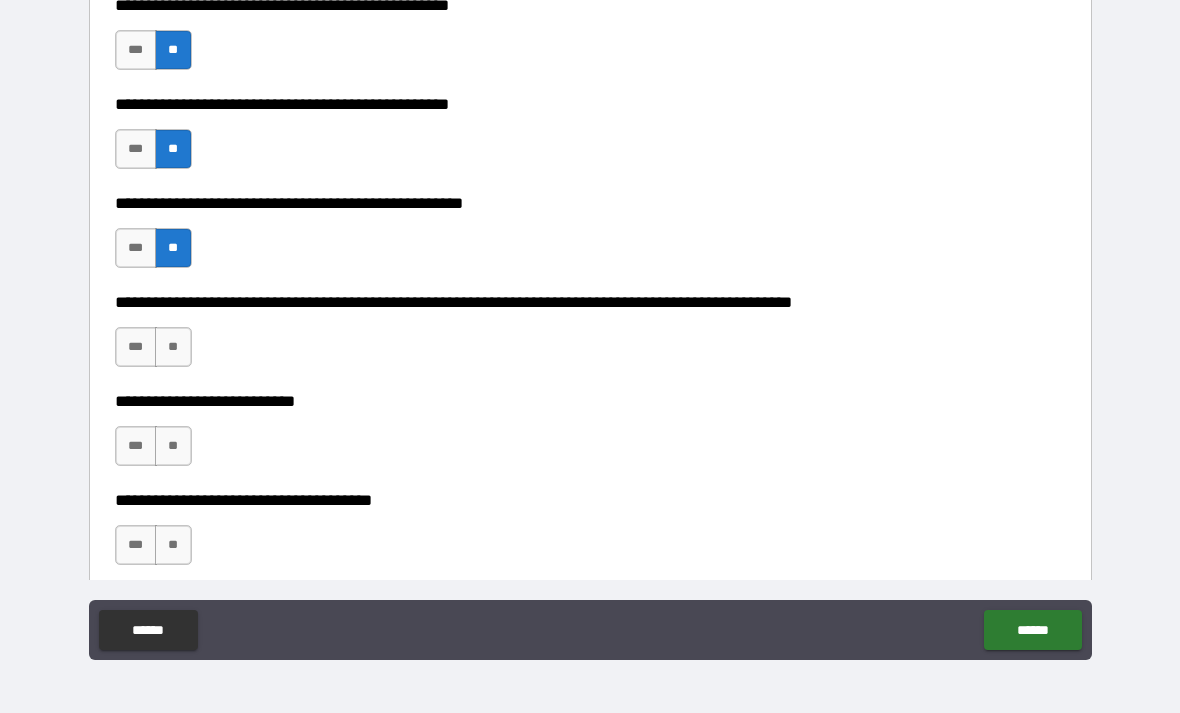 click on "**" at bounding box center [173, 347] 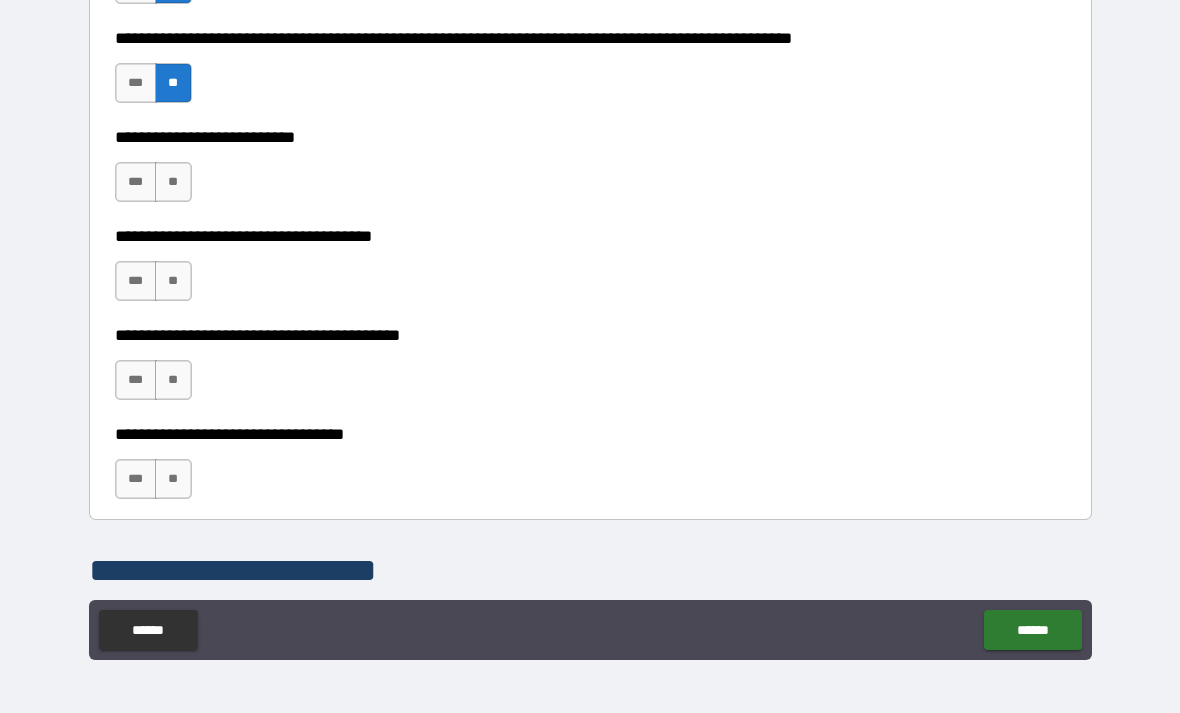 scroll, scrollTop: 934, scrollLeft: 0, axis: vertical 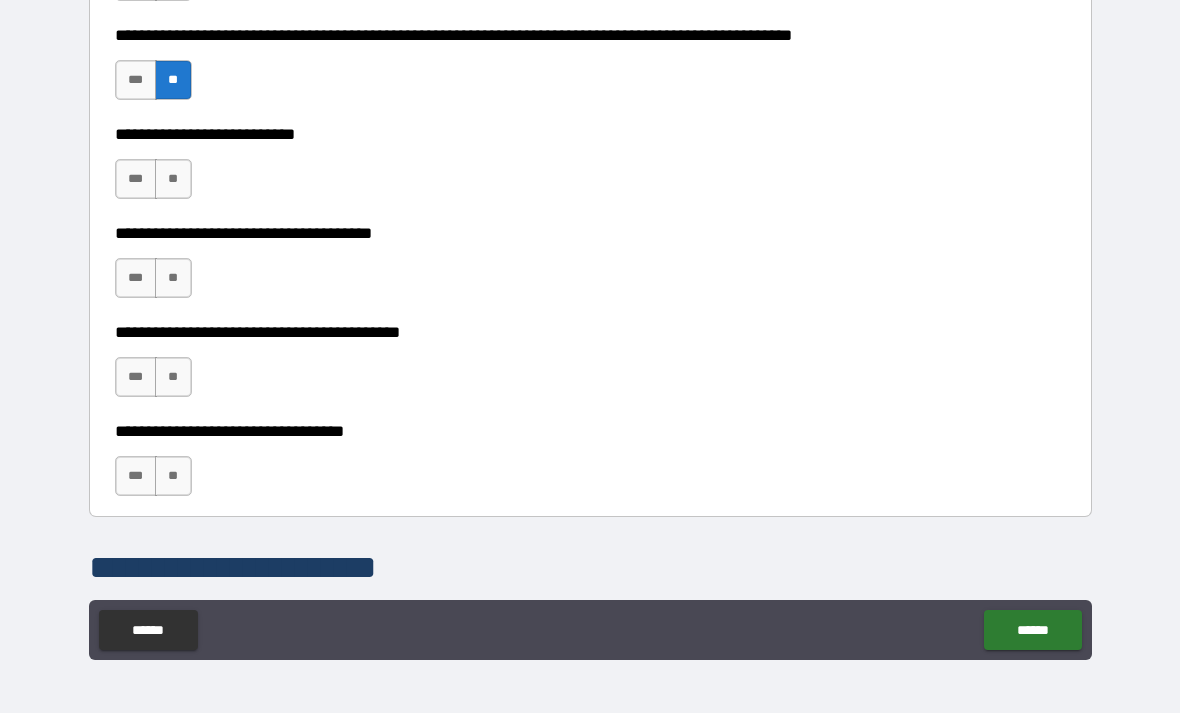 click on "**" at bounding box center [173, 179] 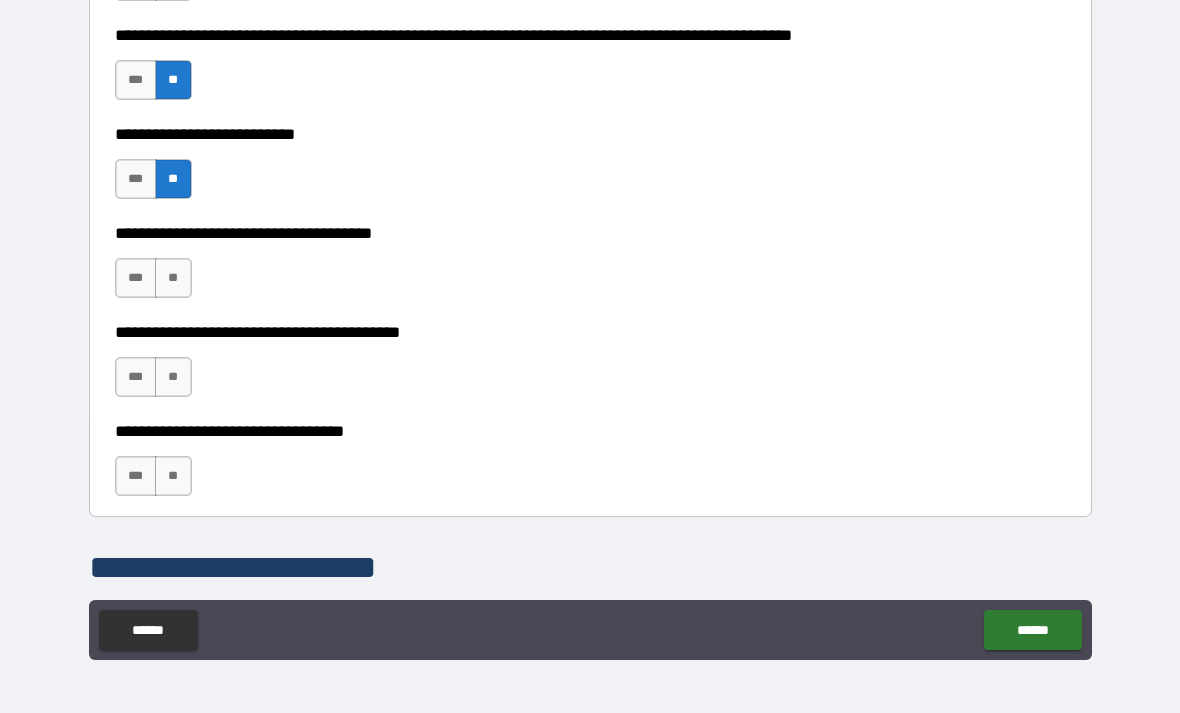 click on "**" at bounding box center (173, 278) 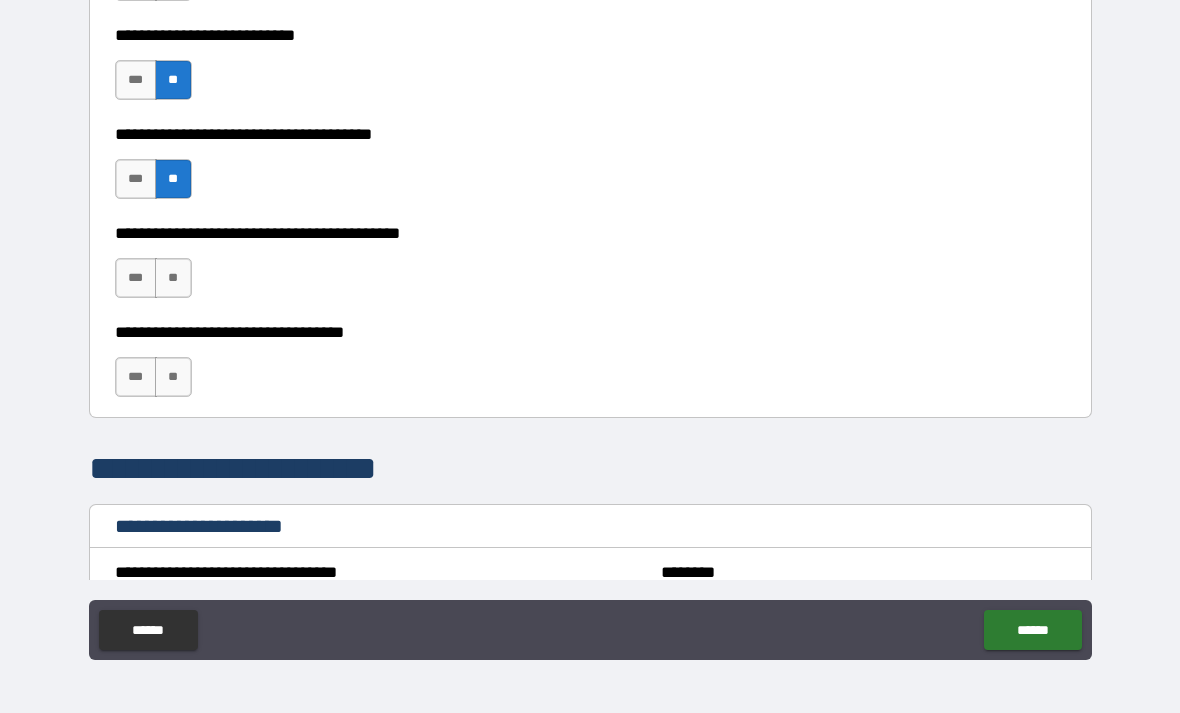 scroll, scrollTop: 1067, scrollLeft: 0, axis: vertical 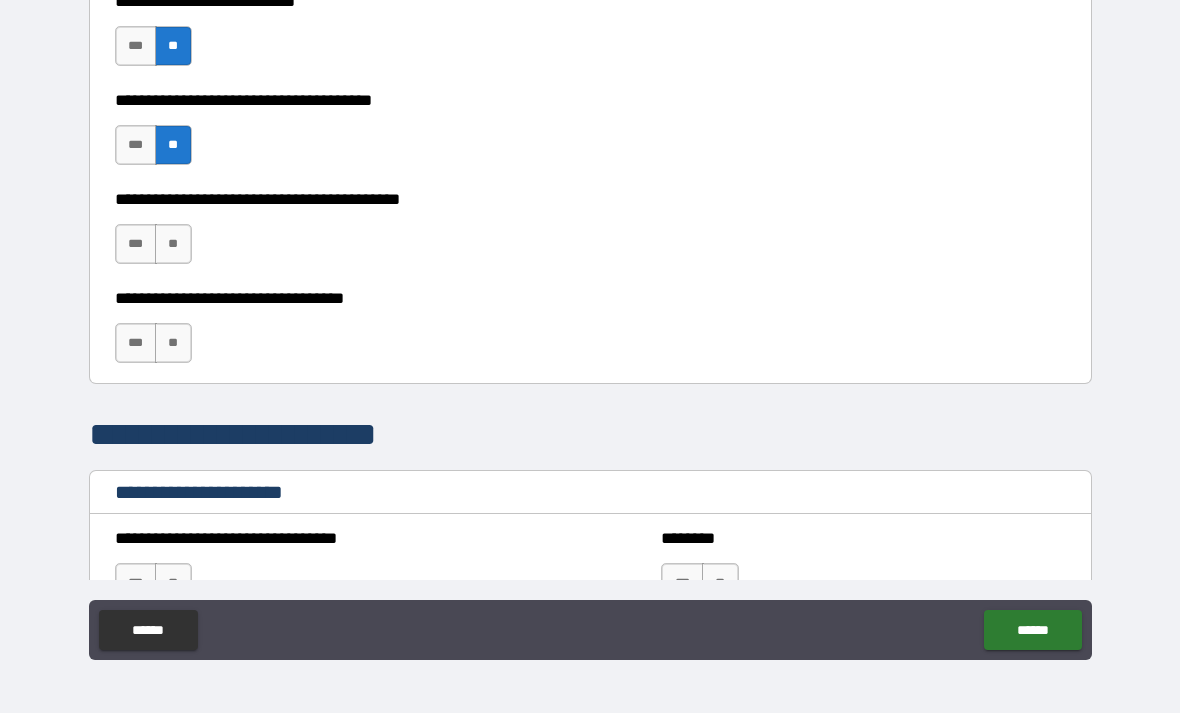 click on "**" at bounding box center (173, 244) 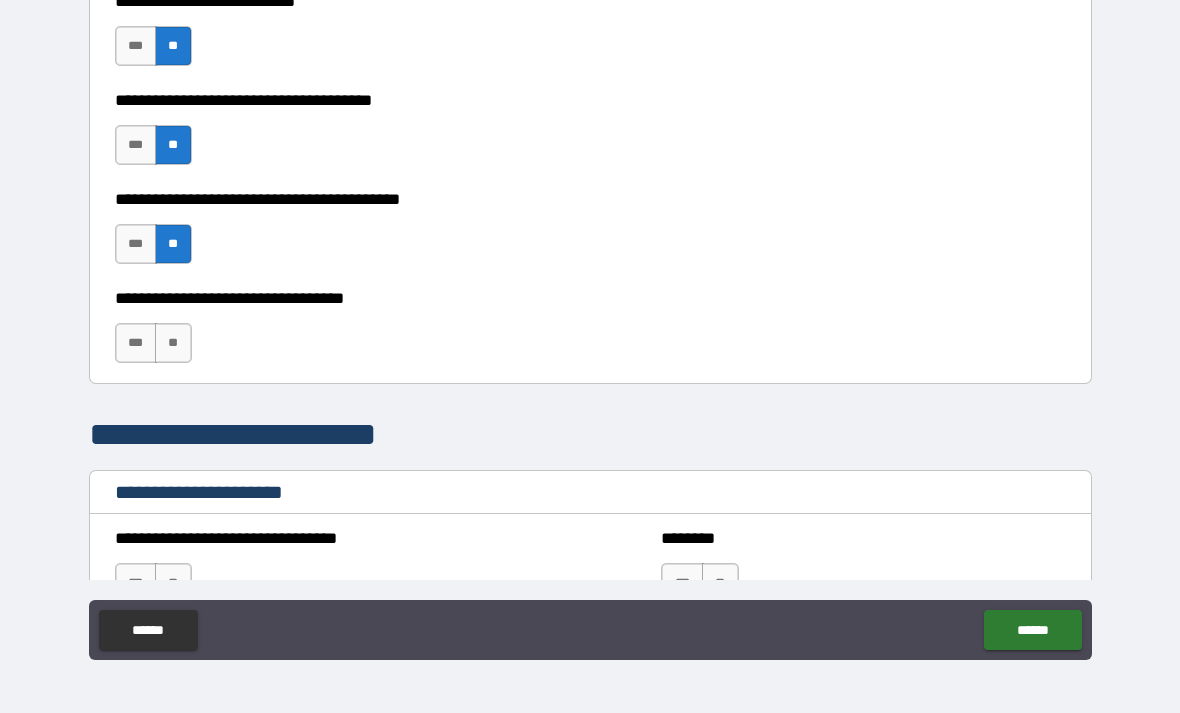click on "**" at bounding box center [173, 343] 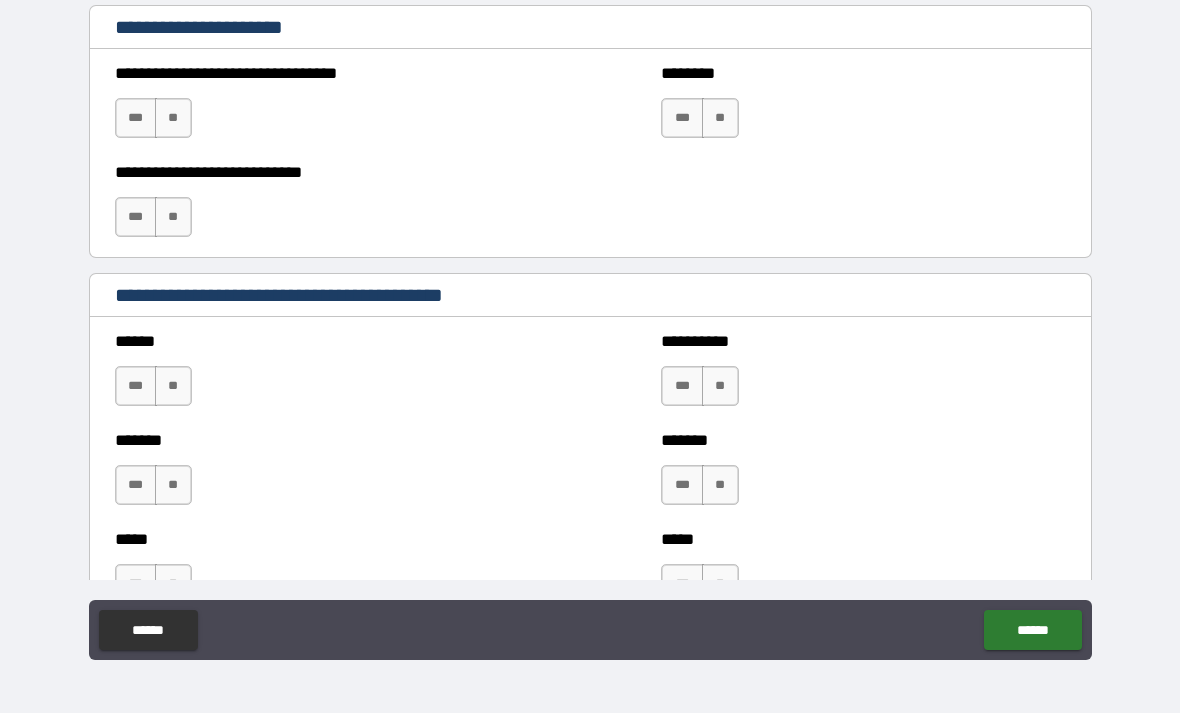 scroll, scrollTop: 1523, scrollLeft: 0, axis: vertical 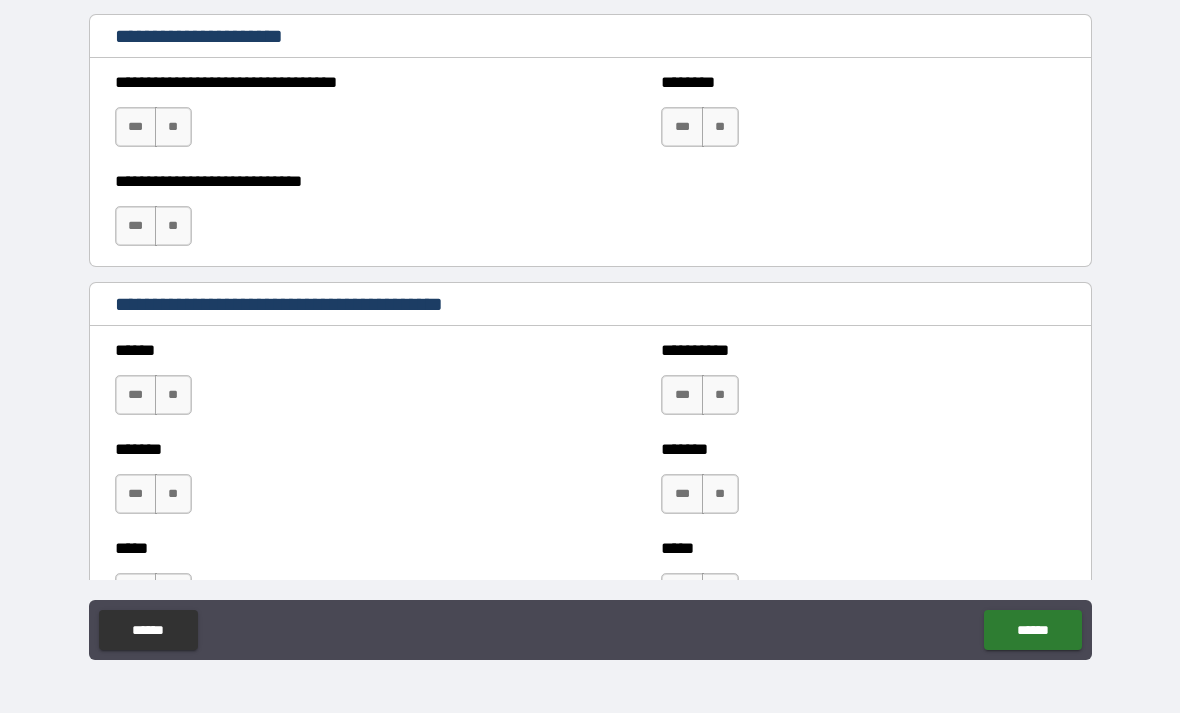 click on "**" at bounding box center [173, 127] 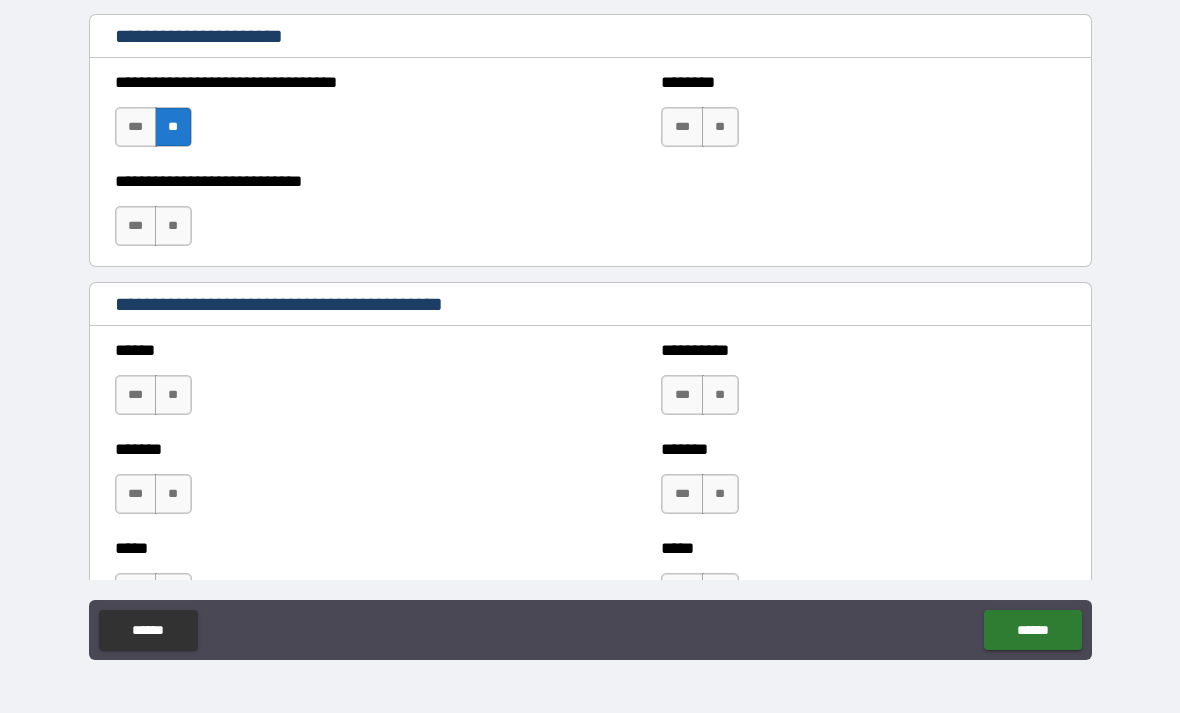 click on "**" at bounding box center [173, 127] 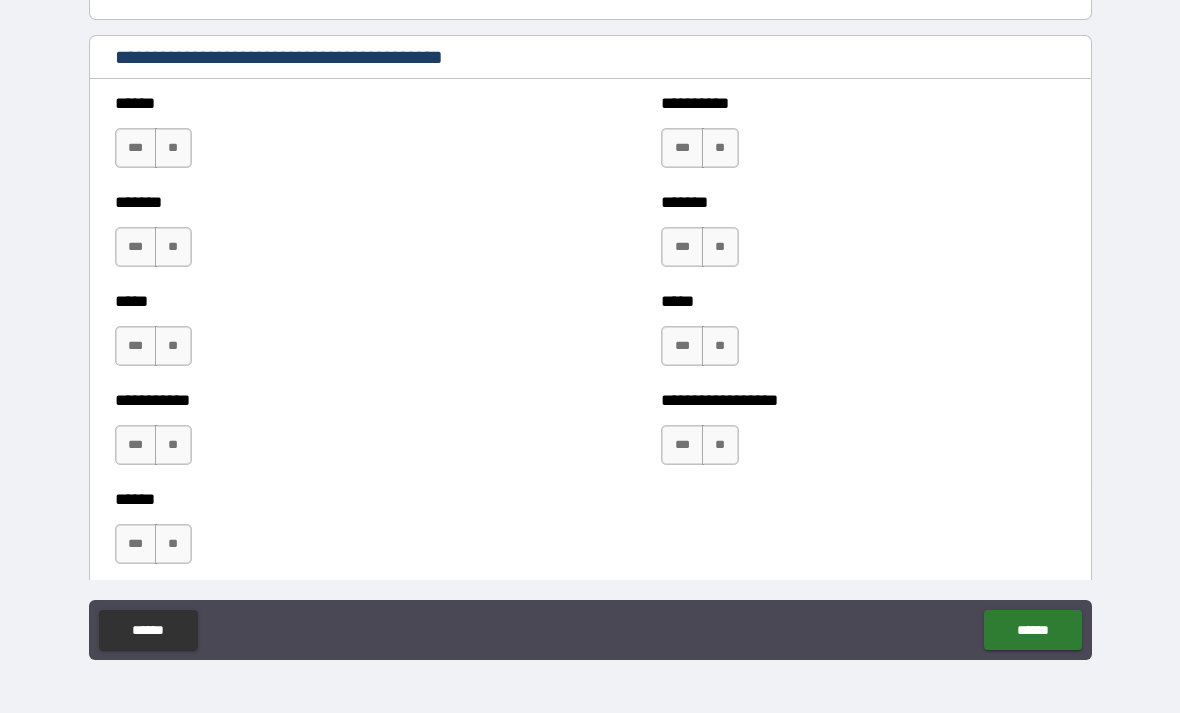 scroll, scrollTop: 1782, scrollLeft: 0, axis: vertical 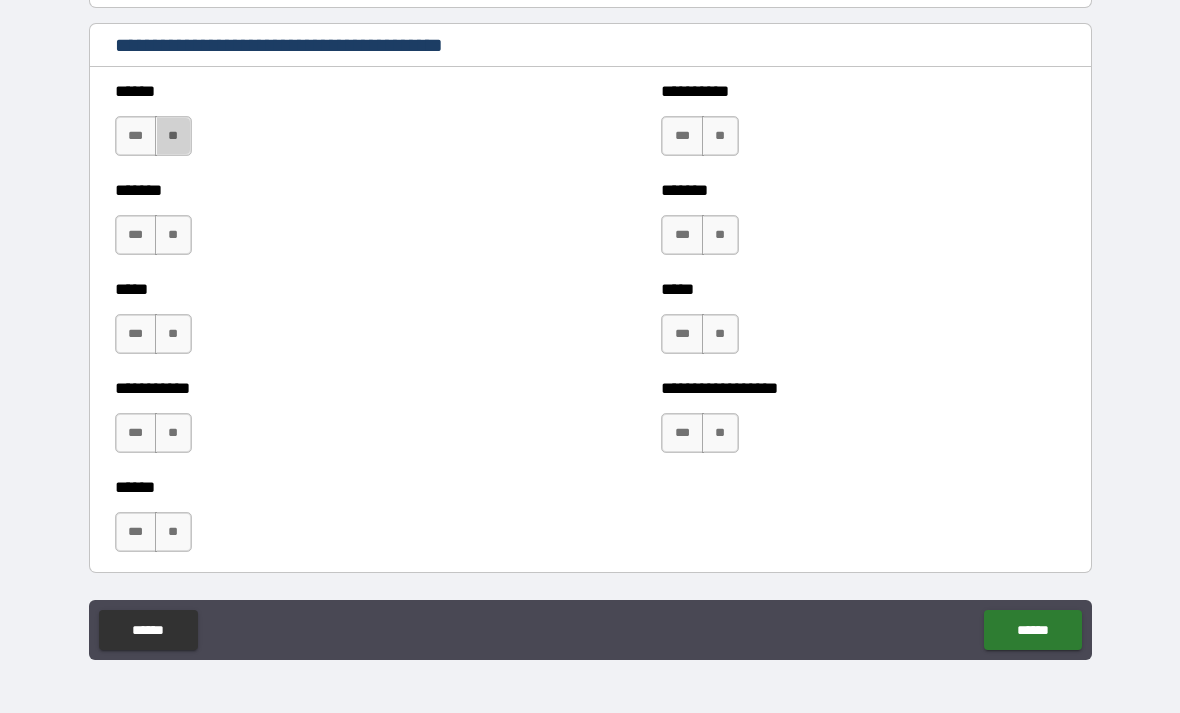 click on "**" at bounding box center [173, 136] 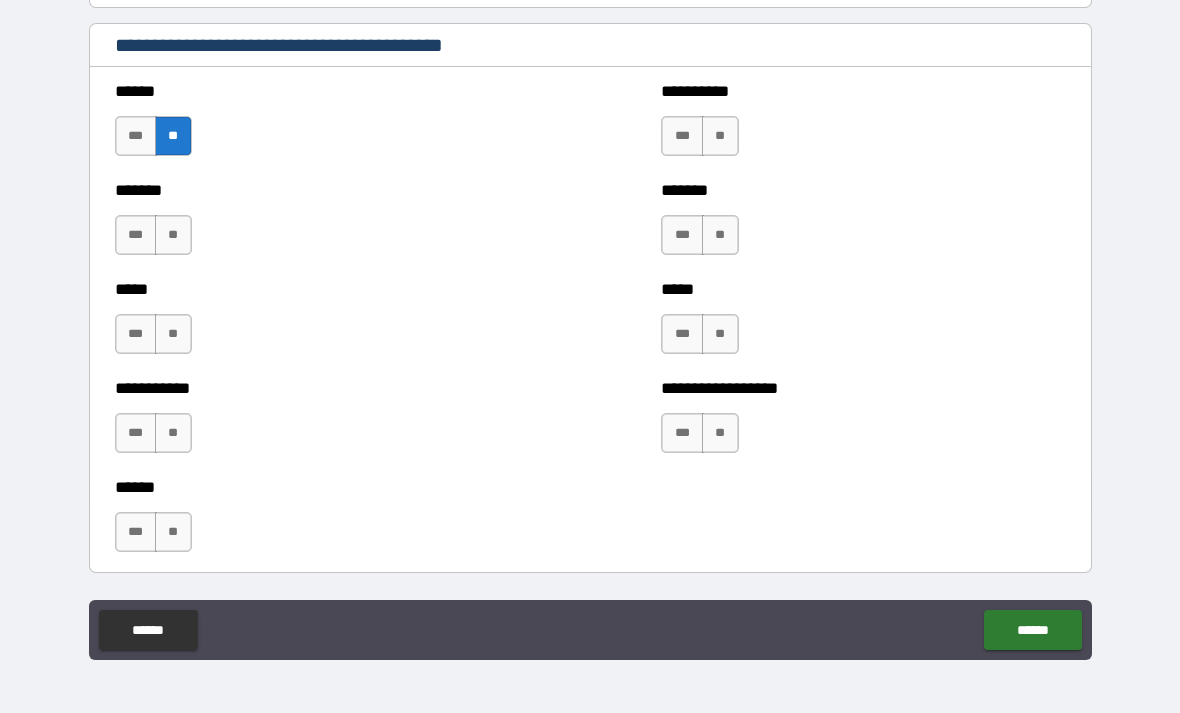 click on "**" at bounding box center (173, 235) 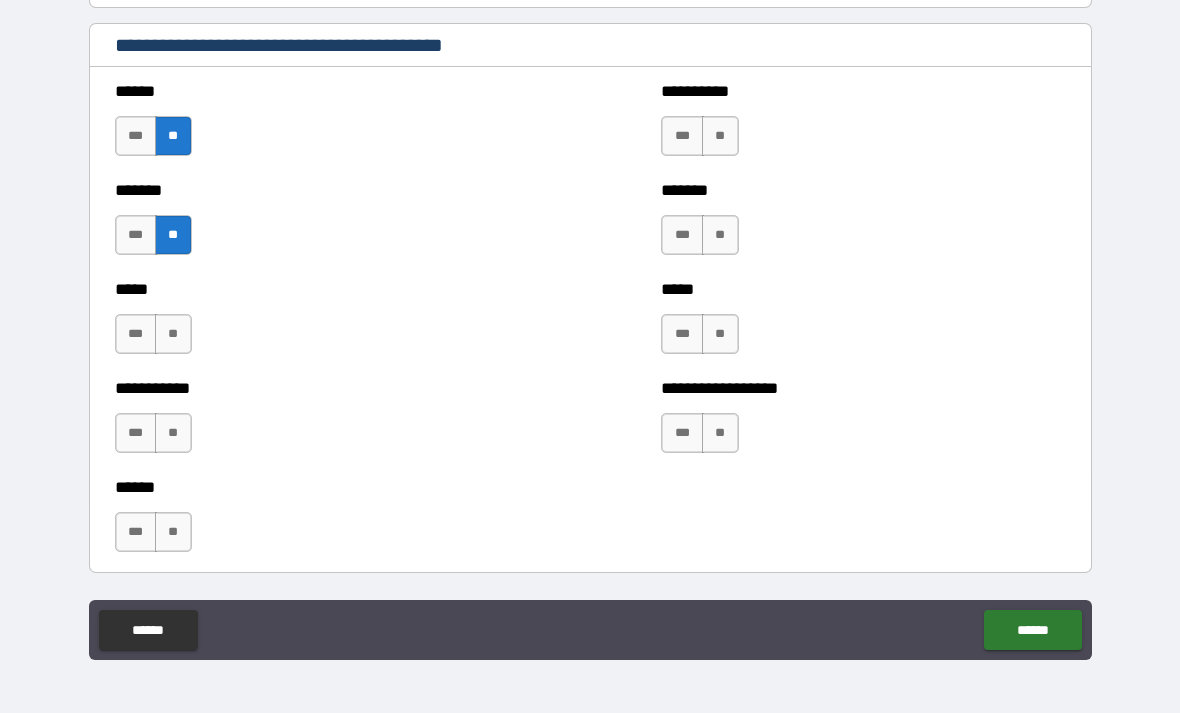 click on "**" at bounding box center (173, 334) 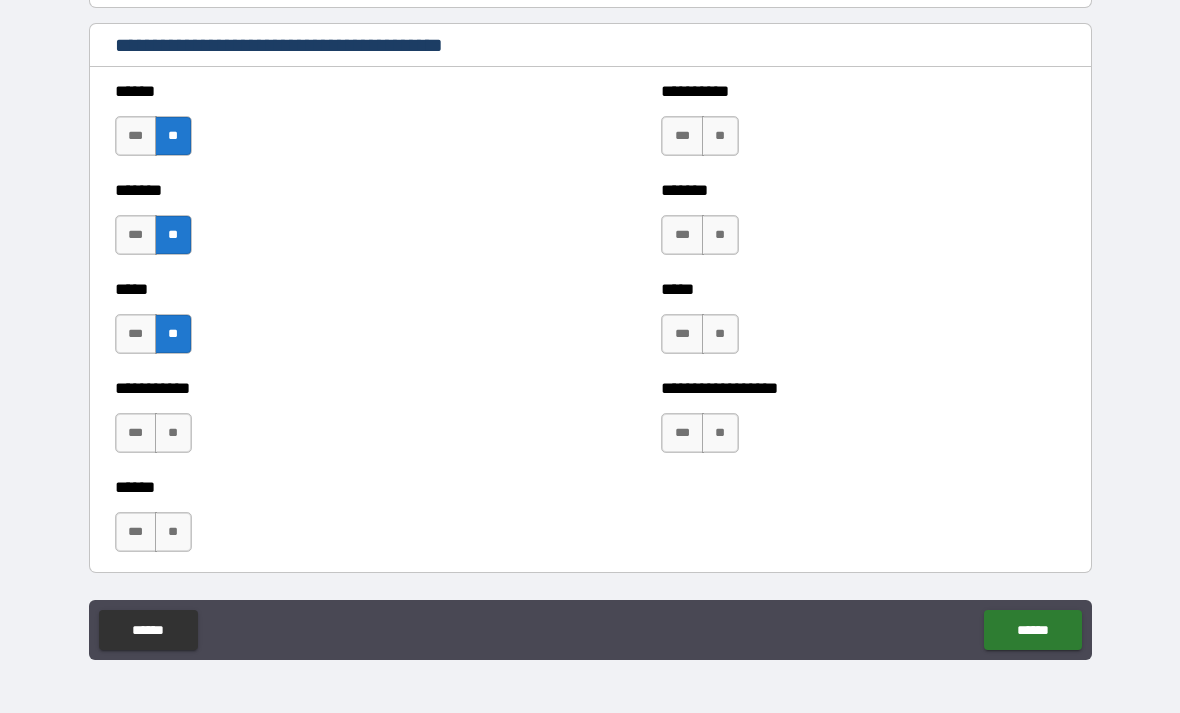 click on "**" at bounding box center [173, 433] 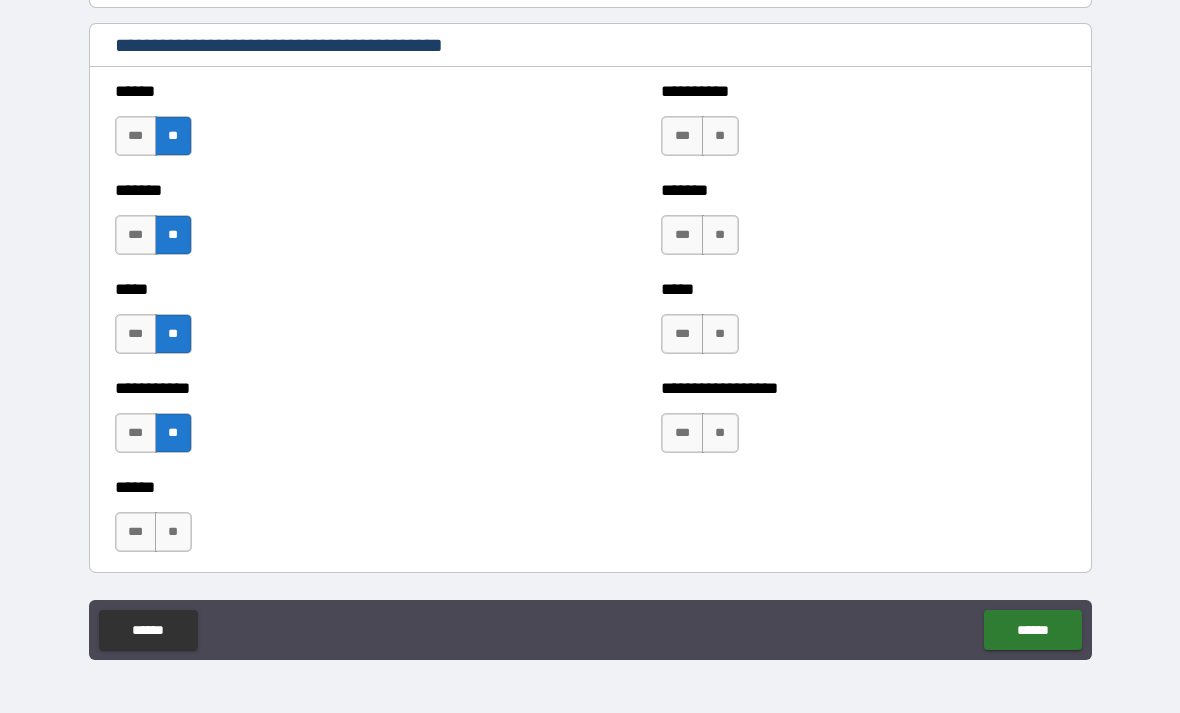 click on "**" at bounding box center (173, 532) 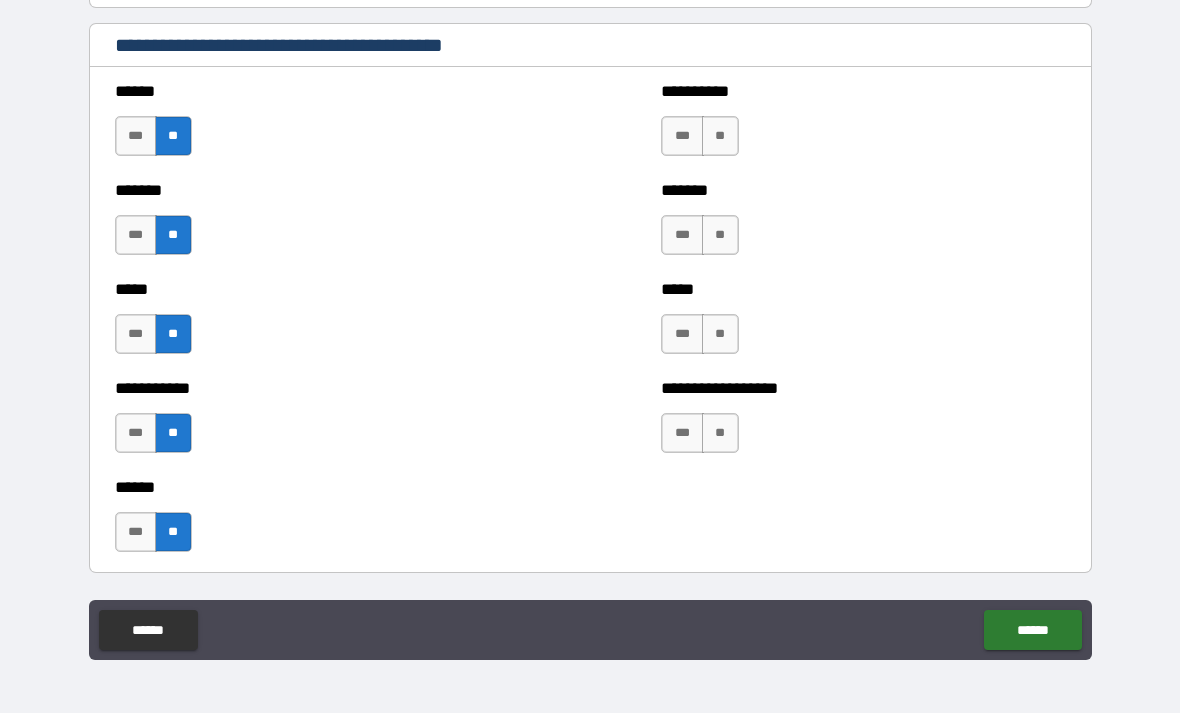 click on "**" at bounding box center (720, 433) 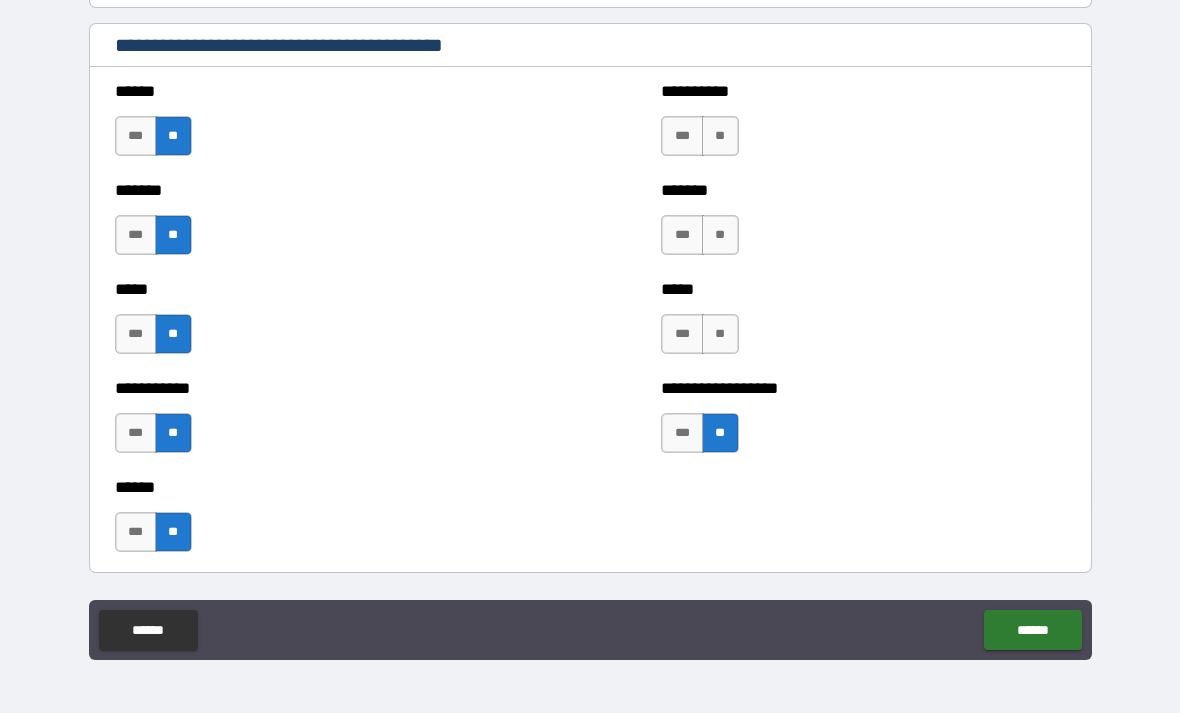 click on "**" at bounding box center [720, 334] 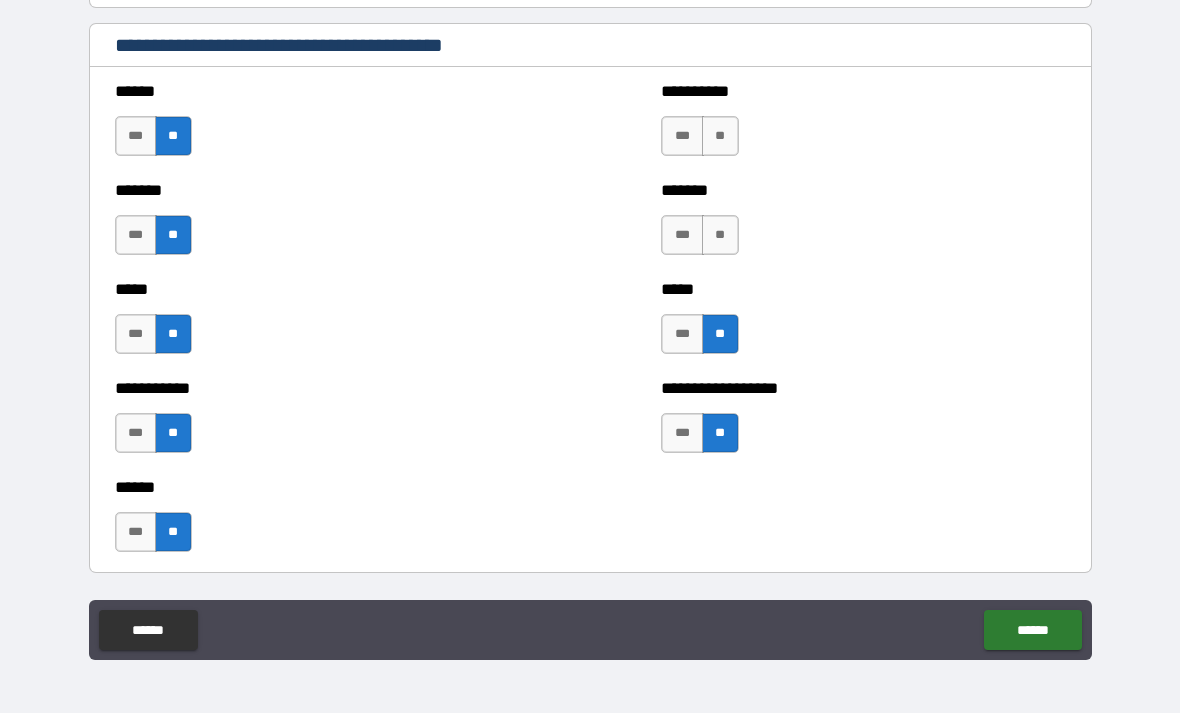 click on "**" at bounding box center (720, 235) 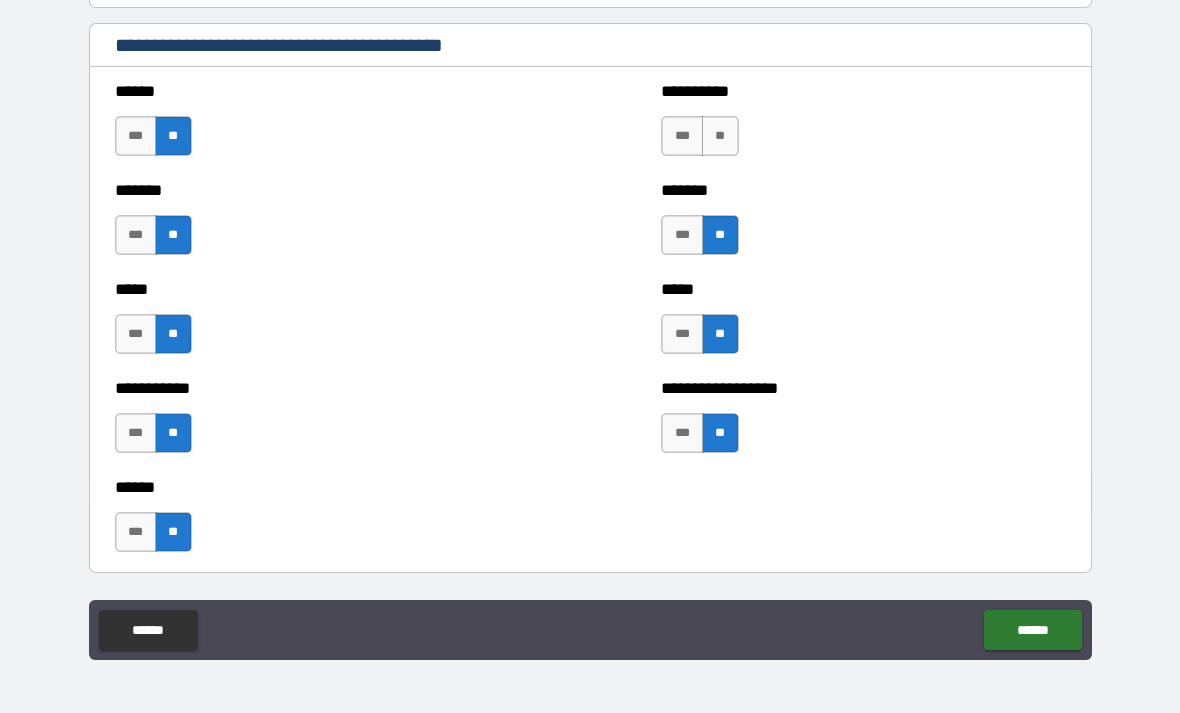 click on "**" at bounding box center [720, 136] 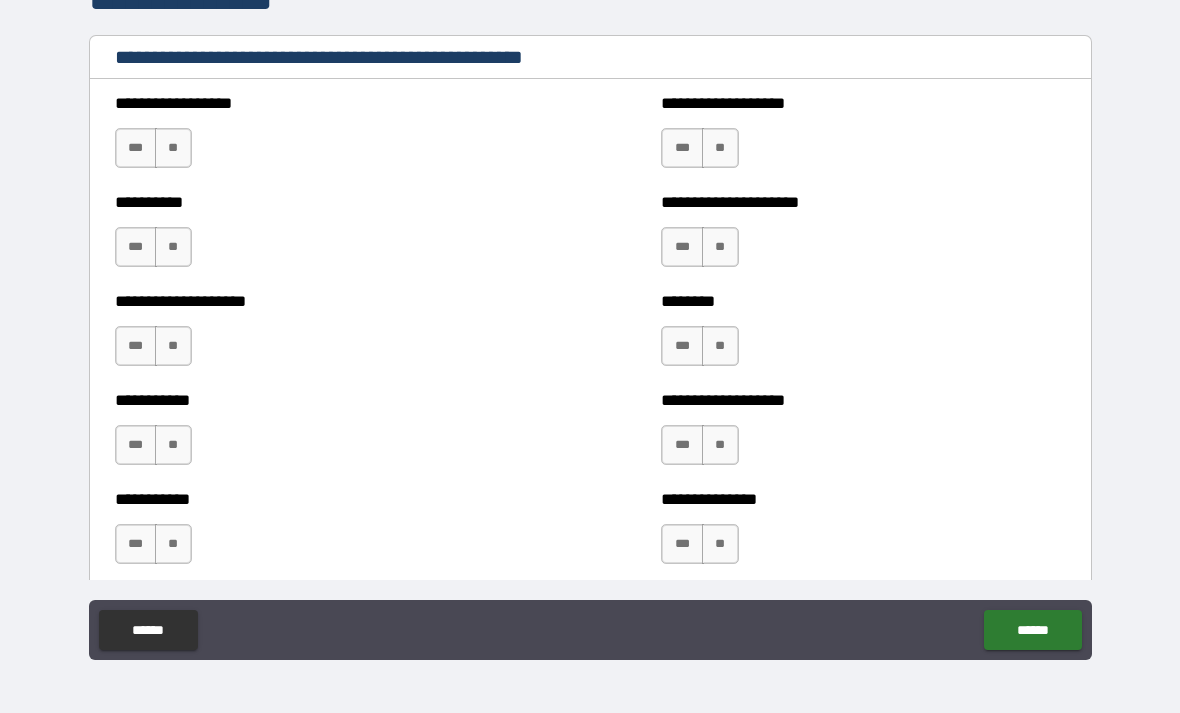 scroll, scrollTop: 2379, scrollLeft: 0, axis: vertical 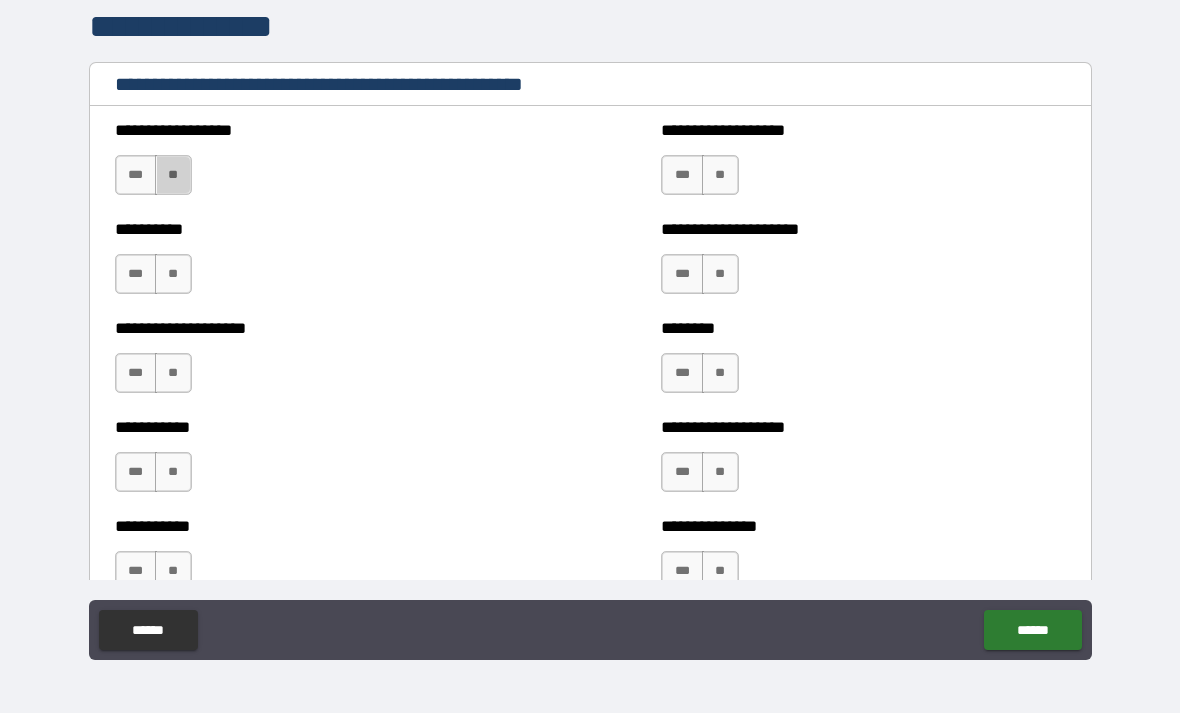 click on "**" at bounding box center (173, 175) 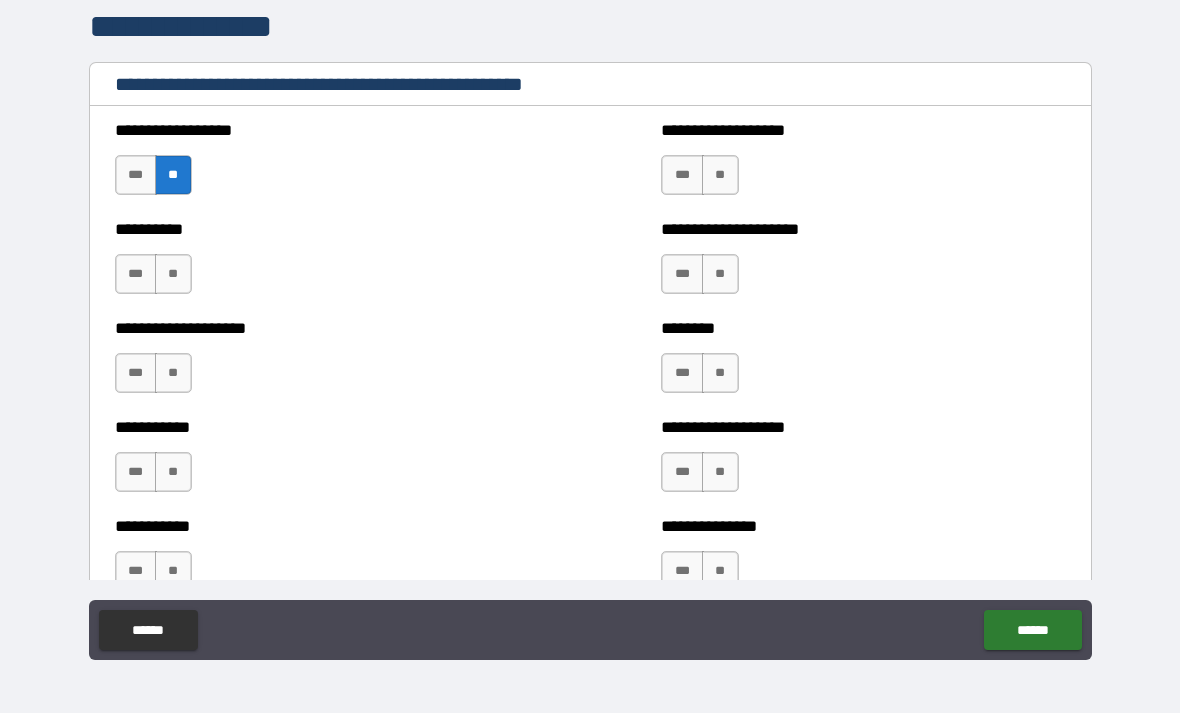 click on "**" at bounding box center [173, 274] 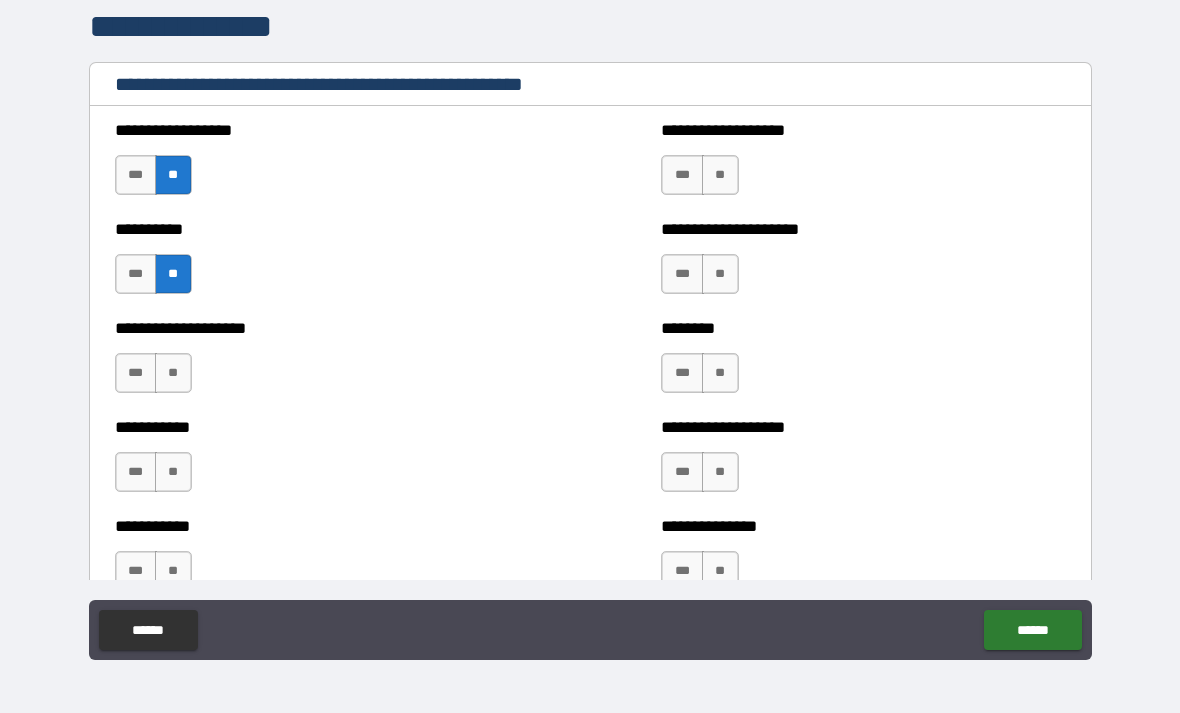 click on "**" at bounding box center (173, 373) 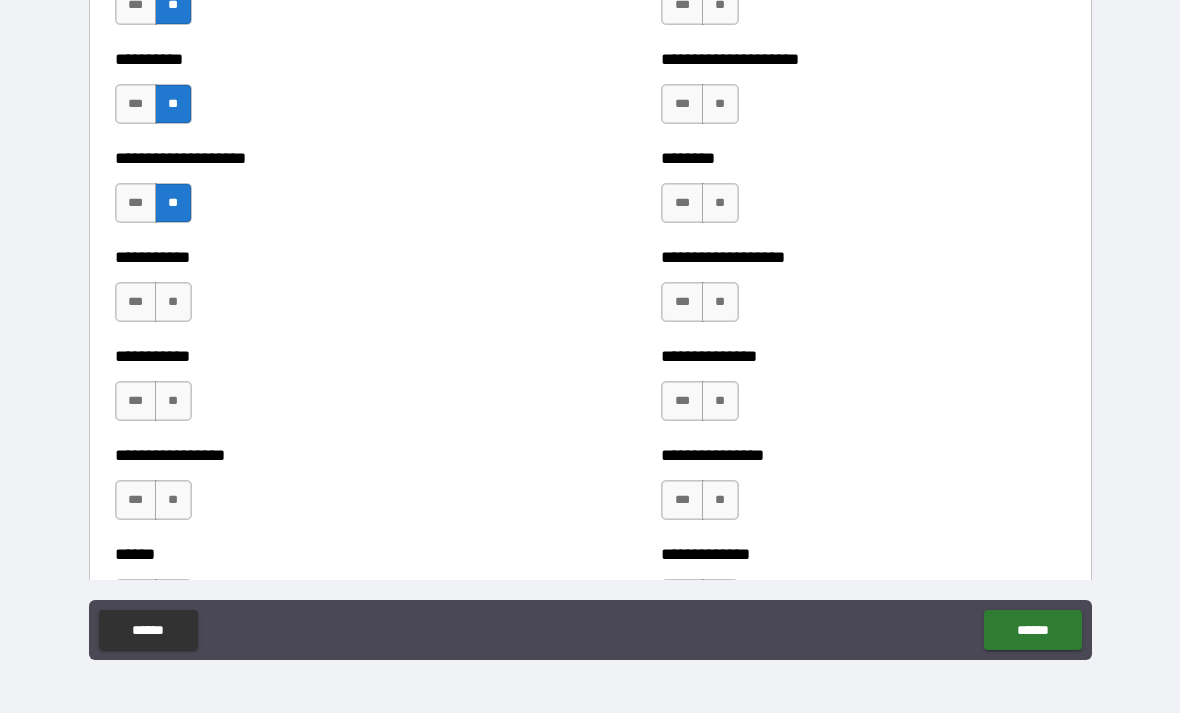 scroll, scrollTop: 2561, scrollLeft: 0, axis: vertical 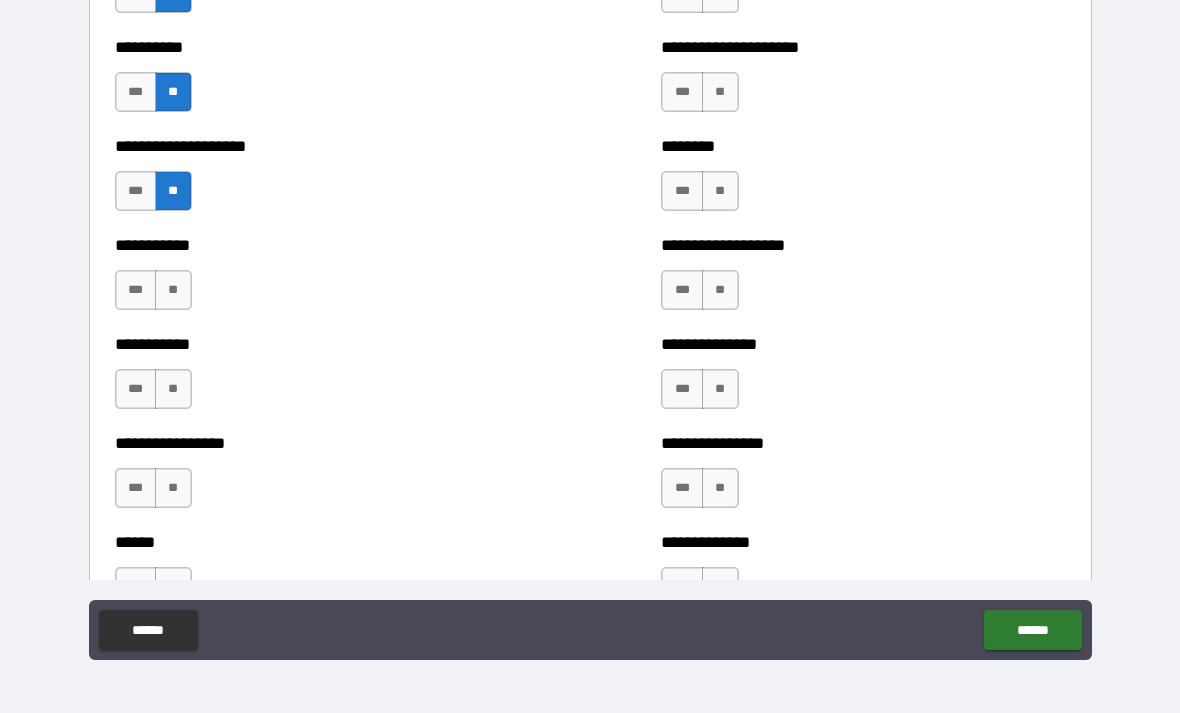 click on "**" at bounding box center (173, 290) 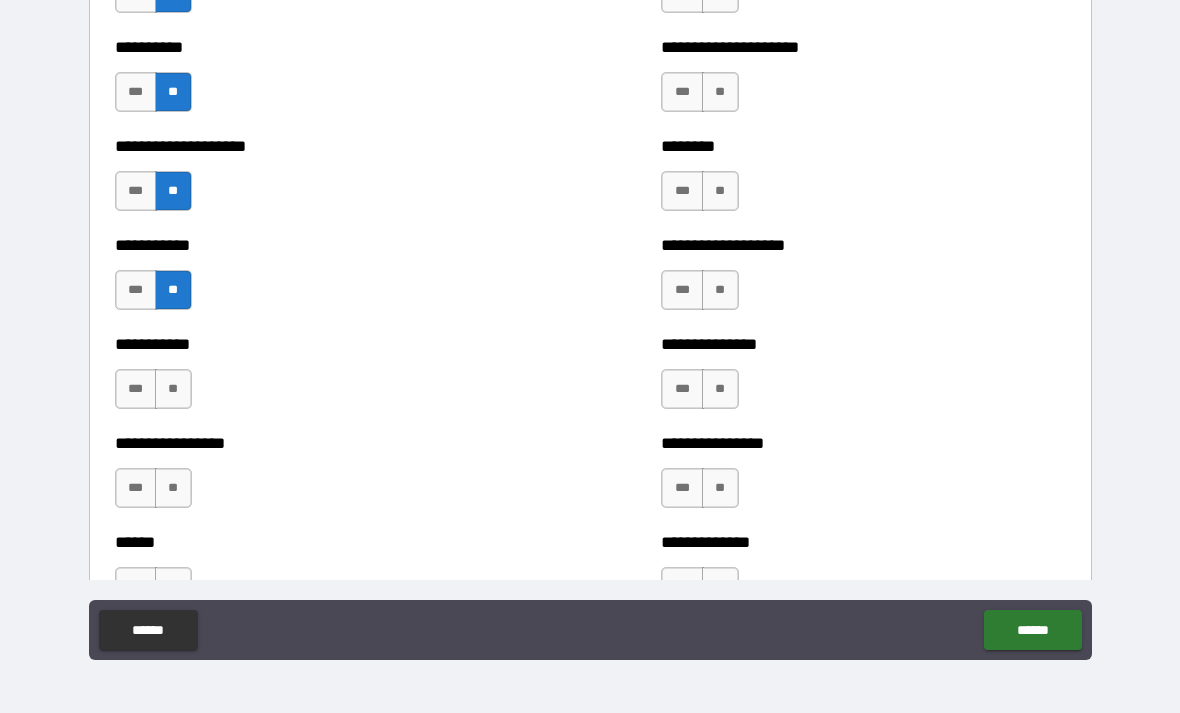 click on "**" at bounding box center (173, 389) 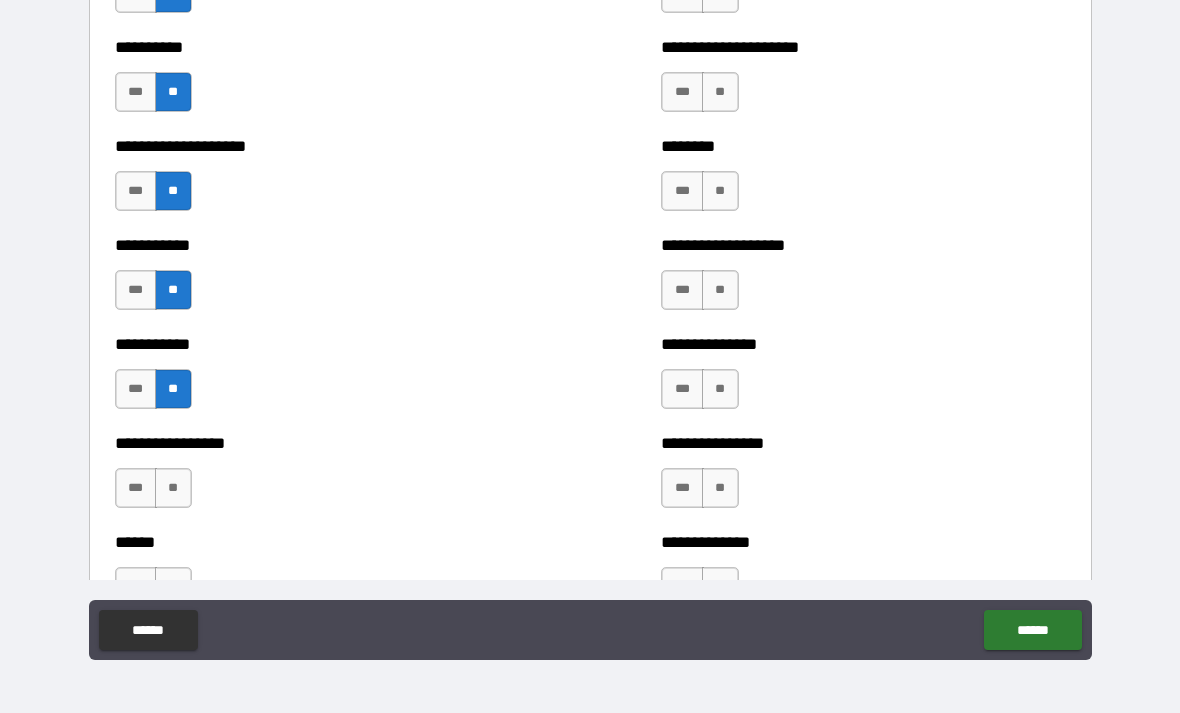 click on "**" at bounding box center [173, 488] 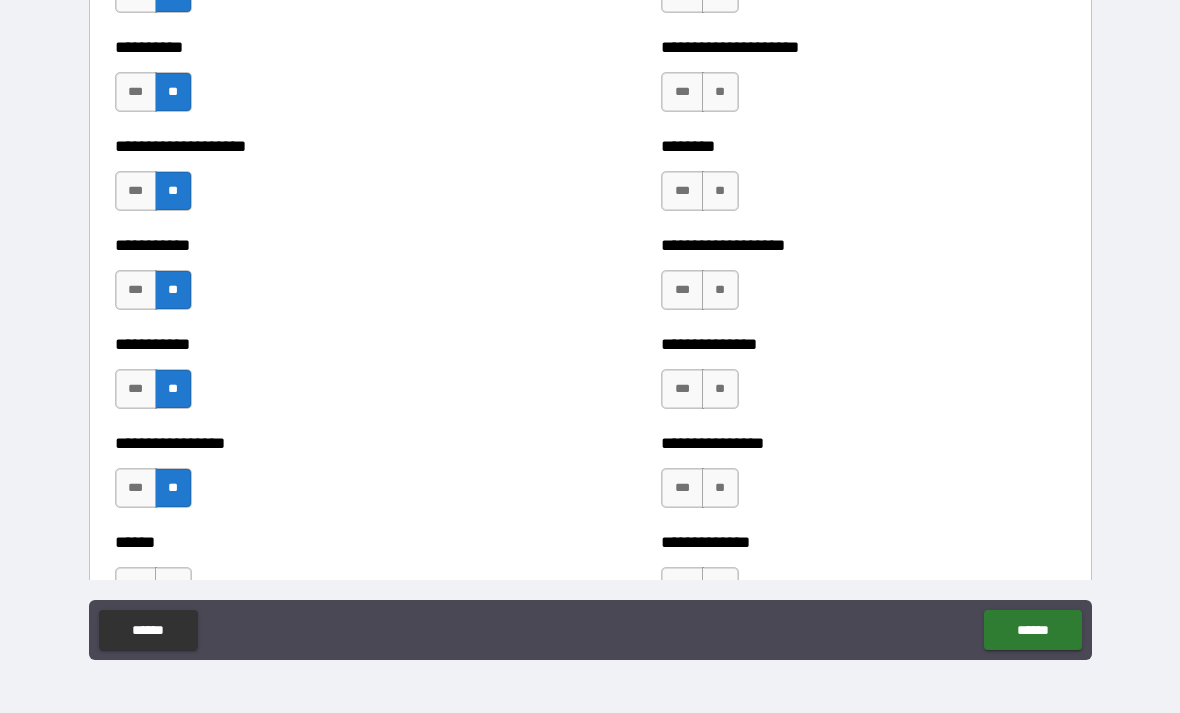 click on "**" at bounding box center [173, 587] 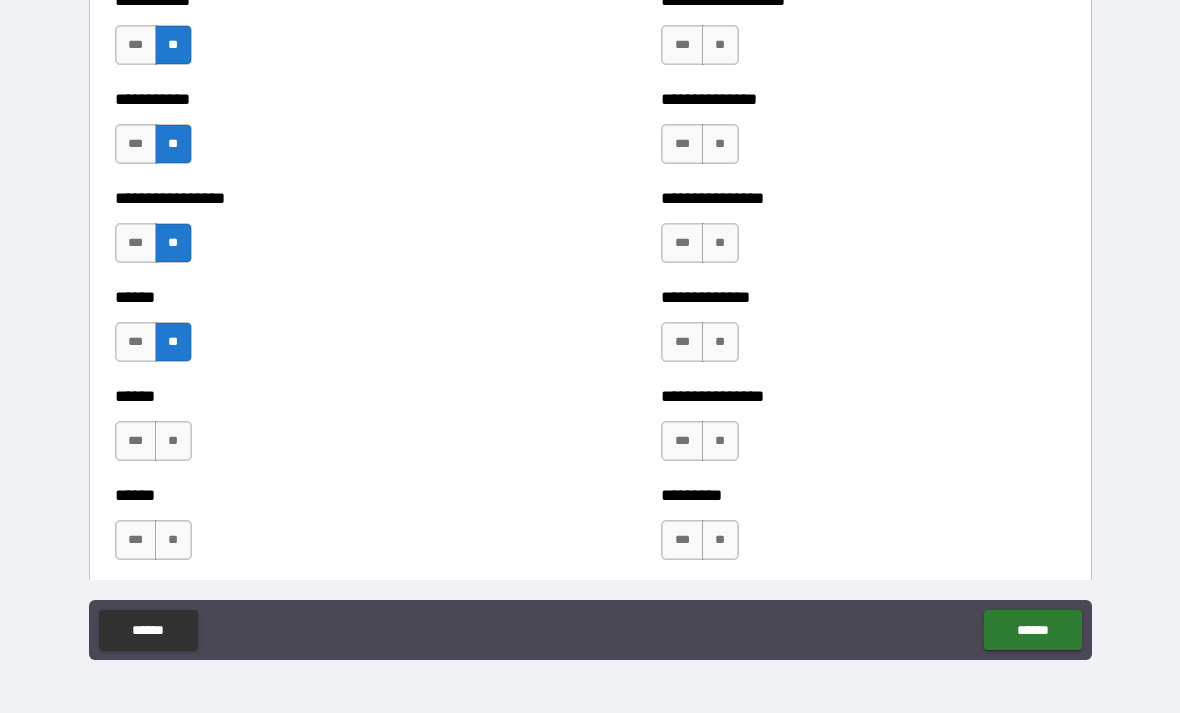 scroll, scrollTop: 2801, scrollLeft: 0, axis: vertical 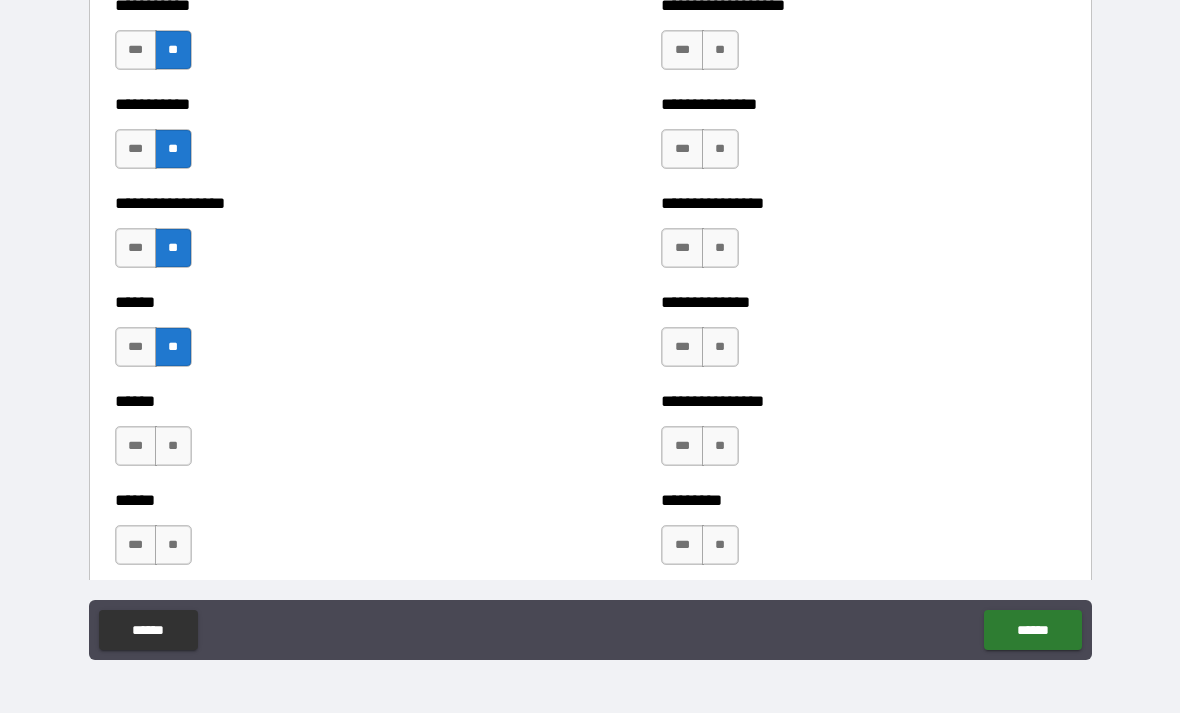 click on "**" at bounding box center [173, 446] 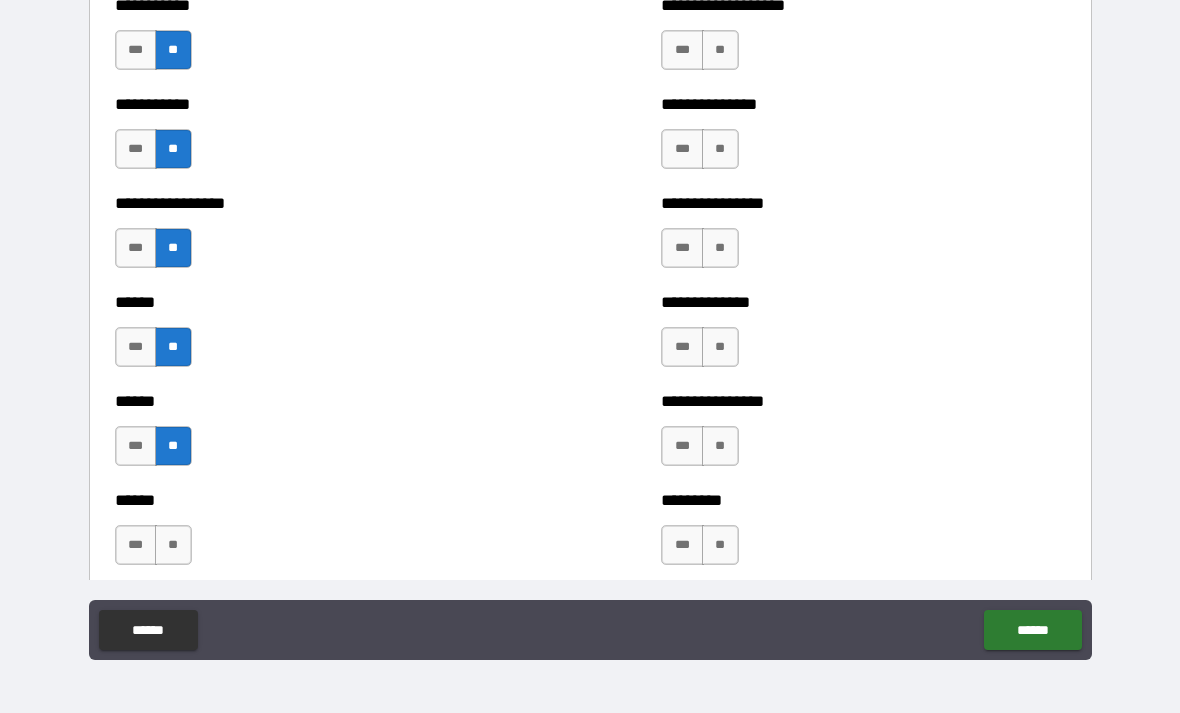 click on "**" at bounding box center (173, 545) 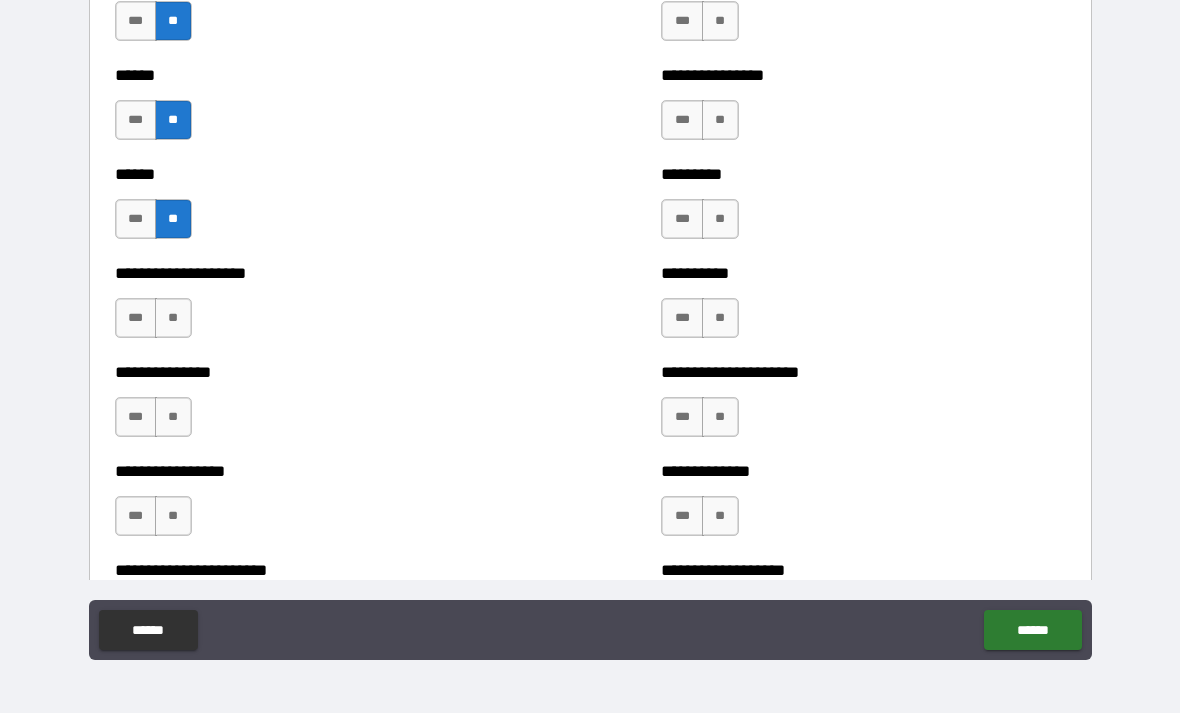 scroll, scrollTop: 3129, scrollLeft: 0, axis: vertical 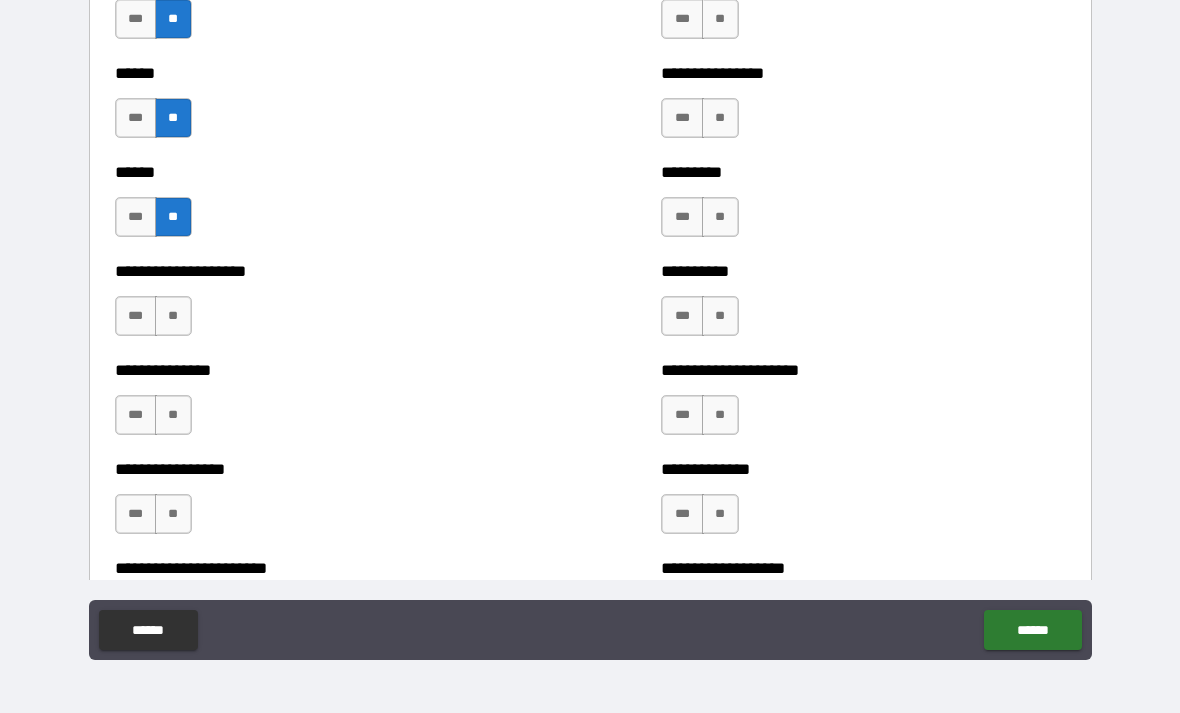 click on "**" at bounding box center (173, 316) 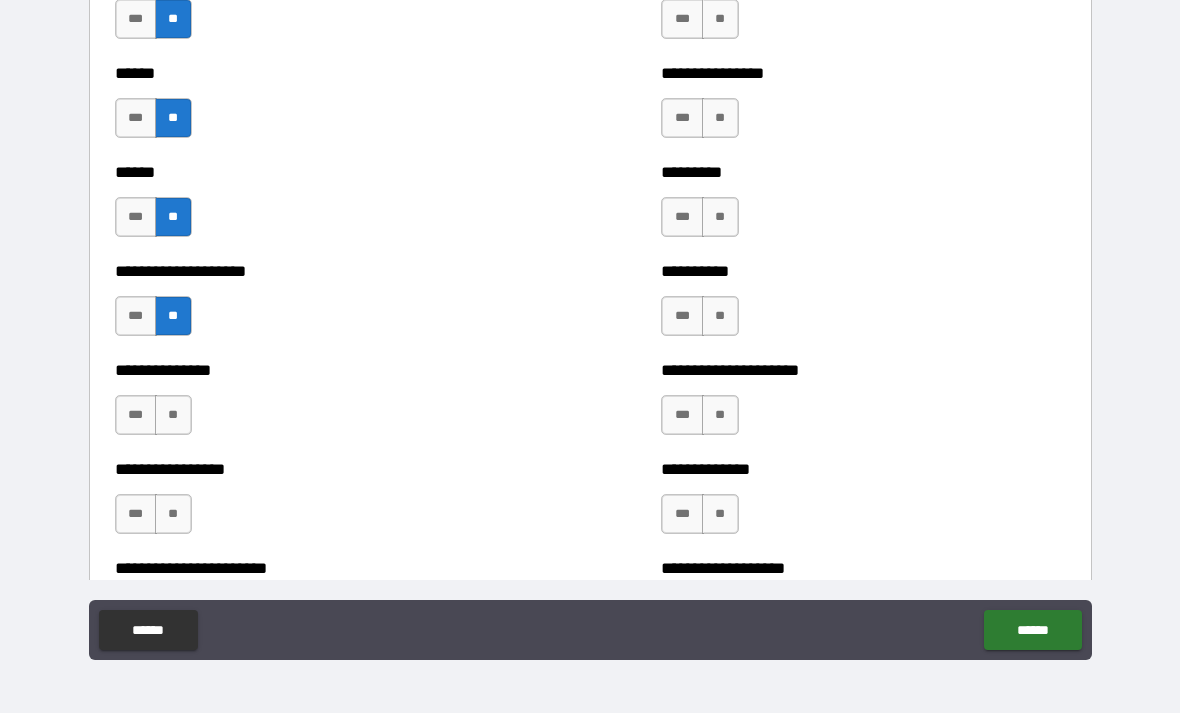 click on "**" at bounding box center (173, 415) 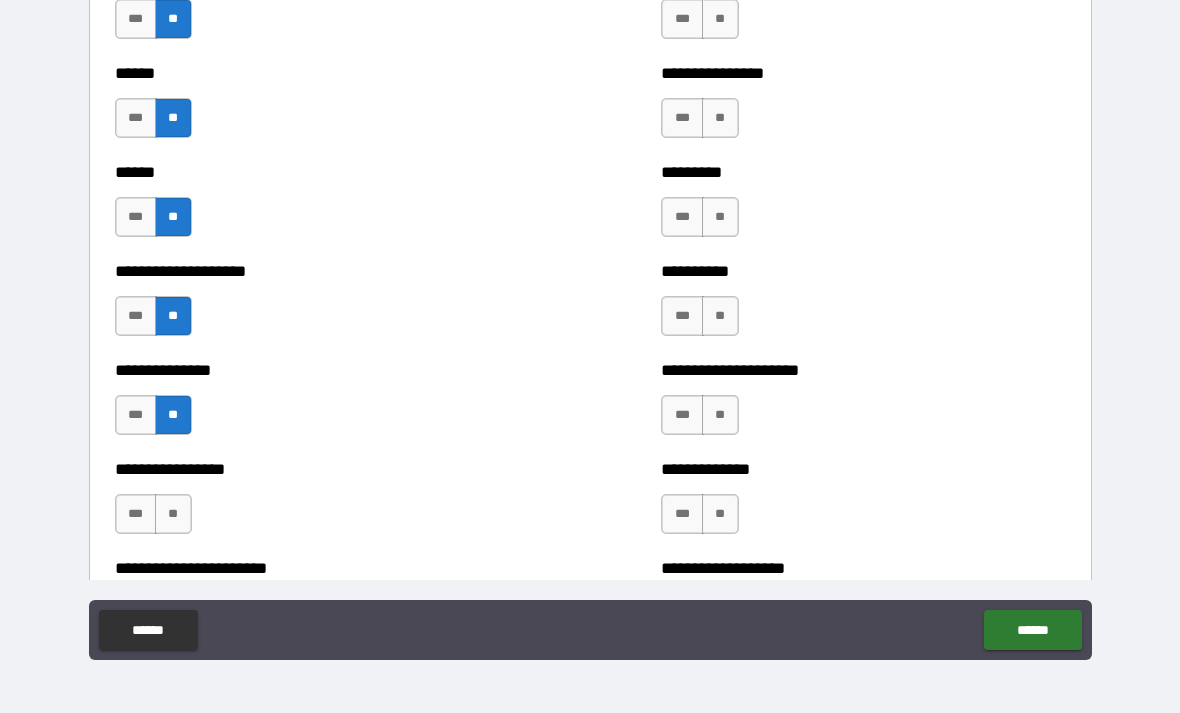 click on "**" at bounding box center (173, 514) 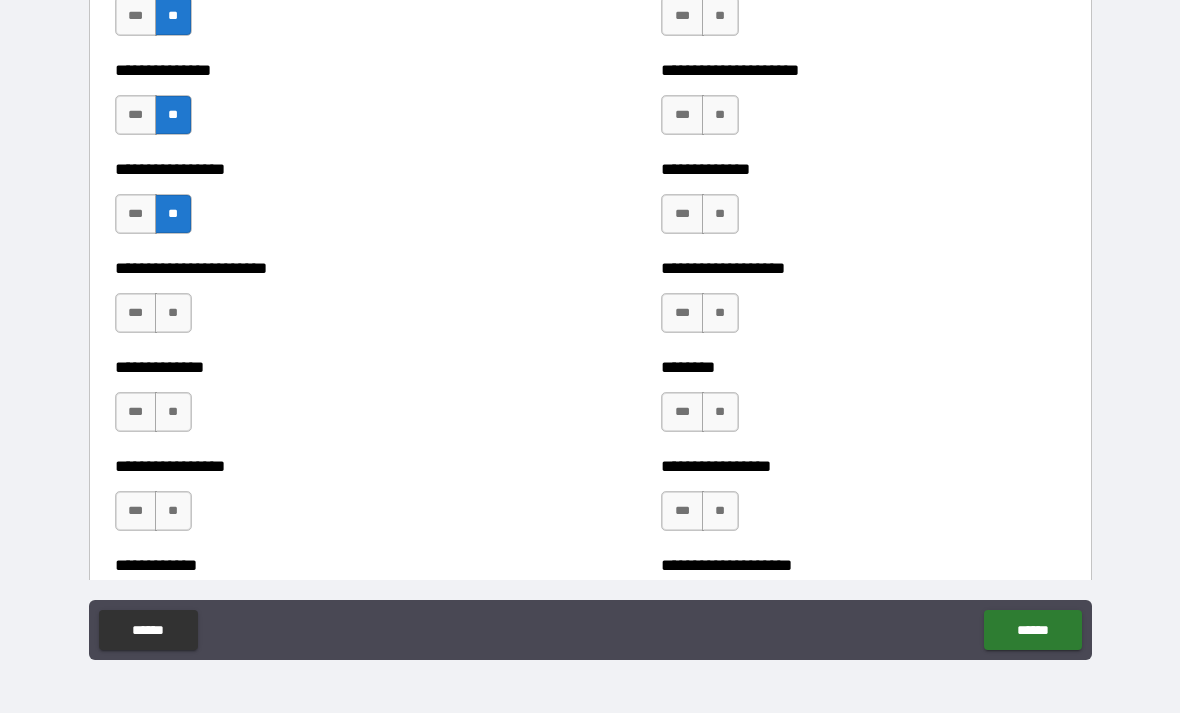 scroll, scrollTop: 3430, scrollLeft: 0, axis: vertical 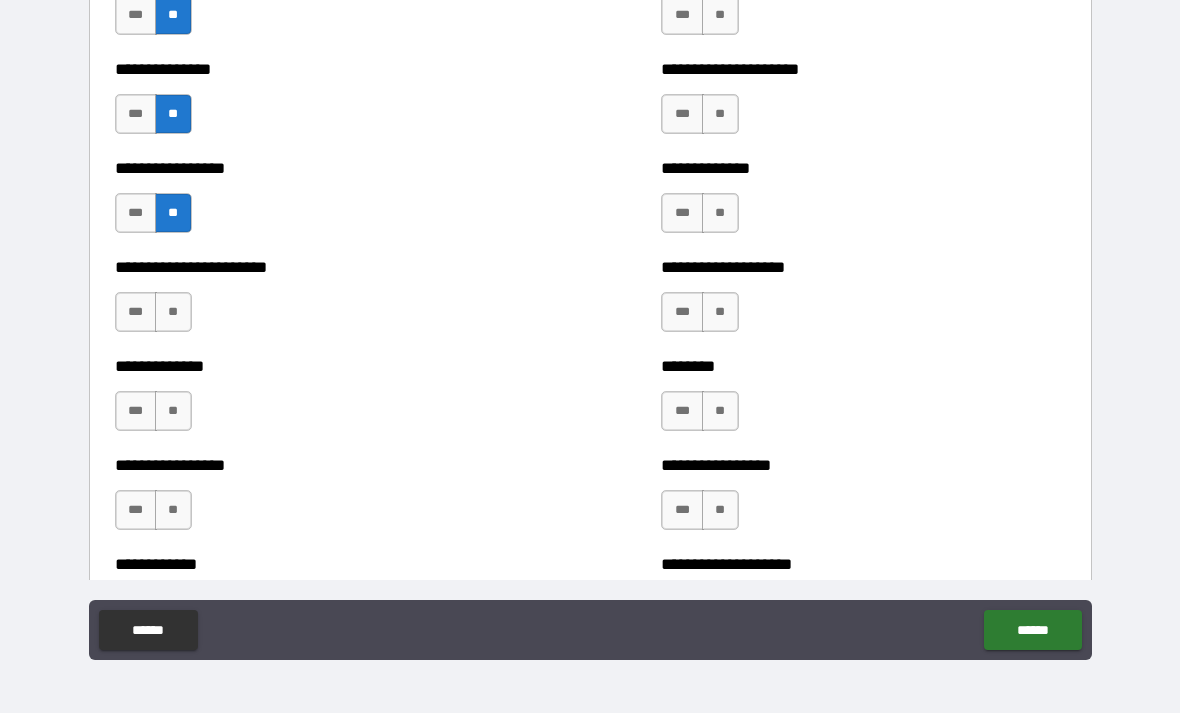 click on "**" at bounding box center [173, 312] 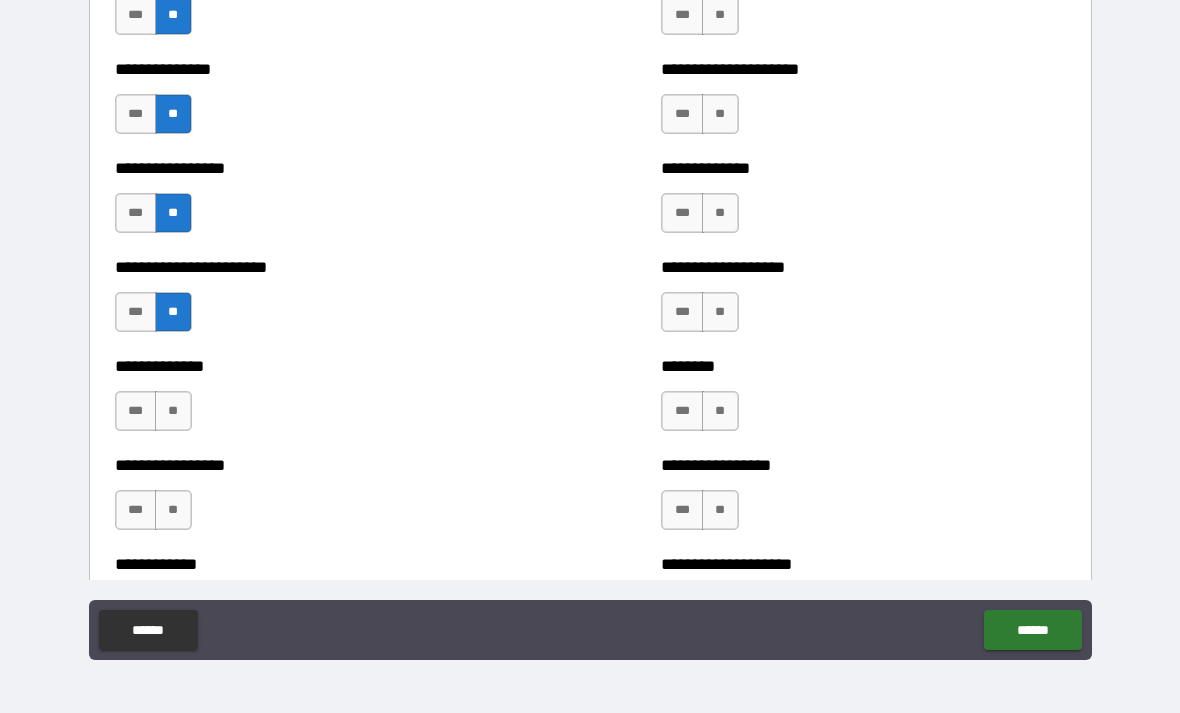 click on "**********" at bounding box center (317, 401) 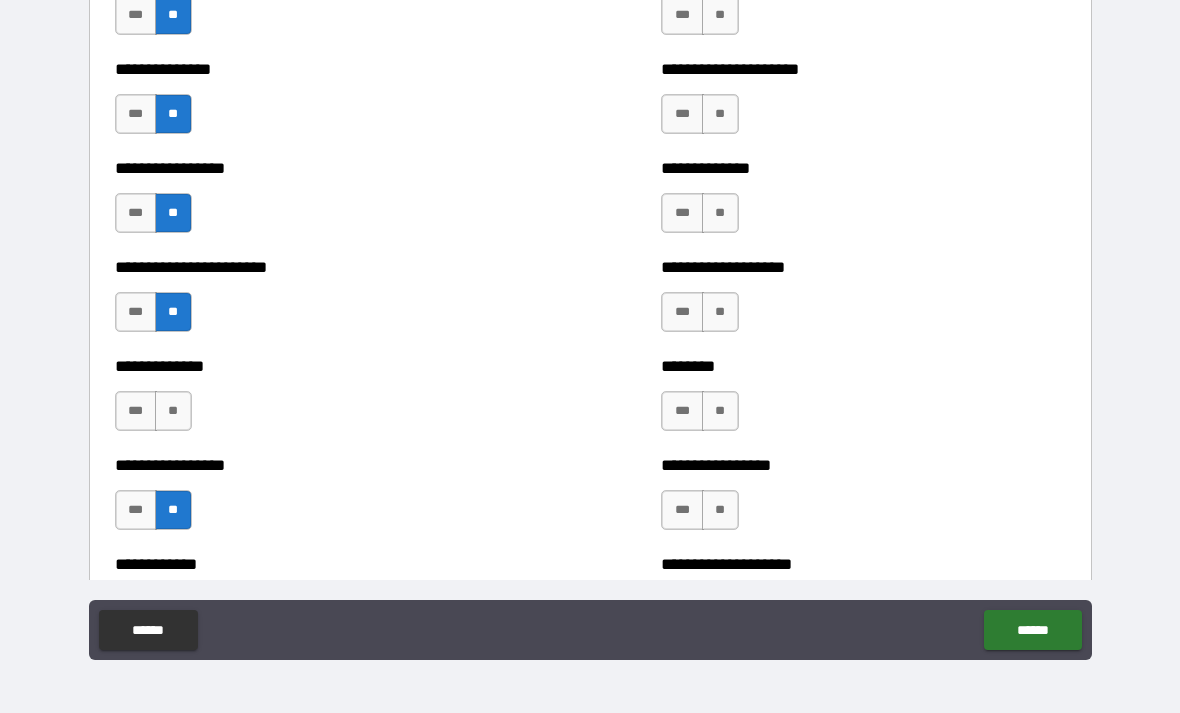 click on "**" at bounding box center (173, 411) 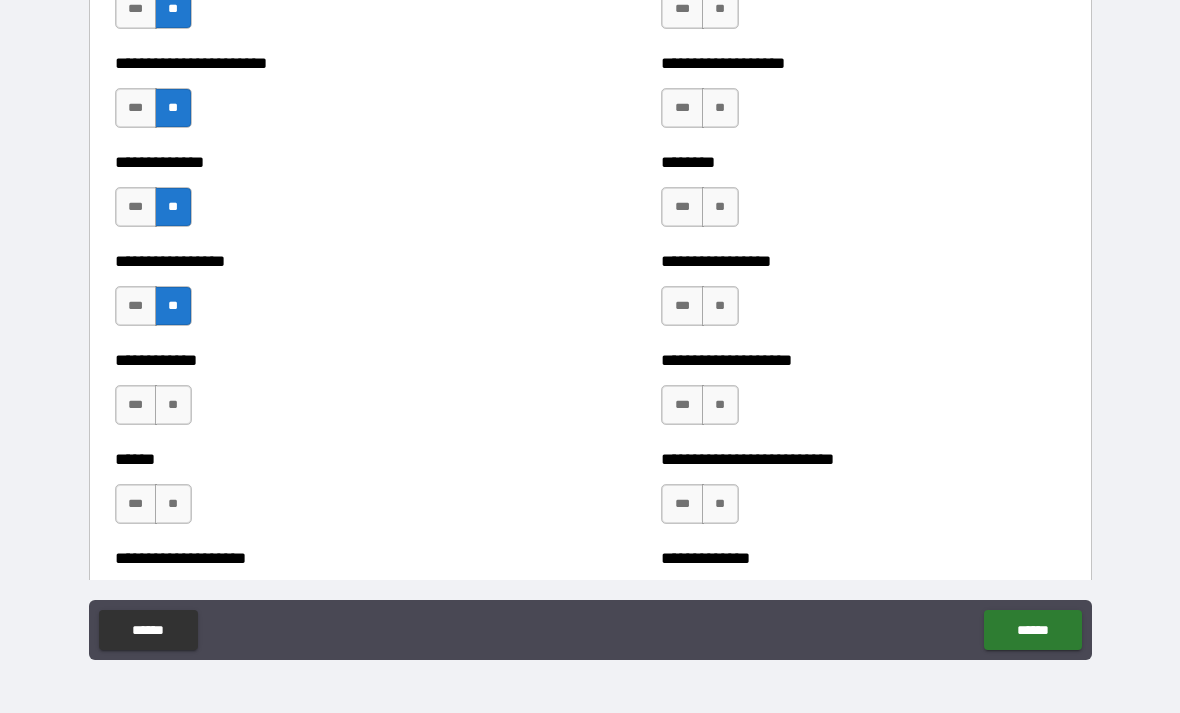 scroll, scrollTop: 3637, scrollLeft: 0, axis: vertical 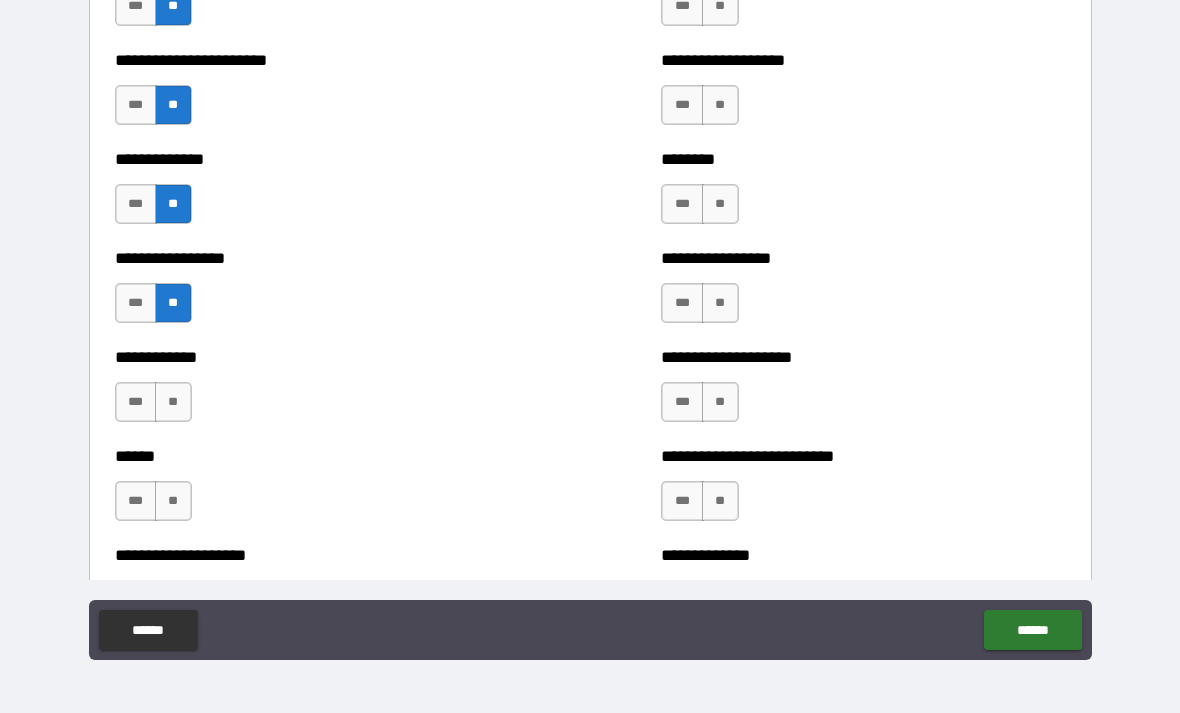 click on "**" at bounding box center [173, 402] 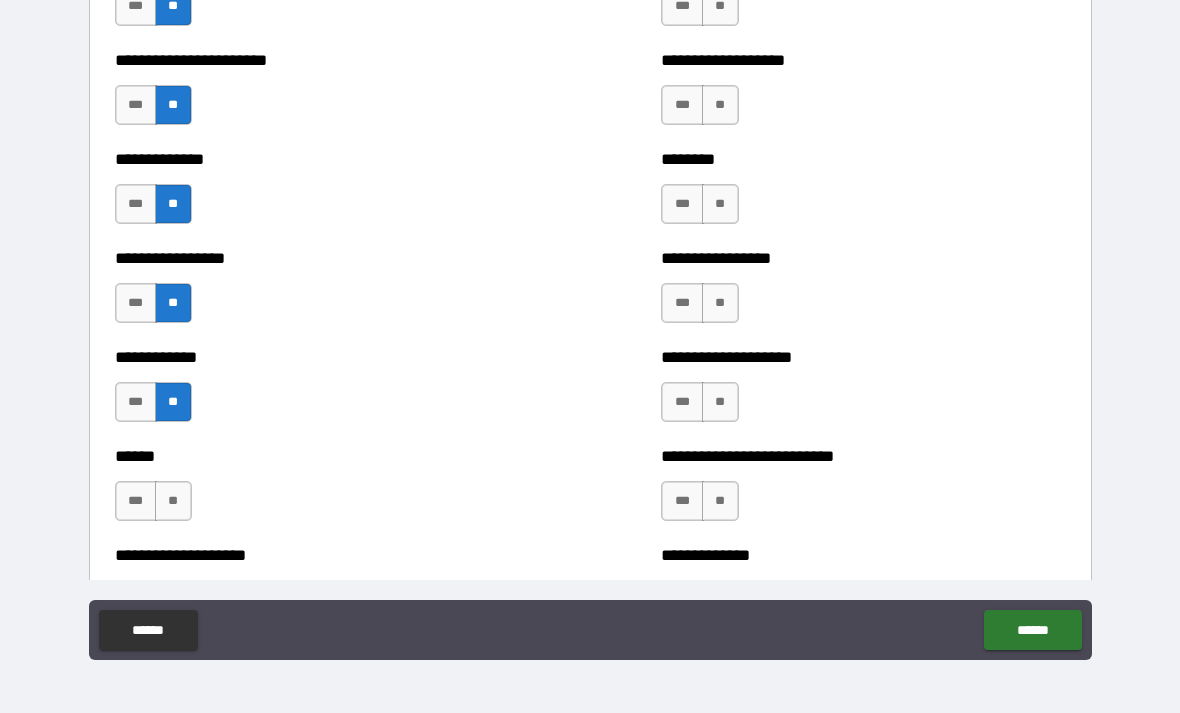 click on "**" at bounding box center [173, 501] 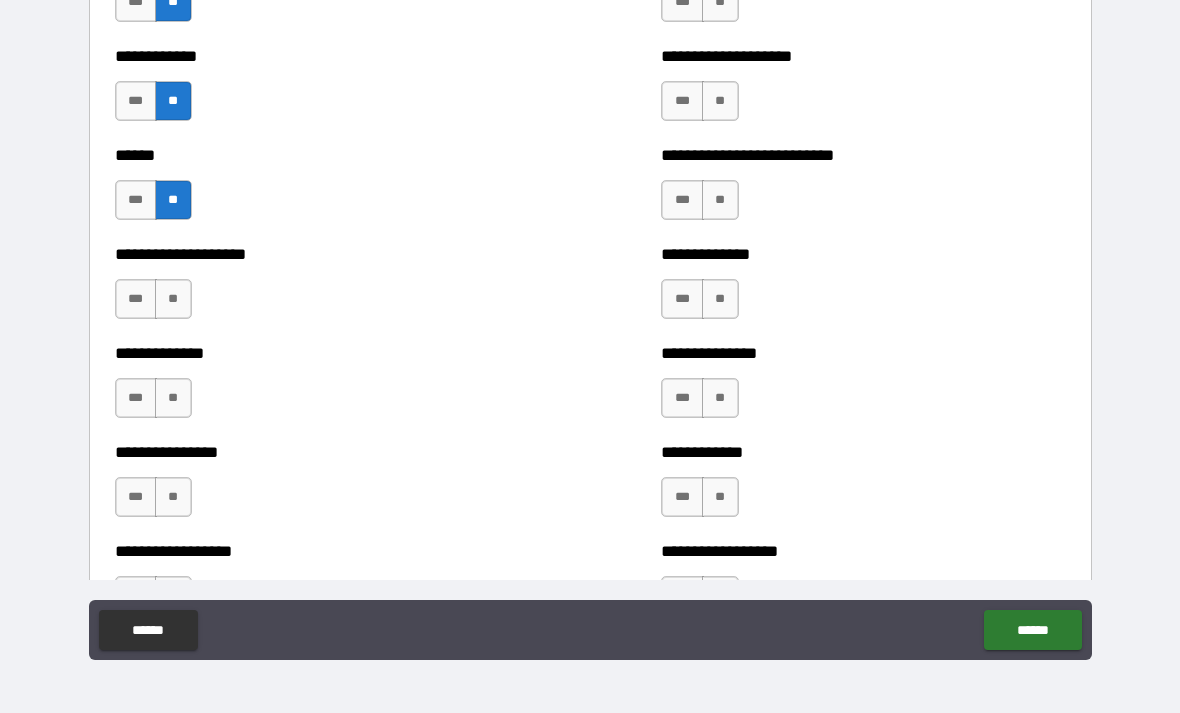 scroll, scrollTop: 3941, scrollLeft: 0, axis: vertical 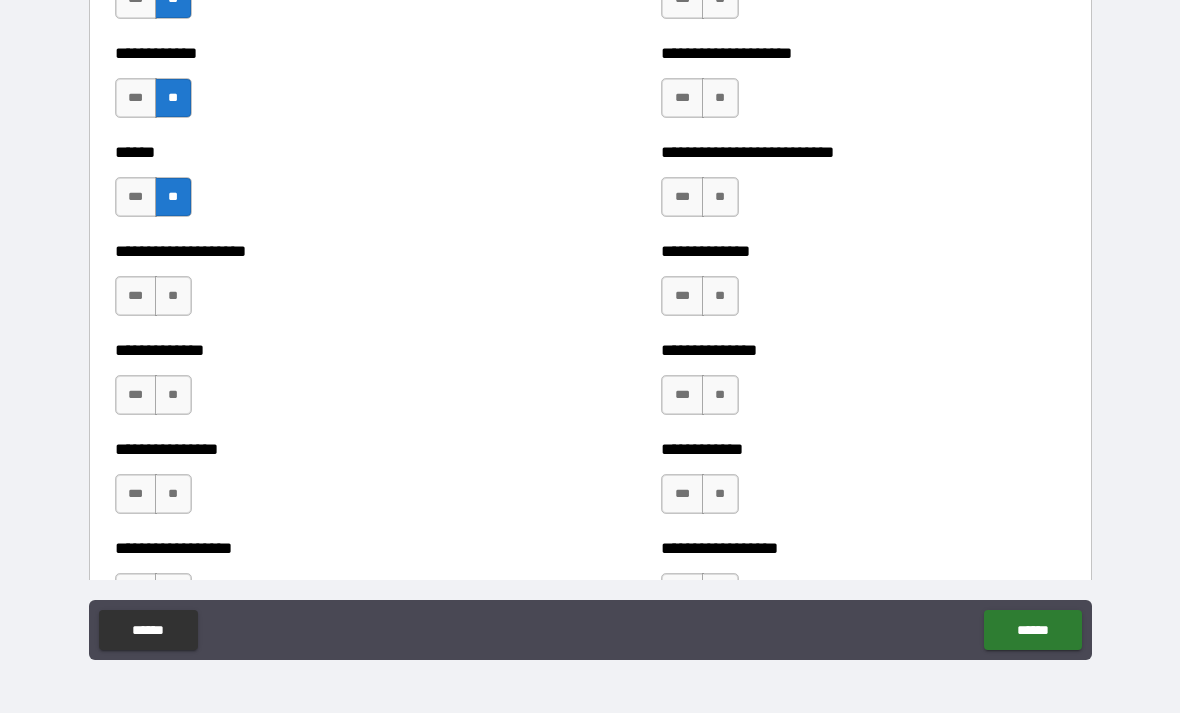 click on "**" at bounding box center (173, 296) 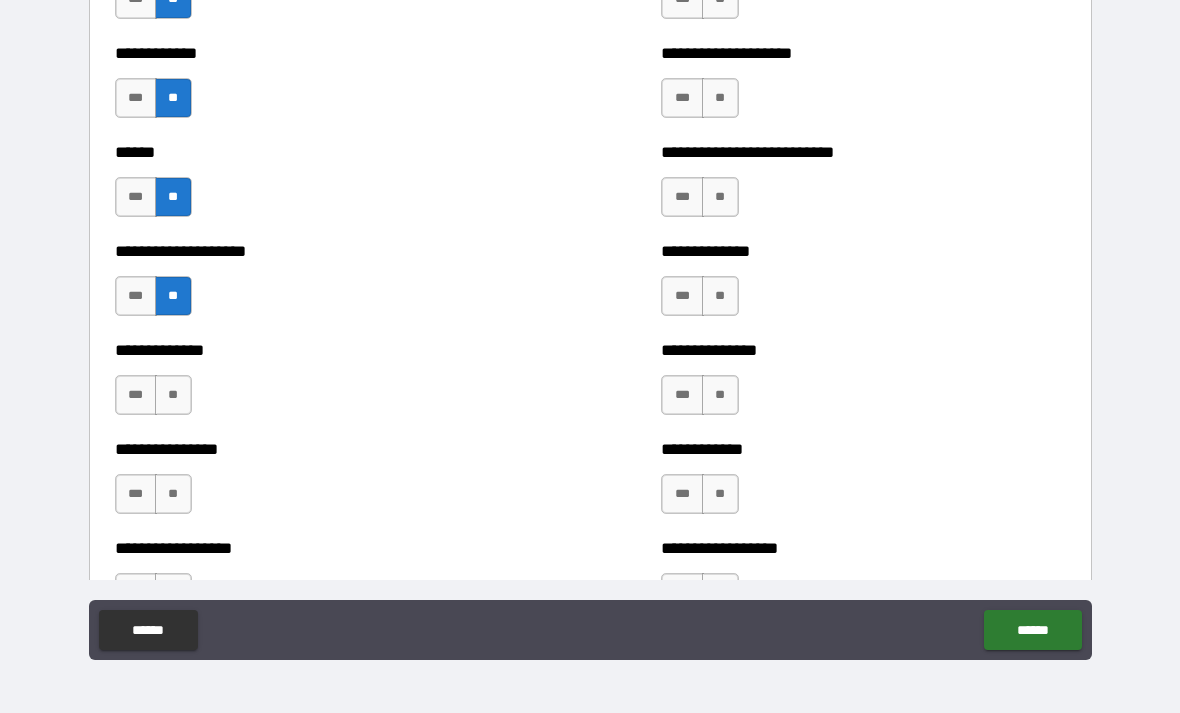 click on "**" at bounding box center (173, 395) 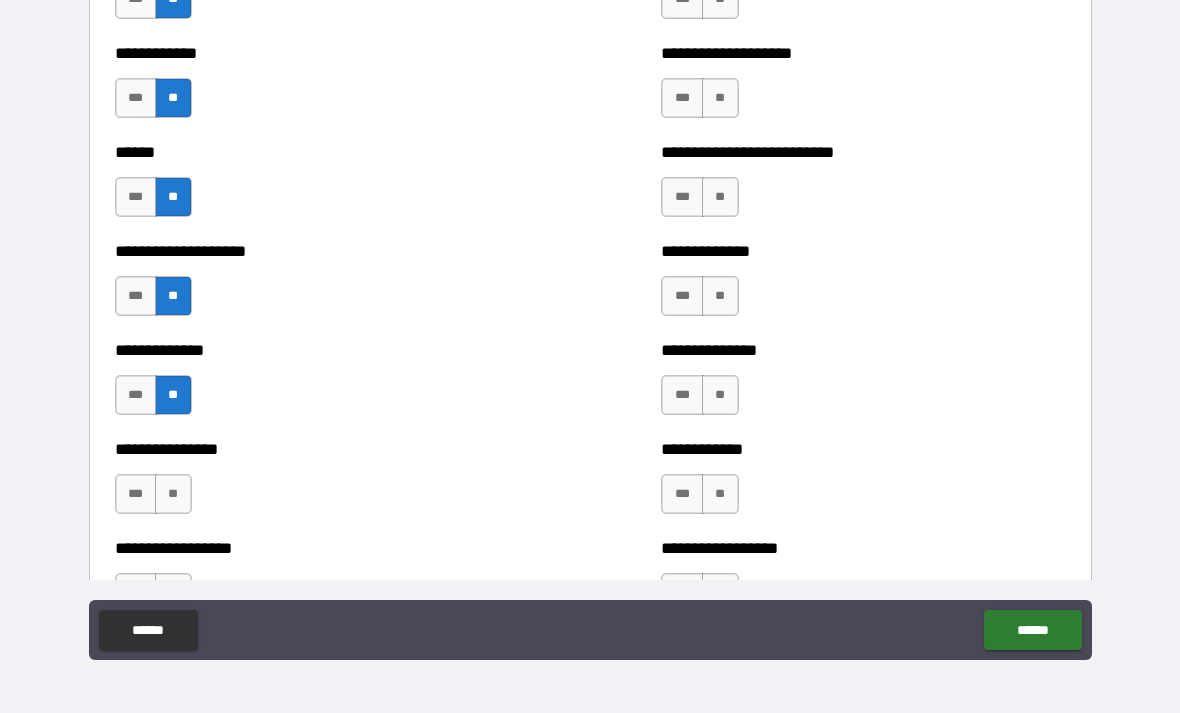 click on "**" at bounding box center (173, 494) 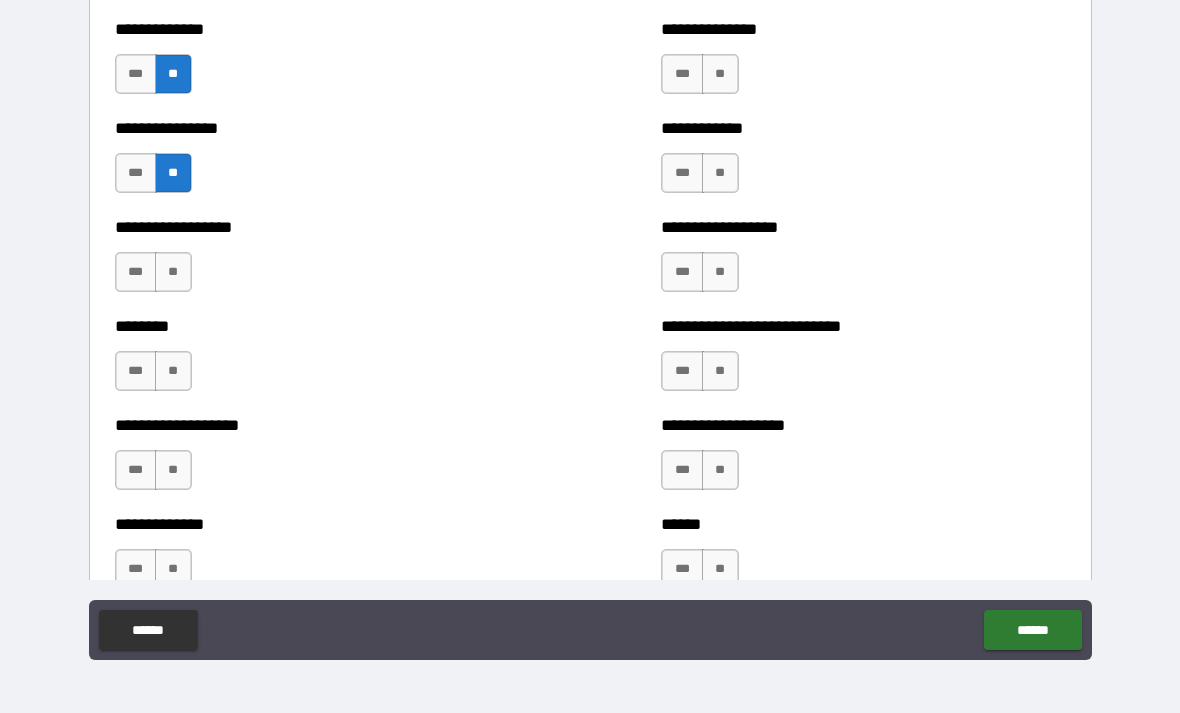 scroll, scrollTop: 4261, scrollLeft: 0, axis: vertical 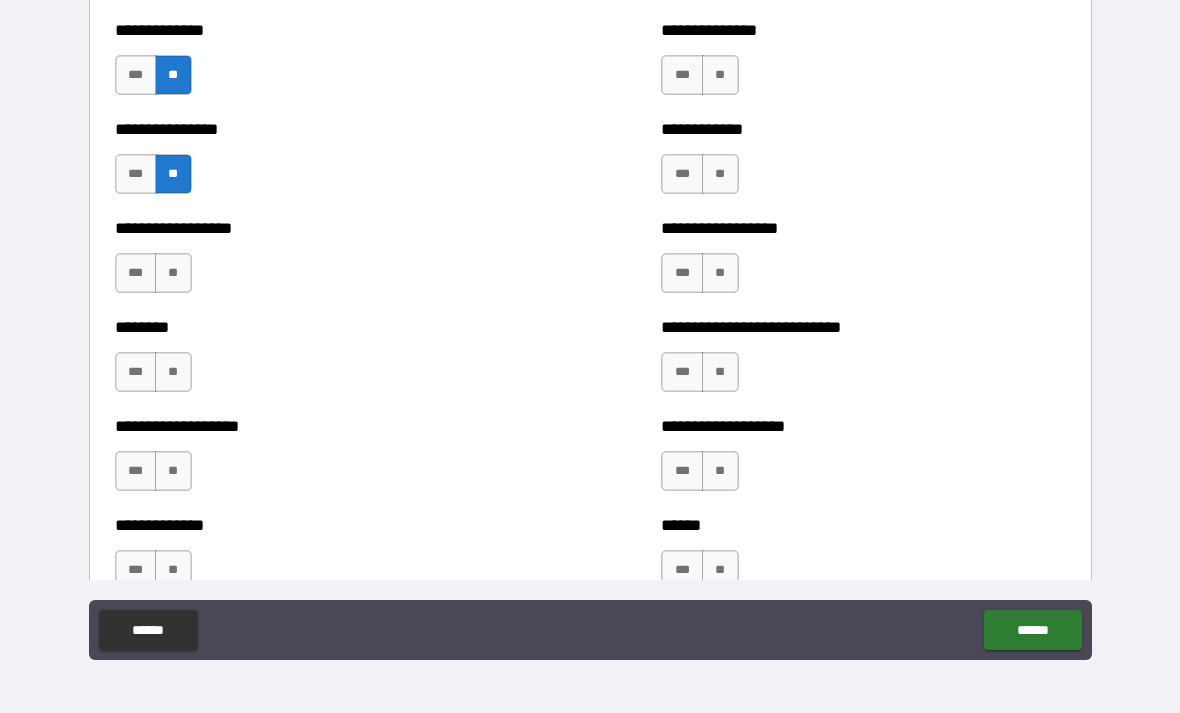 click on "**" at bounding box center (173, 273) 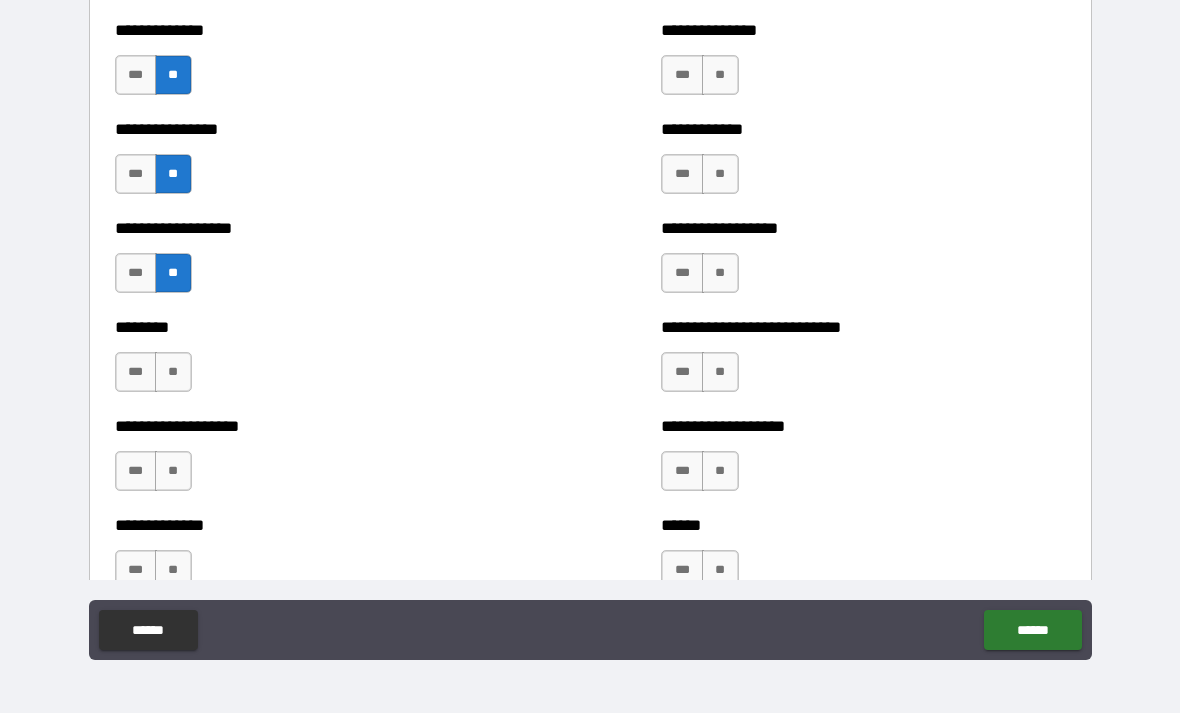 click on "**" at bounding box center (173, 372) 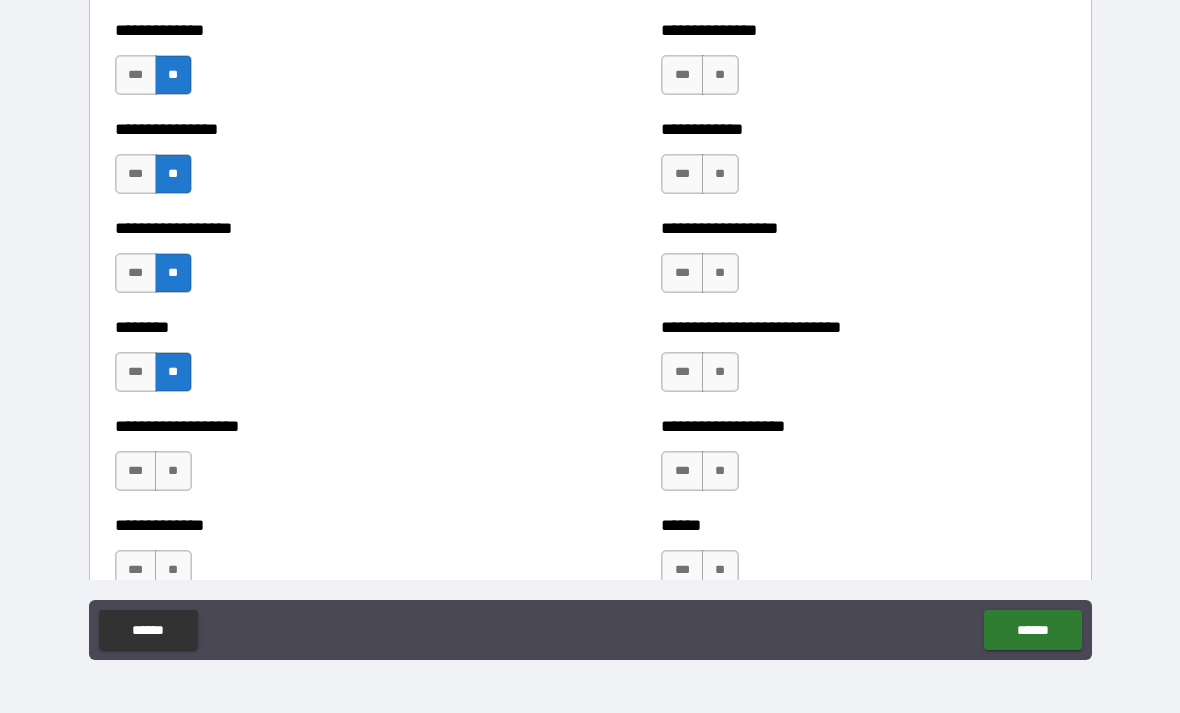 click on "**" at bounding box center [173, 471] 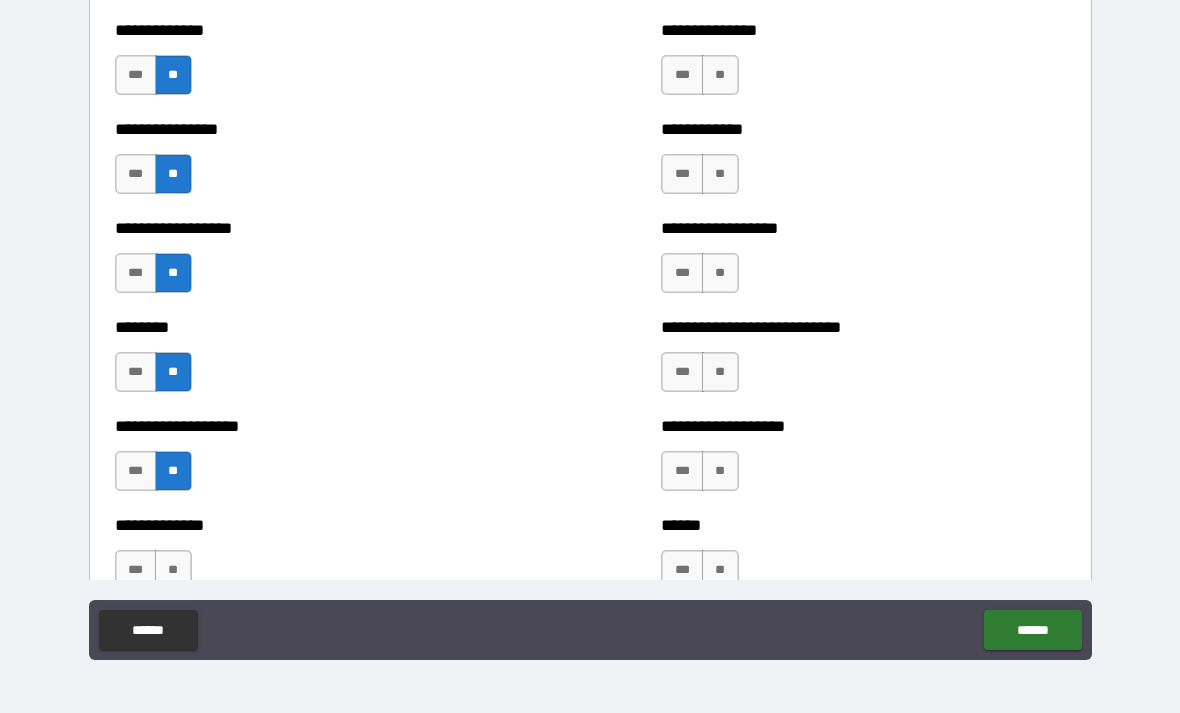 click on "**" at bounding box center [173, 570] 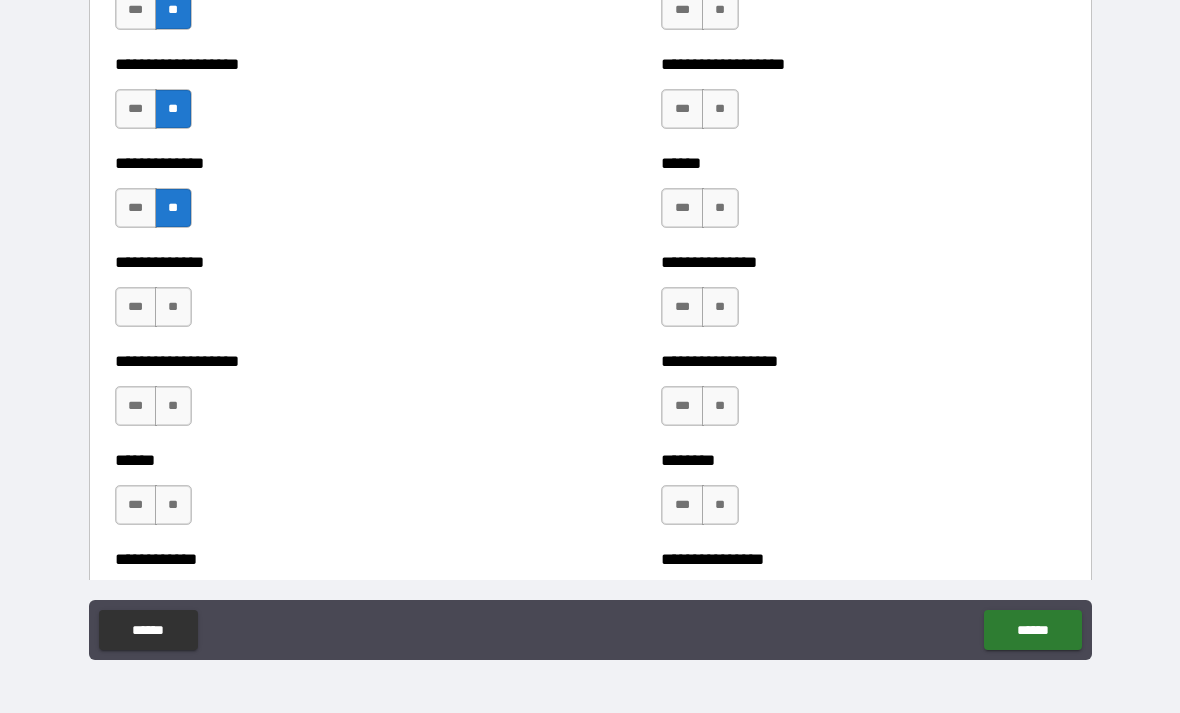 scroll, scrollTop: 4628, scrollLeft: 0, axis: vertical 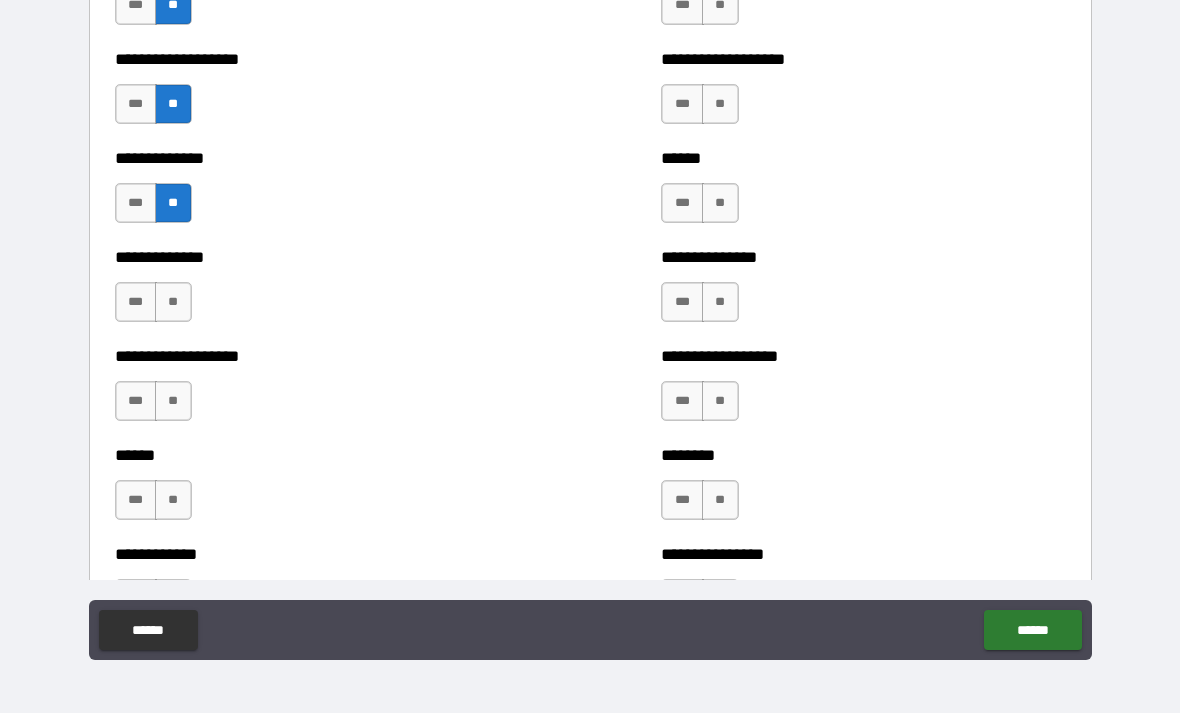 click on "**" at bounding box center (173, 302) 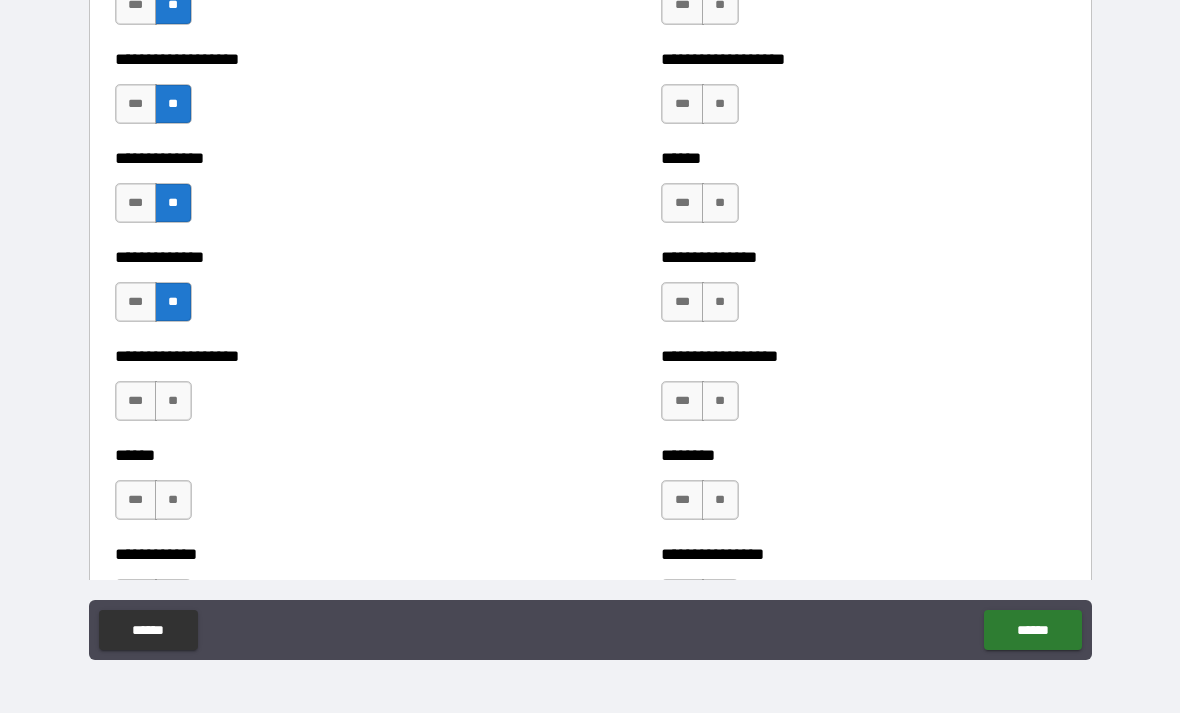 click on "**" at bounding box center (173, 401) 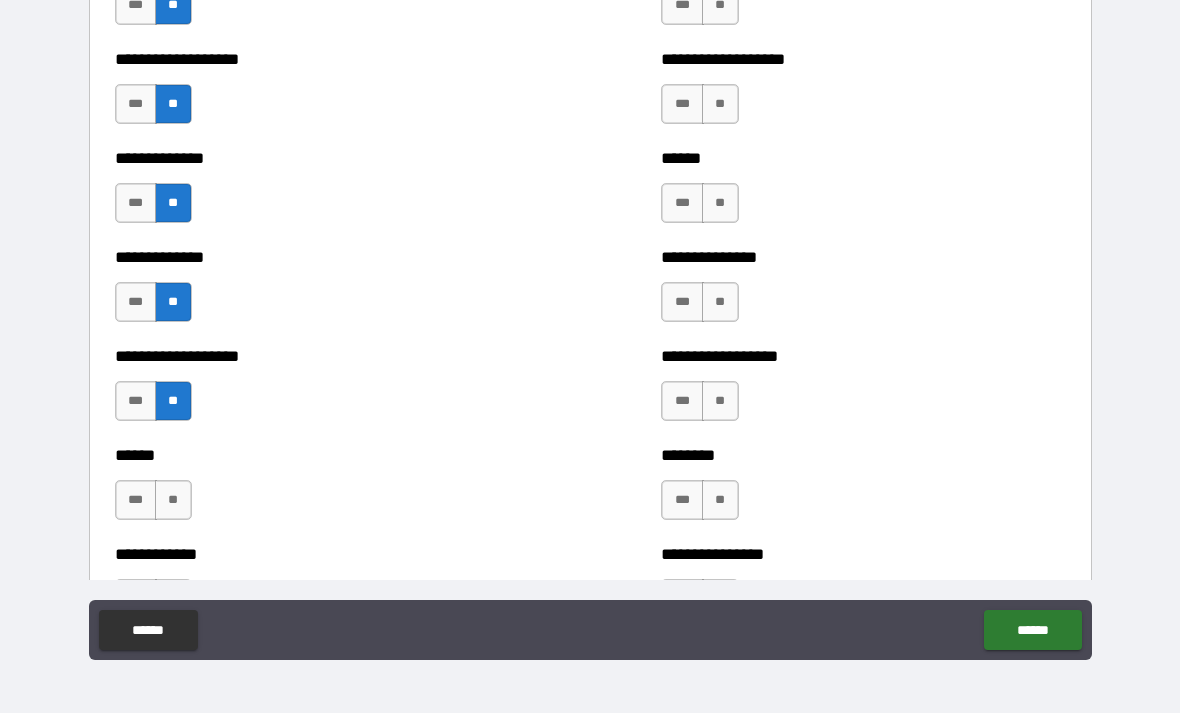 click on "**" at bounding box center (173, 500) 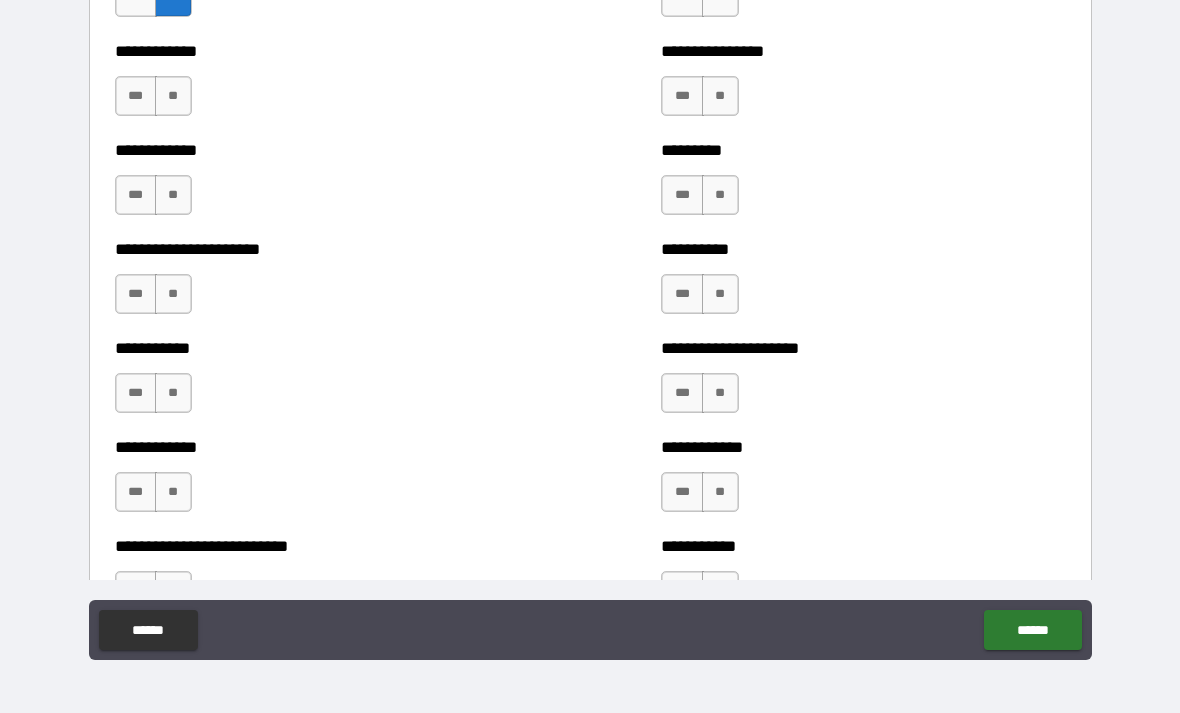 scroll, scrollTop: 5152, scrollLeft: 0, axis: vertical 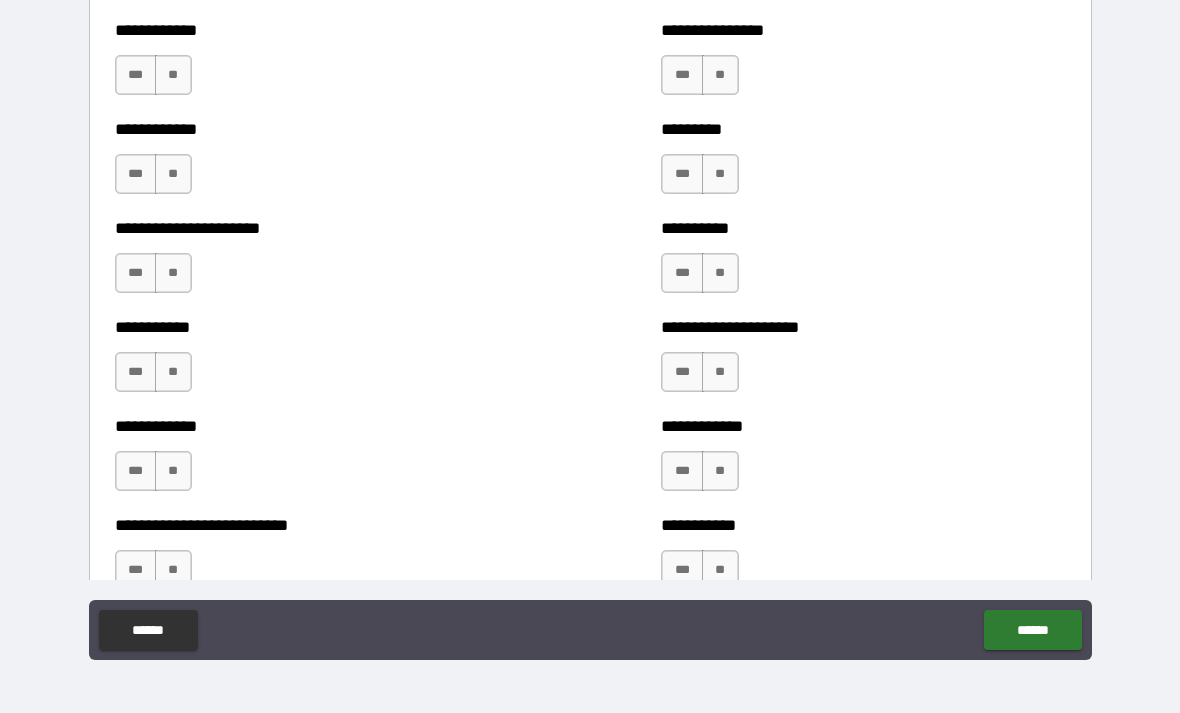 click on "**" at bounding box center [173, 75] 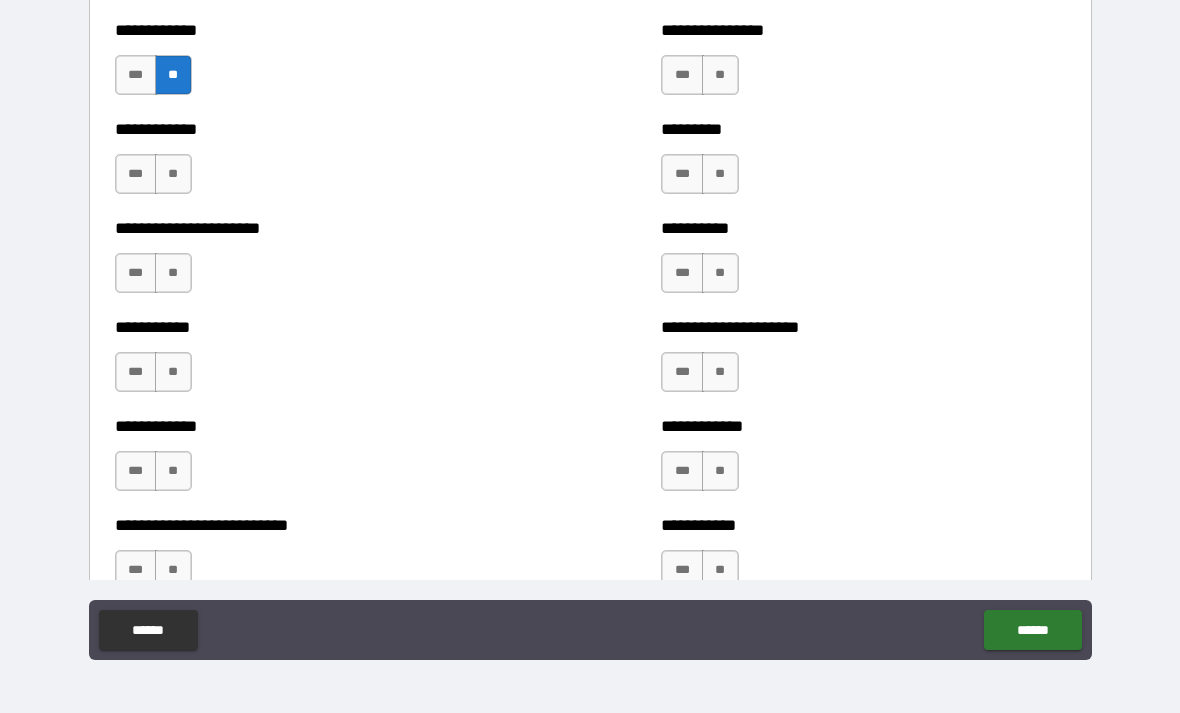 click on "**" at bounding box center [173, 174] 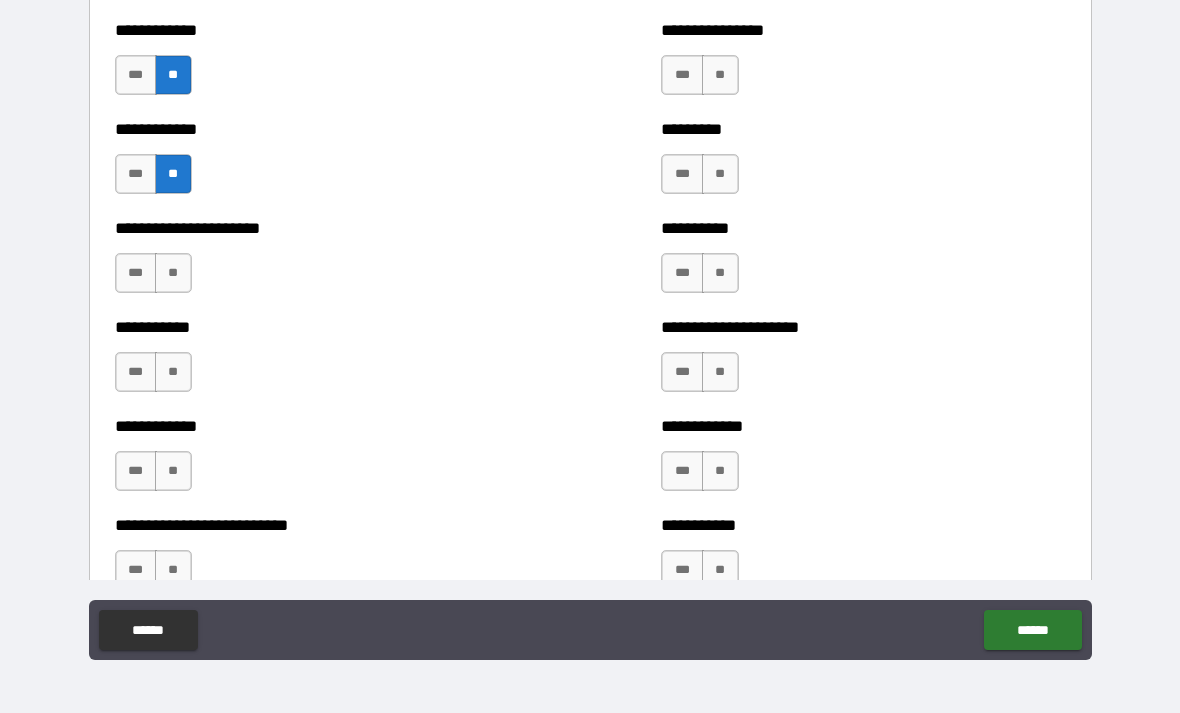 click on "**" at bounding box center [173, 273] 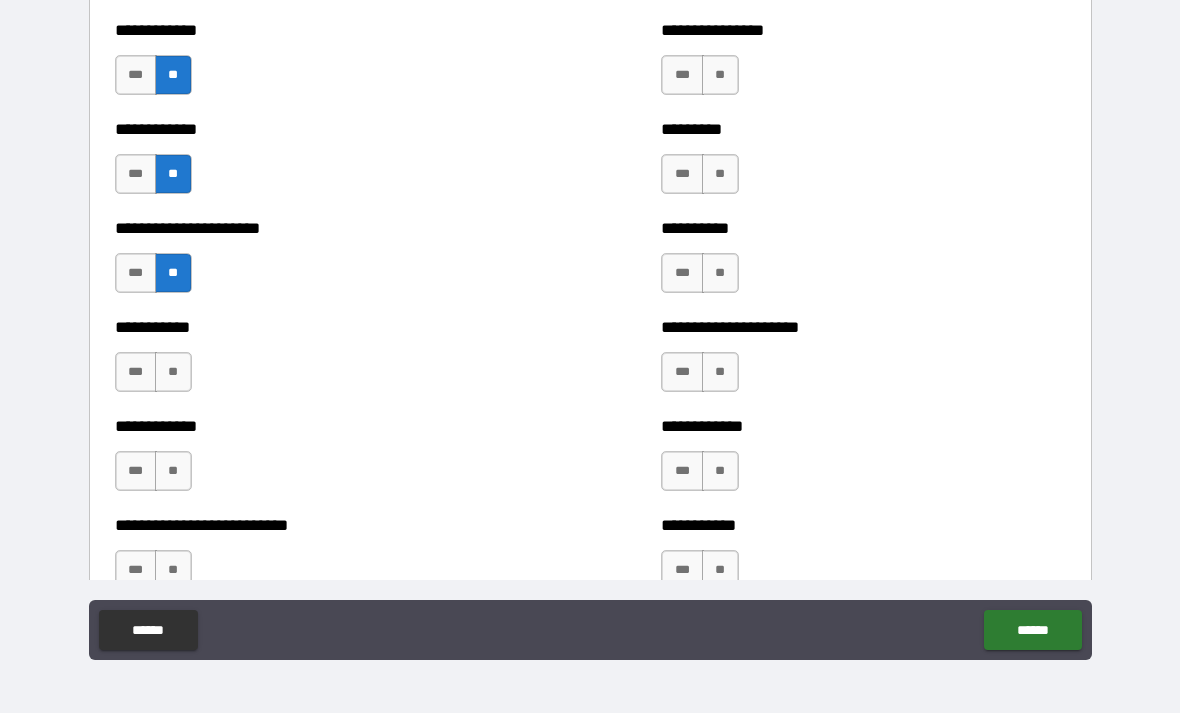 click on "**" at bounding box center (173, 372) 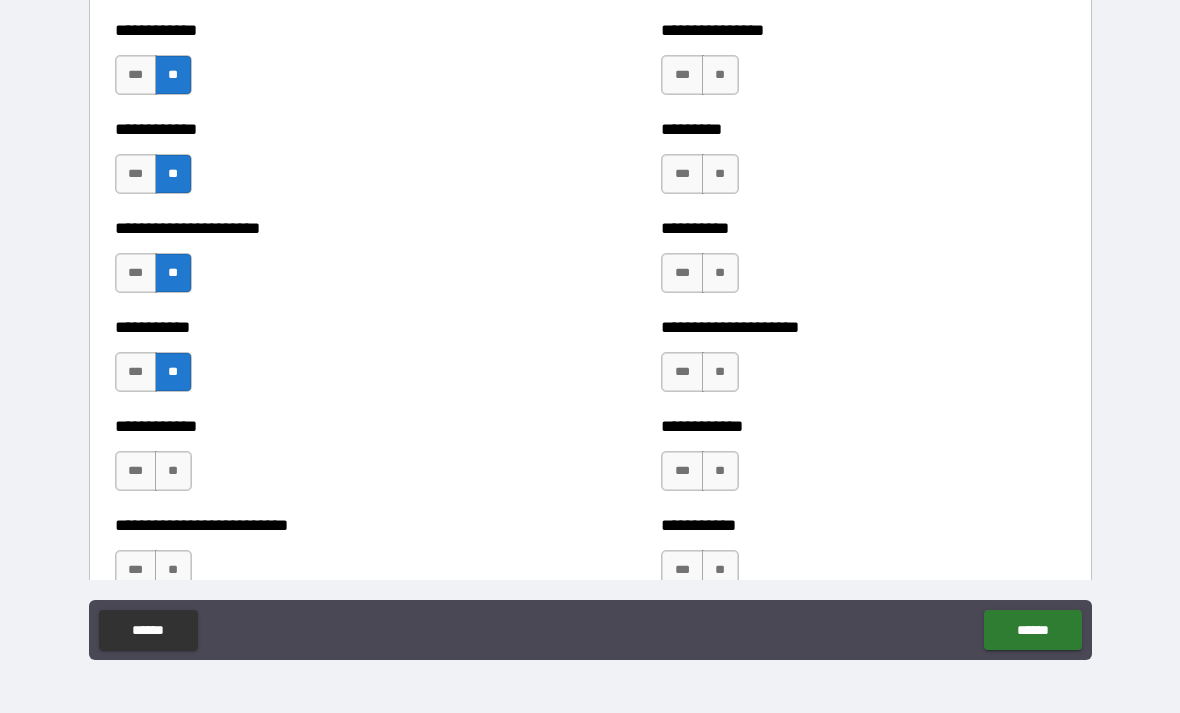 click on "**" at bounding box center (173, 471) 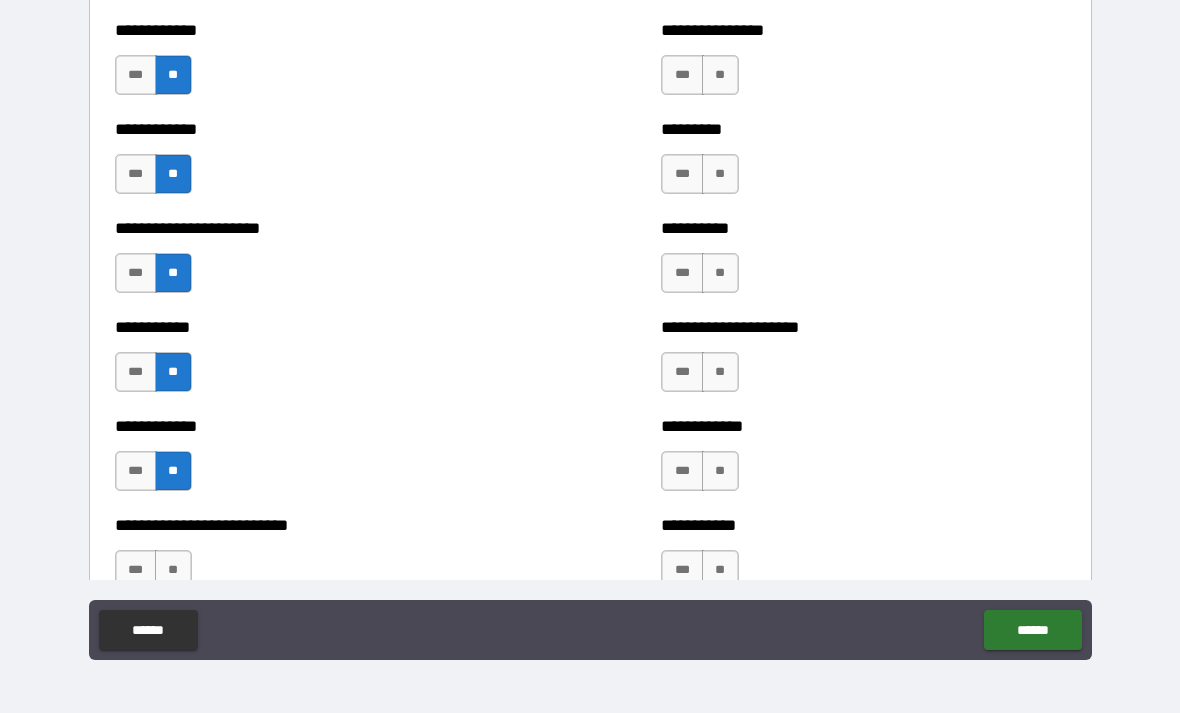 click on "**" at bounding box center [173, 570] 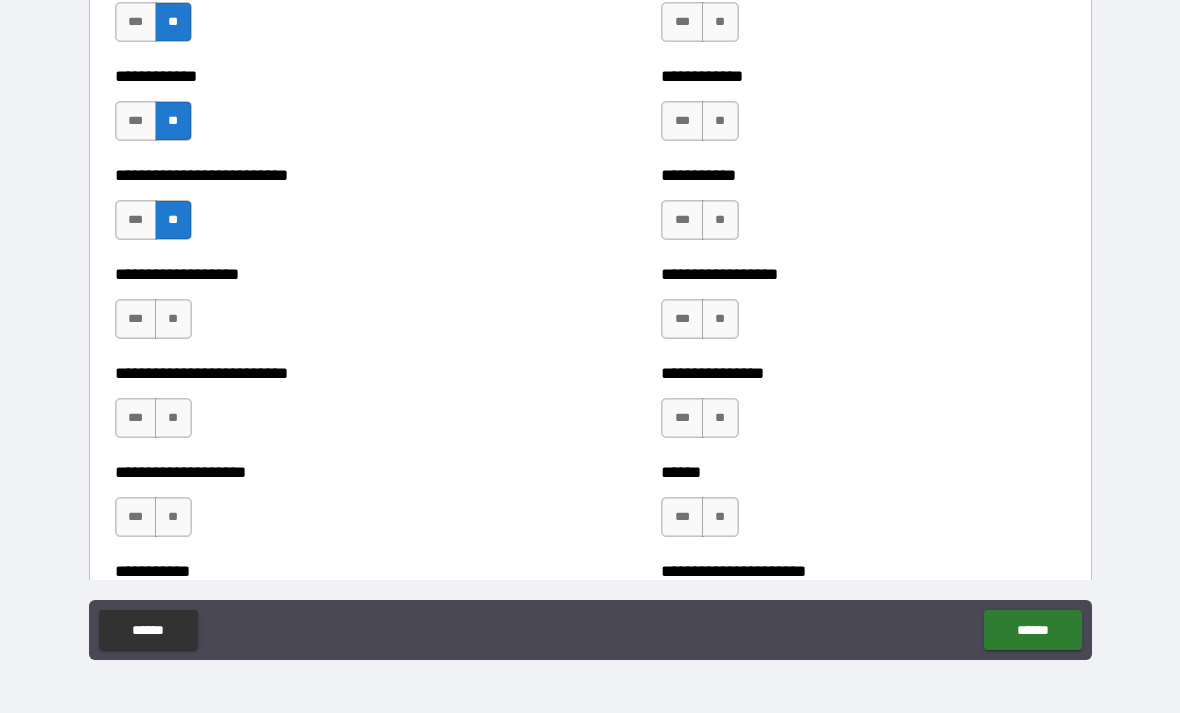 scroll, scrollTop: 5511, scrollLeft: 0, axis: vertical 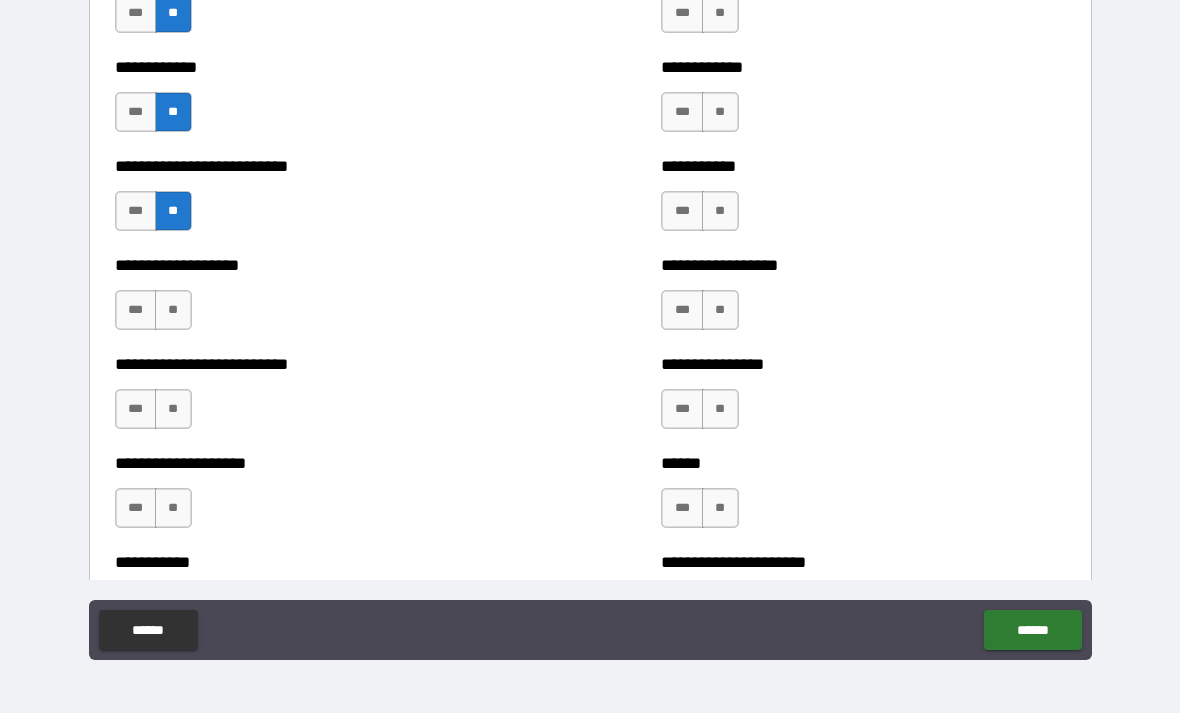 click on "**" at bounding box center (173, 310) 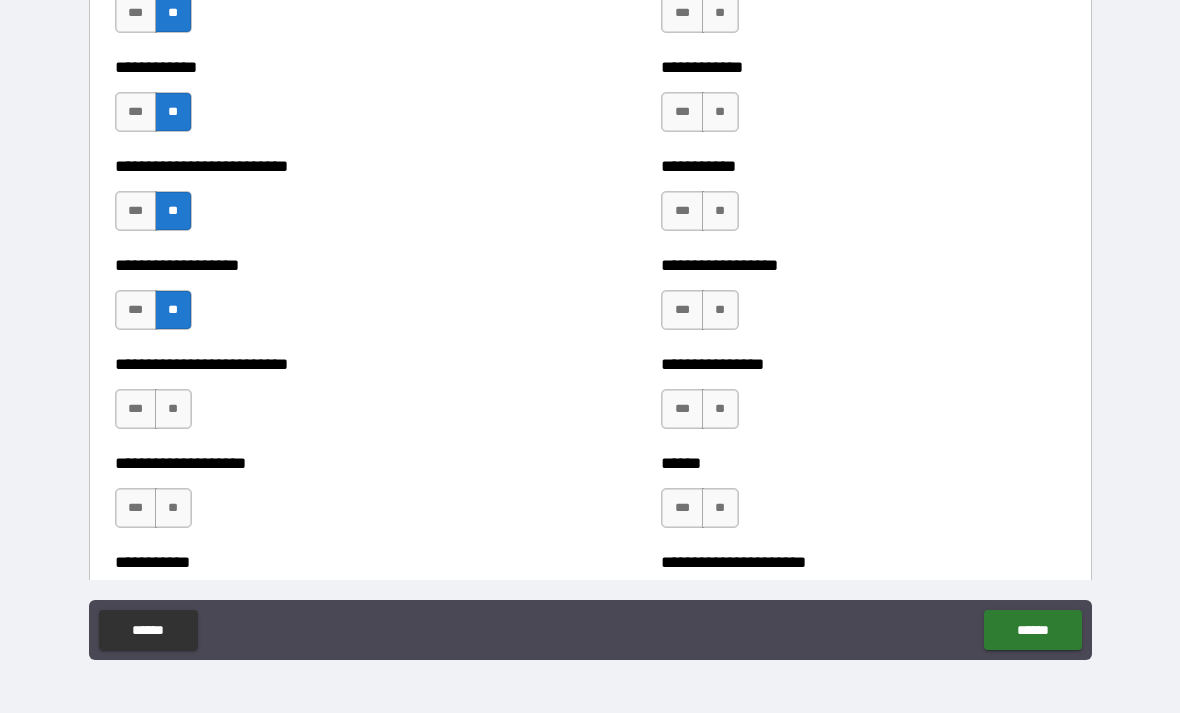 click on "**" at bounding box center [173, 409] 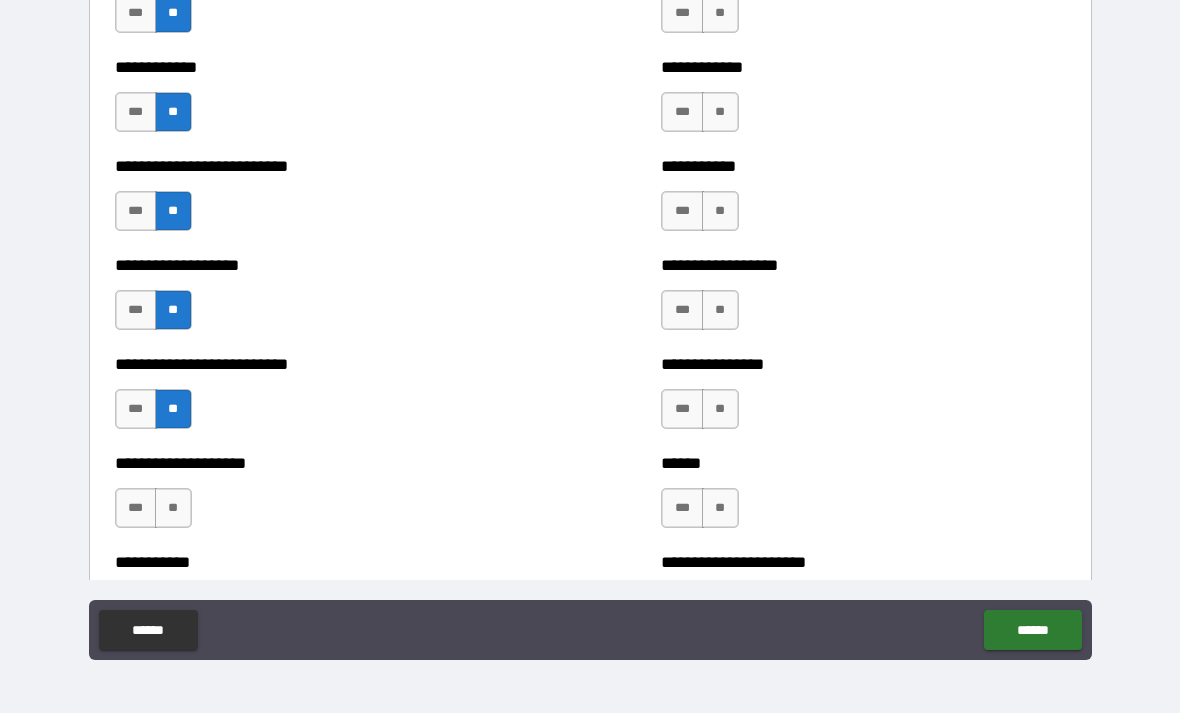 click on "**" at bounding box center (173, 508) 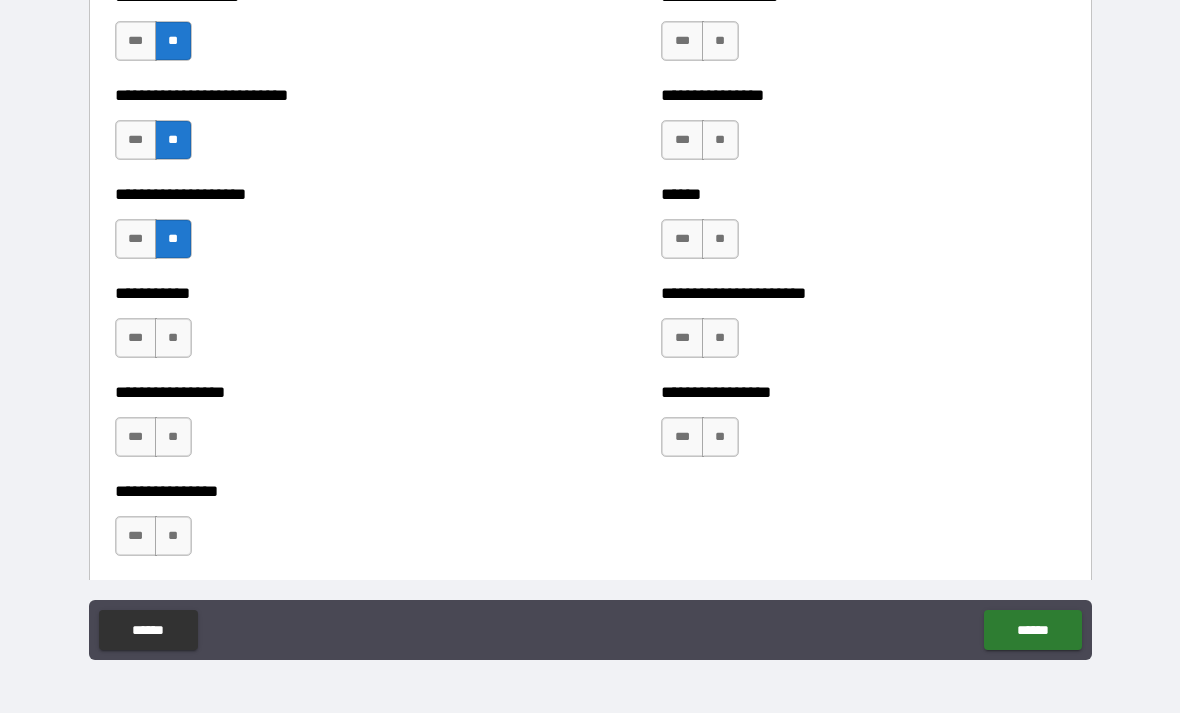scroll, scrollTop: 5793, scrollLeft: 0, axis: vertical 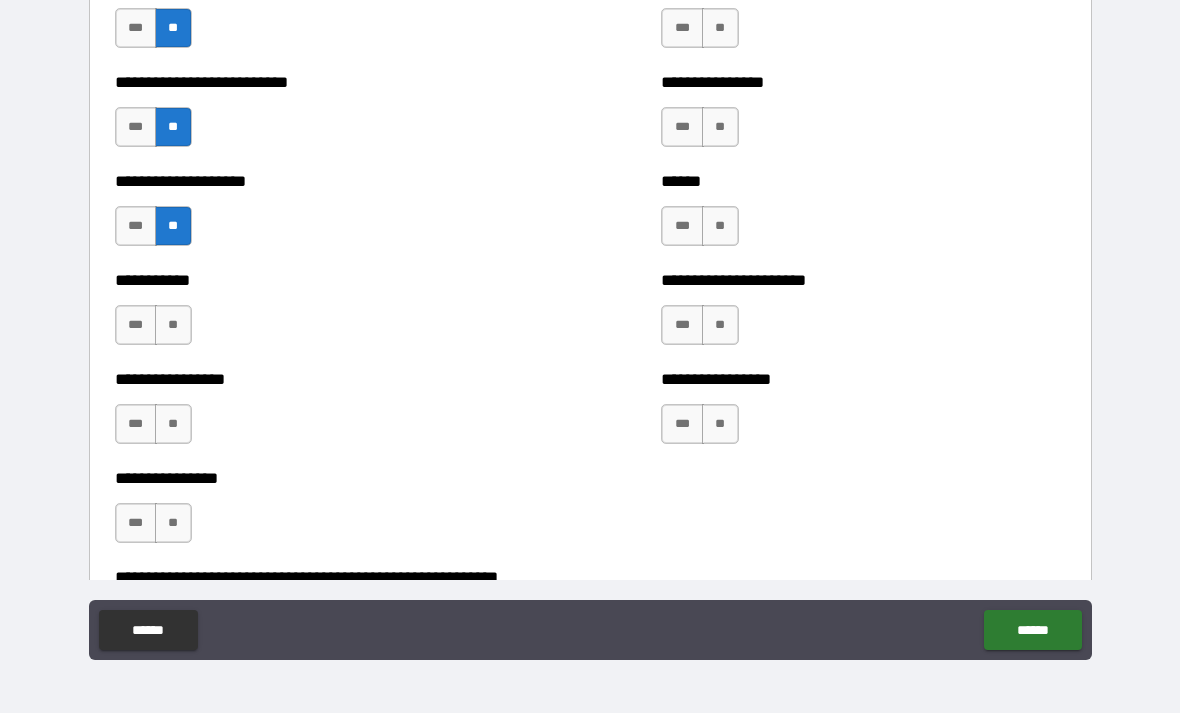 click on "**" at bounding box center [173, 325] 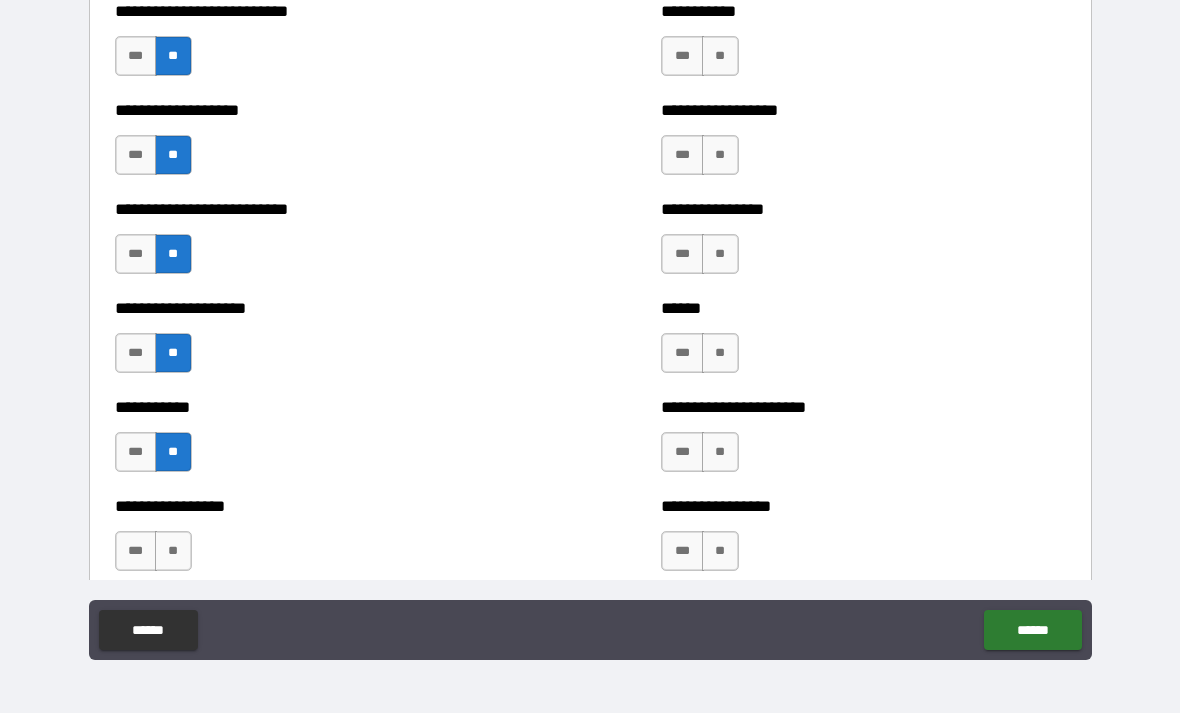 scroll, scrollTop: 5721, scrollLeft: 0, axis: vertical 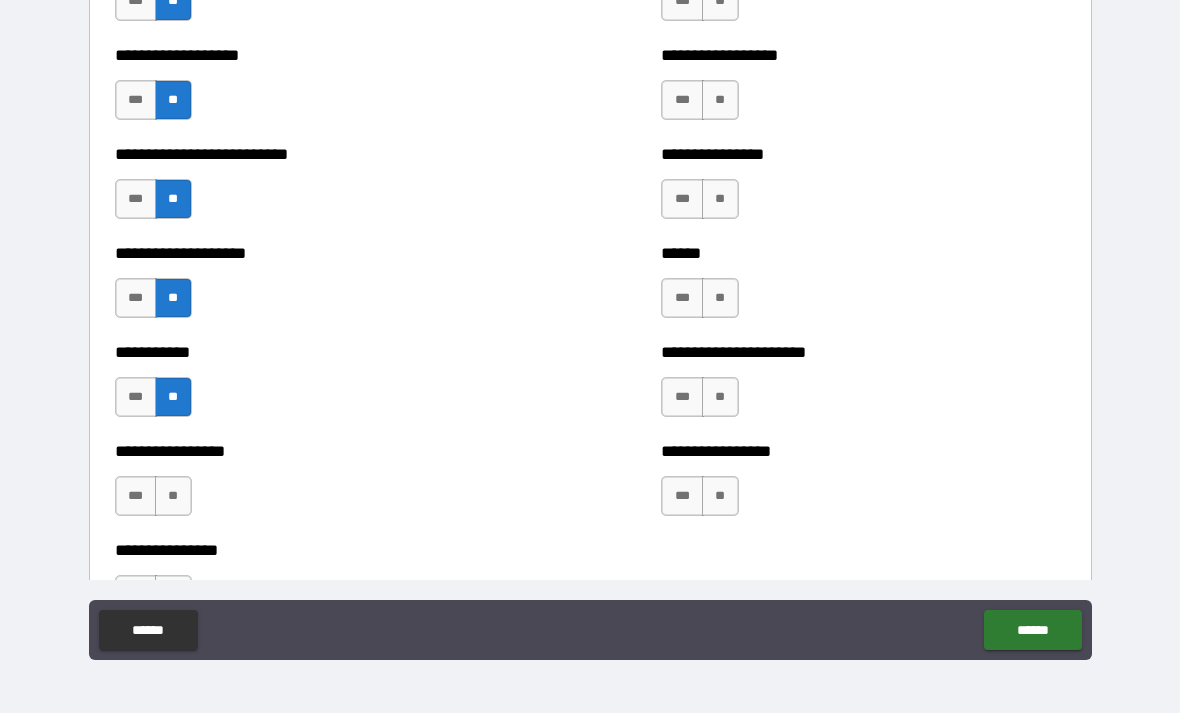 click on "**********" at bounding box center [317, 486] 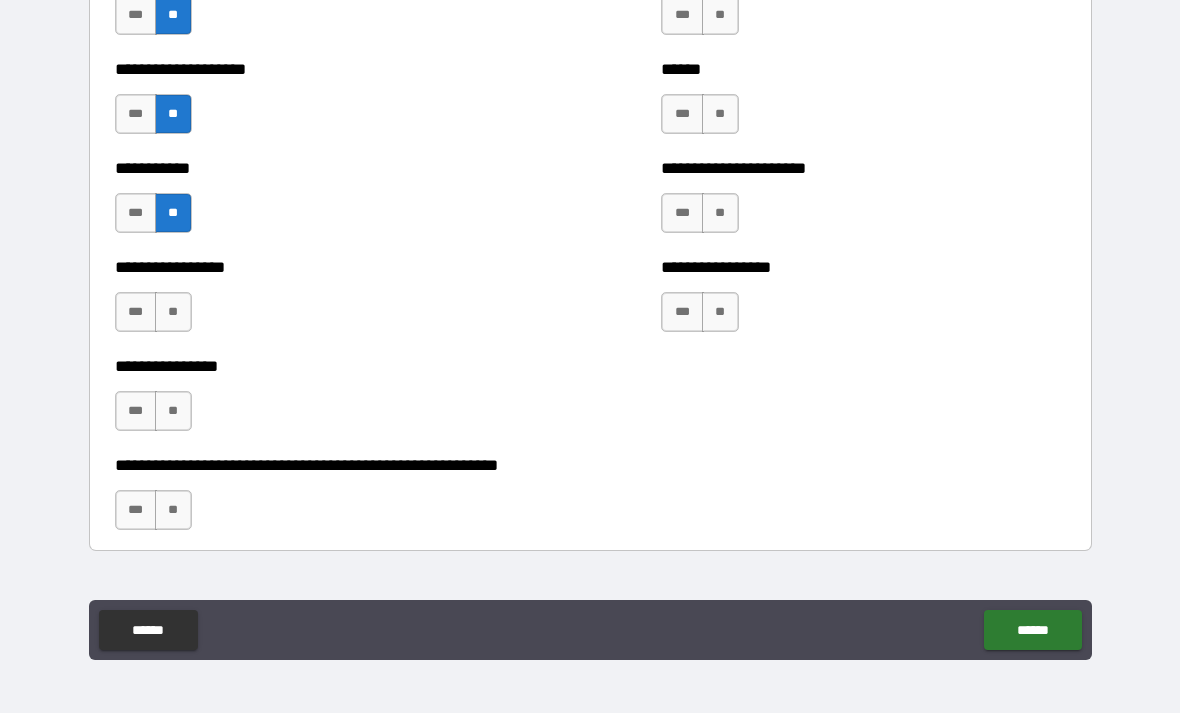 scroll, scrollTop: 5927, scrollLeft: 0, axis: vertical 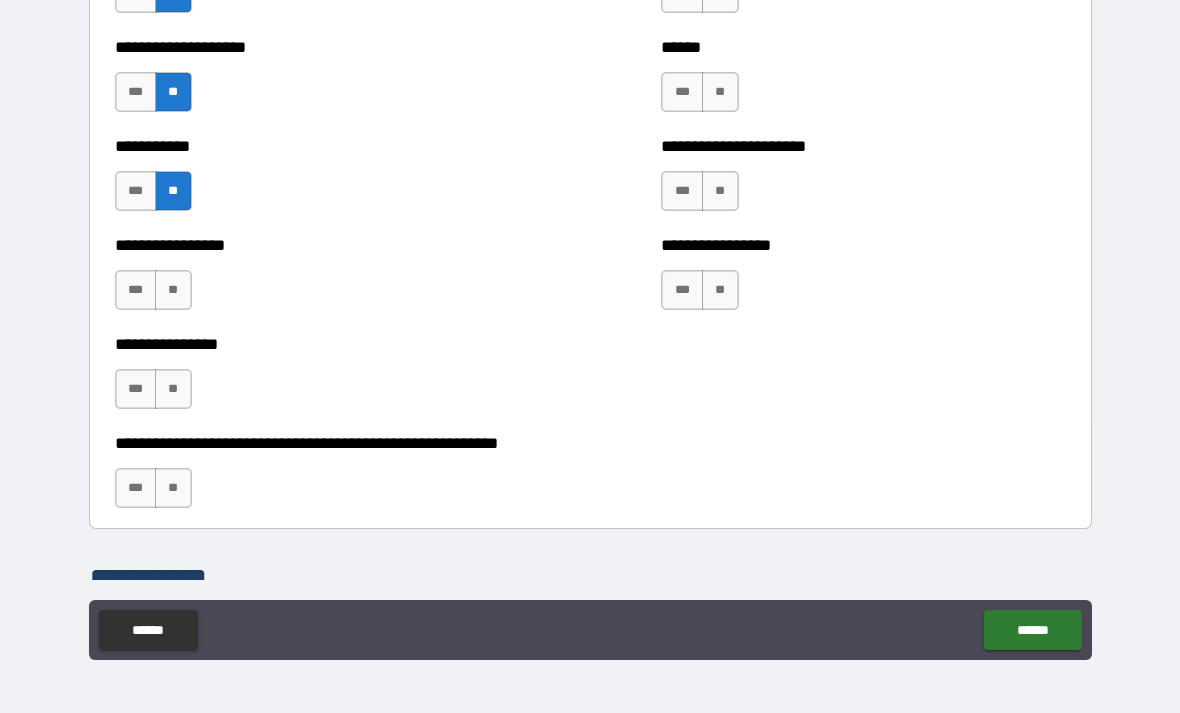 click on "**" at bounding box center [173, 290] 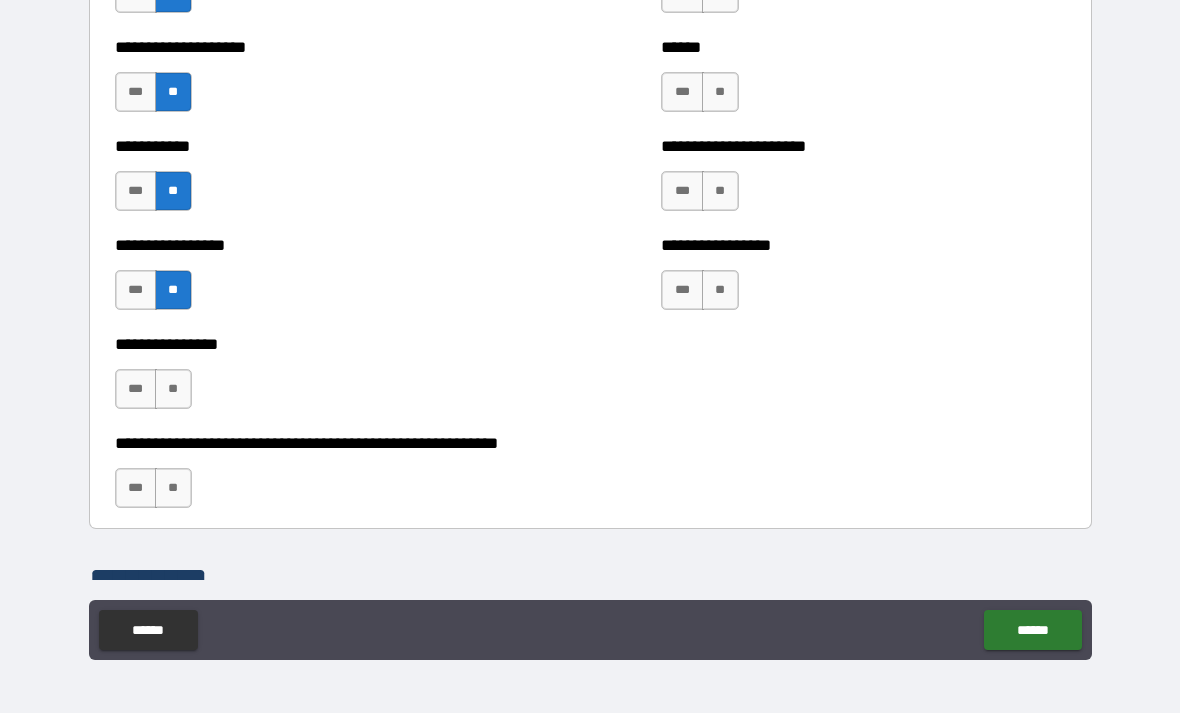 click on "**" at bounding box center [173, 389] 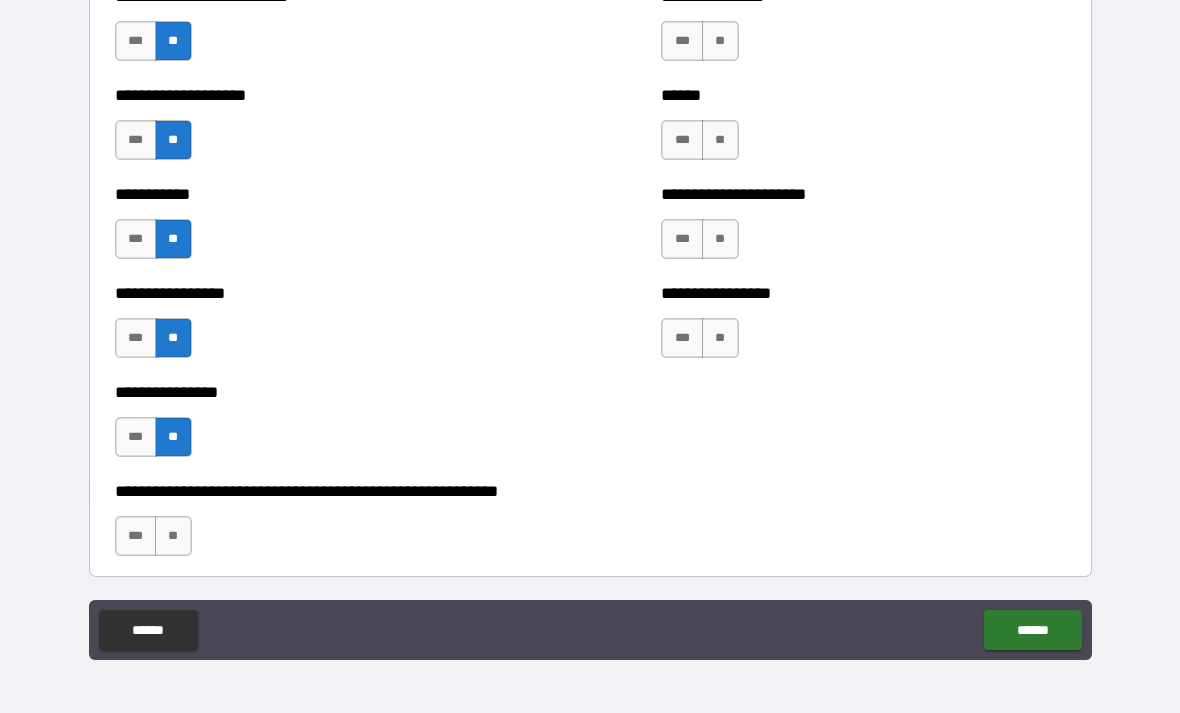 scroll, scrollTop: 5888, scrollLeft: 0, axis: vertical 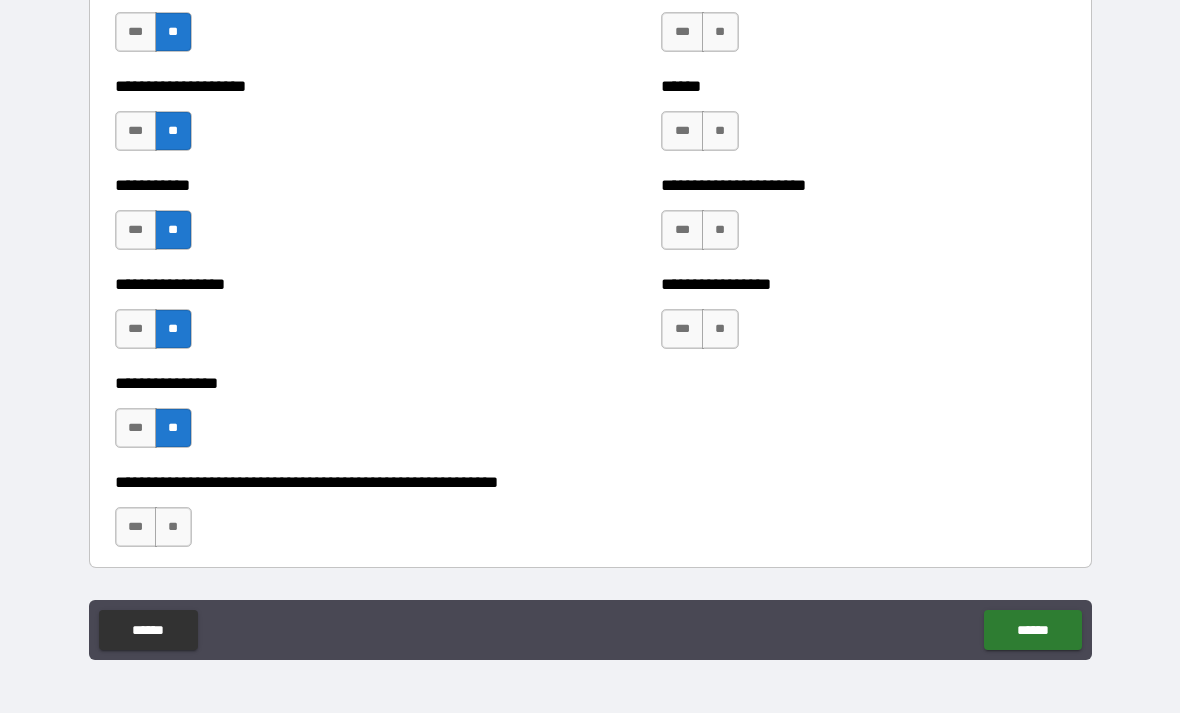 click on "**" at bounding box center (173, 527) 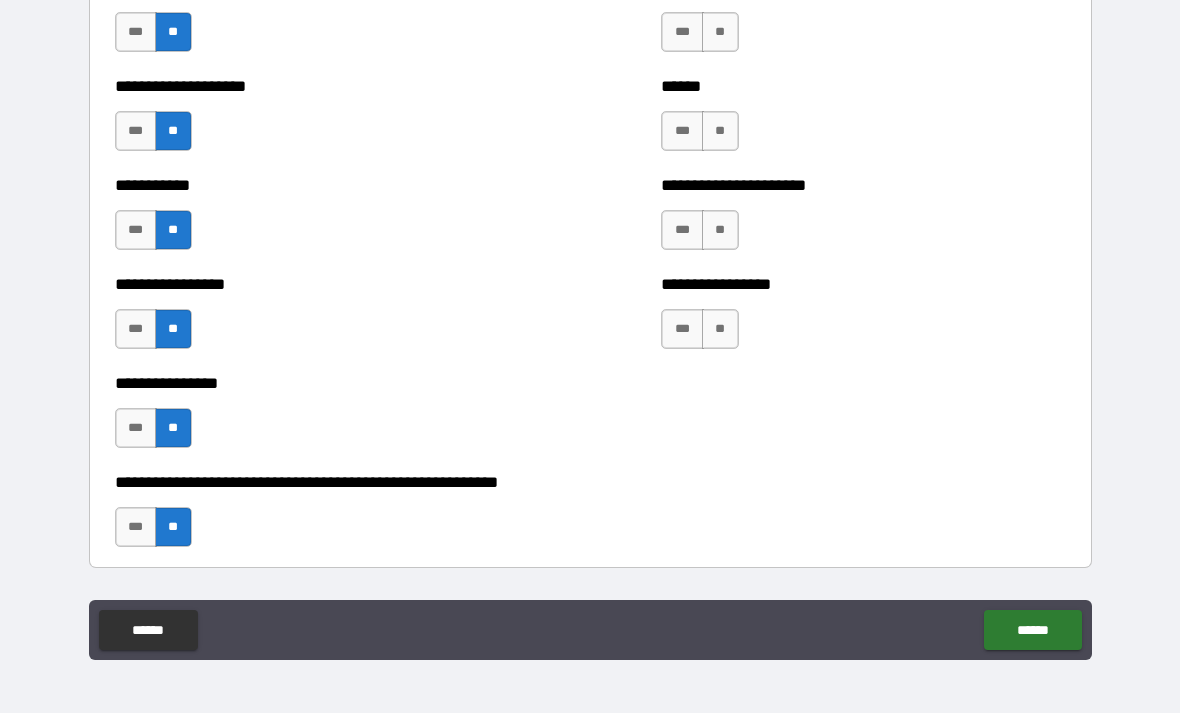 click on "**" at bounding box center [720, 329] 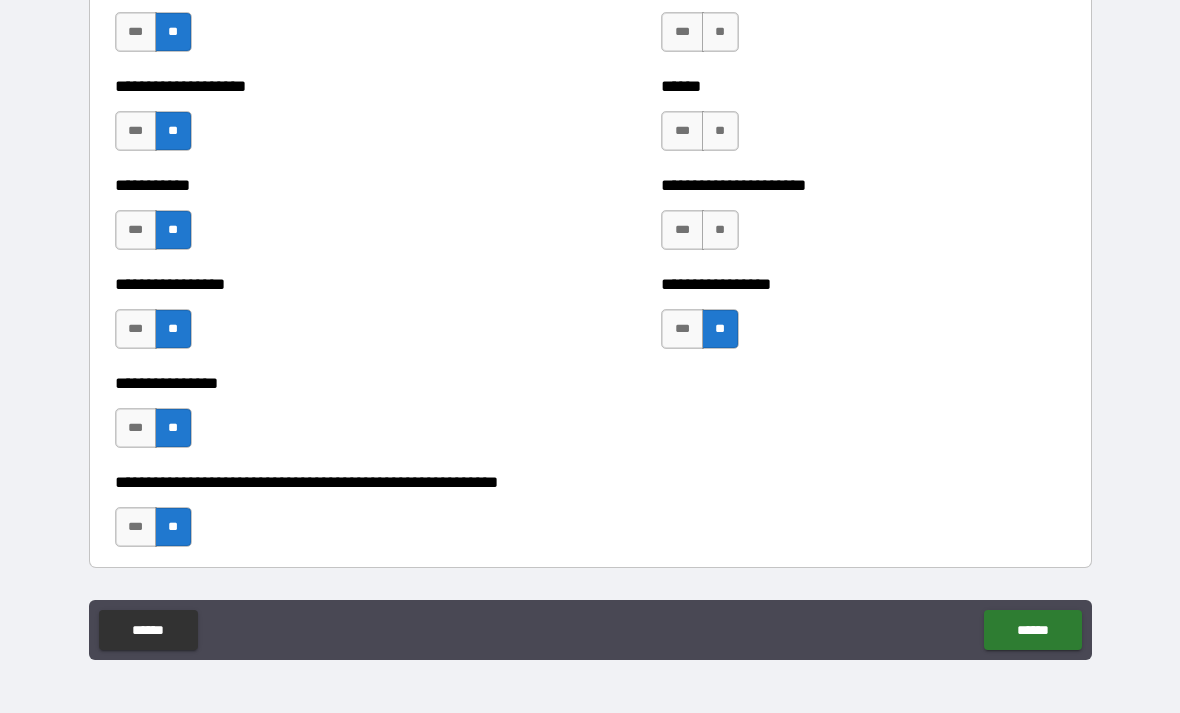 click on "**" at bounding box center (720, 230) 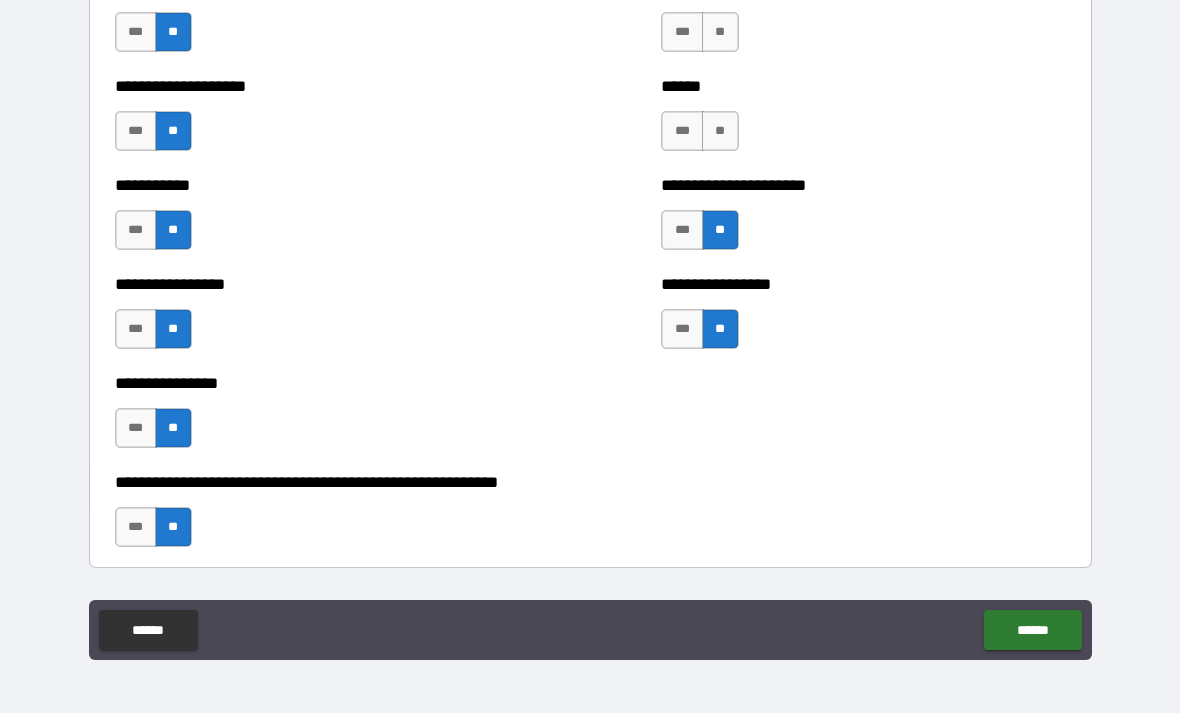 click on "**" at bounding box center [720, 131] 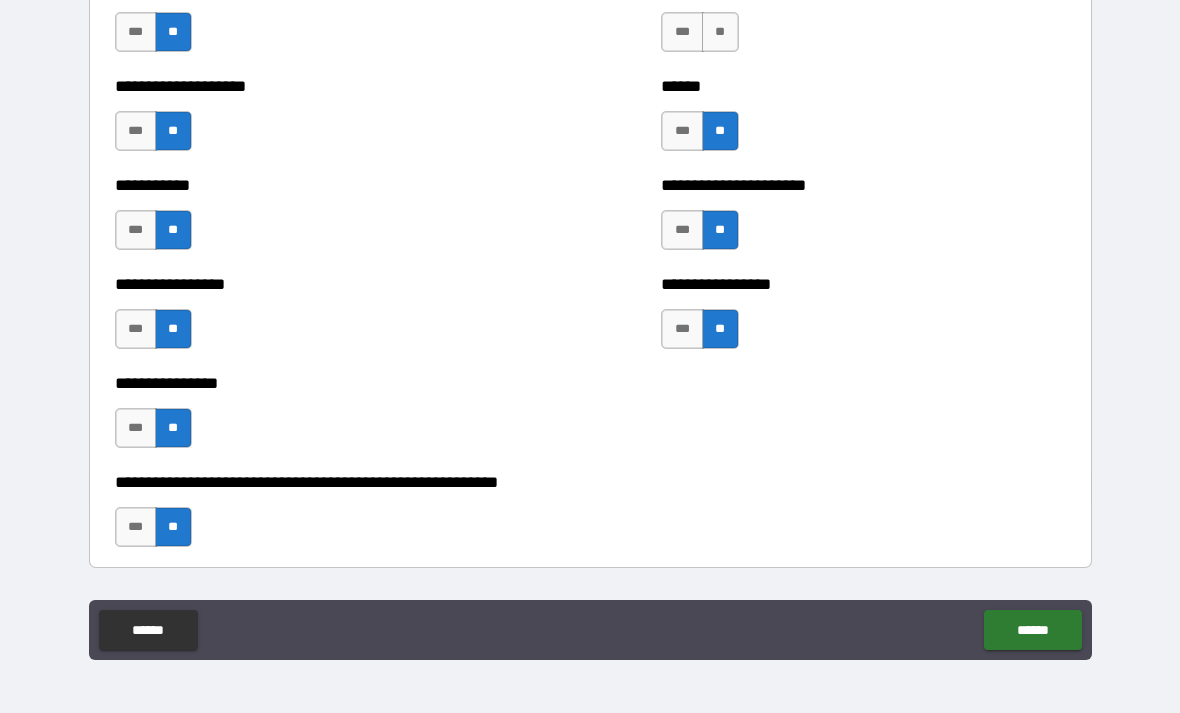 click on "**" at bounding box center [720, 32] 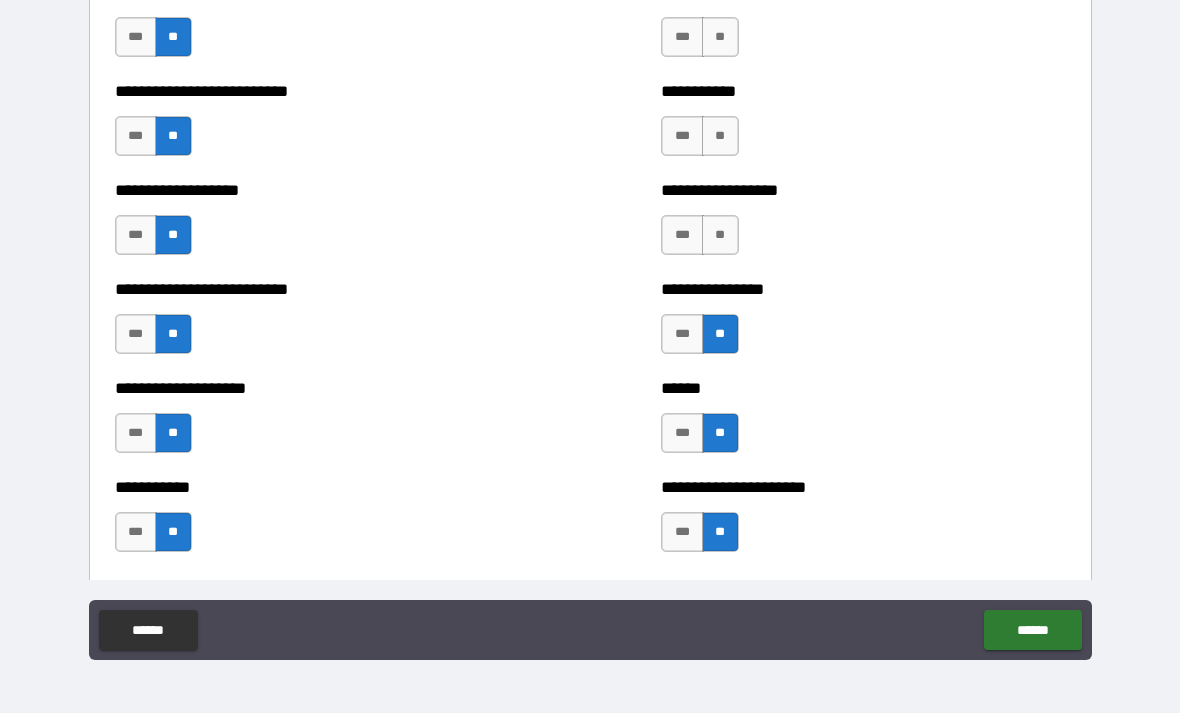 scroll, scrollTop: 5579, scrollLeft: 0, axis: vertical 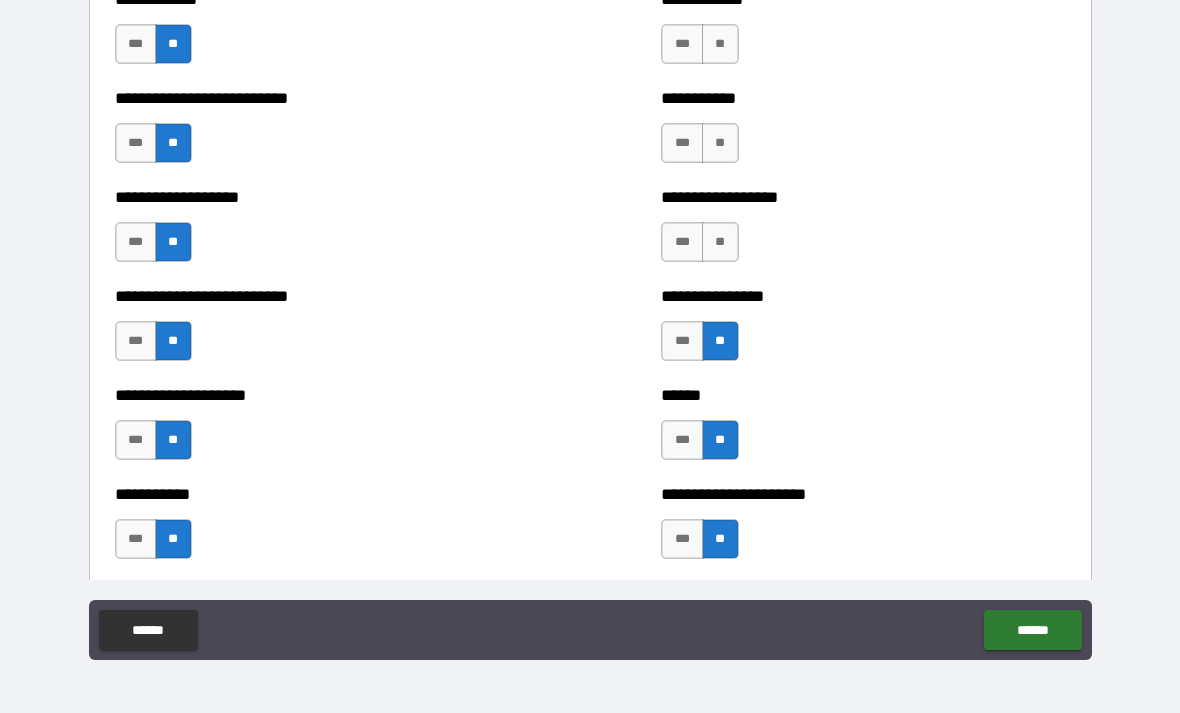 click on "**" at bounding box center [720, 242] 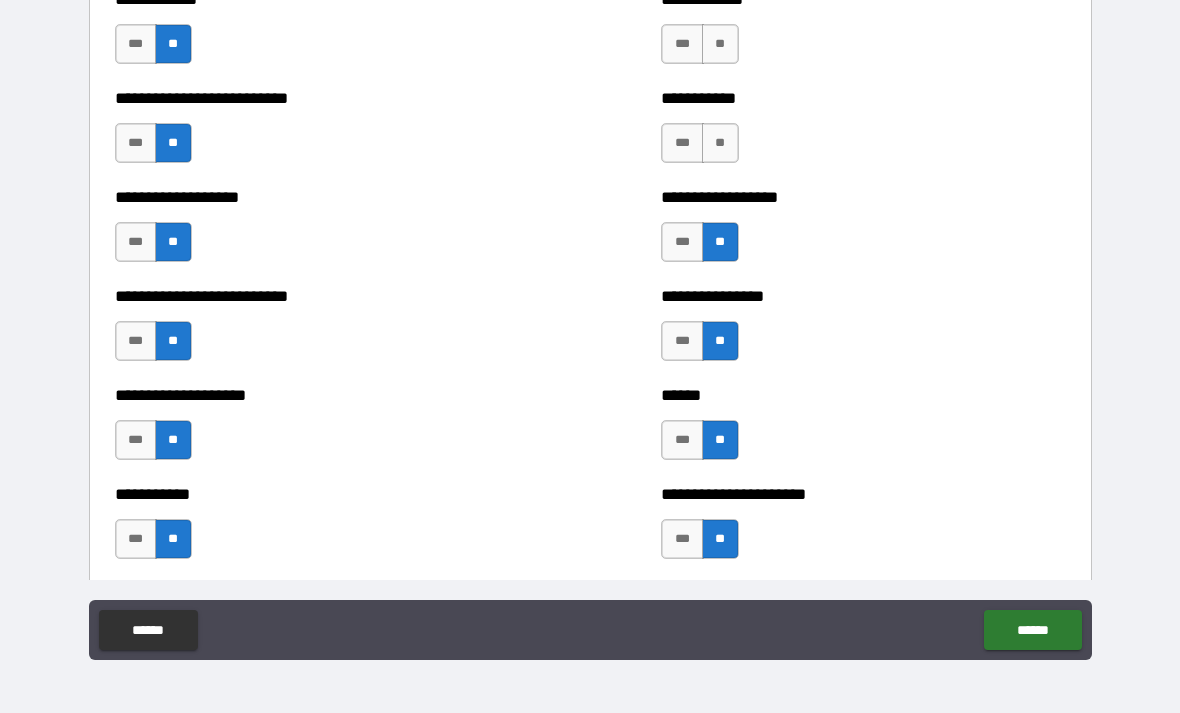 click on "**" at bounding box center (720, 143) 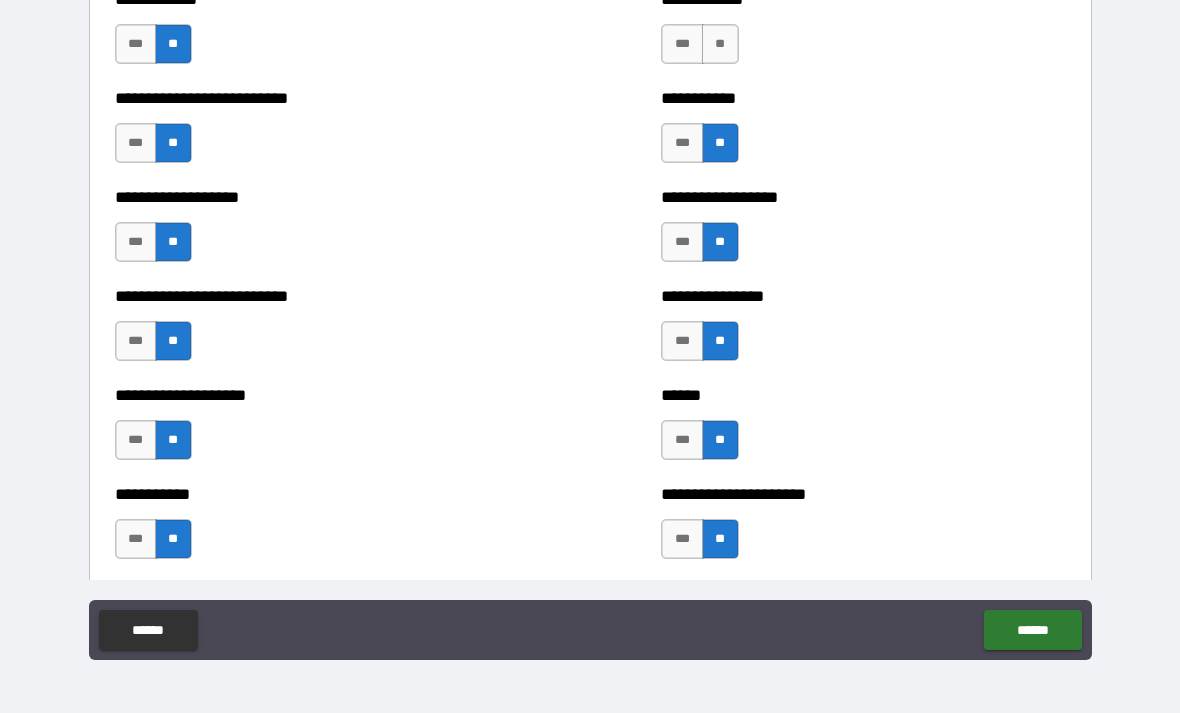 click on "**" at bounding box center [720, 44] 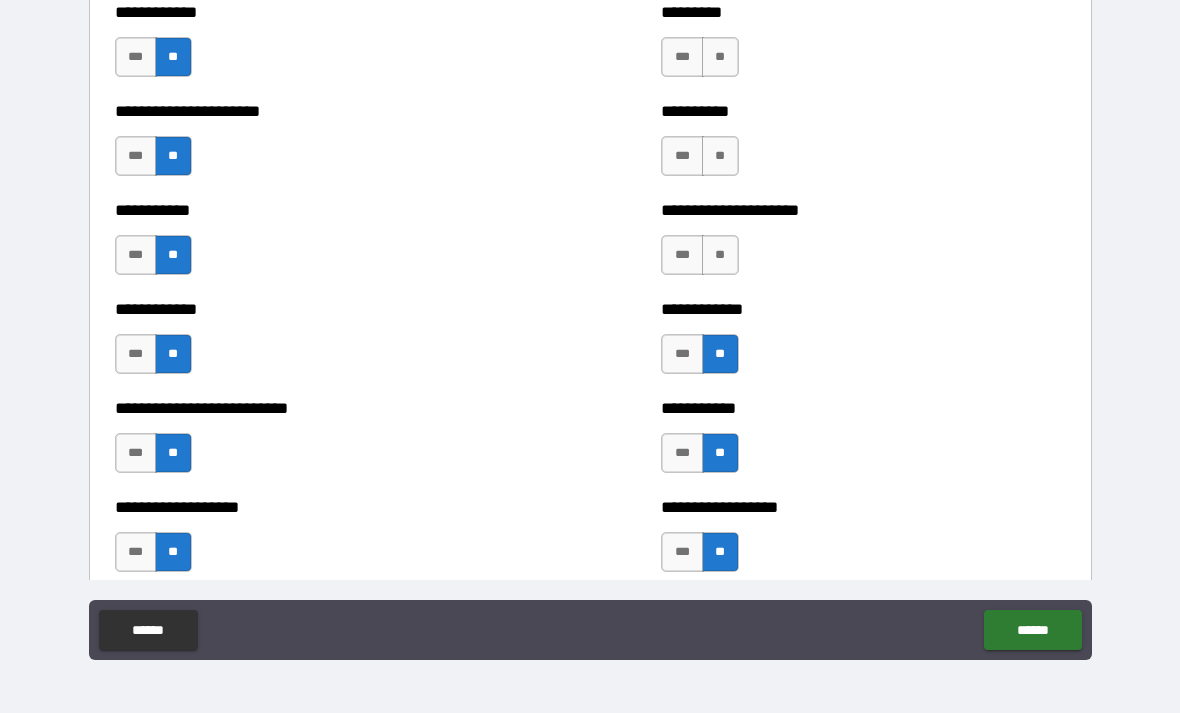 scroll, scrollTop: 5272, scrollLeft: 0, axis: vertical 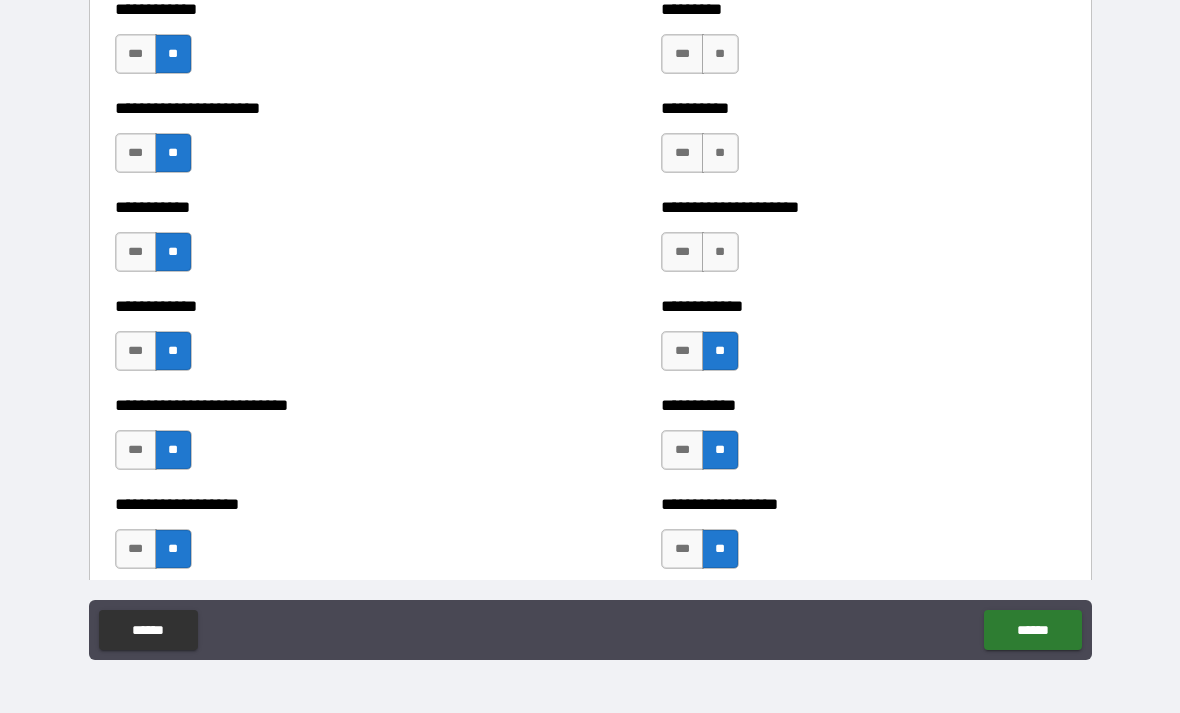 click on "**" at bounding box center (720, 252) 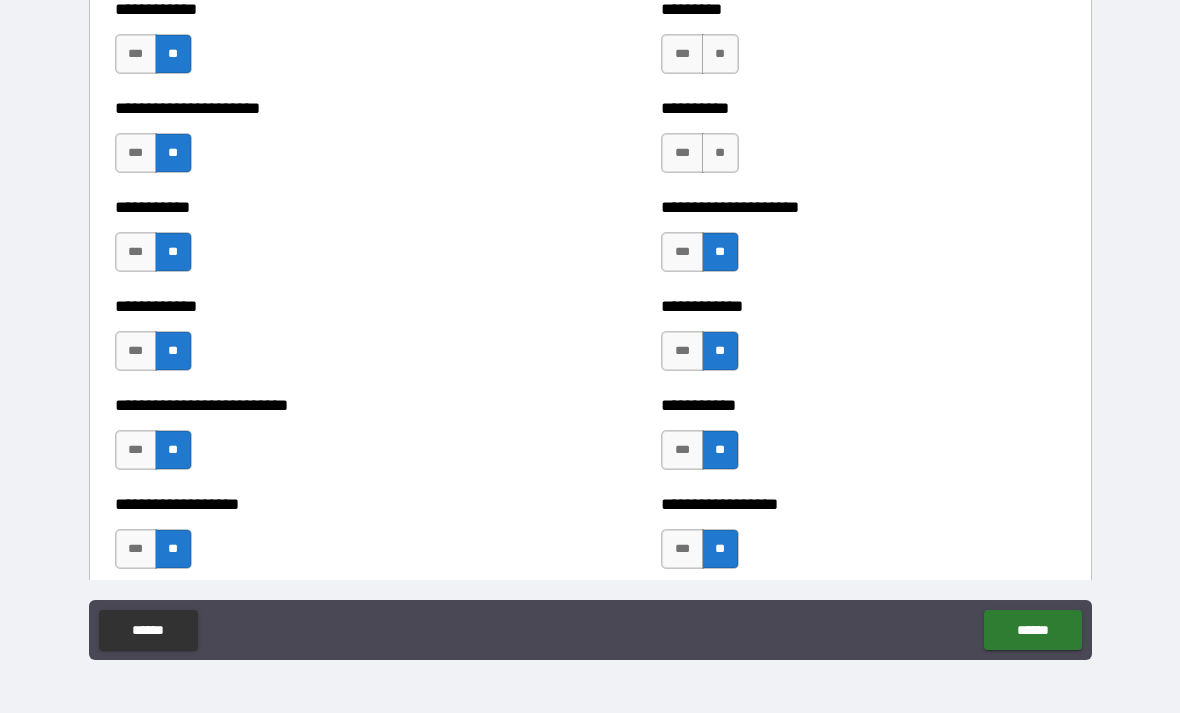 click on "**" at bounding box center (720, 153) 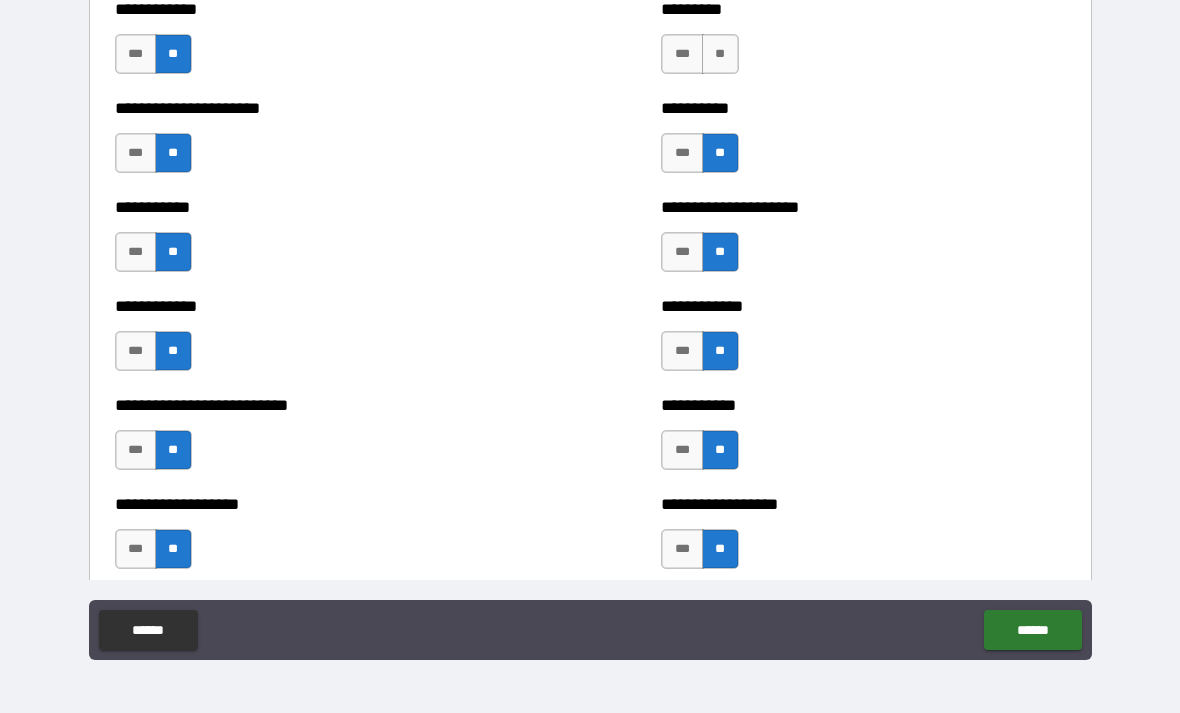 click on "**" at bounding box center [720, 54] 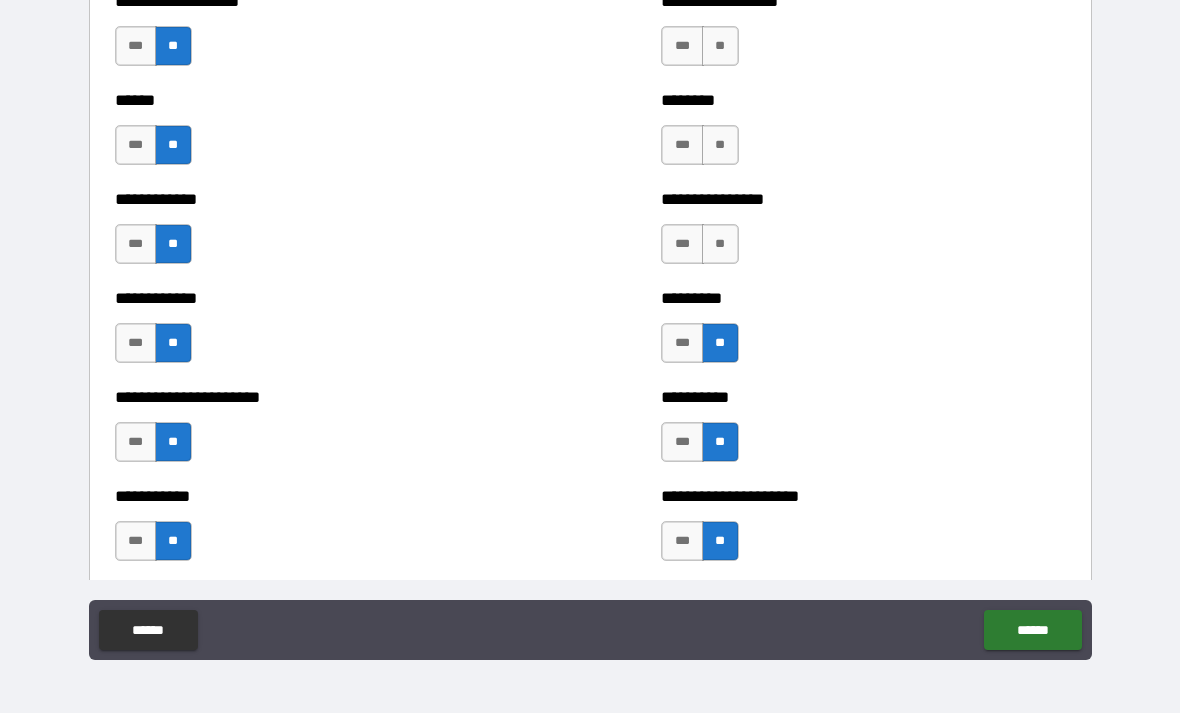 scroll, scrollTop: 4968, scrollLeft: 0, axis: vertical 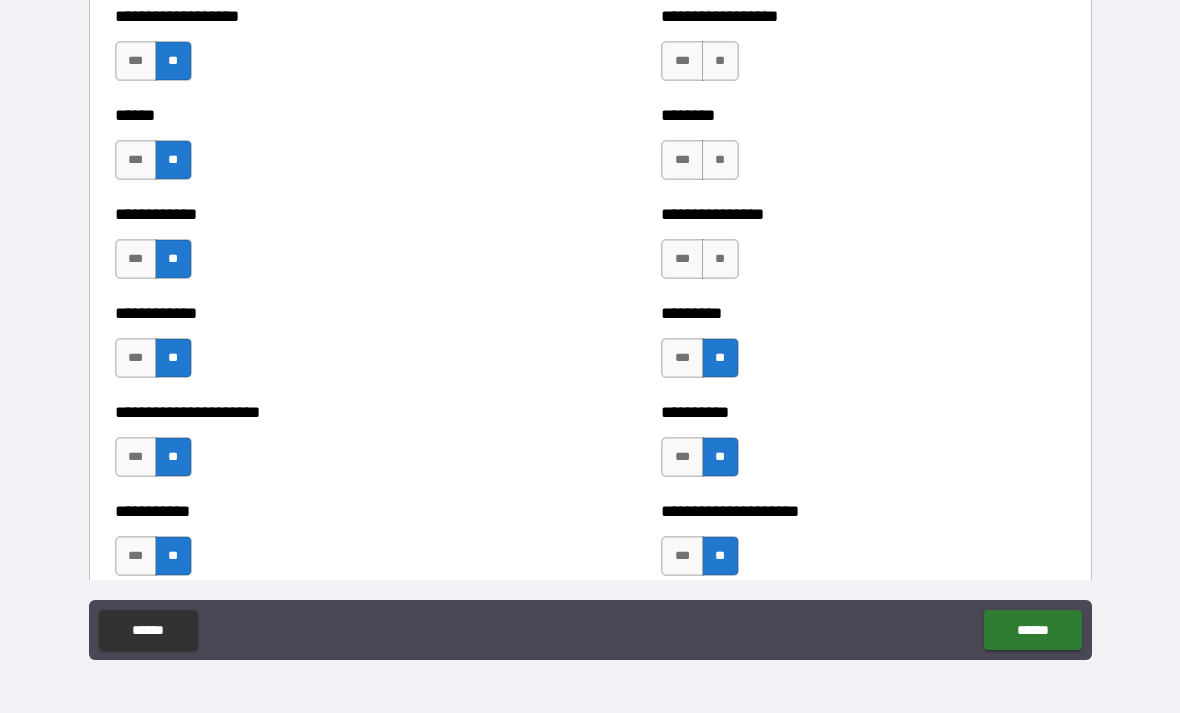 click on "**" at bounding box center (720, 259) 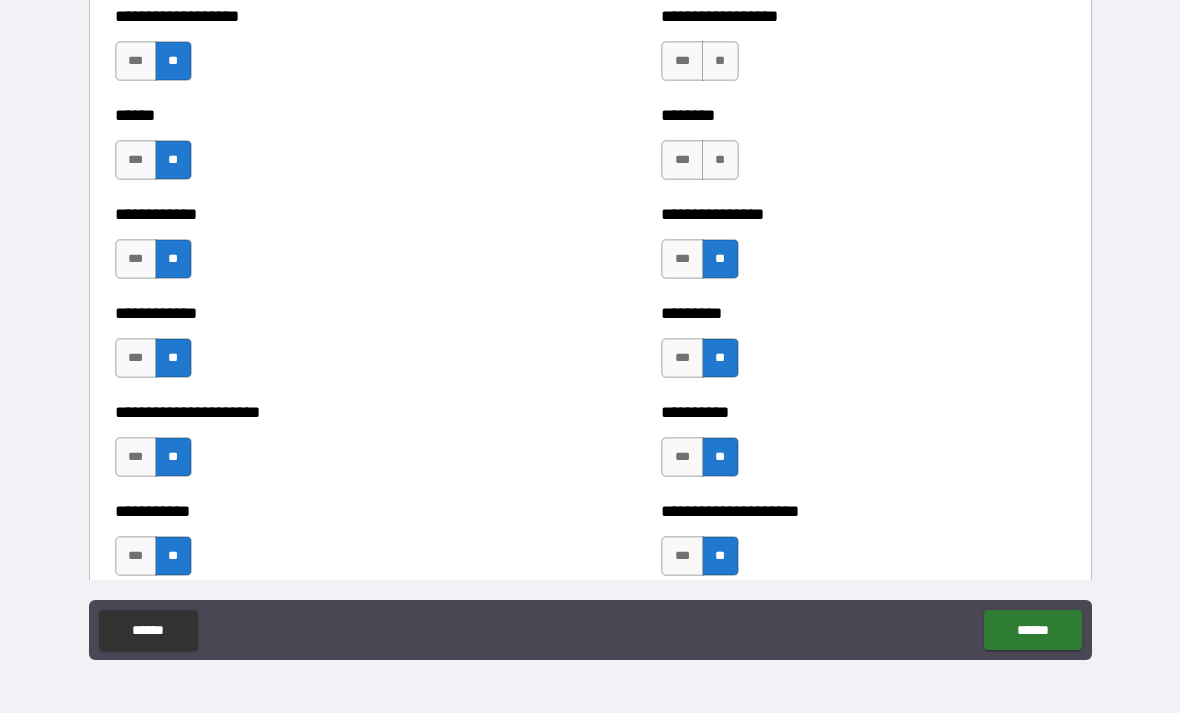 click on "**" at bounding box center [720, 160] 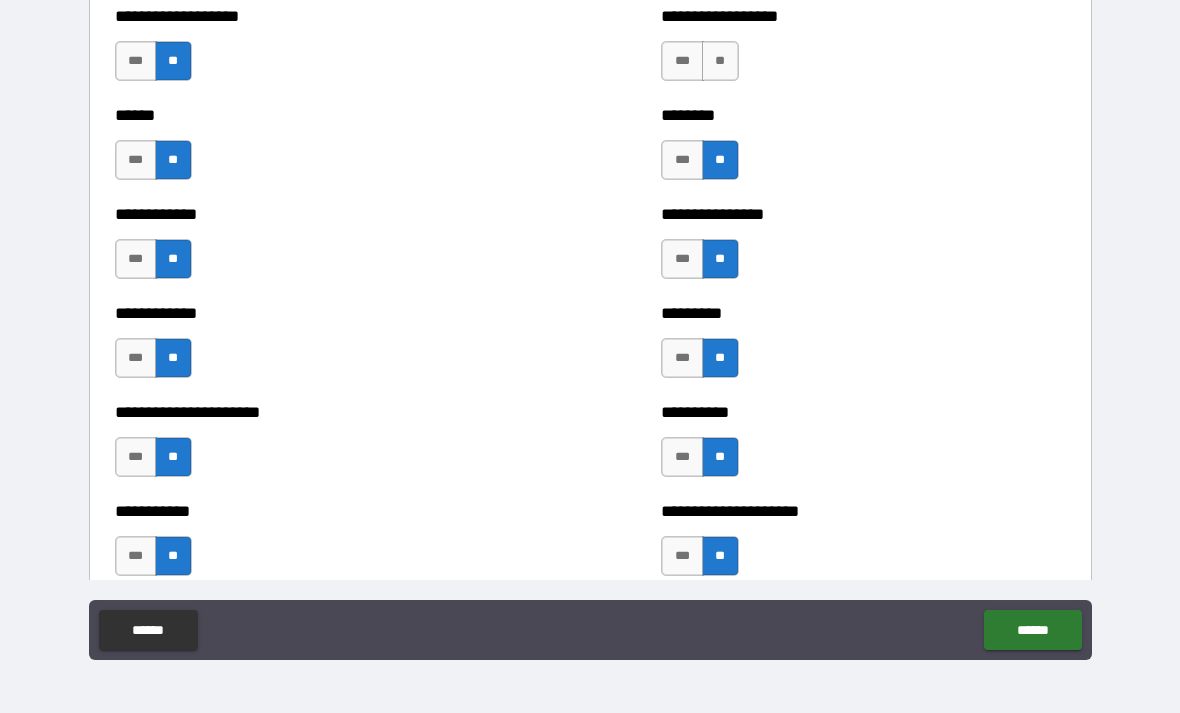 click on "**" at bounding box center [720, 61] 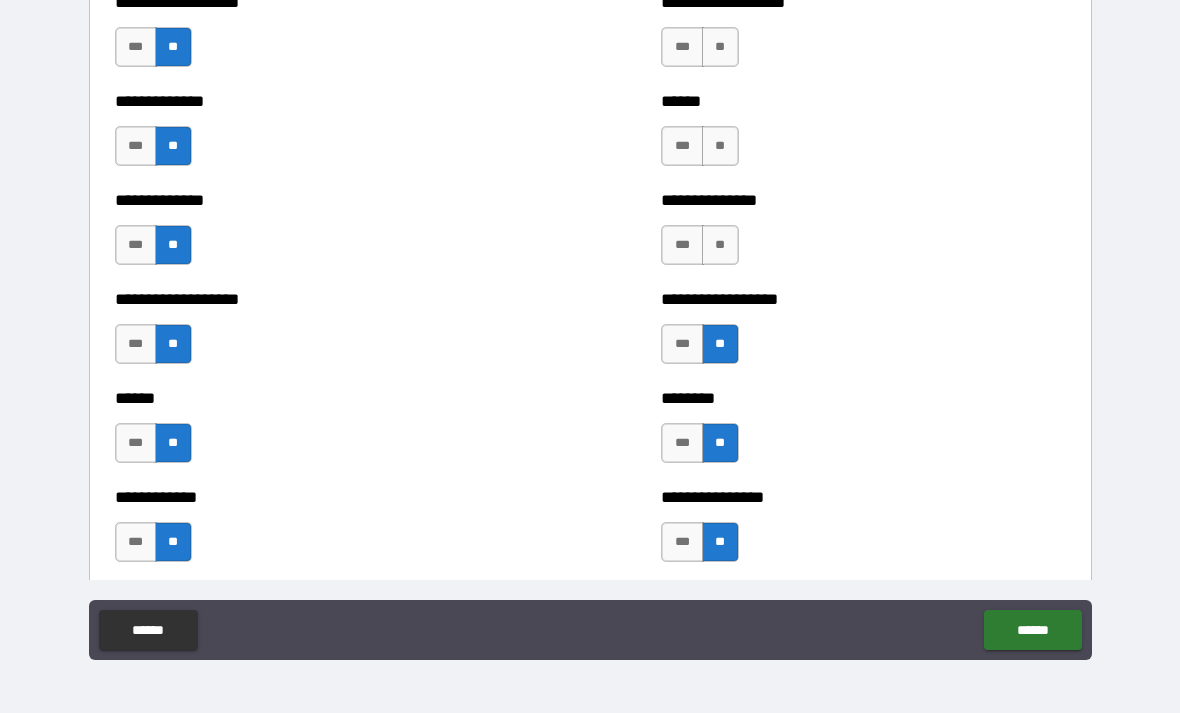scroll, scrollTop: 4681, scrollLeft: 0, axis: vertical 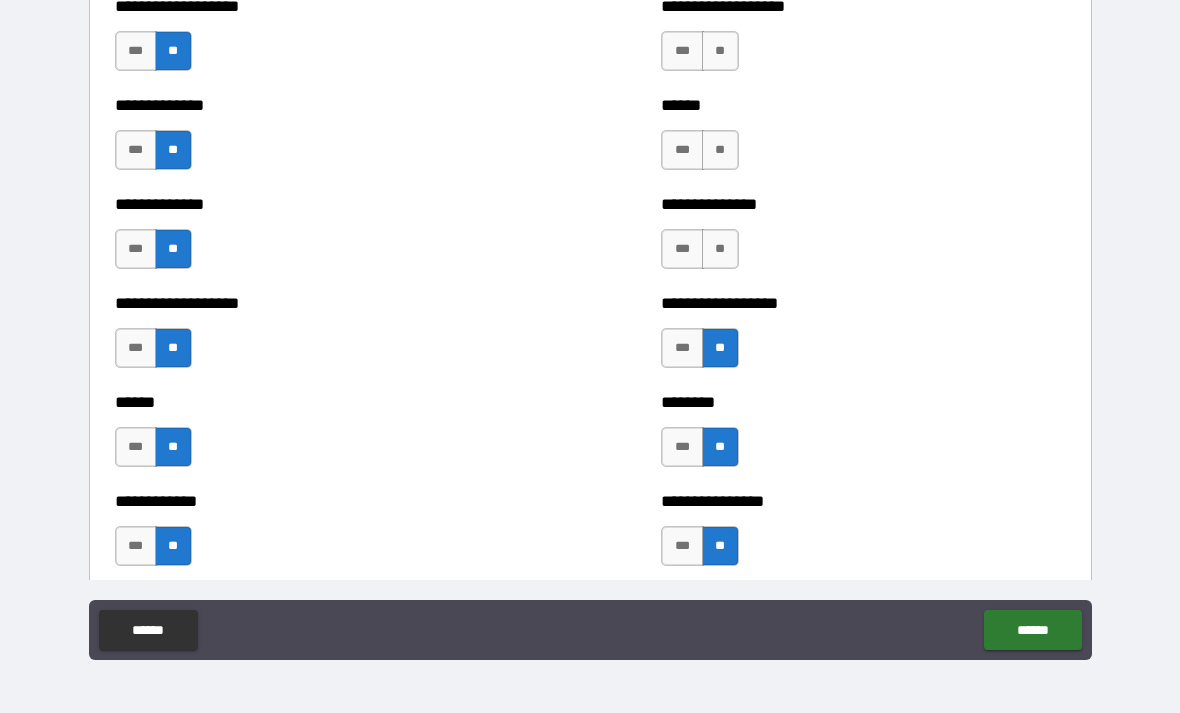 click on "**" at bounding box center [720, 249] 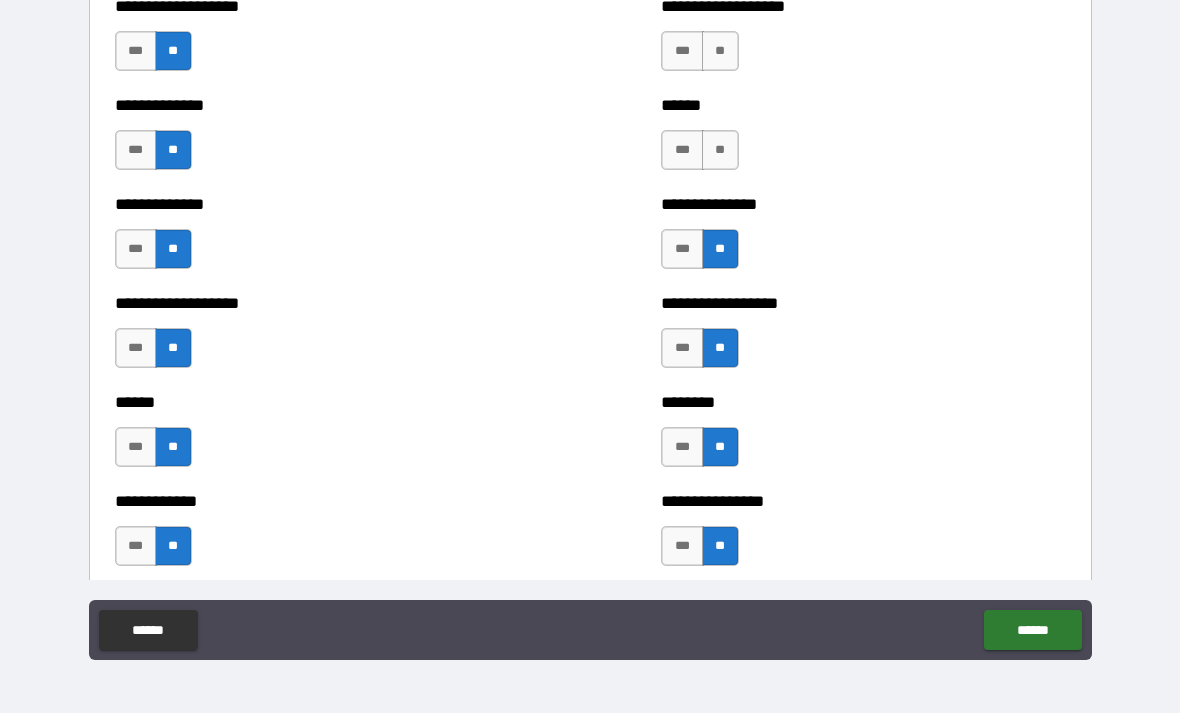 click on "****** *** **" at bounding box center (863, 140) 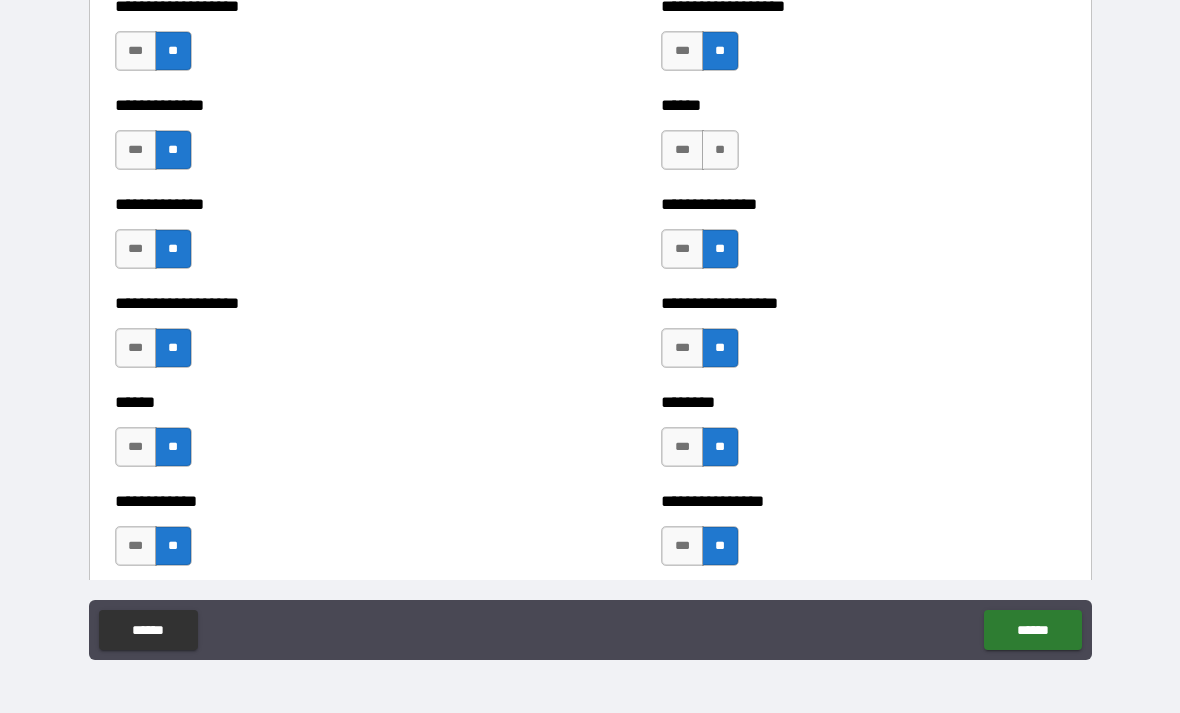 click on "**" at bounding box center [720, 150] 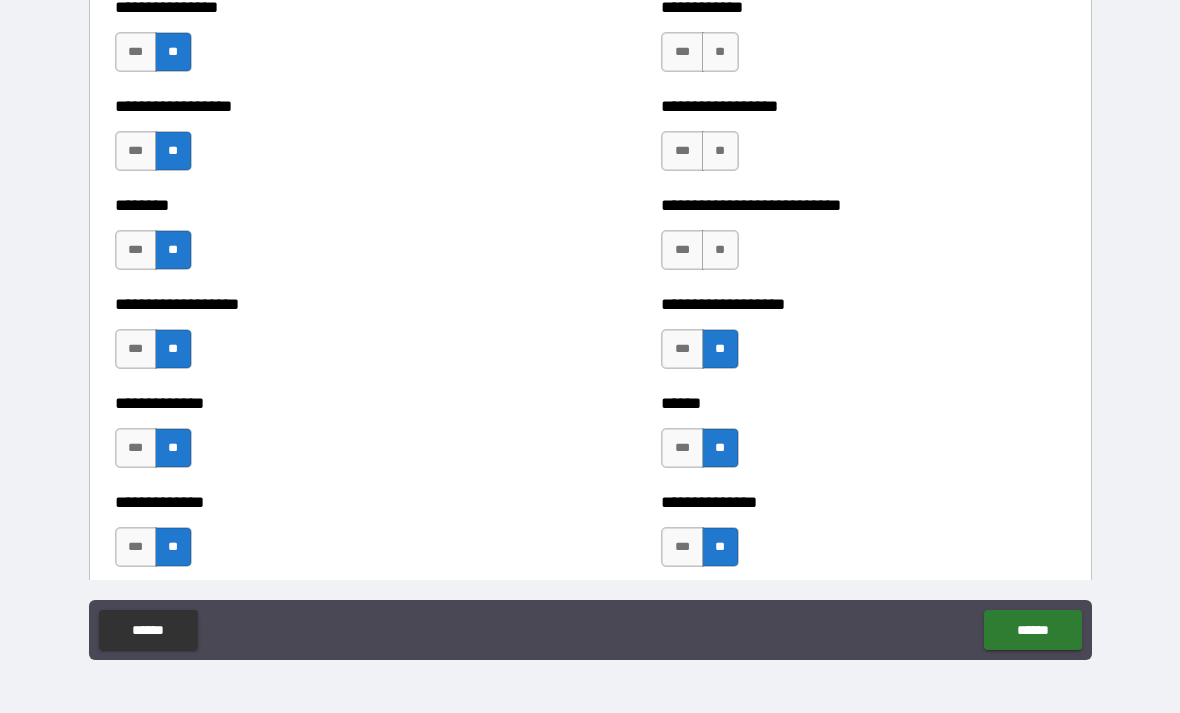 scroll, scrollTop: 4354, scrollLeft: 0, axis: vertical 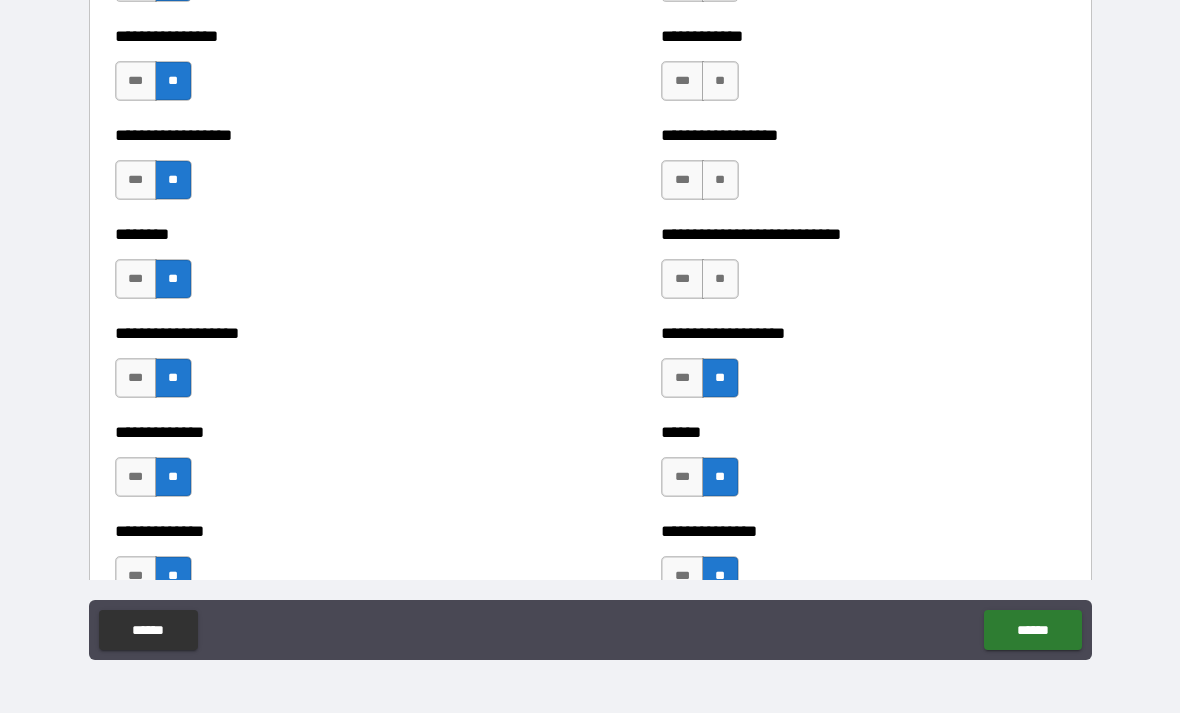 click on "**" at bounding box center (720, 279) 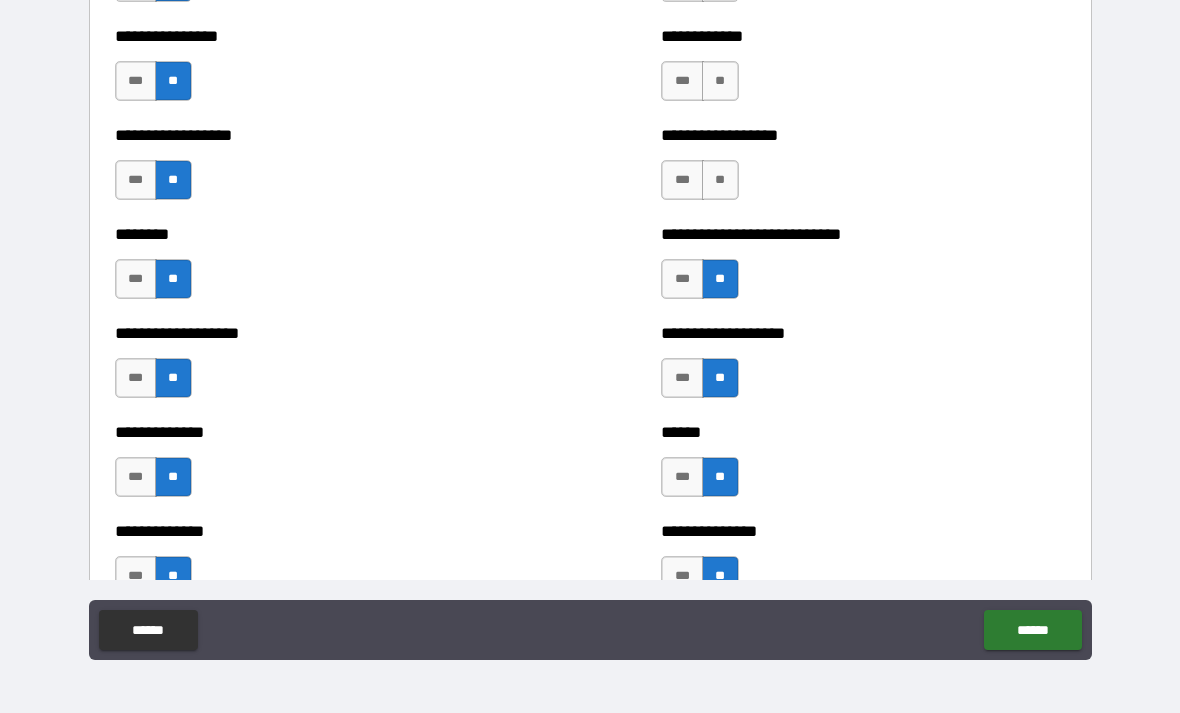 click on "**" at bounding box center [720, 180] 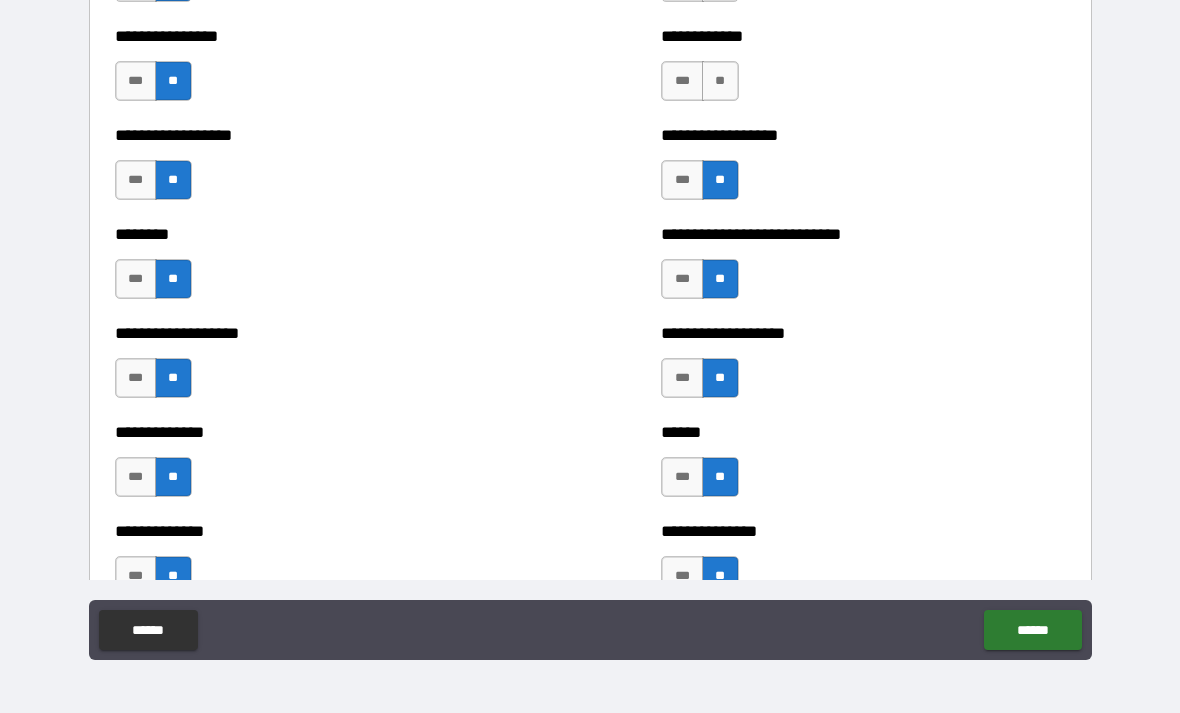 click on "**" at bounding box center [720, 81] 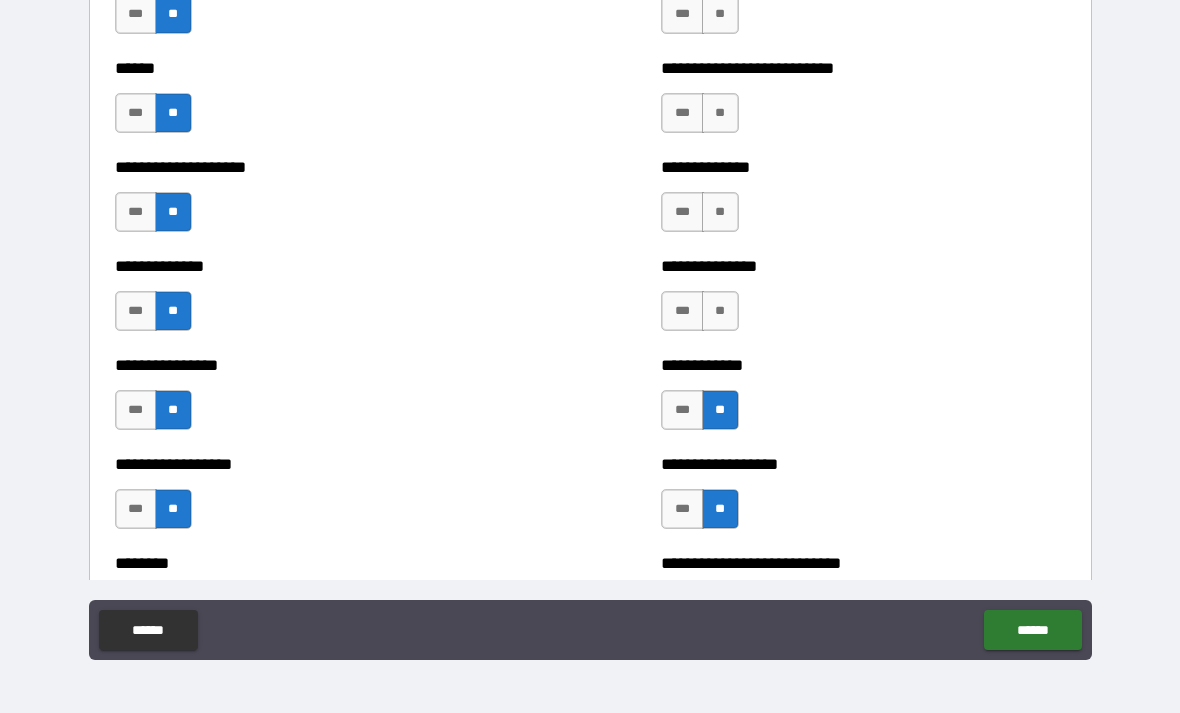 scroll, scrollTop: 4017, scrollLeft: 0, axis: vertical 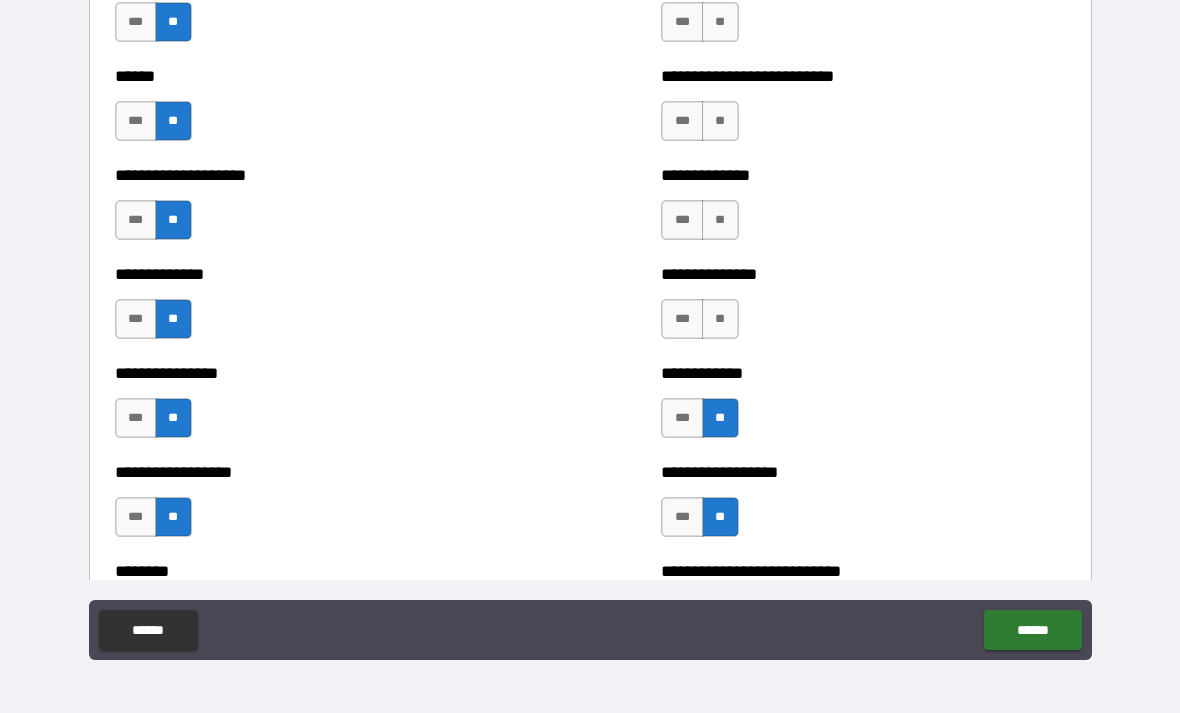 click on "**" at bounding box center [720, 319] 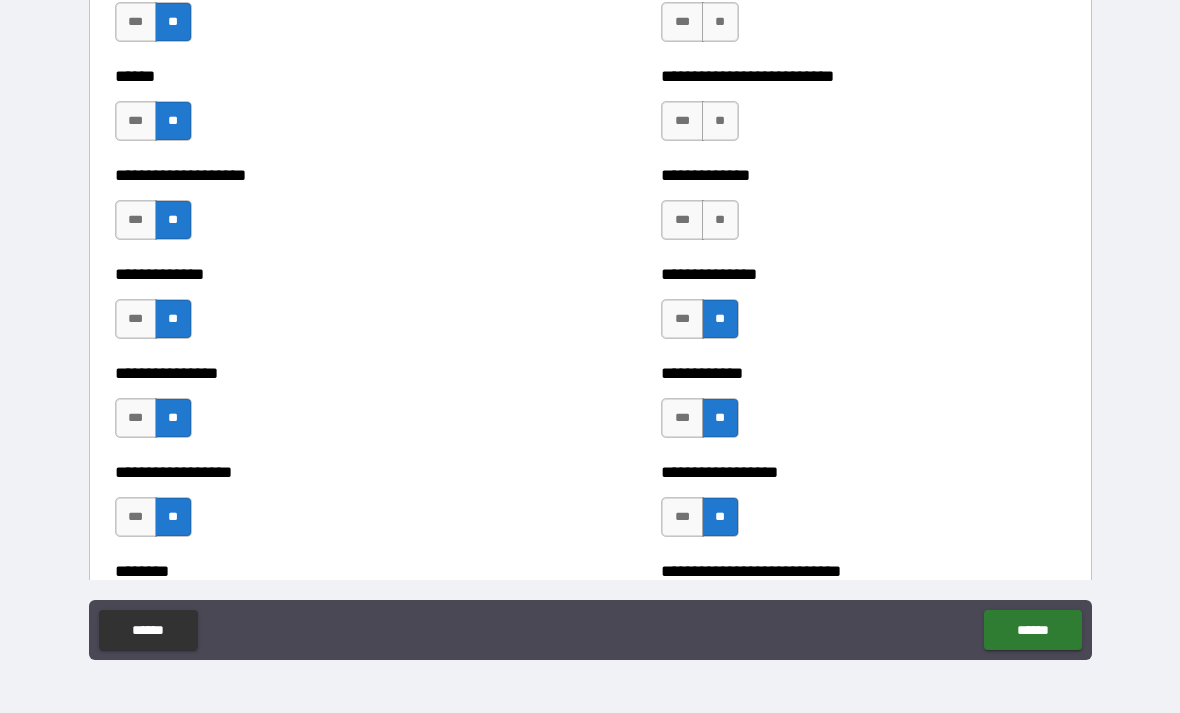 click on "**" at bounding box center [720, 220] 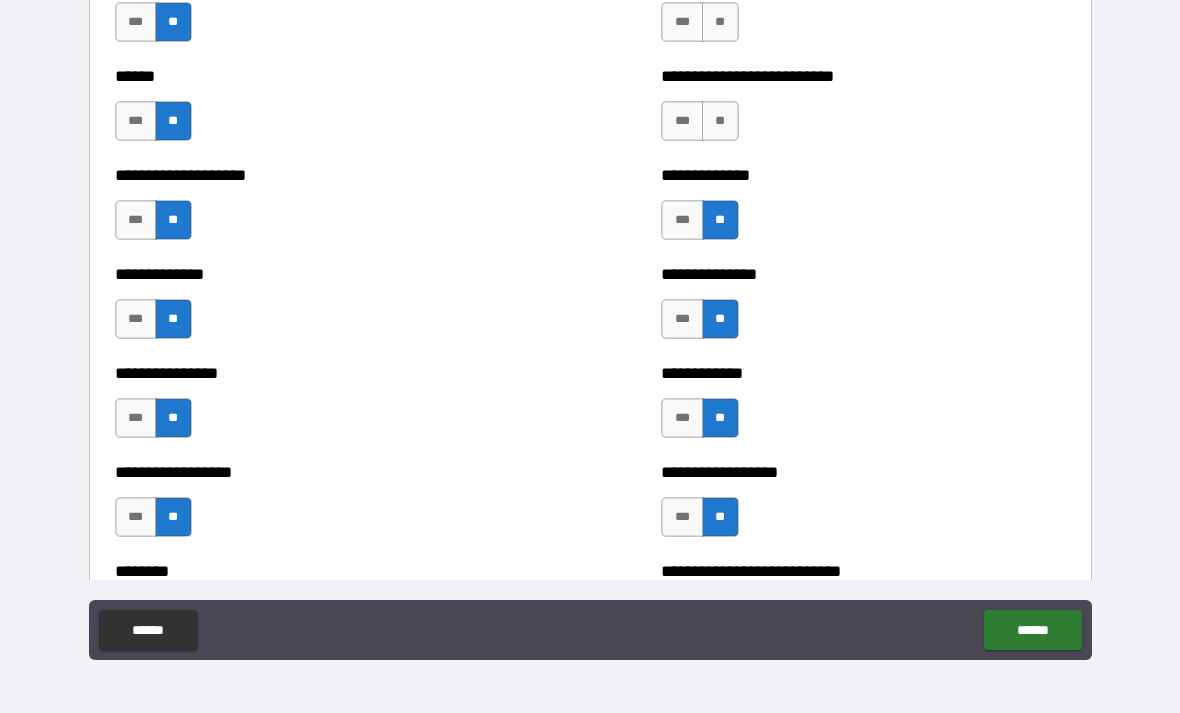 click on "**" at bounding box center [720, 121] 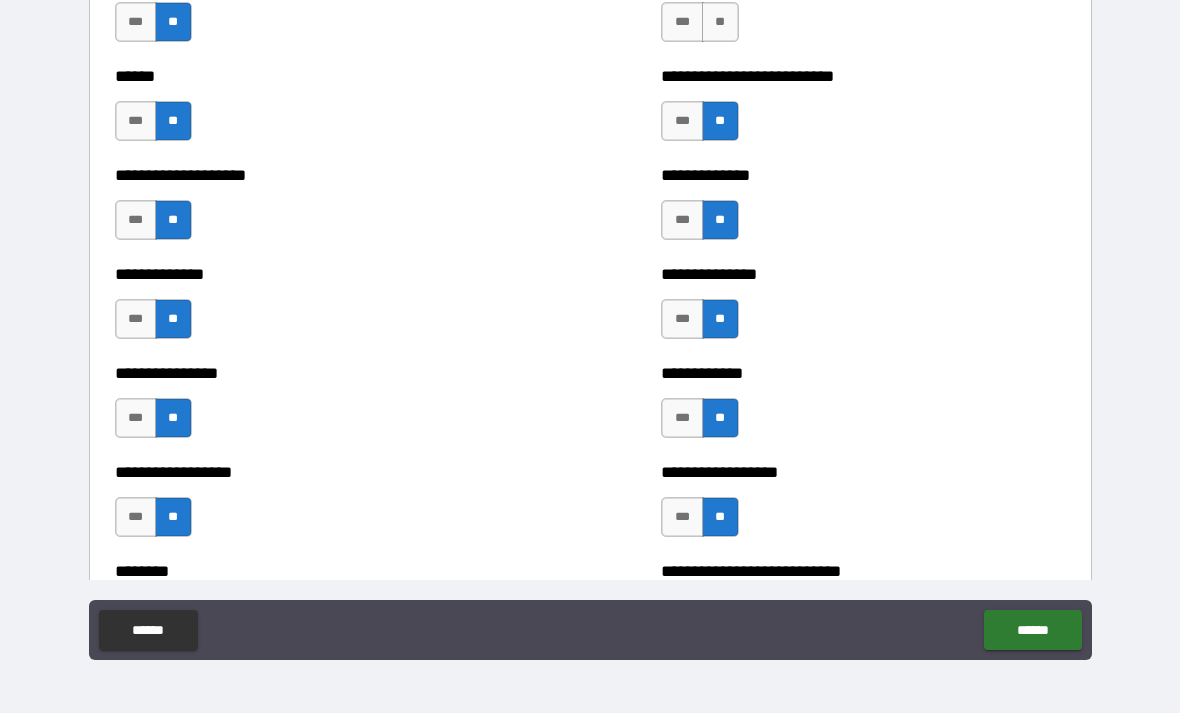 click on "**" at bounding box center [720, 22] 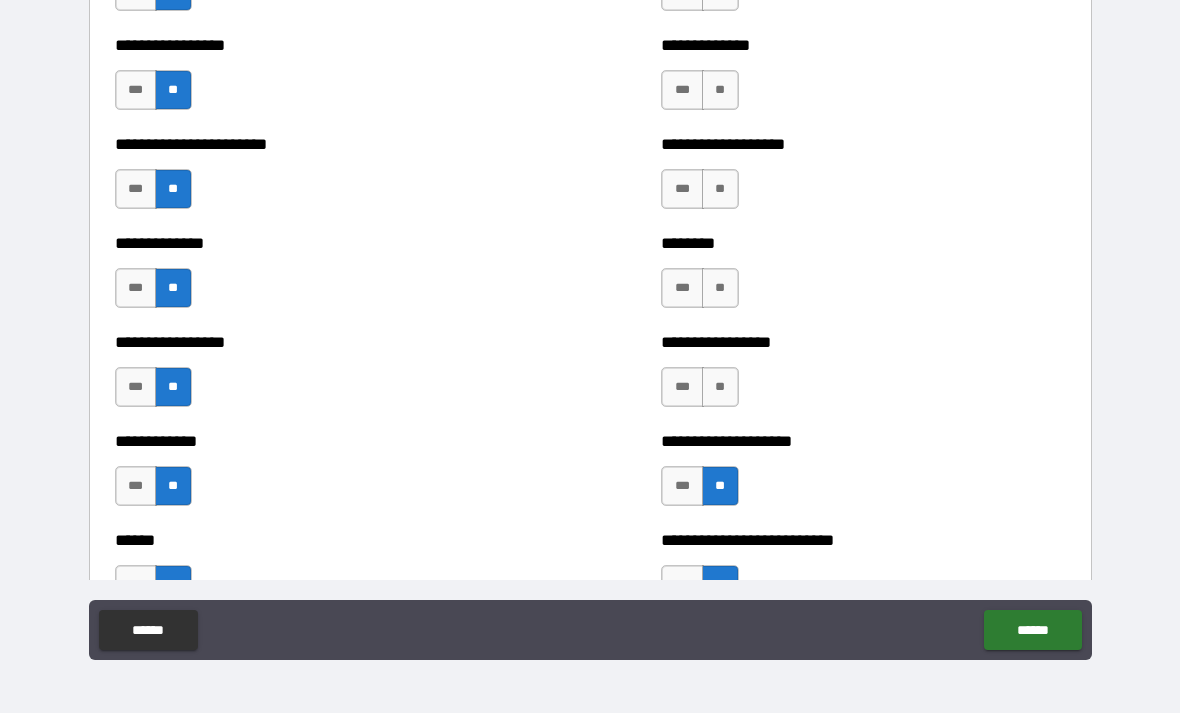 scroll, scrollTop: 3547, scrollLeft: 0, axis: vertical 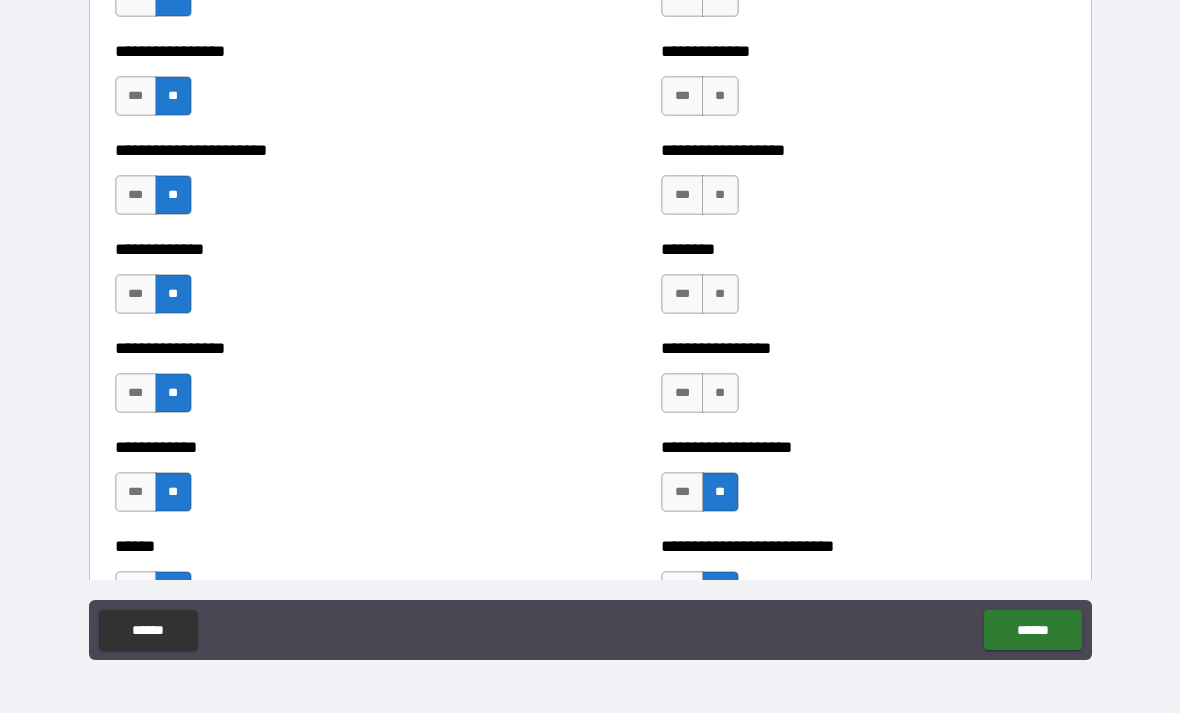 click on "**" at bounding box center (720, 393) 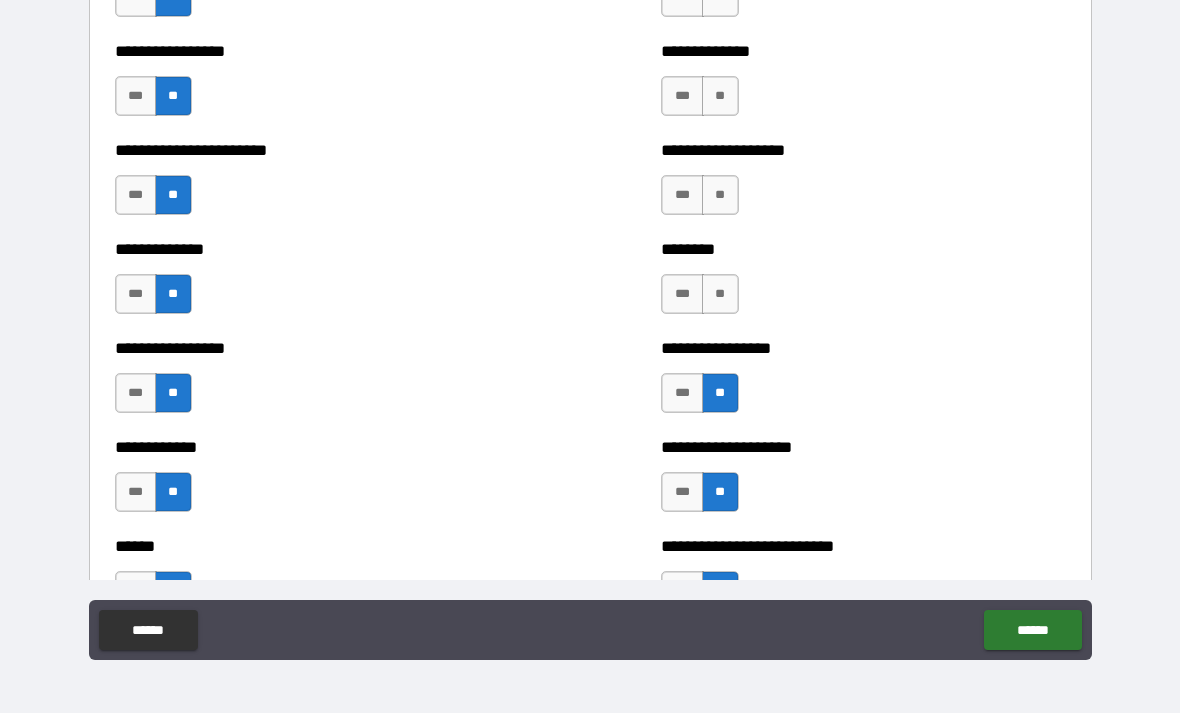 click on "**" at bounding box center [720, 294] 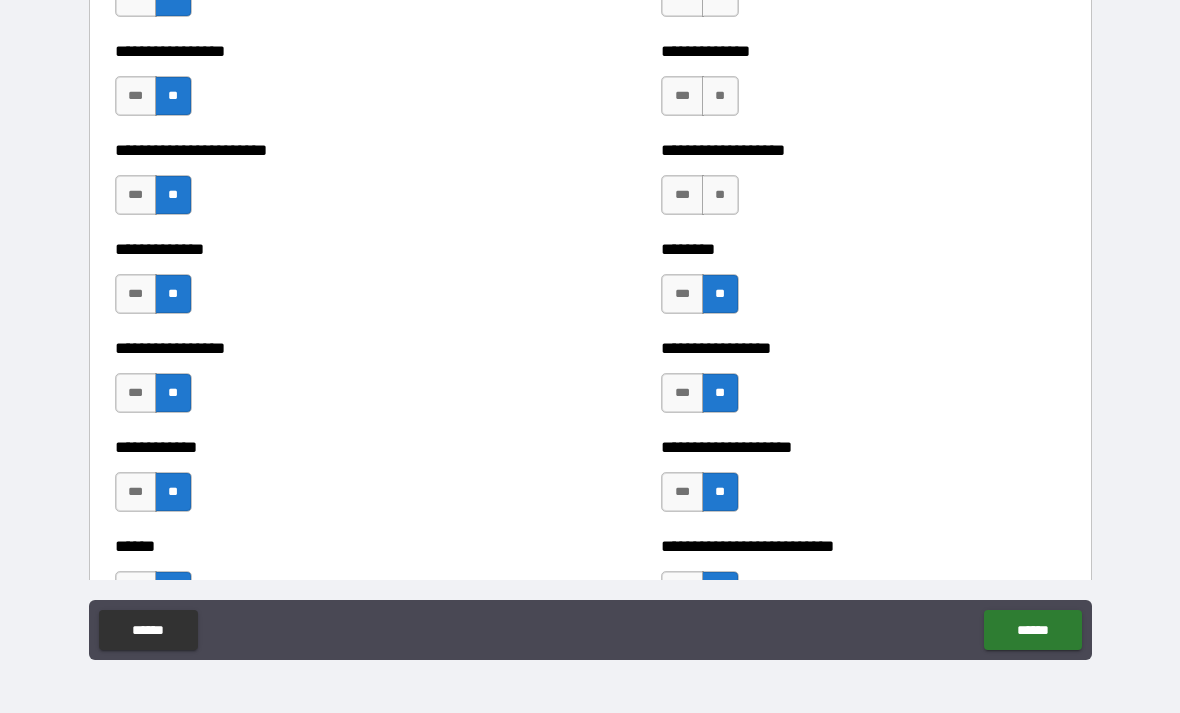 click on "**" at bounding box center [720, 195] 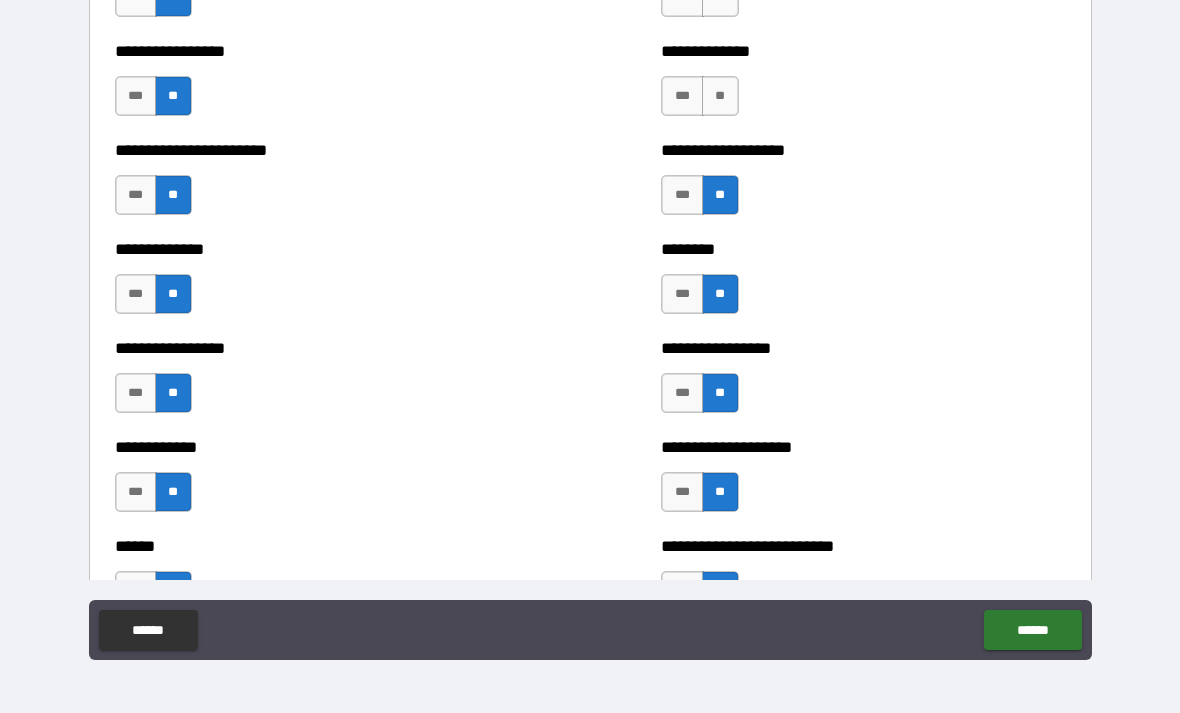 click on "**" at bounding box center (720, 96) 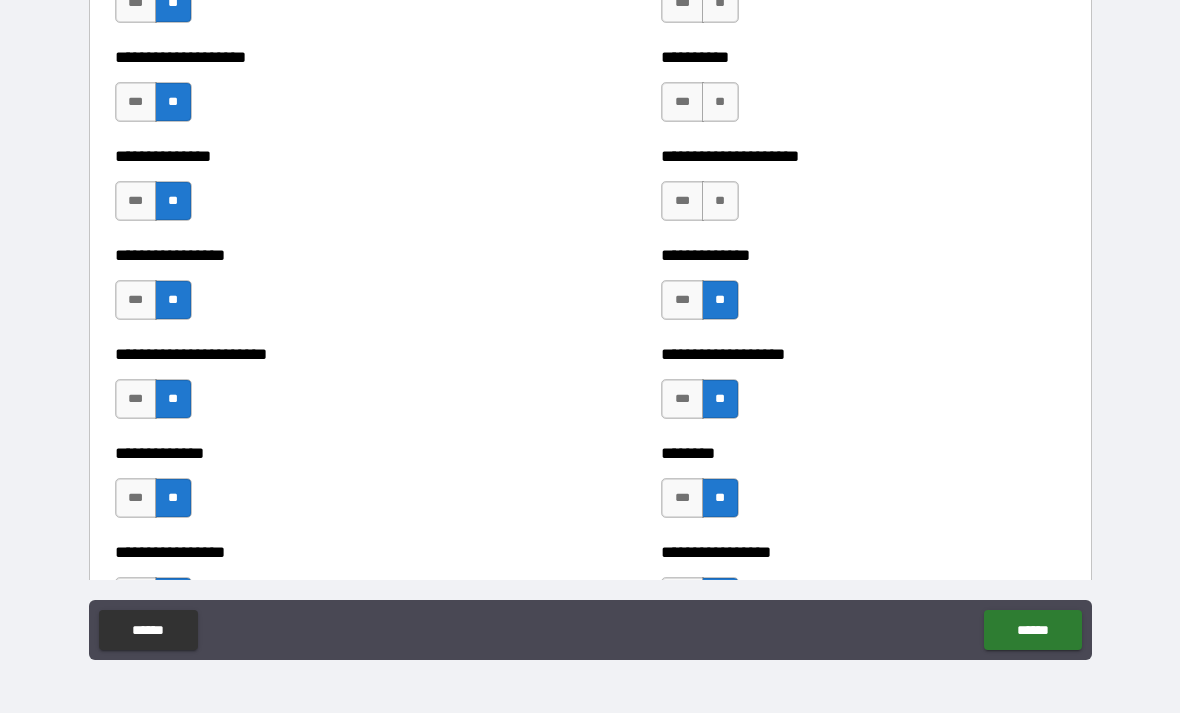scroll, scrollTop: 3343, scrollLeft: 0, axis: vertical 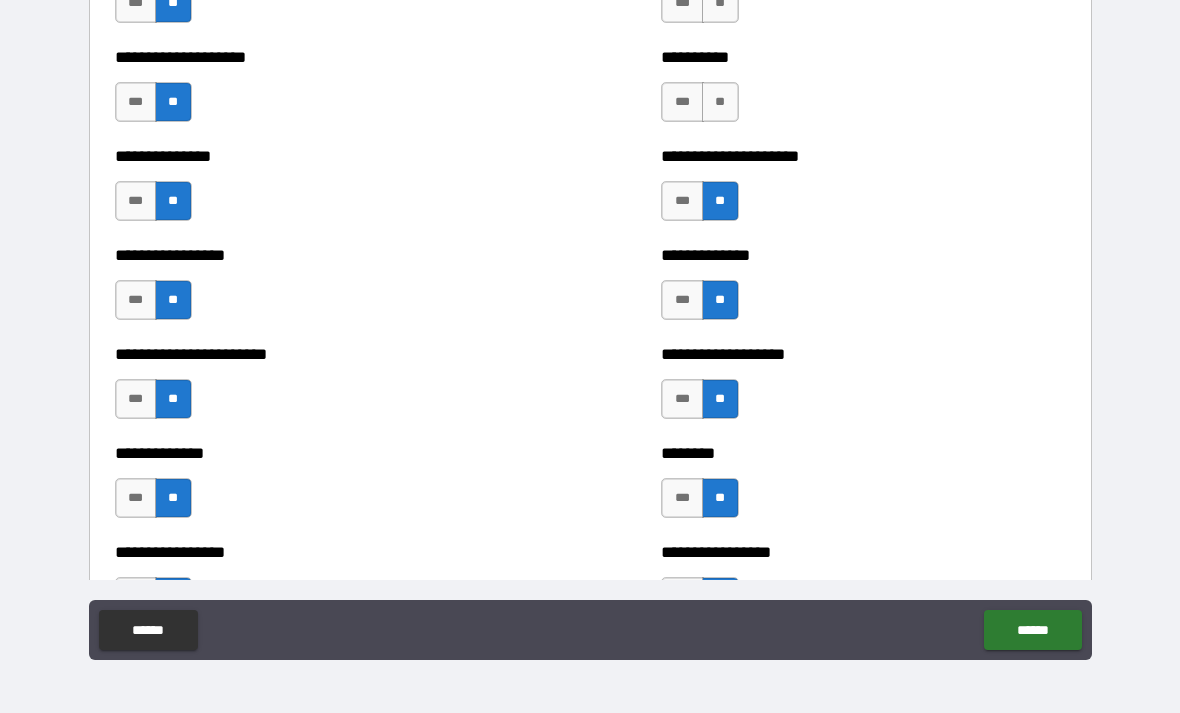 click on "**" at bounding box center (720, 102) 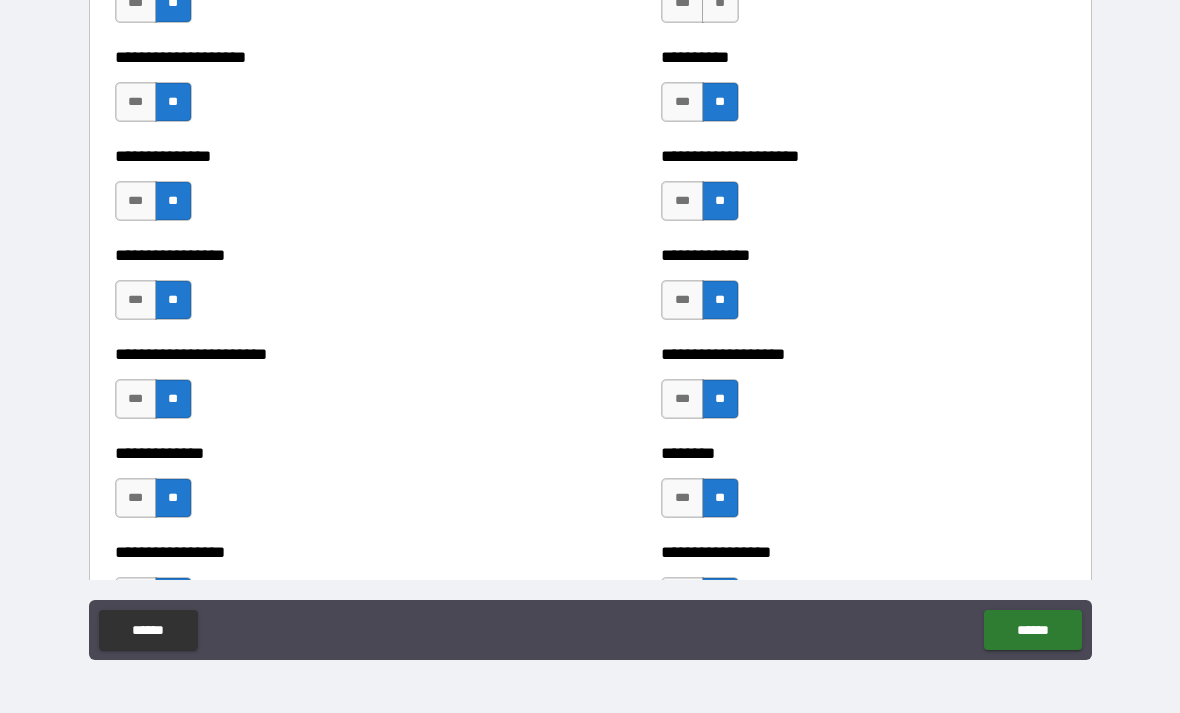 click on "**" at bounding box center [720, 3] 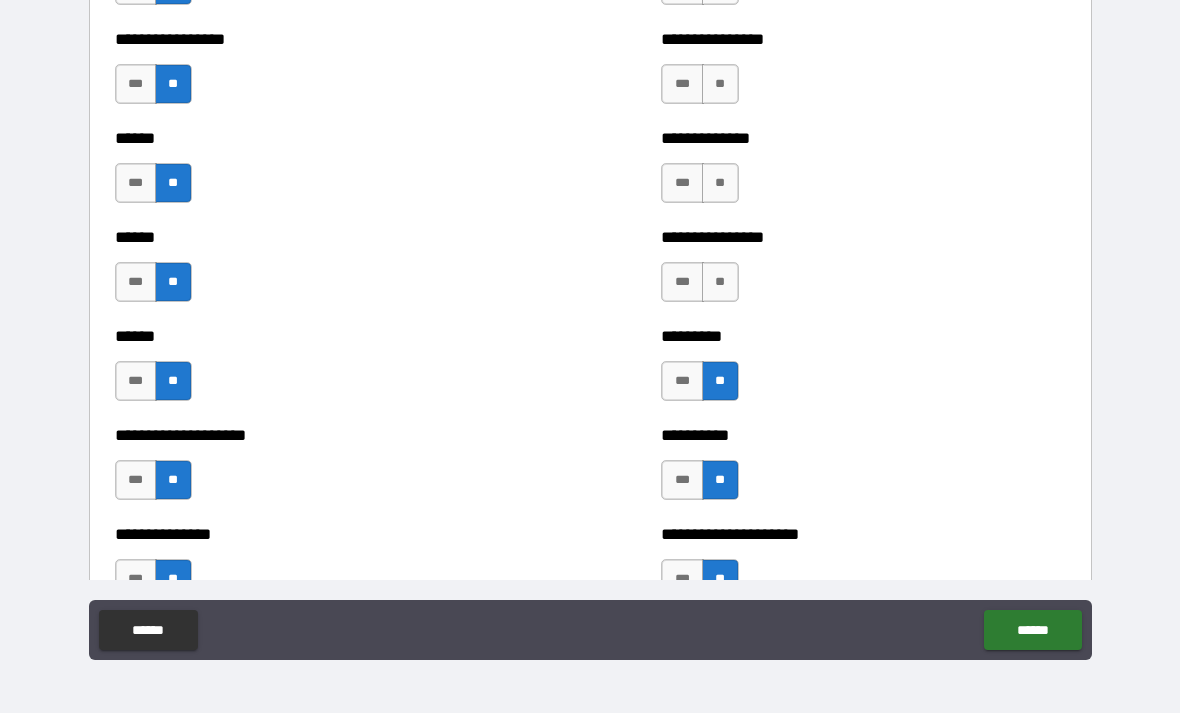 scroll, scrollTop: 2950, scrollLeft: 0, axis: vertical 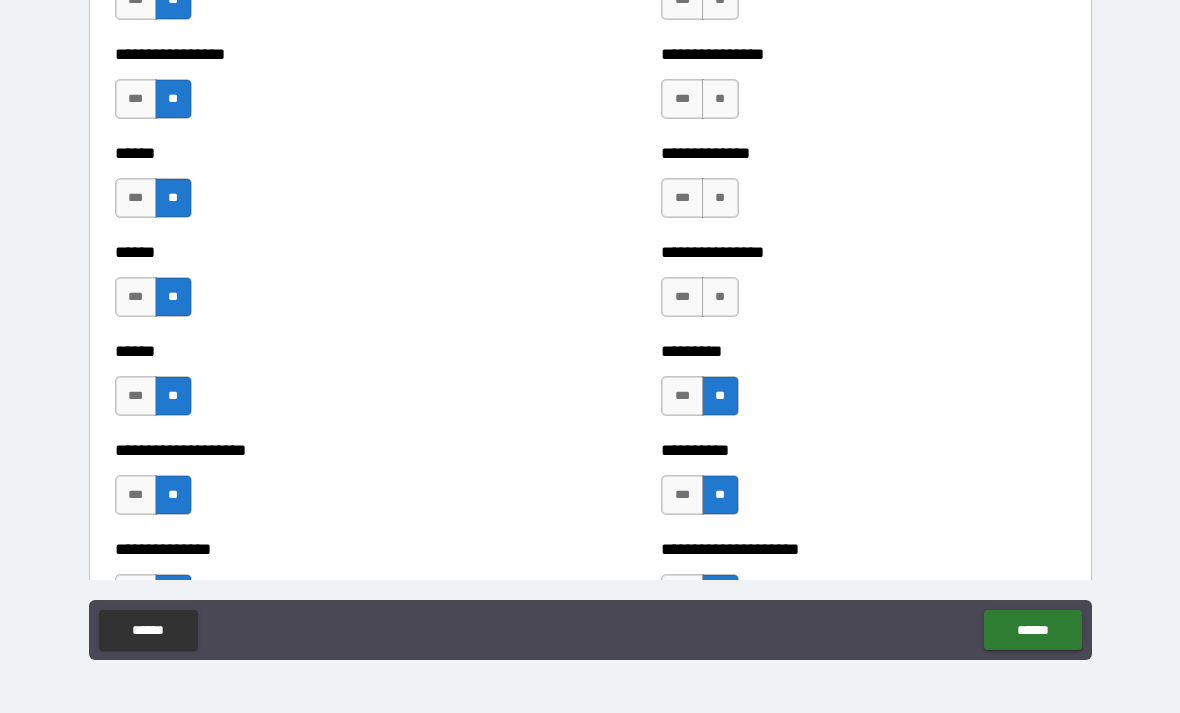 click on "**" at bounding box center [720, 297] 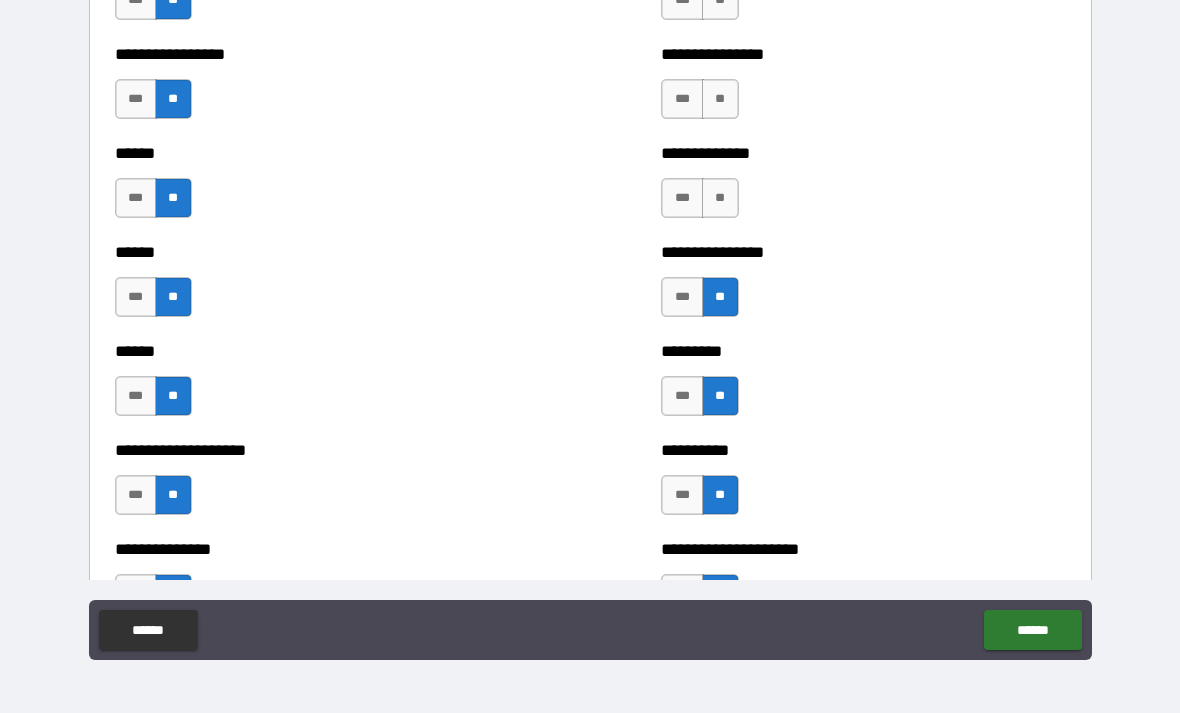 click on "**" at bounding box center (720, 198) 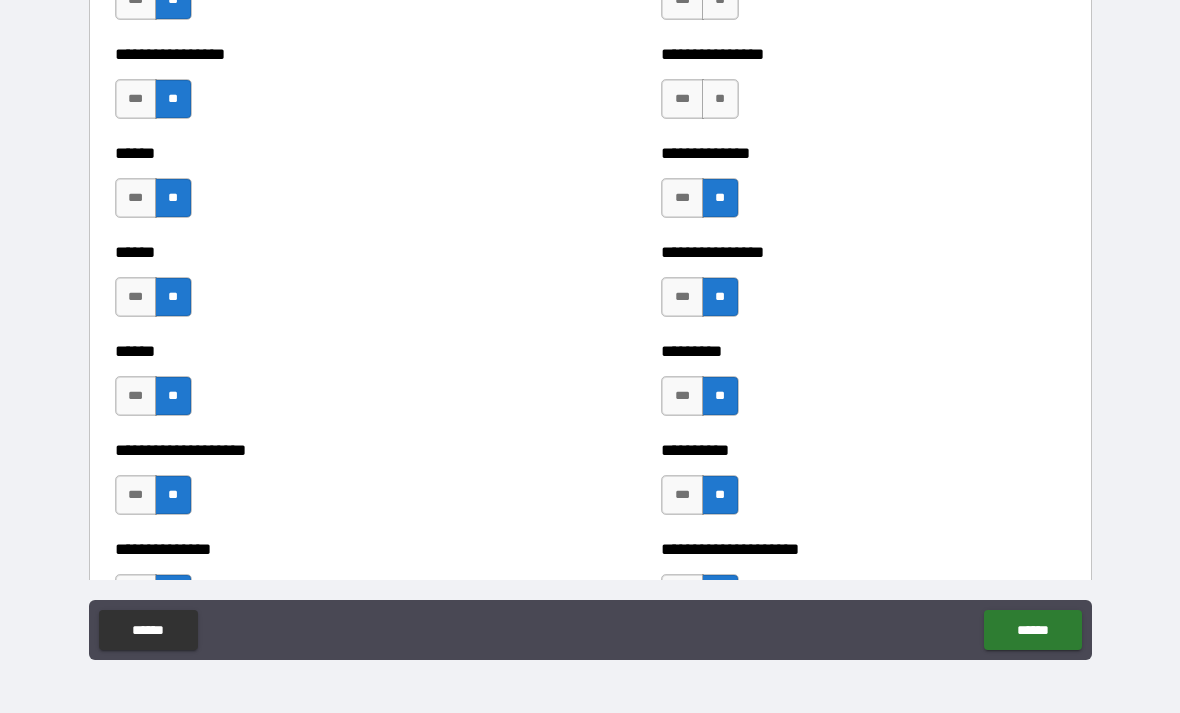 click on "**" at bounding box center (720, 99) 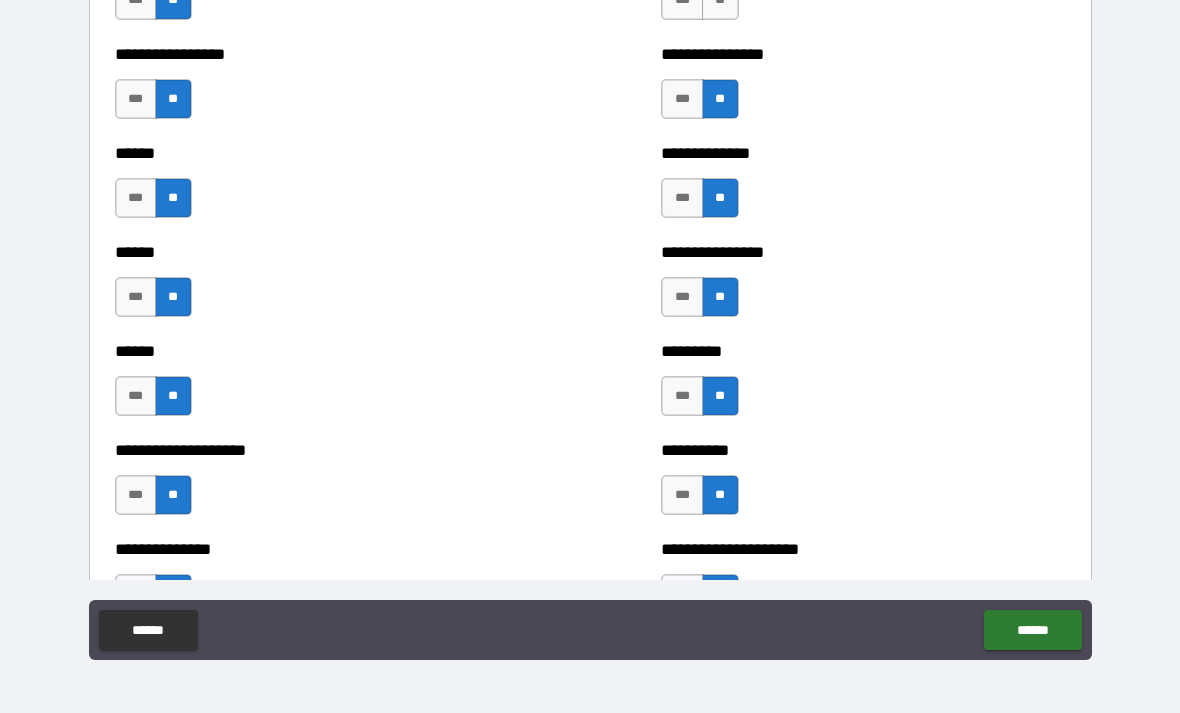 click on "**" at bounding box center [720, 0] 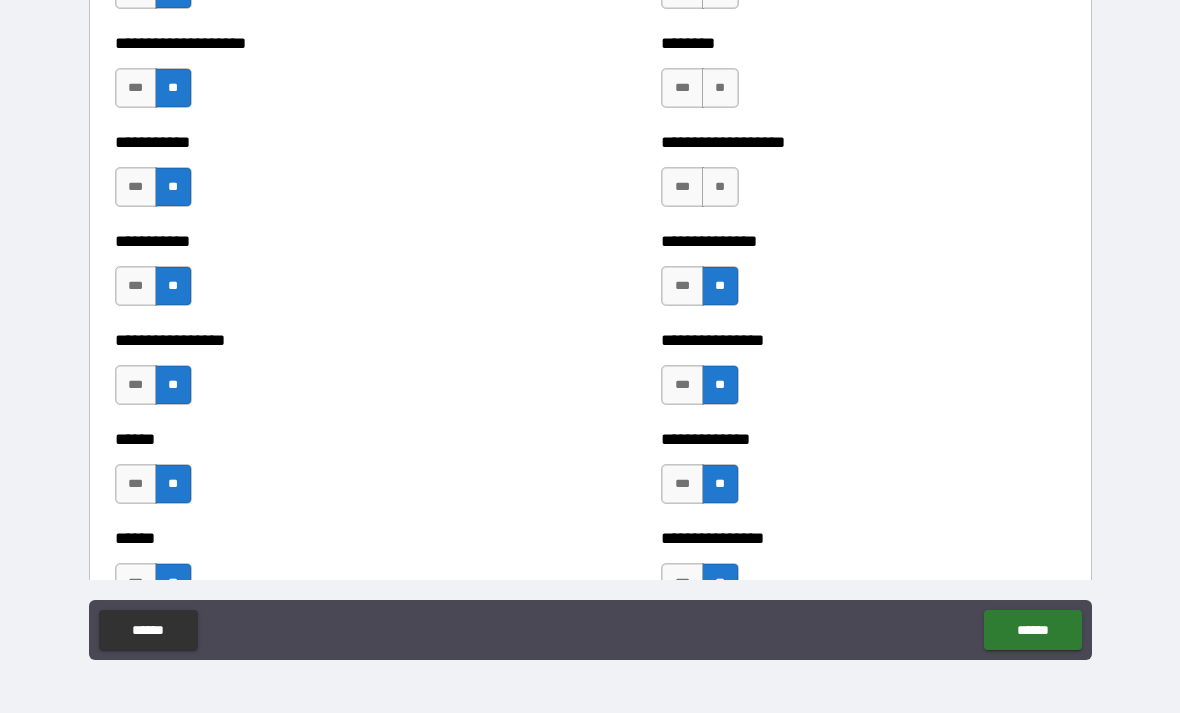 scroll, scrollTop: 2658, scrollLeft: 0, axis: vertical 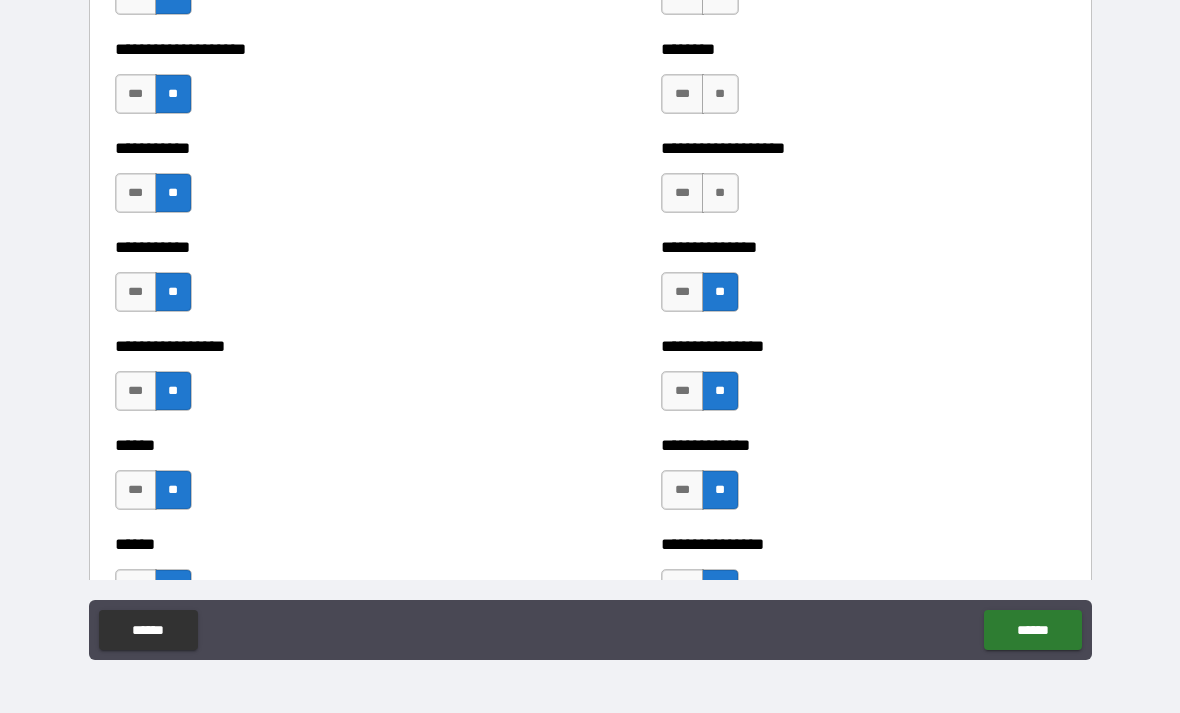 click on "**" at bounding box center (720, 193) 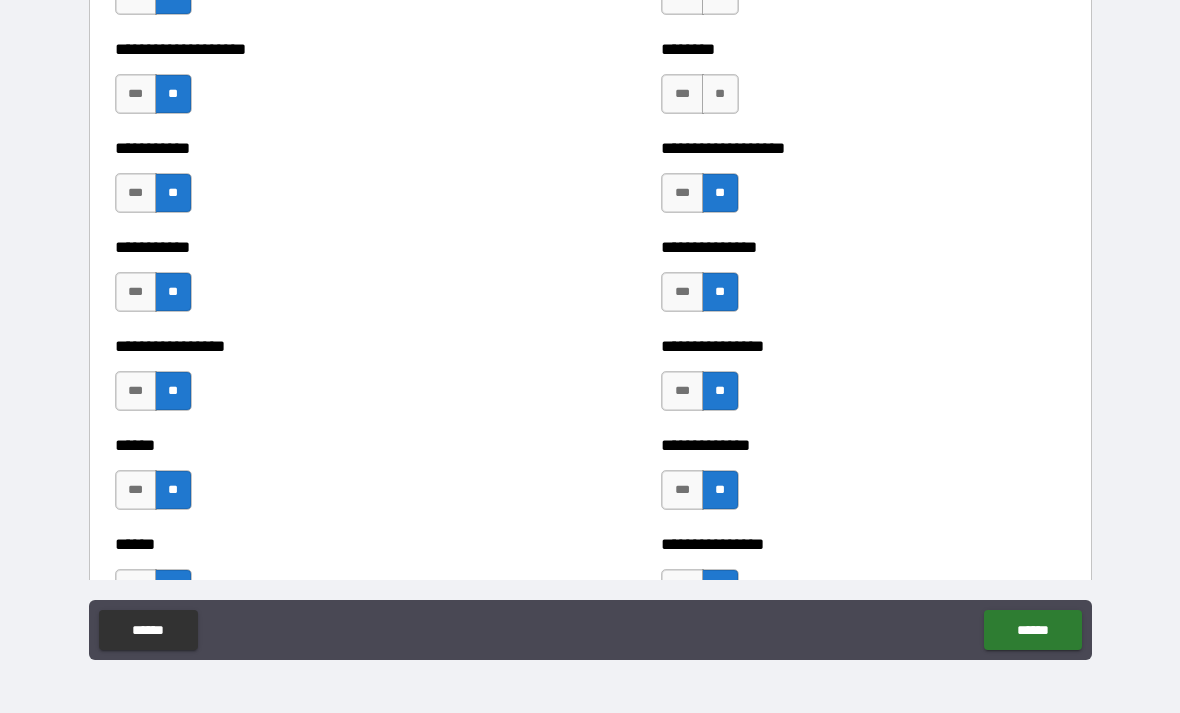 click on "**" at bounding box center [720, 94] 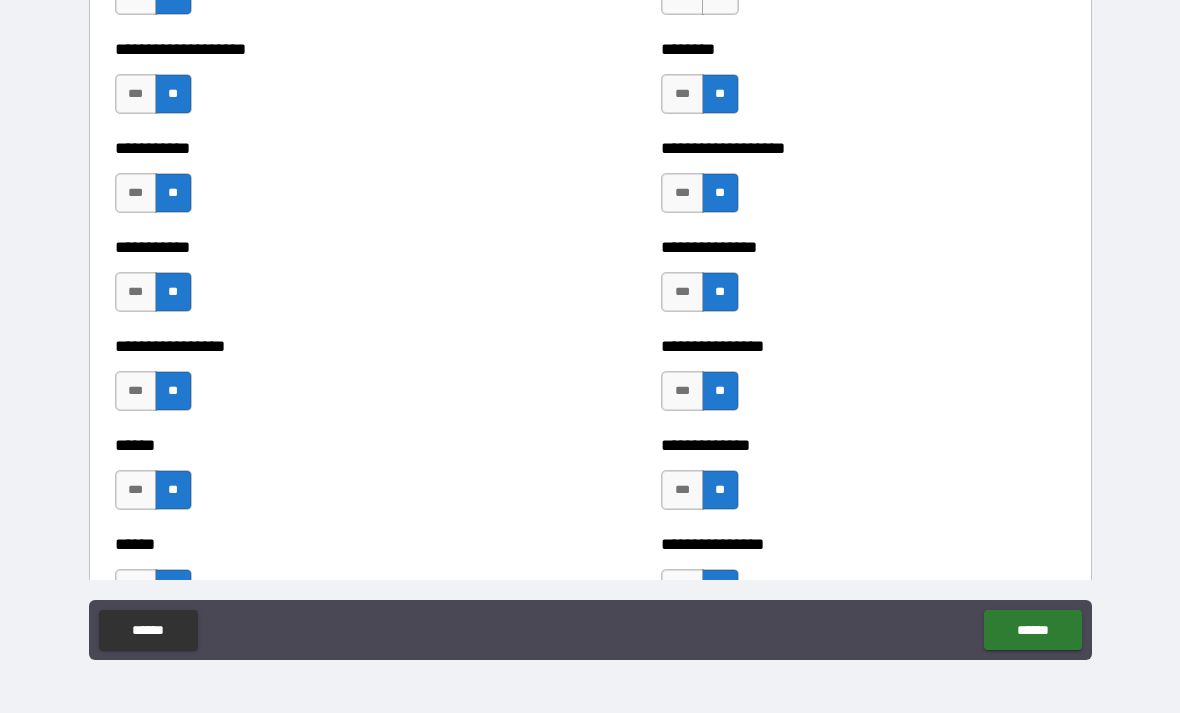 click on "**" at bounding box center [720, -5] 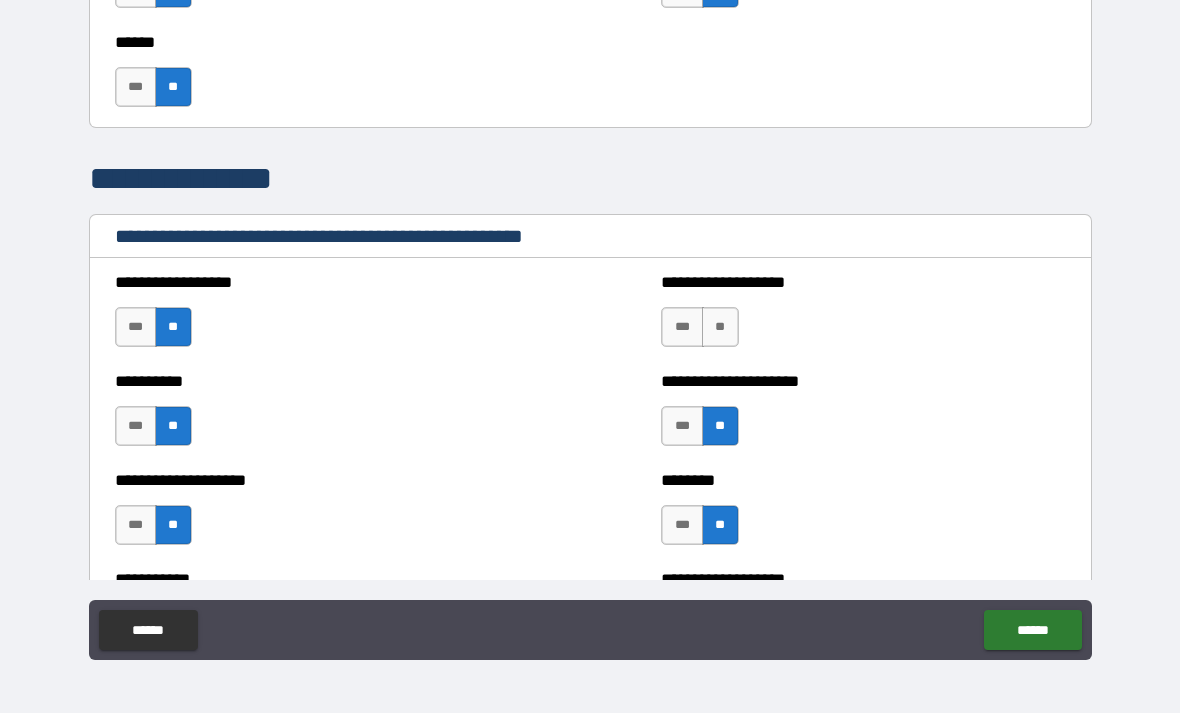 scroll, scrollTop: 2227, scrollLeft: 0, axis: vertical 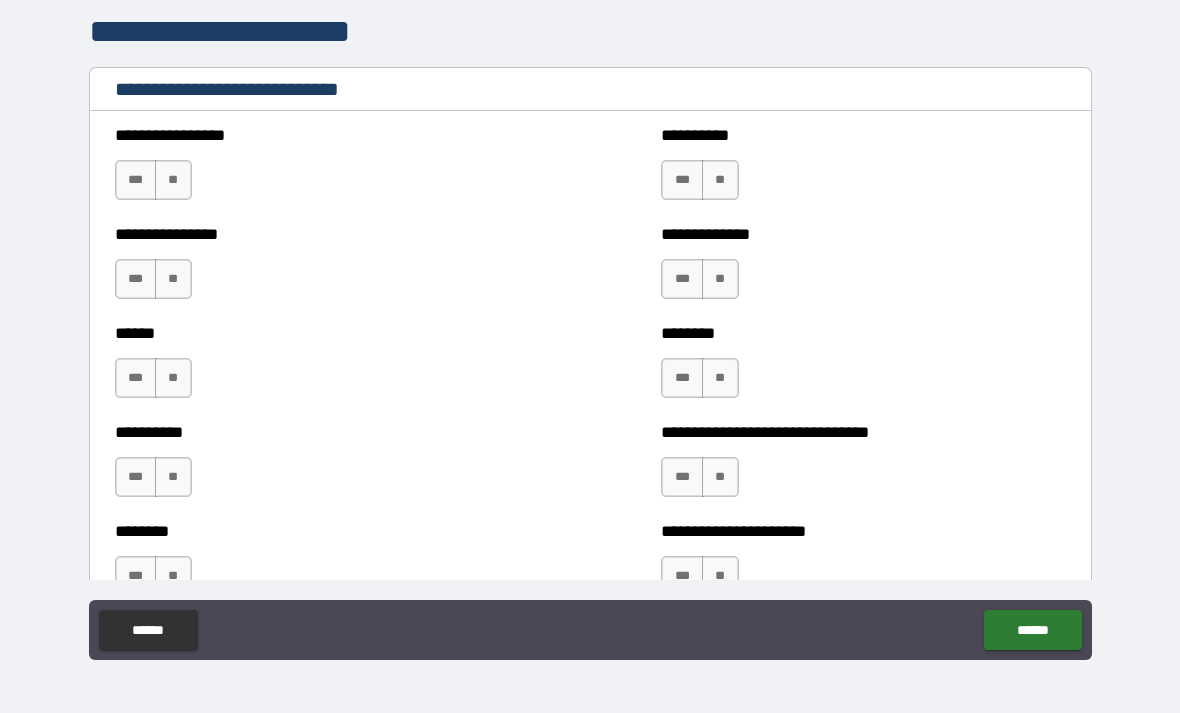 click on "**" at bounding box center [173, 180] 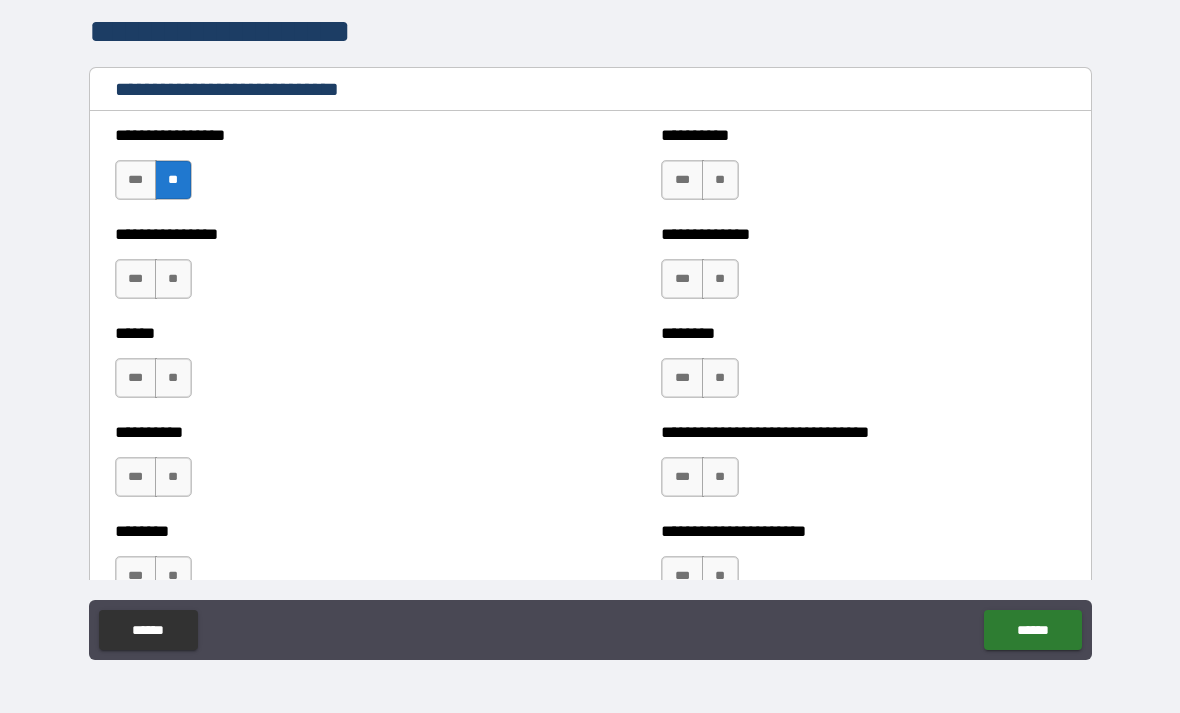 click on "**" at bounding box center [173, 279] 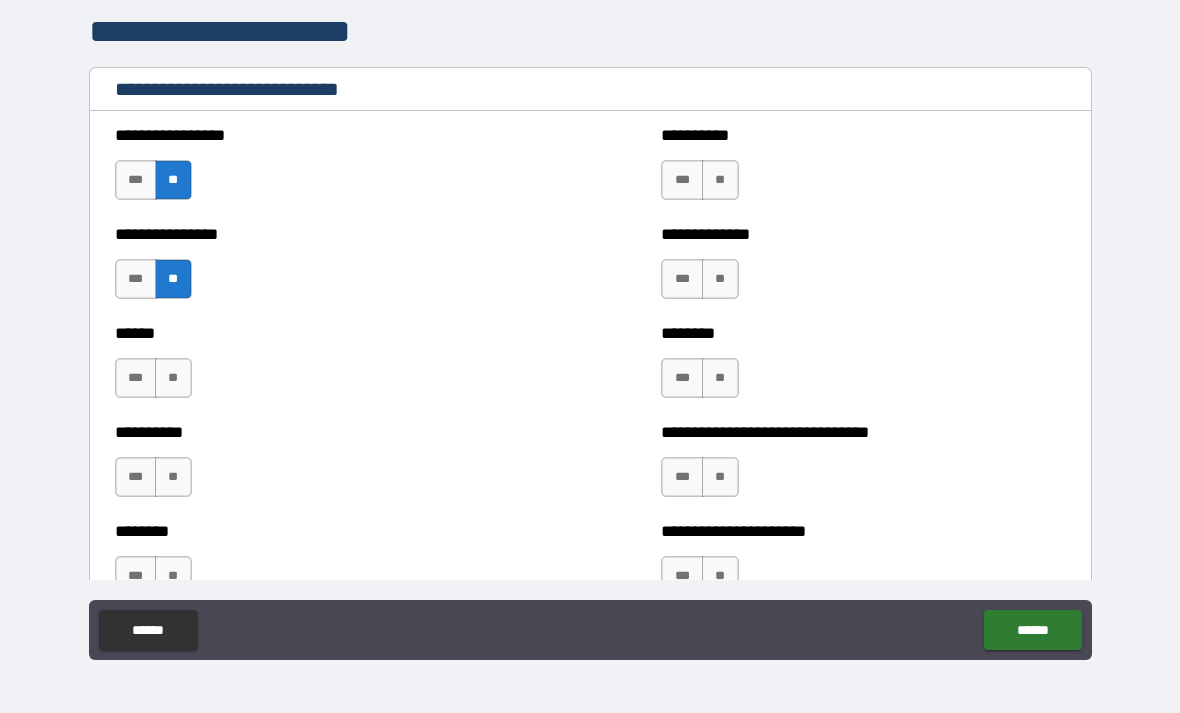 click on "**" at bounding box center [173, 378] 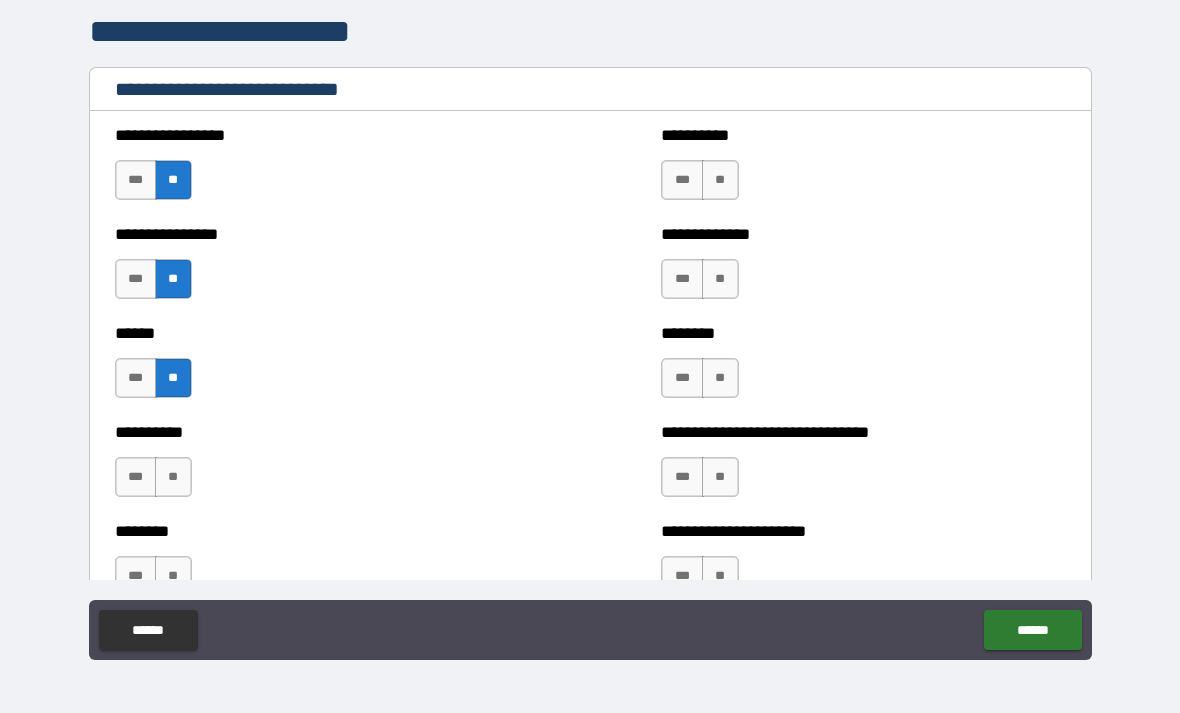 click on "**" at bounding box center [173, 477] 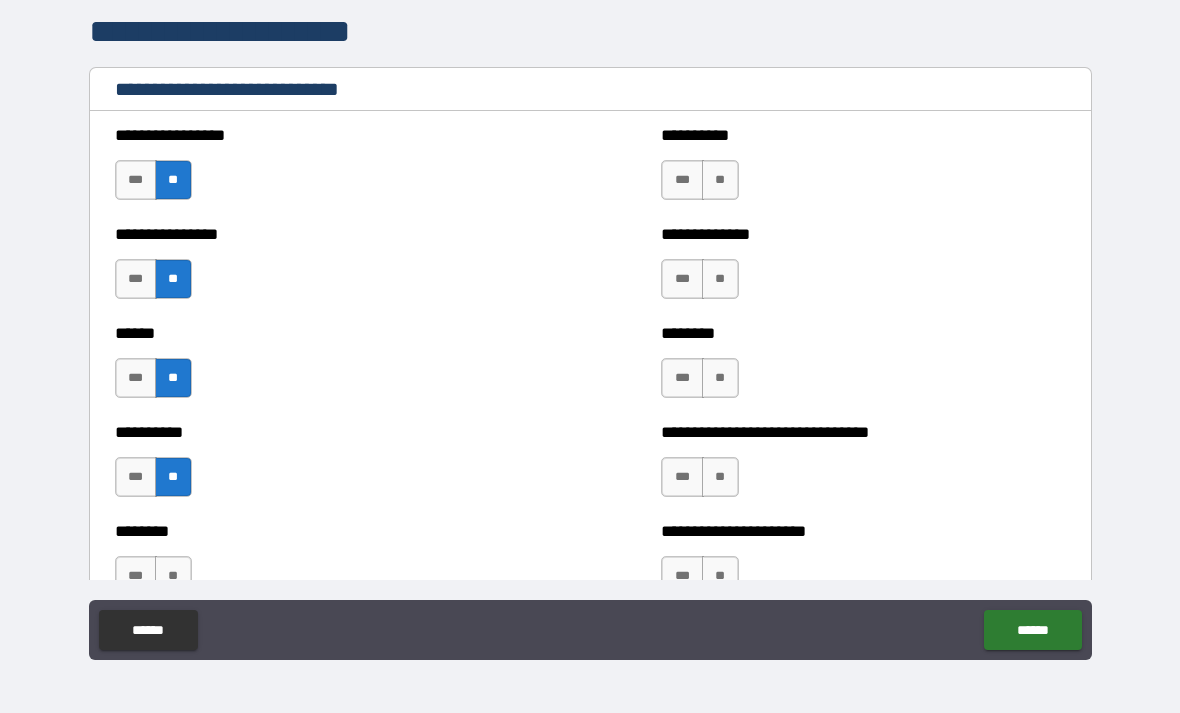 click on "**" at bounding box center [173, 576] 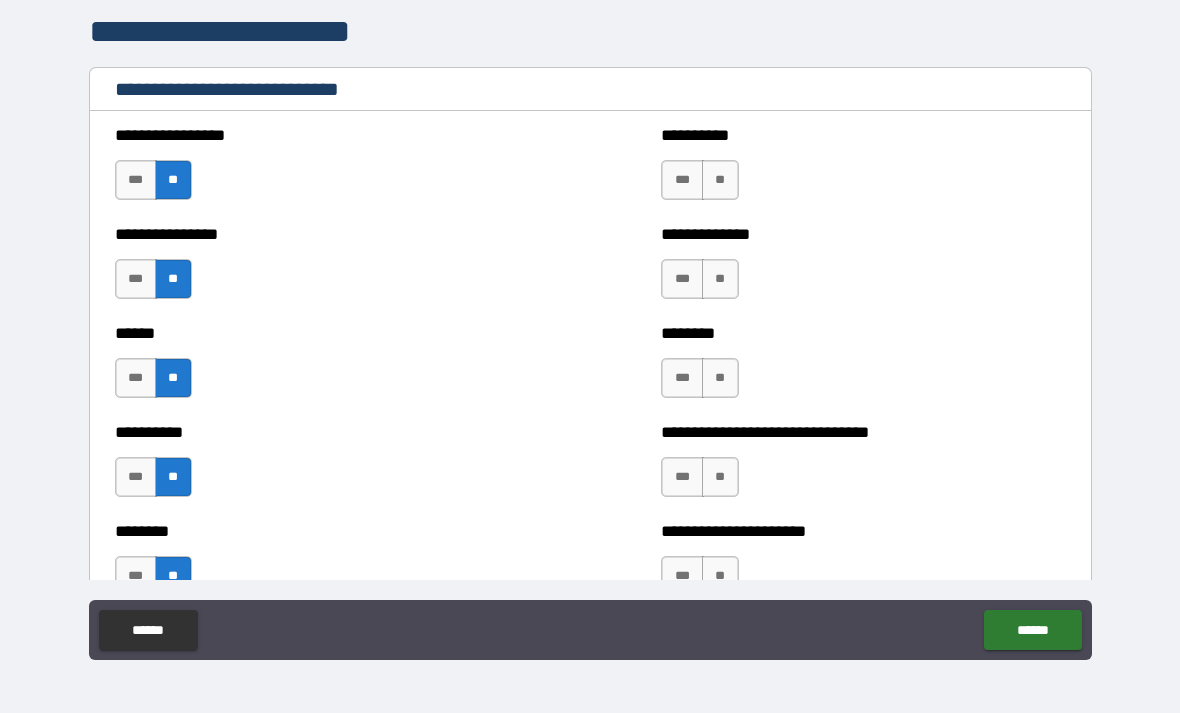 click on "**" at bounding box center (720, 180) 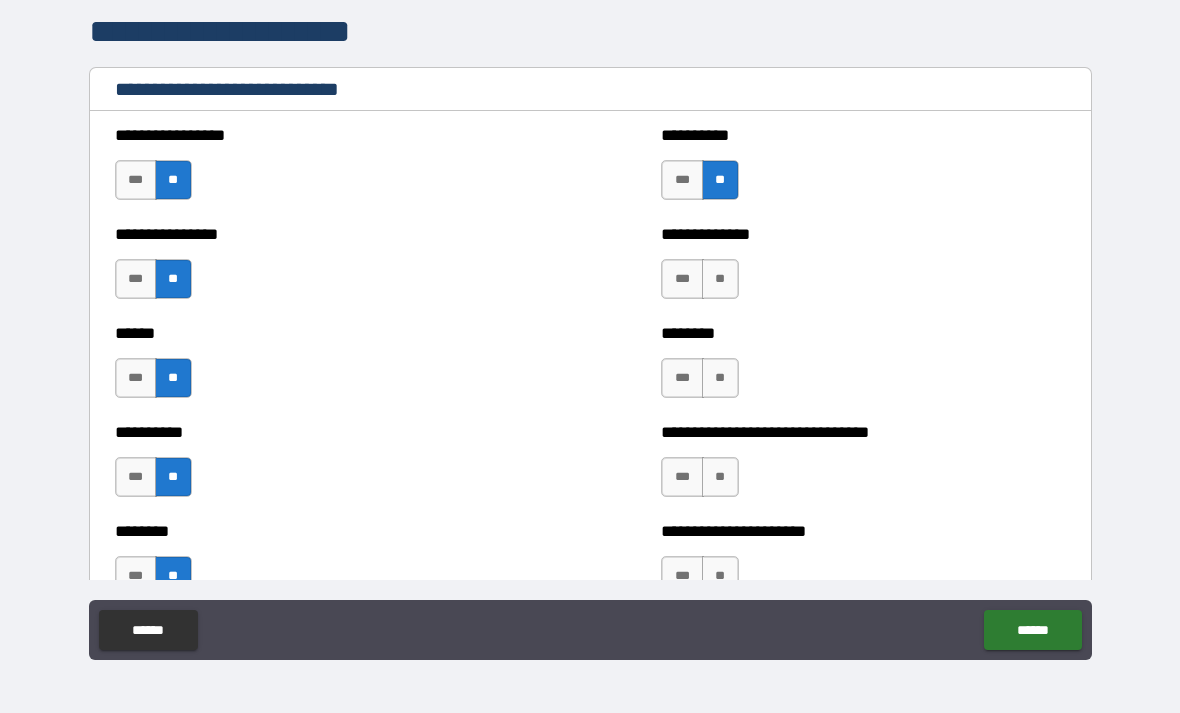 click on "**" at bounding box center (720, 279) 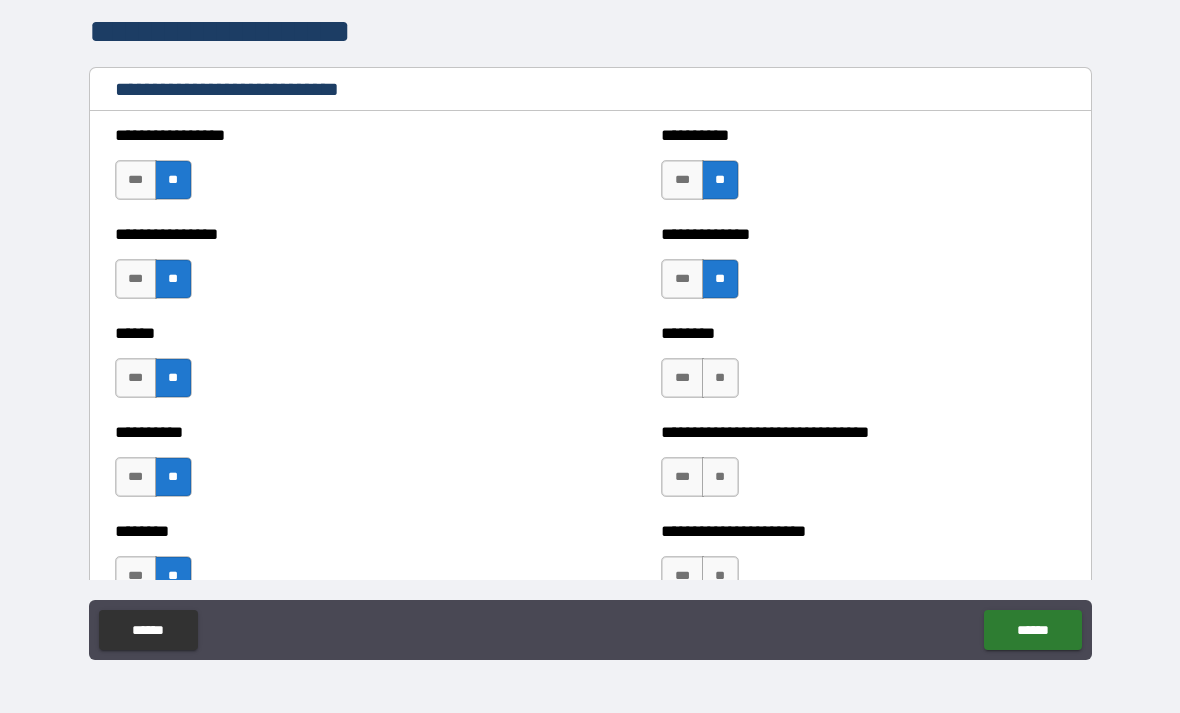 click on "**" at bounding box center (720, 378) 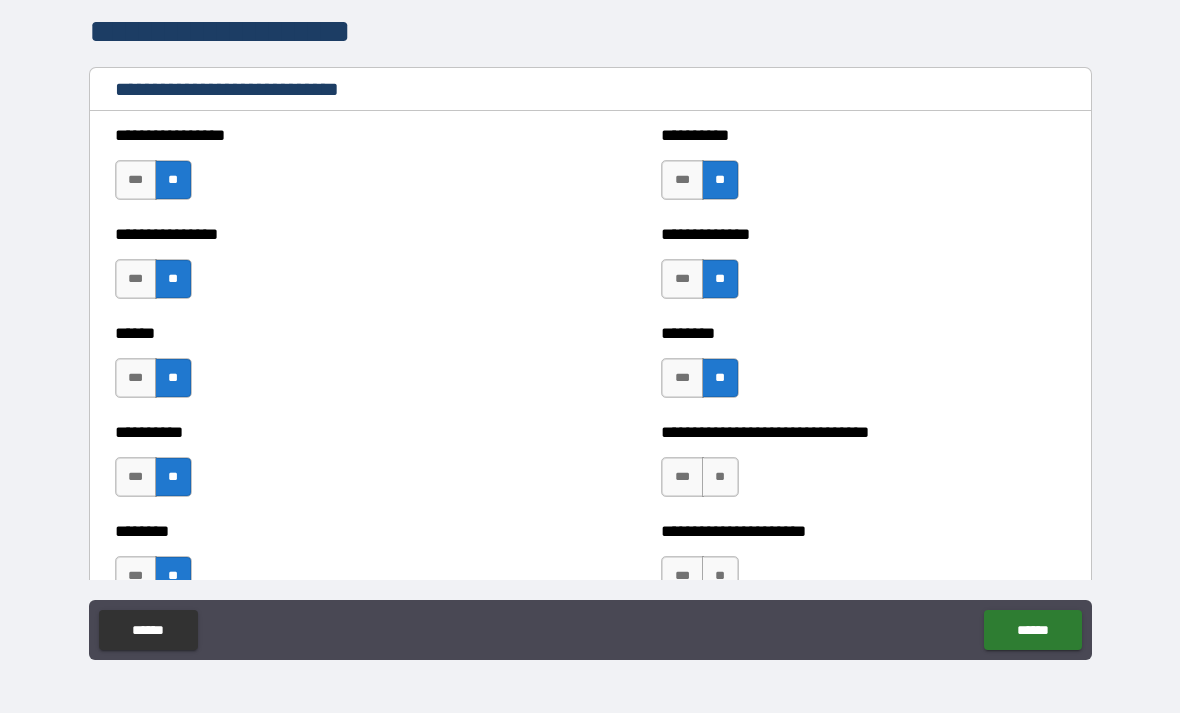 click on "**" at bounding box center (720, 477) 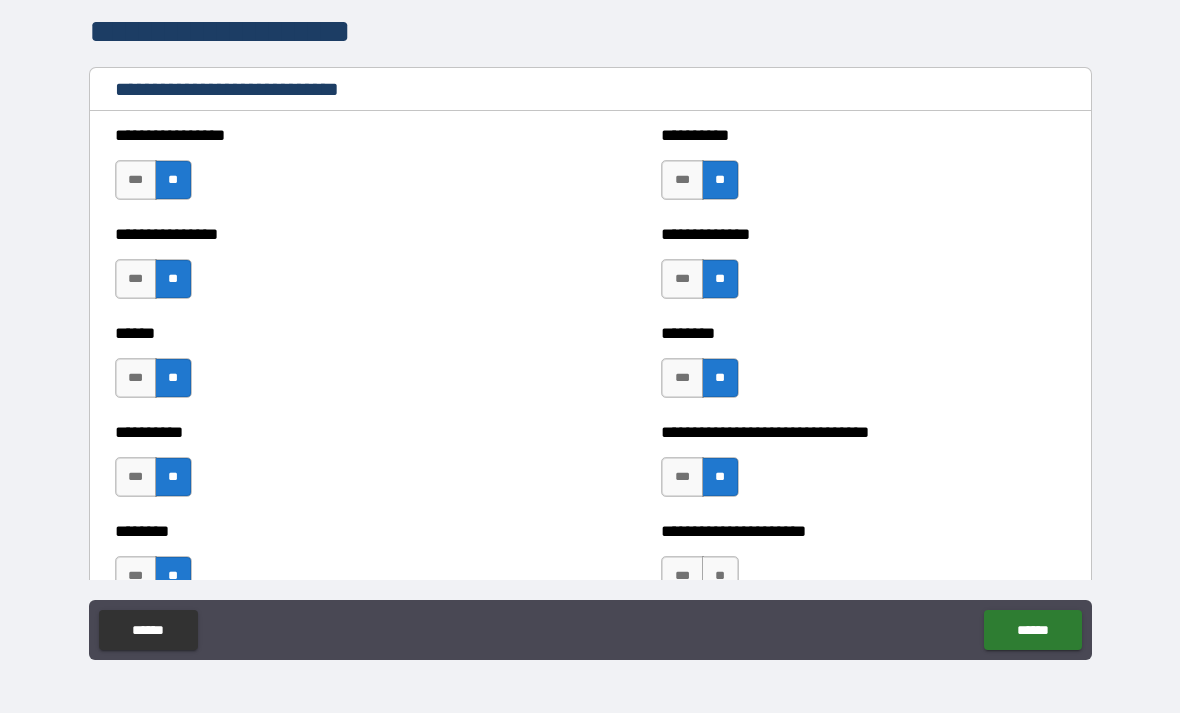 click on "**" at bounding box center (720, 576) 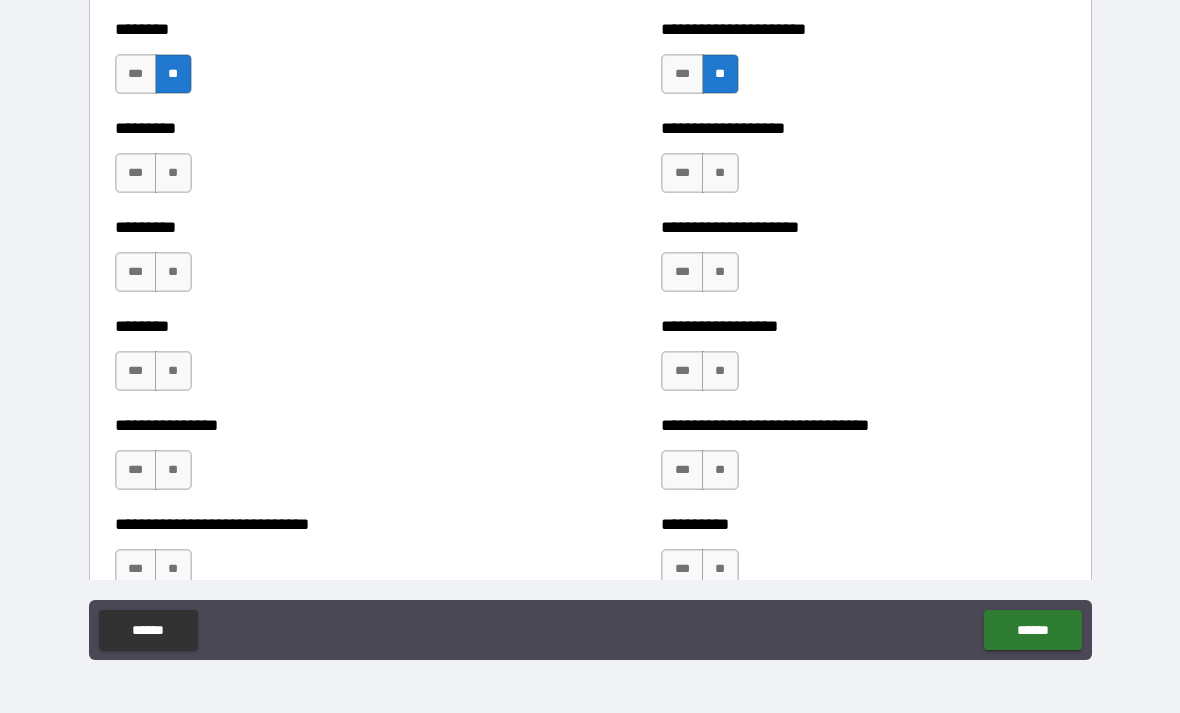 scroll, scrollTop: 7061, scrollLeft: 0, axis: vertical 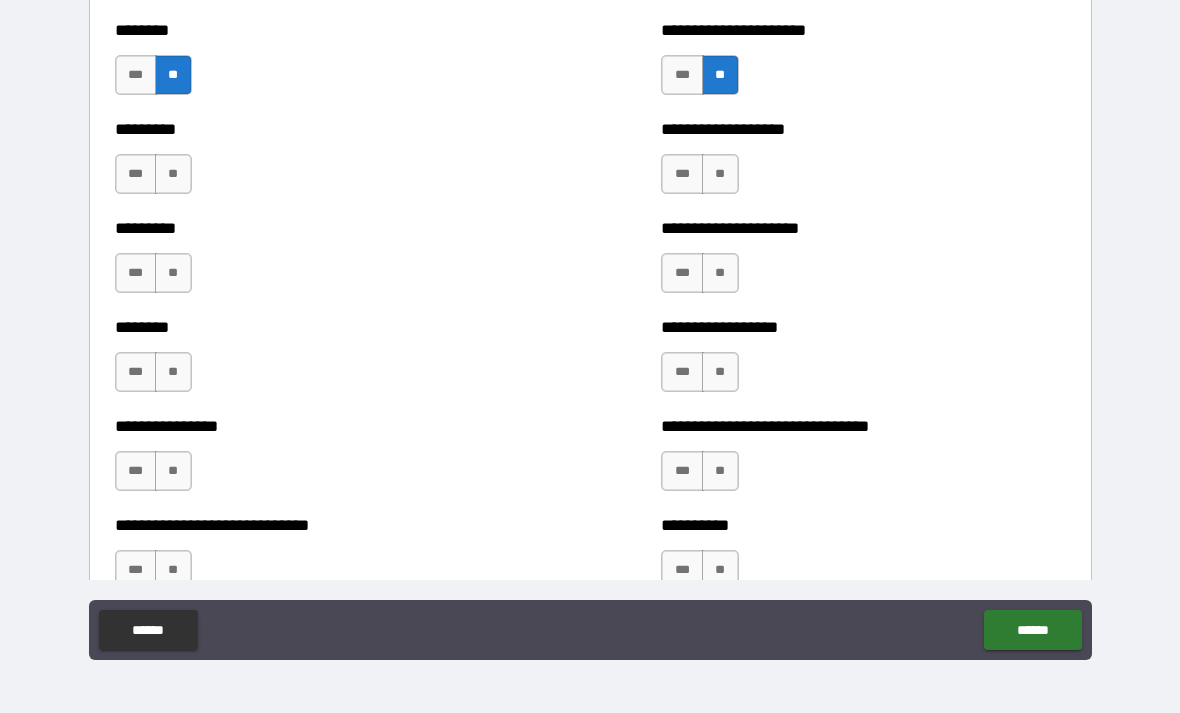 click on "**" at bounding box center (173, 174) 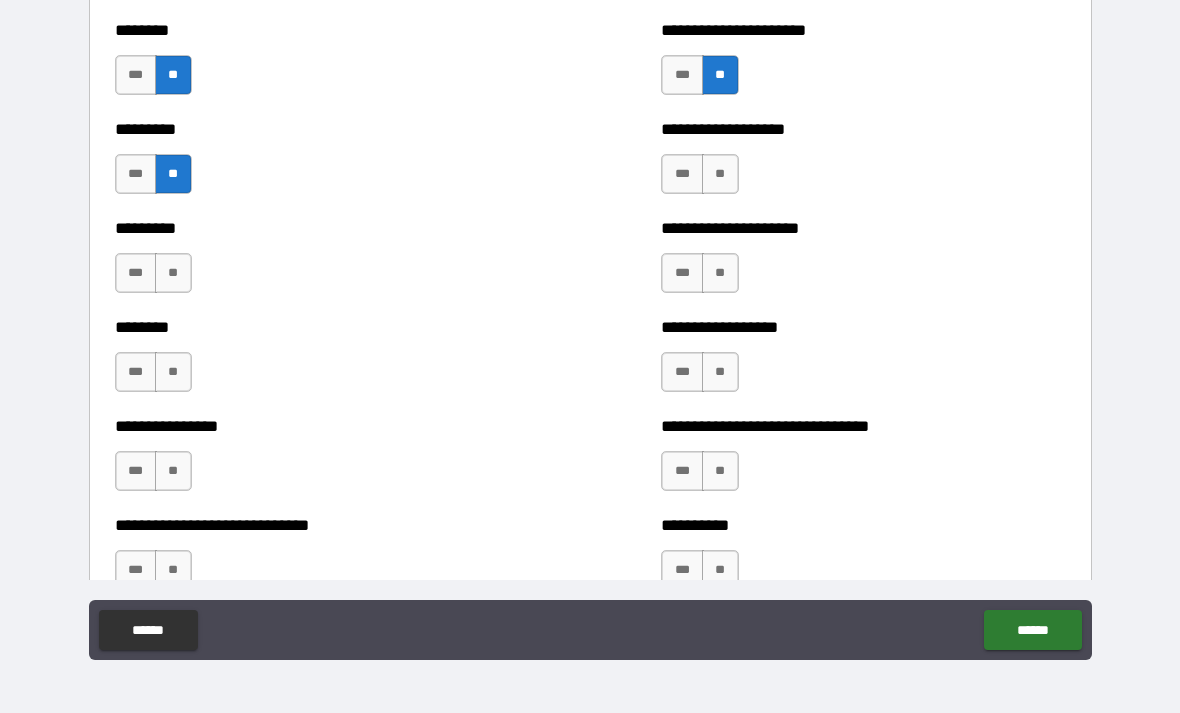 click on "**" at bounding box center (173, 273) 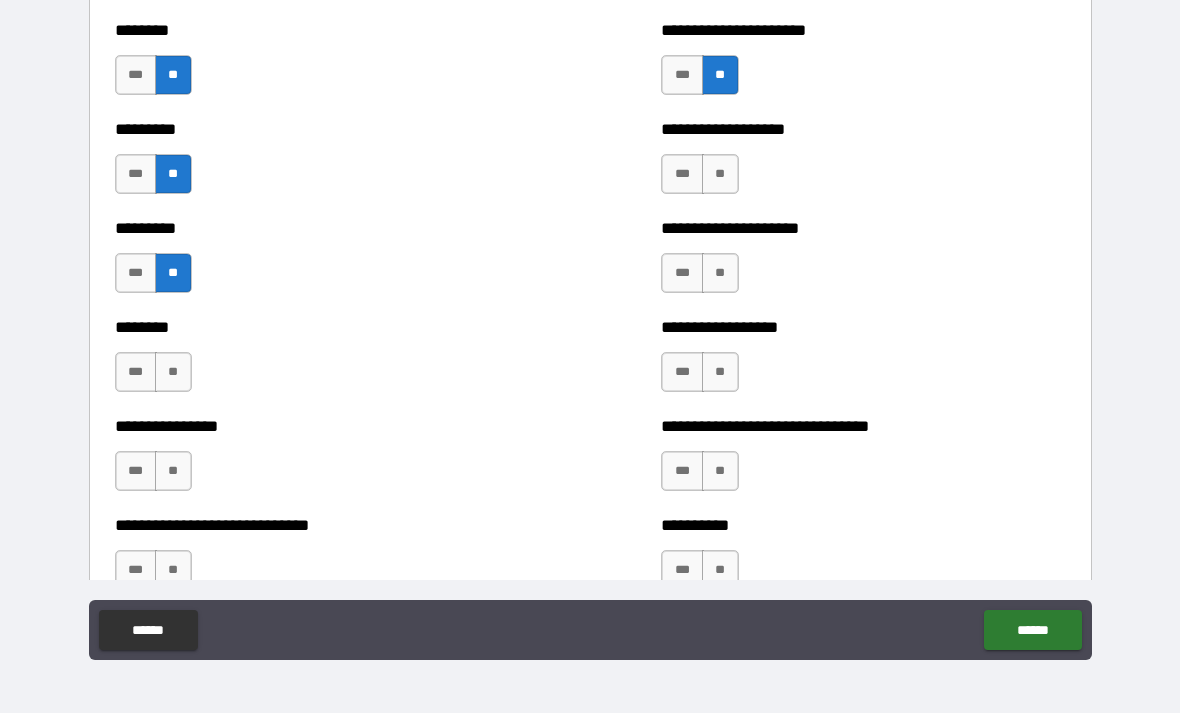 click on "**" at bounding box center [173, 372] 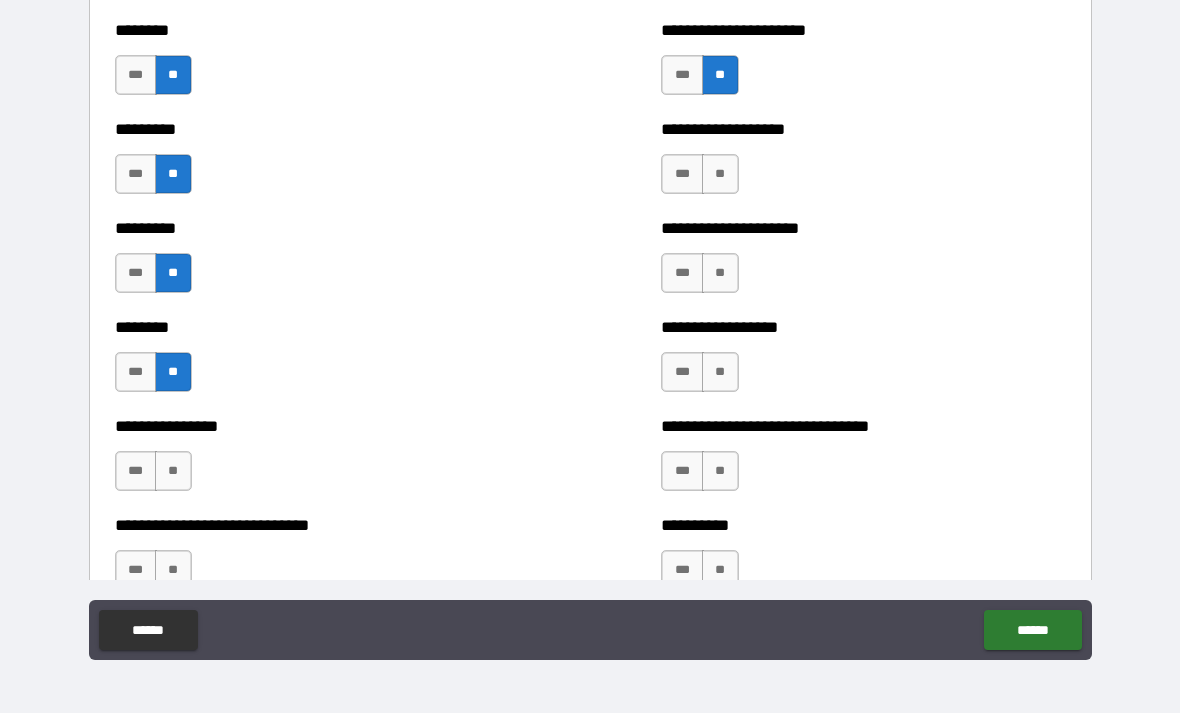 click on "**" at bounding box center (173, 471) 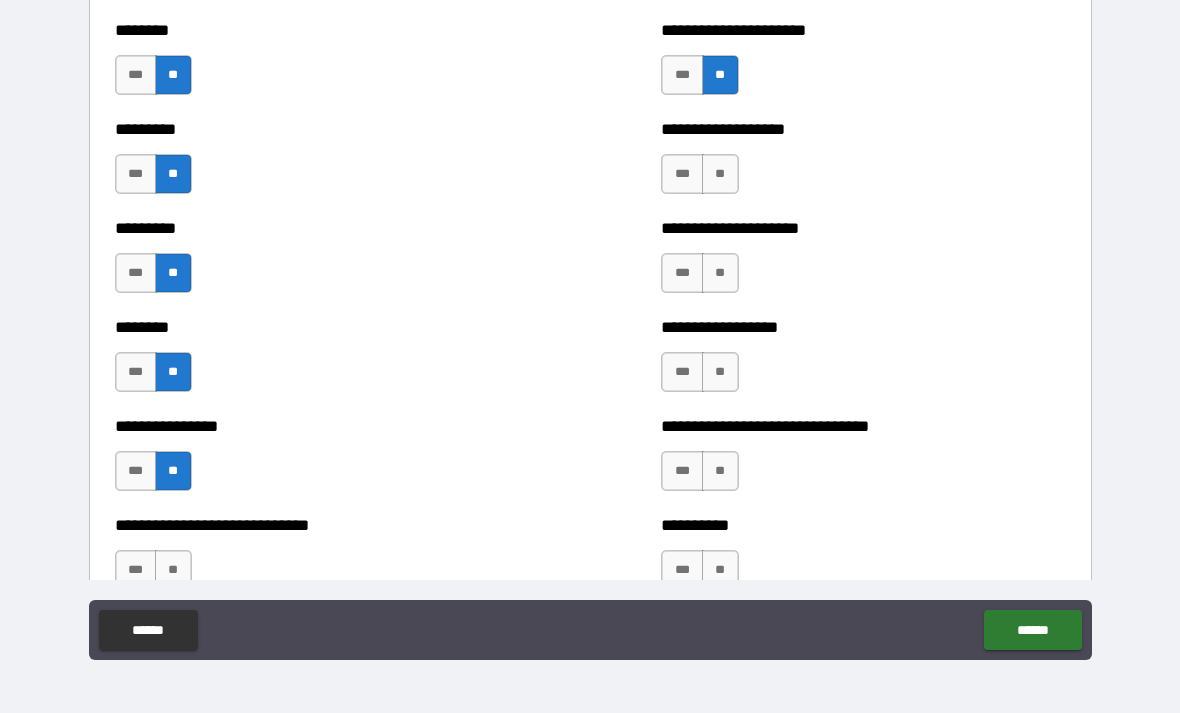 click on "**" at bounding box center (720, 471) 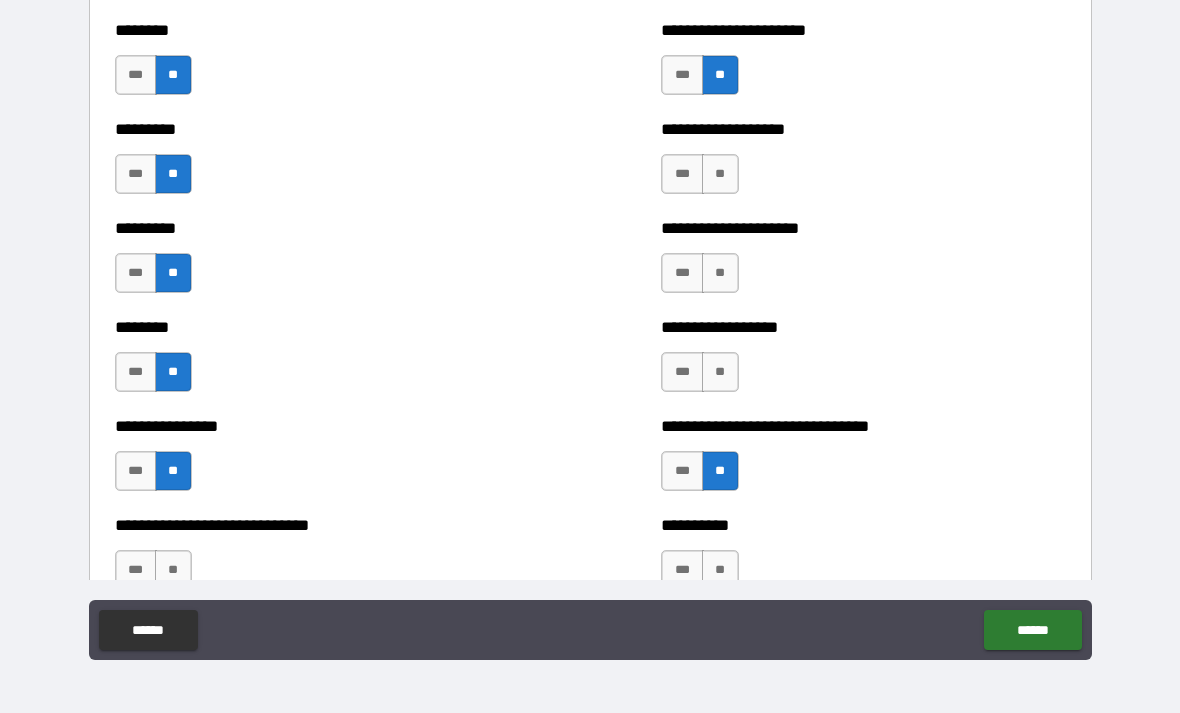 click on "**" at bounding box center (720, 372) 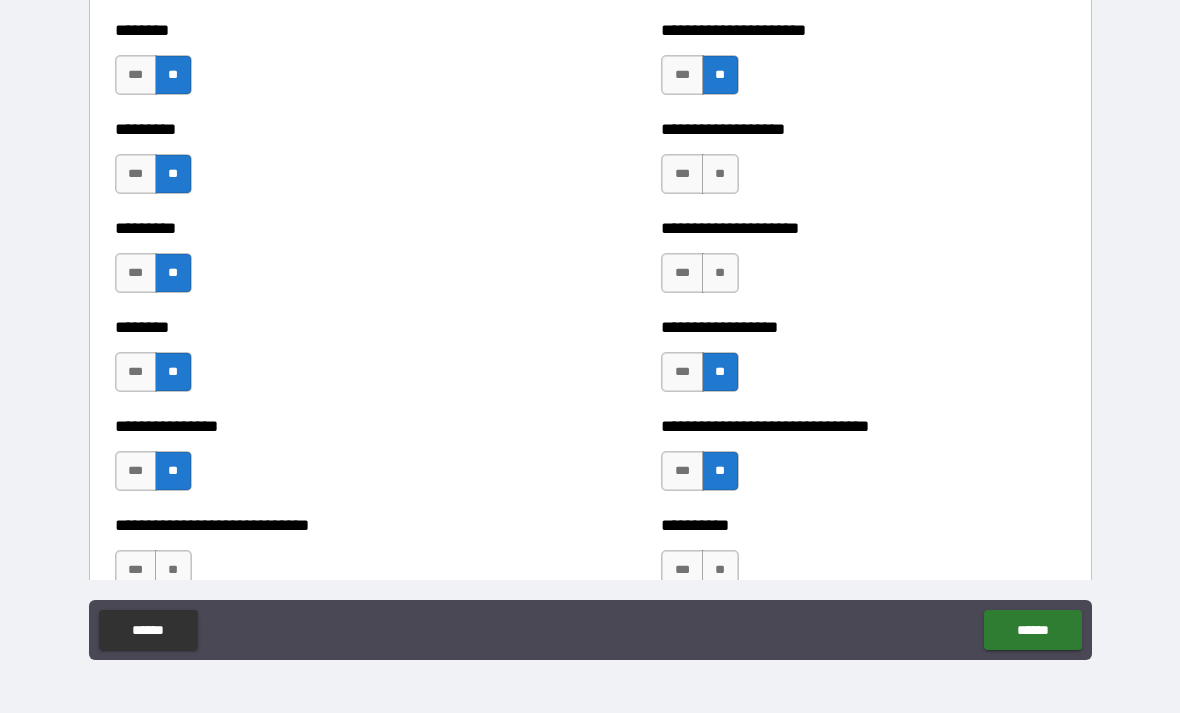 click on "**" at bounding box center [720, 273] 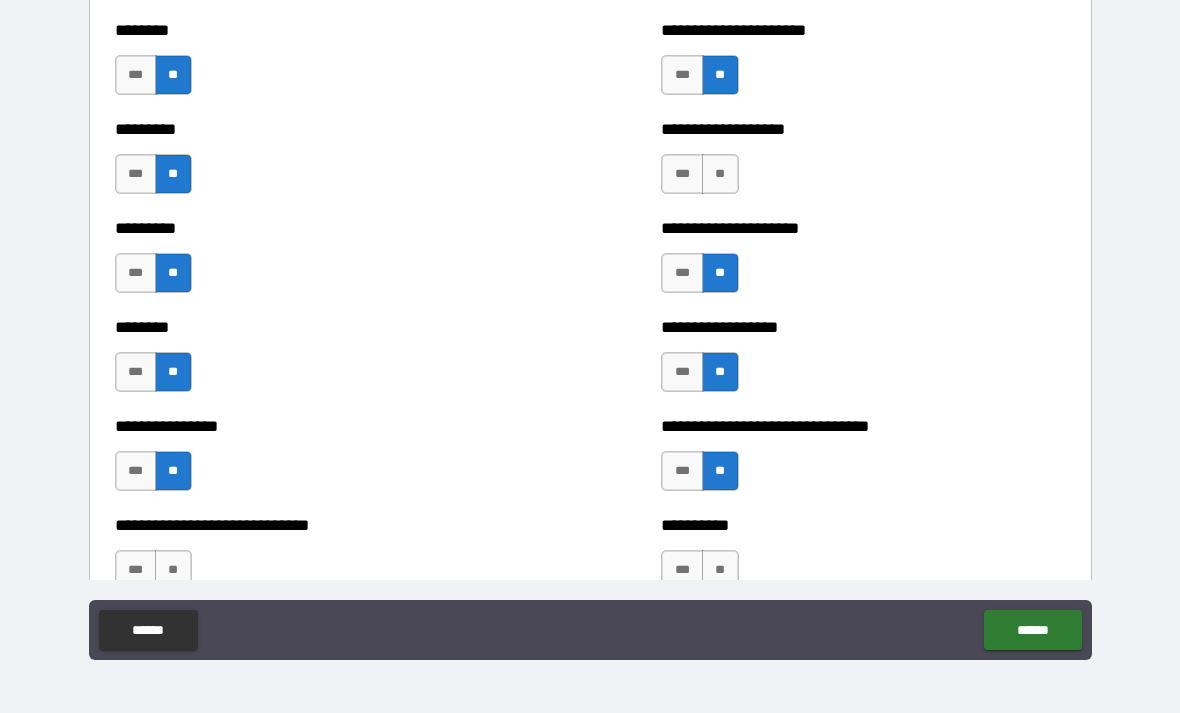 click on "**" at bounding box center [720, 174] 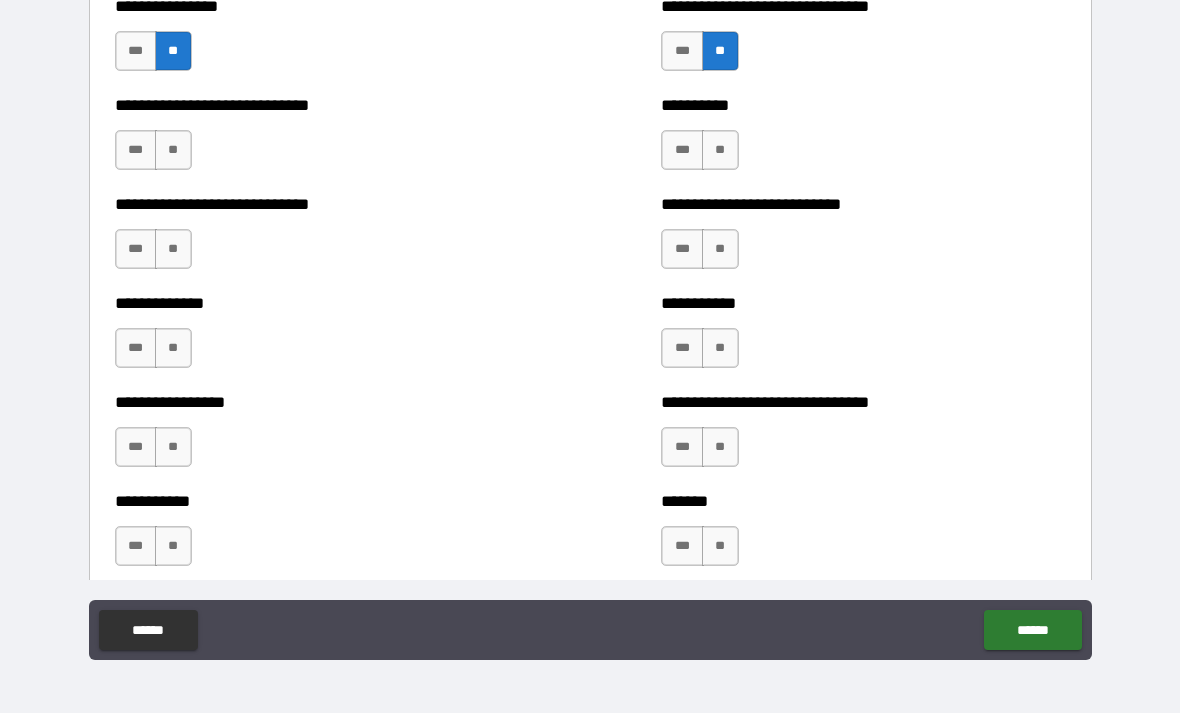 scroll, scrollTop: 7489, scrollLeft: 0, axis: vertical 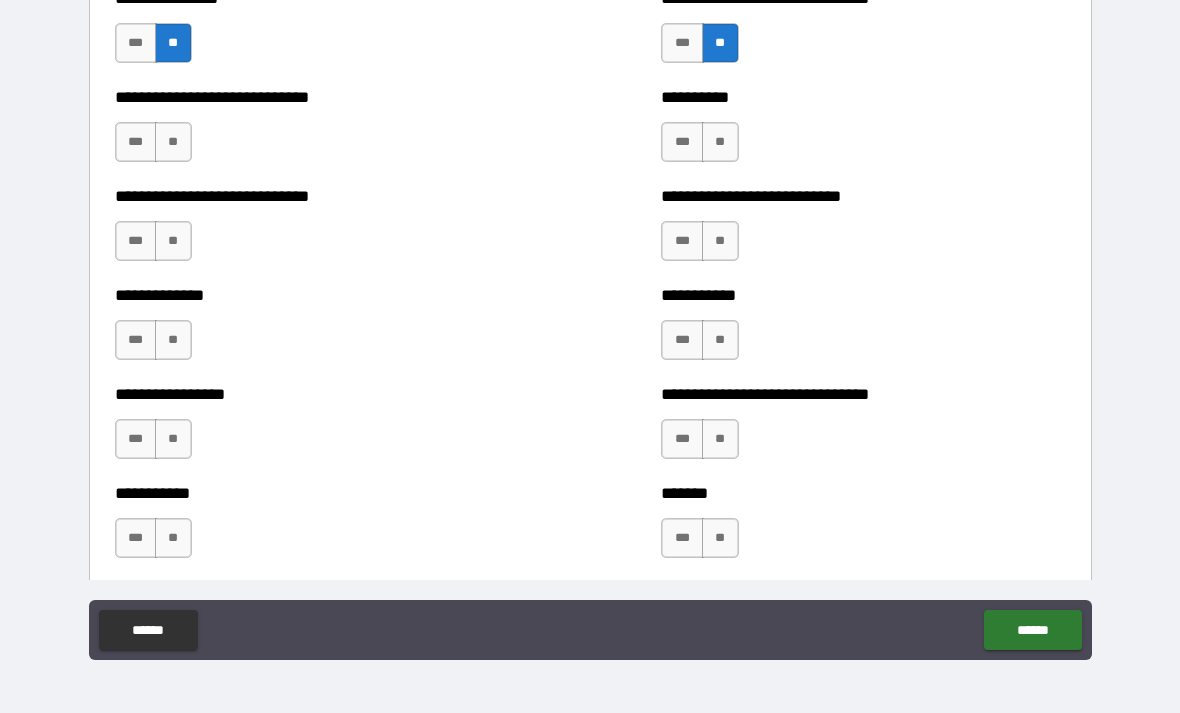click on "**" at bounding box center (173, 142) 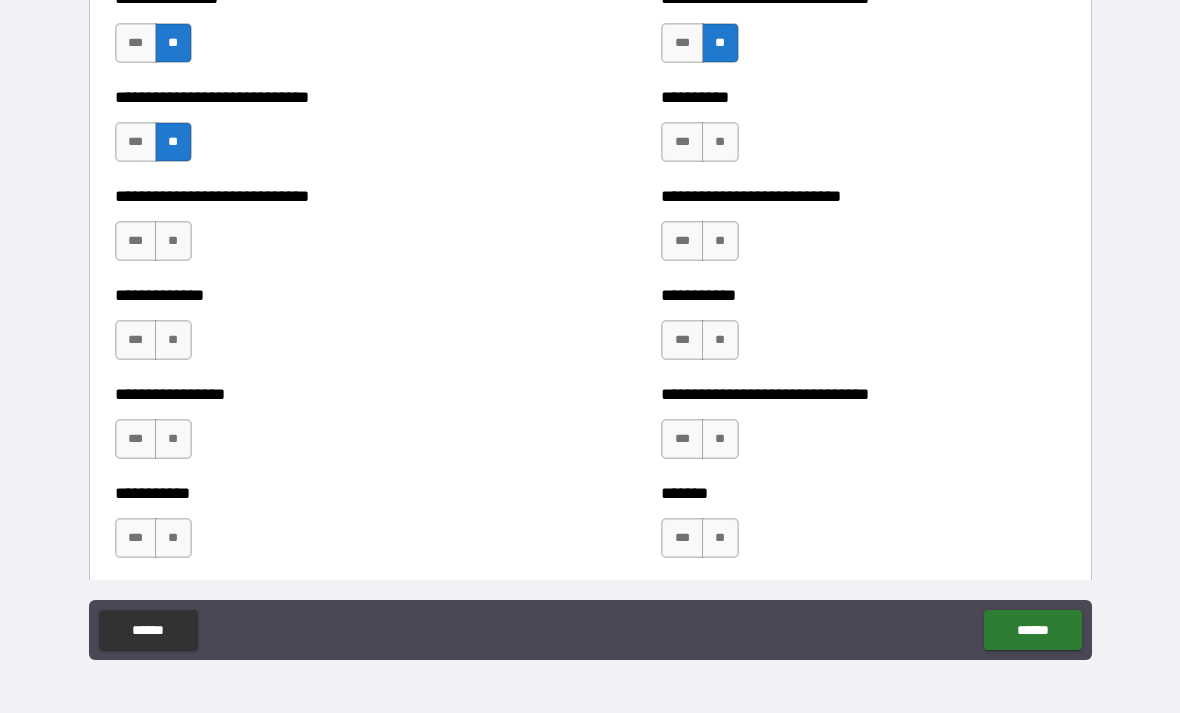 click on "**" at bounding box center [173, 241] 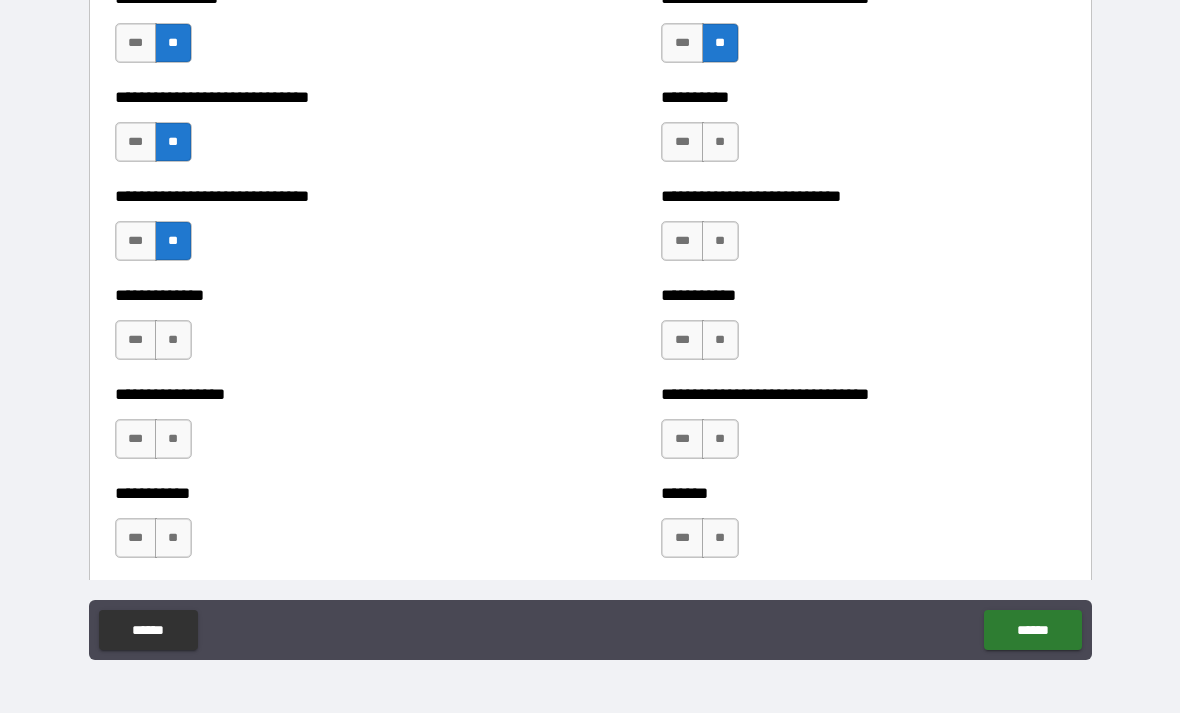 click on "**" at bounding box center (173, 340) 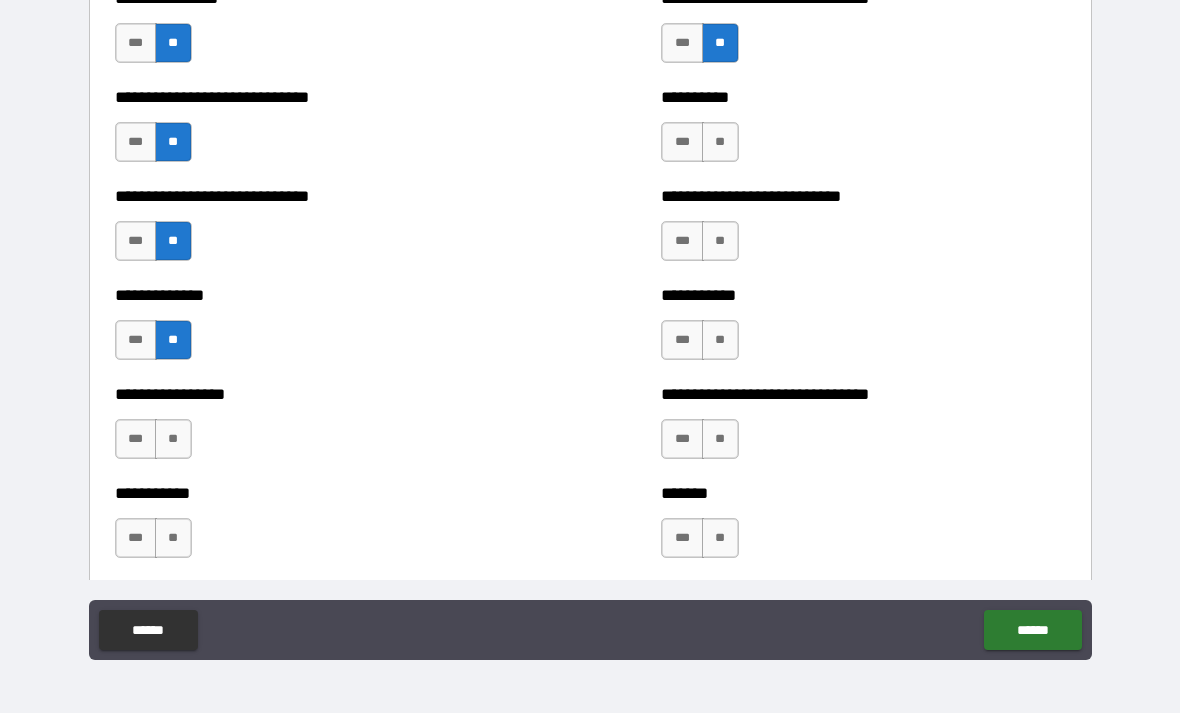 click on "**" at bounding box center (173, 439) 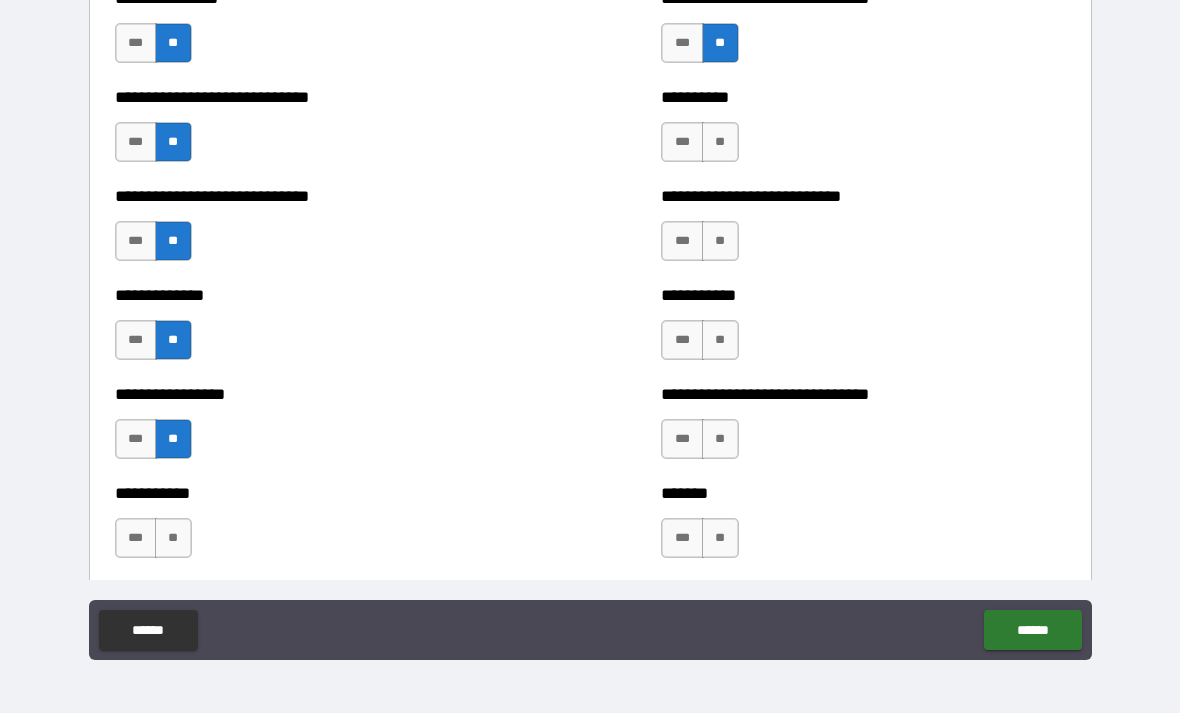 click on "**********" at bounding box center [317, 528] 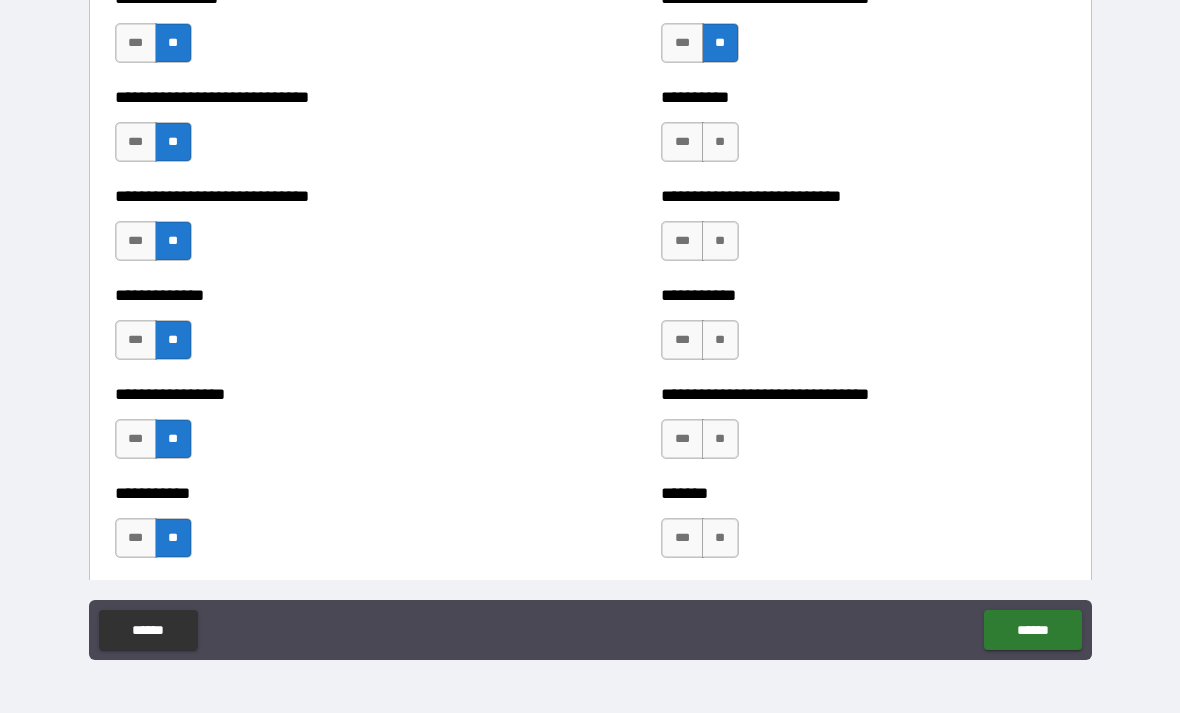 click on "**" at bounding box center (720, 538) 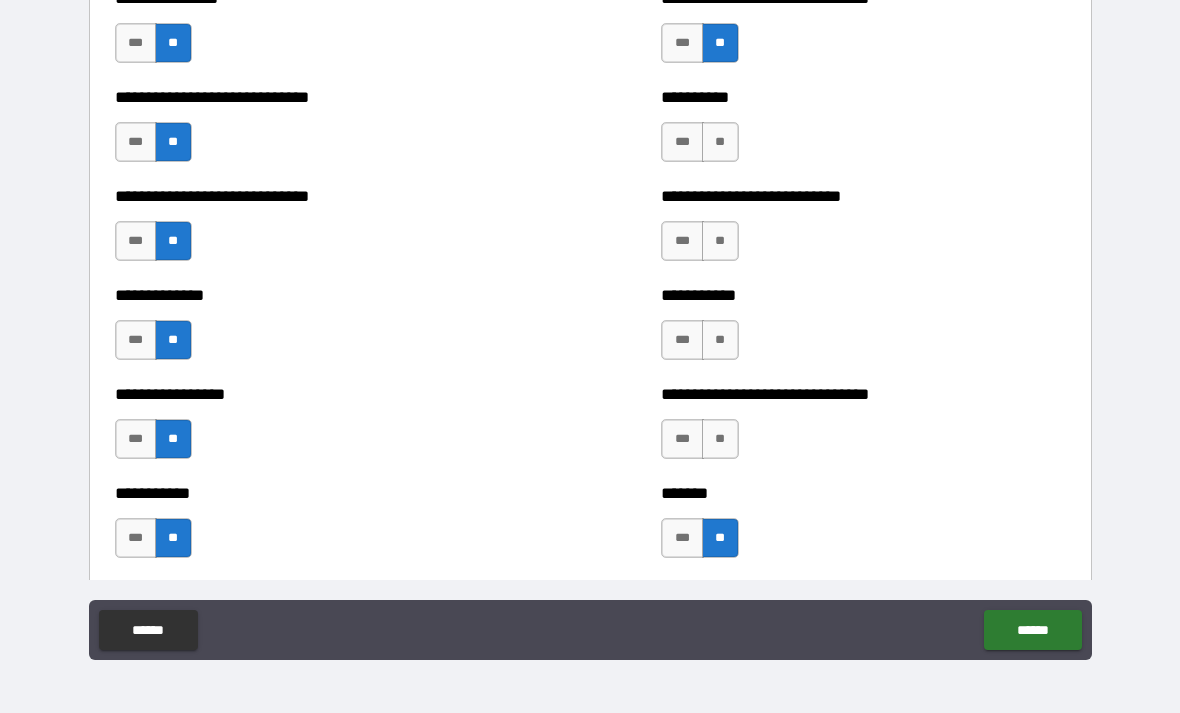click on "**" at bounding box center [720, 439] 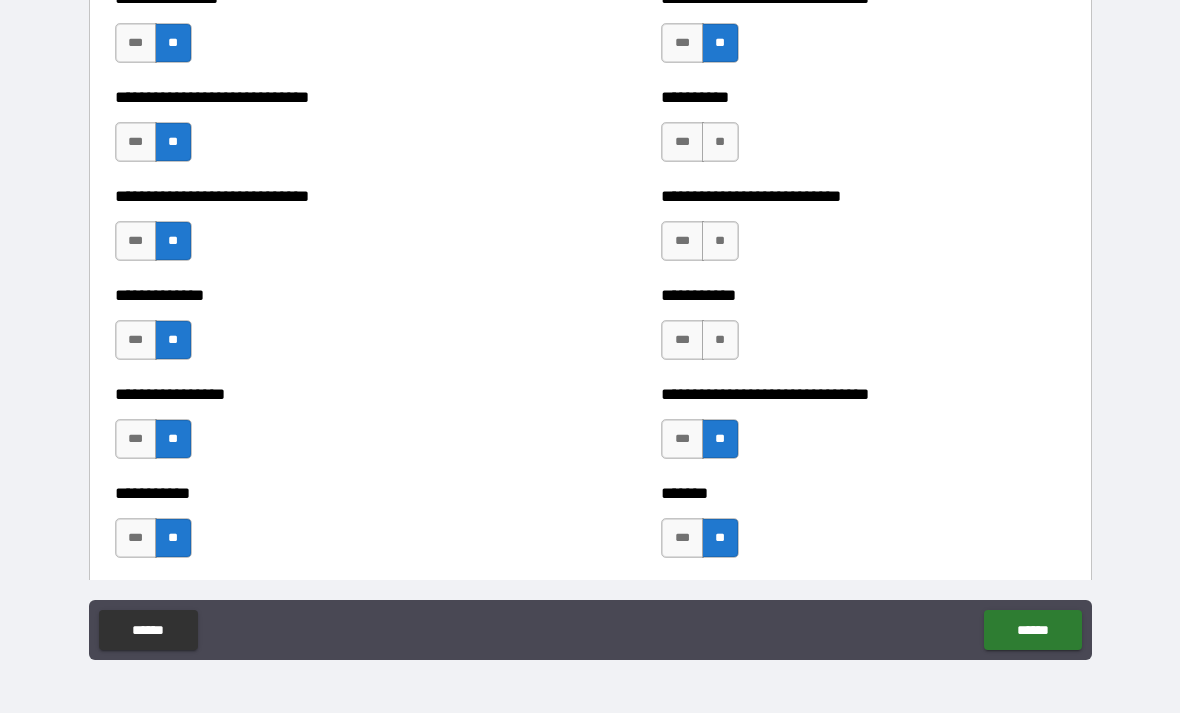 click on "**" at bounding box center (720, 340) 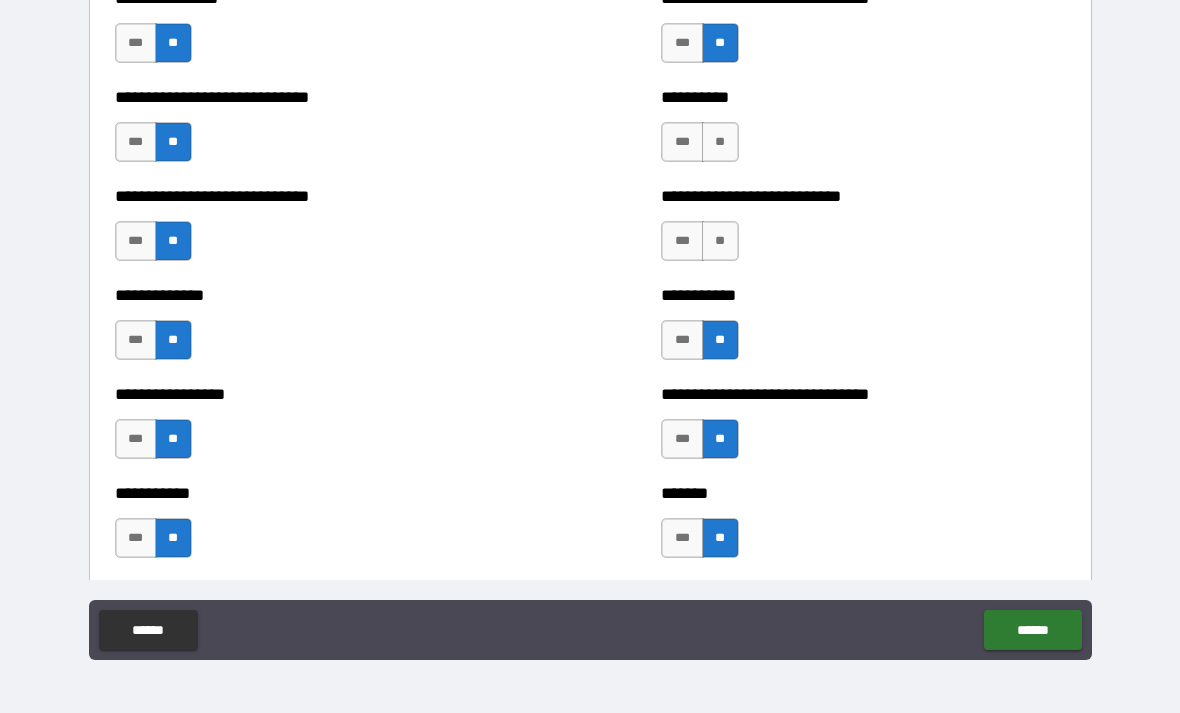 click on "**" at bounding box center [720, 241] 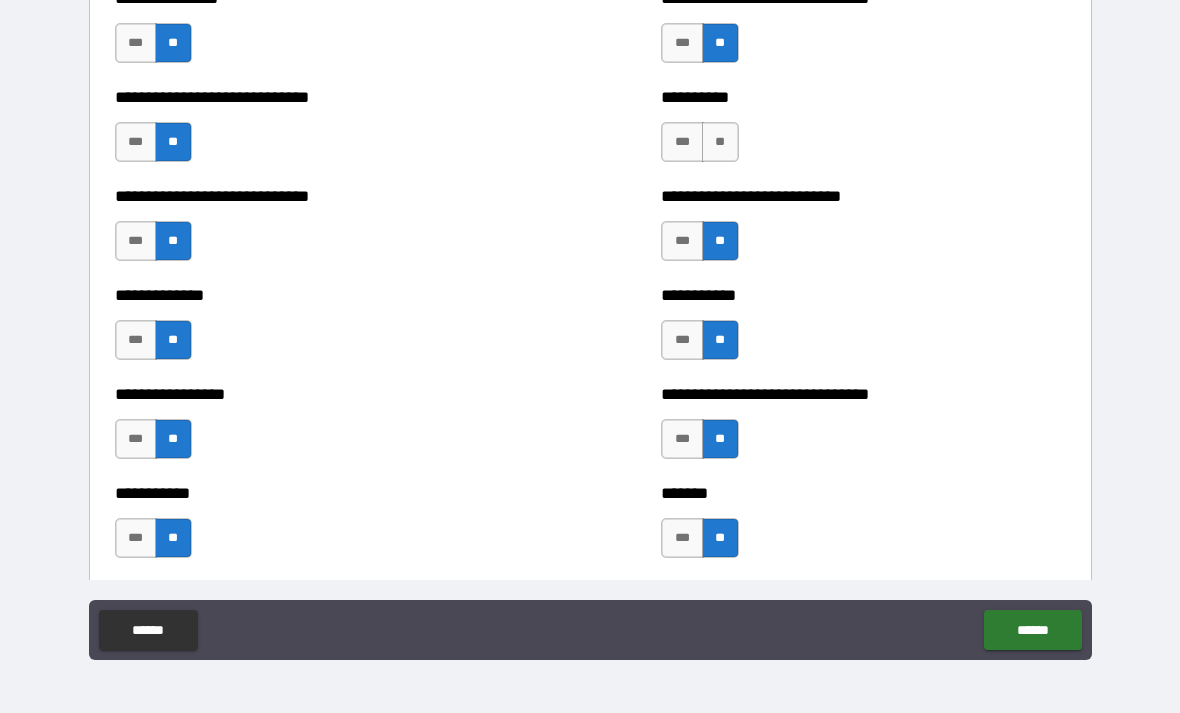 click on "**" at bounding box center [720, 142] 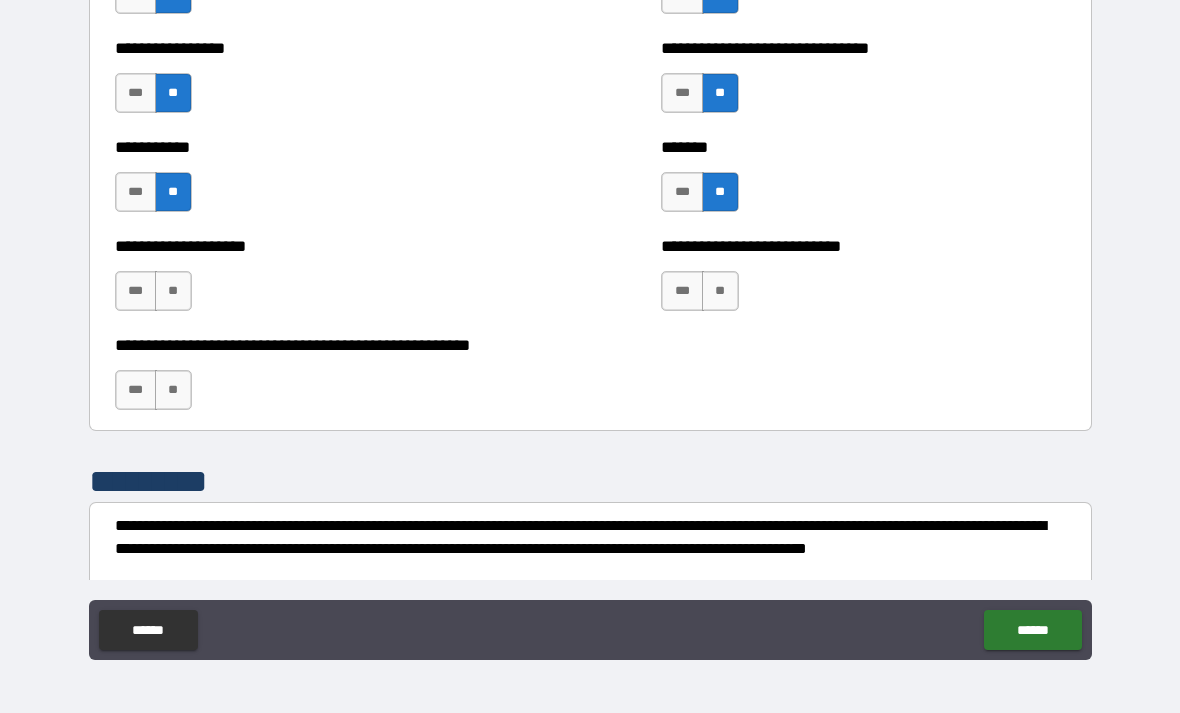 scroll, scrollTop: 7875, scrollLeft: 0, axis: vertical 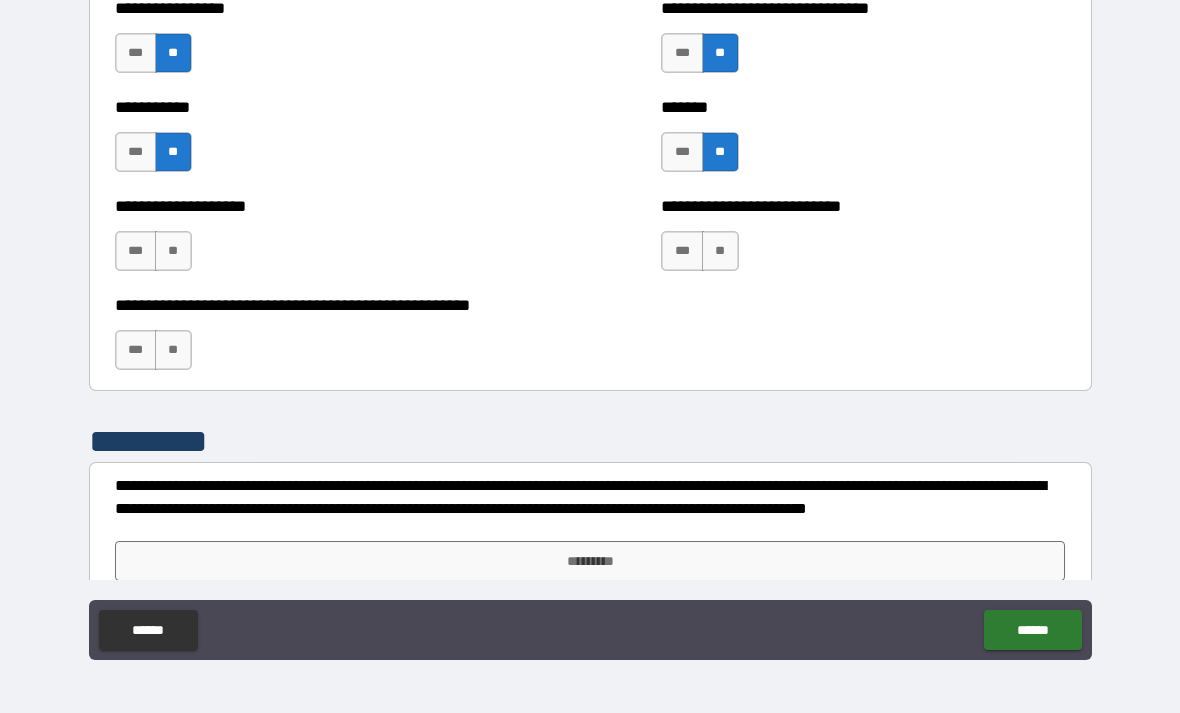 click on "**" at bounding box center (720, 251) 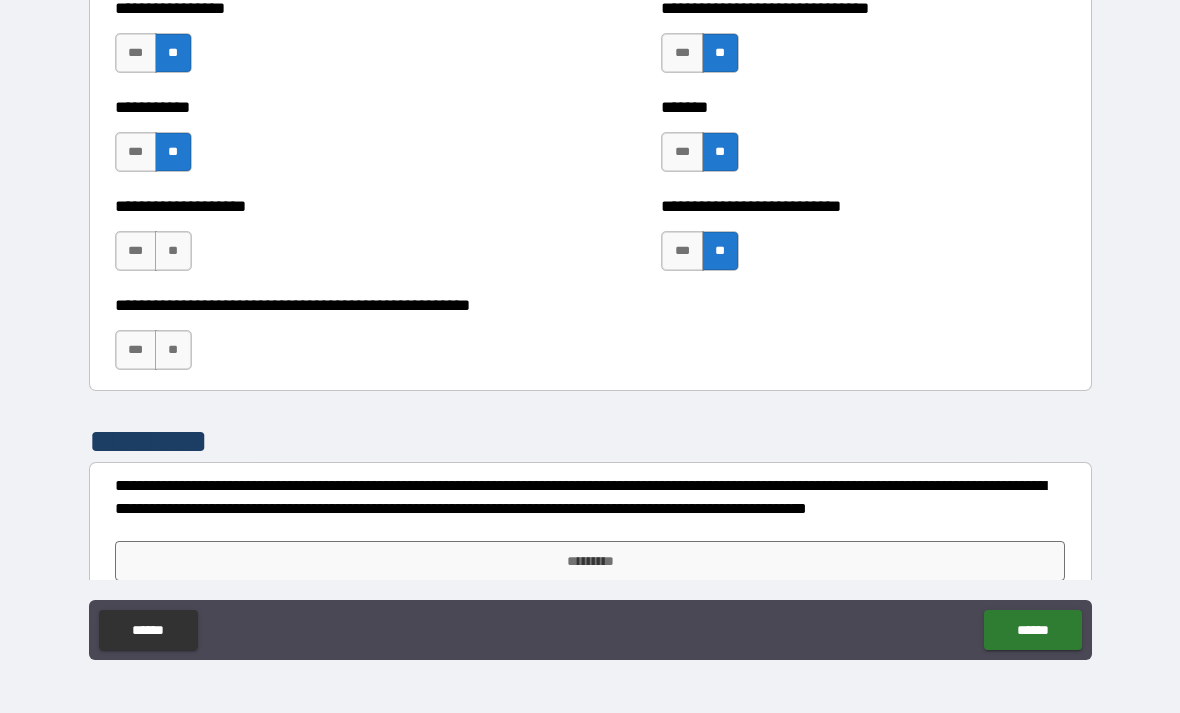 click on "**" at bounding box center [173, 251] 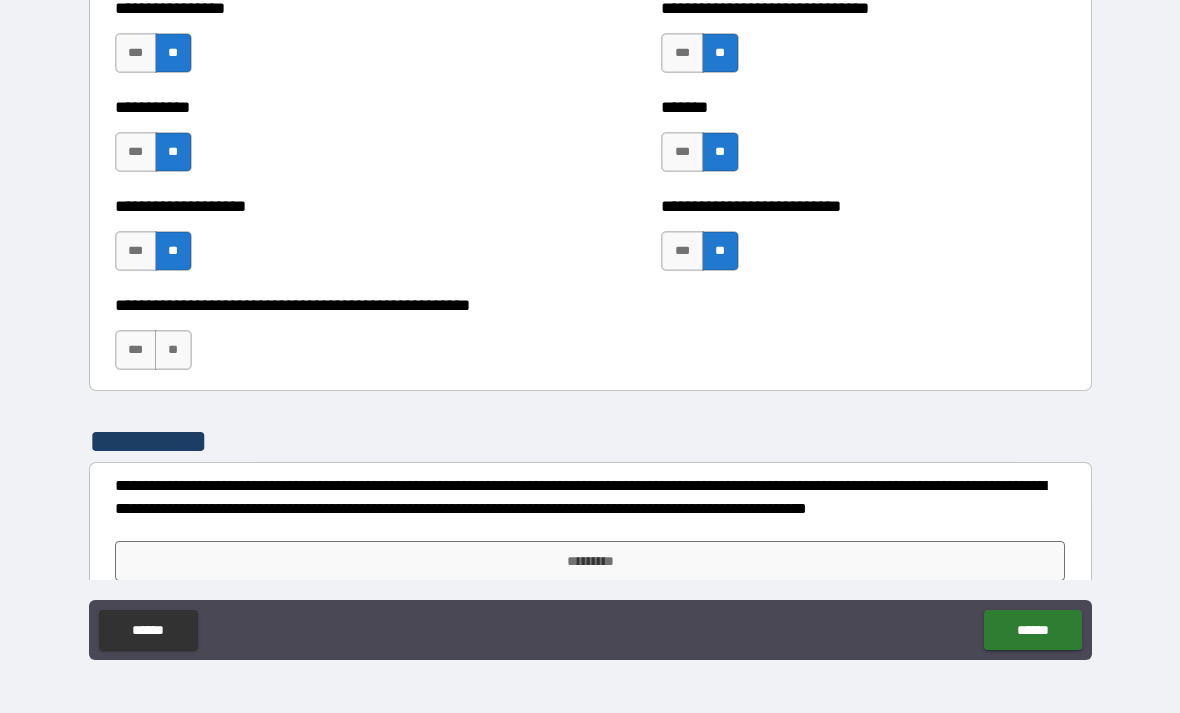 click on "**" at bounding box center [173, 350] 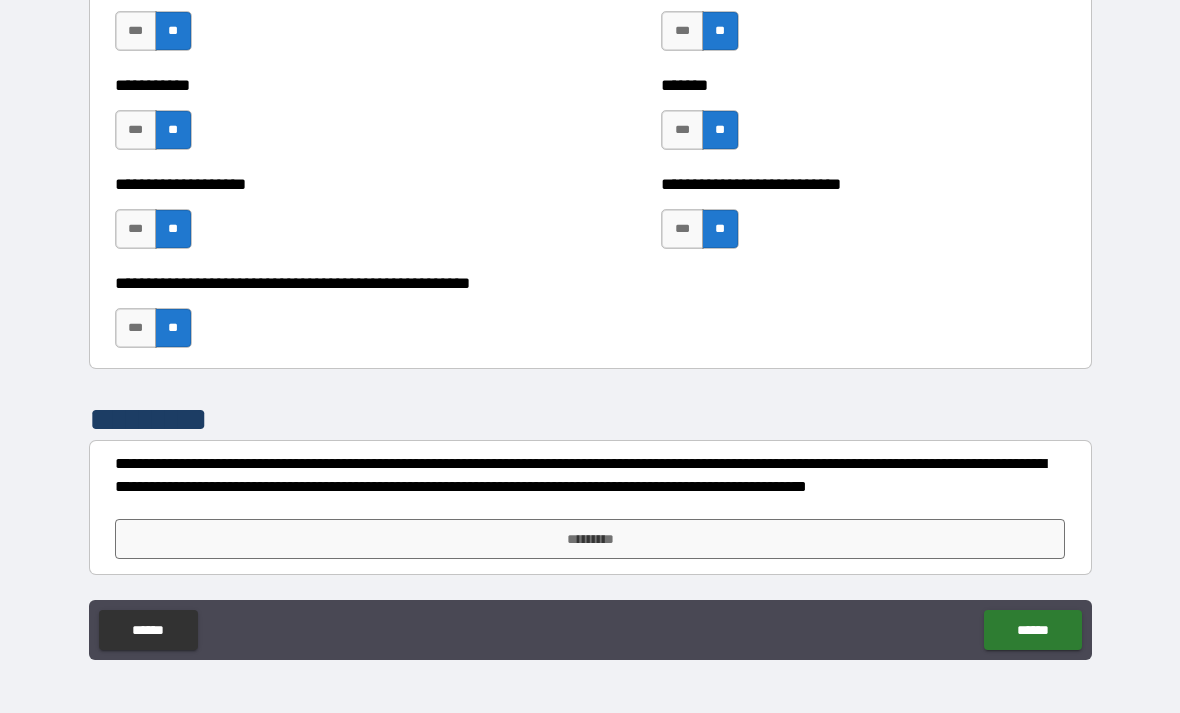 scroll, scrollTop: 7897, scrollLeft: 0, axis: vertical 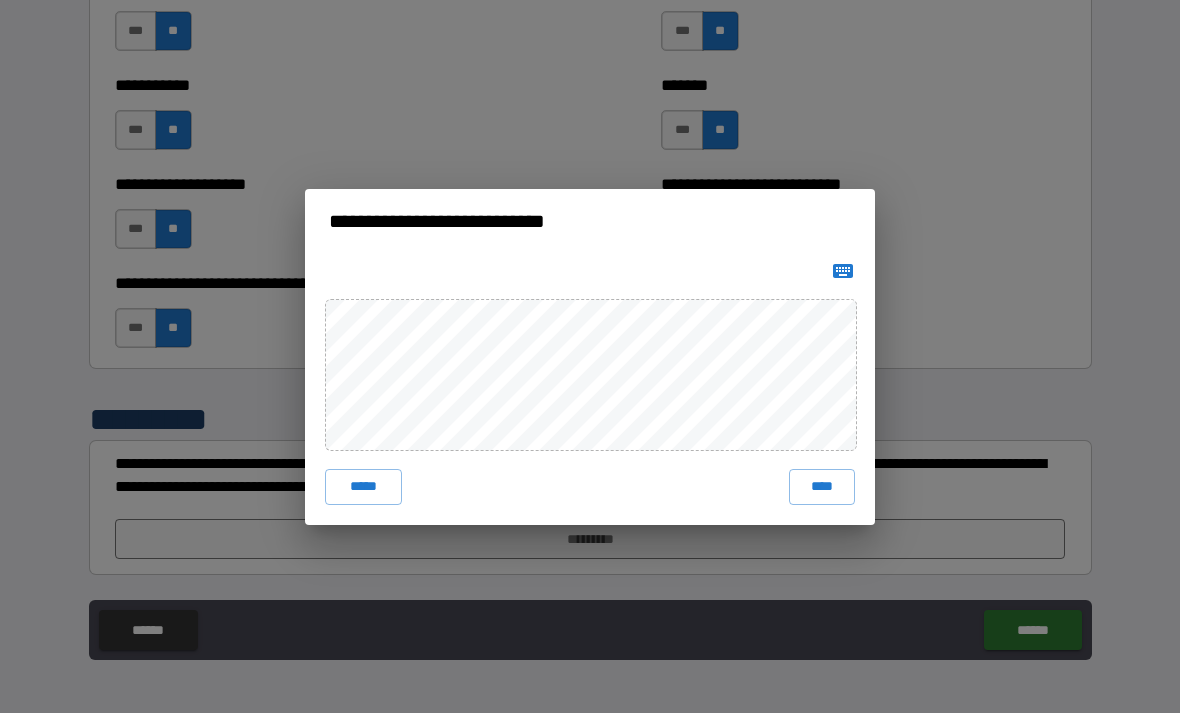 click on "****" at bounding box center [822, 487] 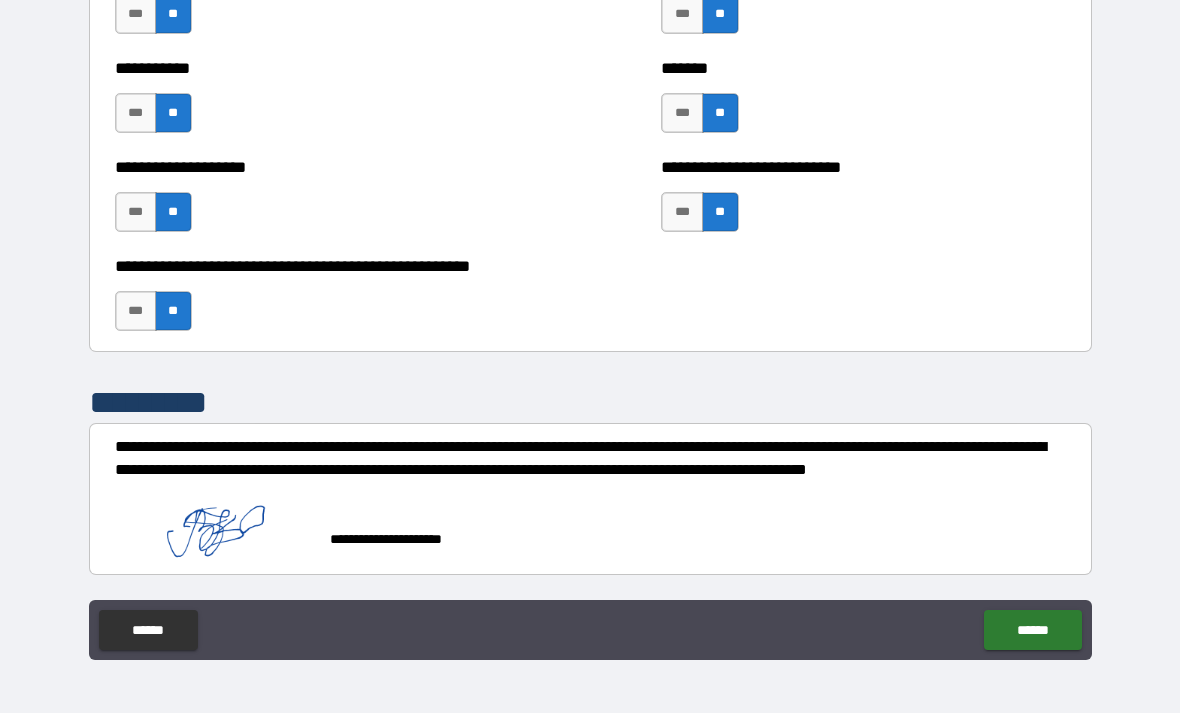 scroll, scrollTop: 7914, scrollLeft: 0, axis: vertical 